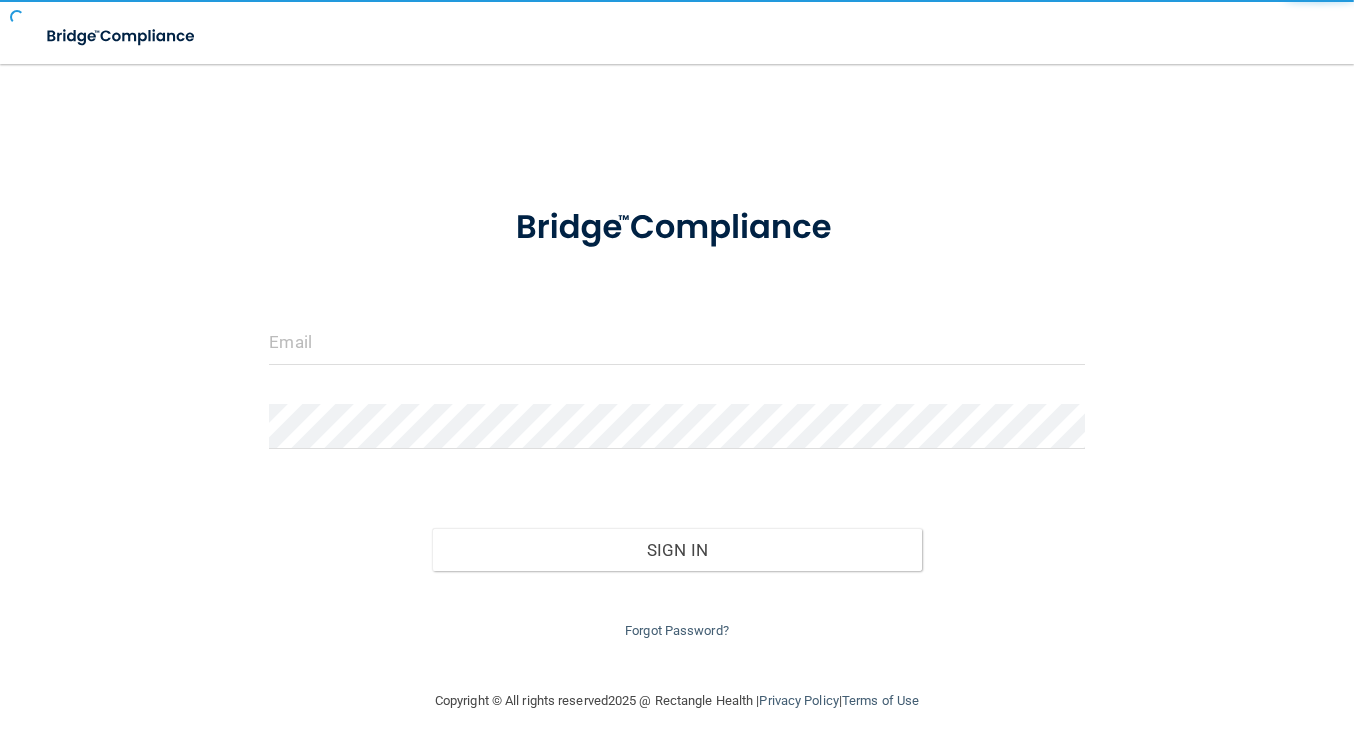 scroll, scrollTop: 0, scrollLeft: 0, axis: both 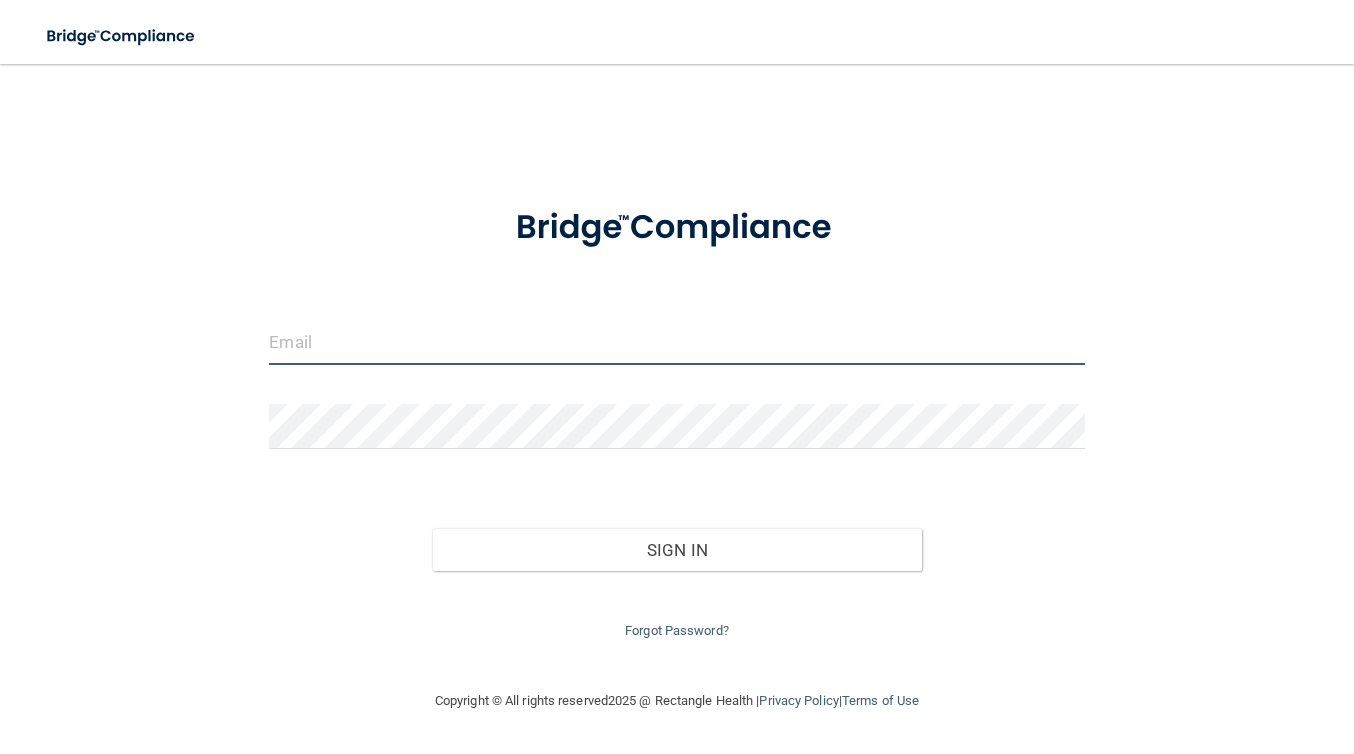 click at bounding box center [676, 342] 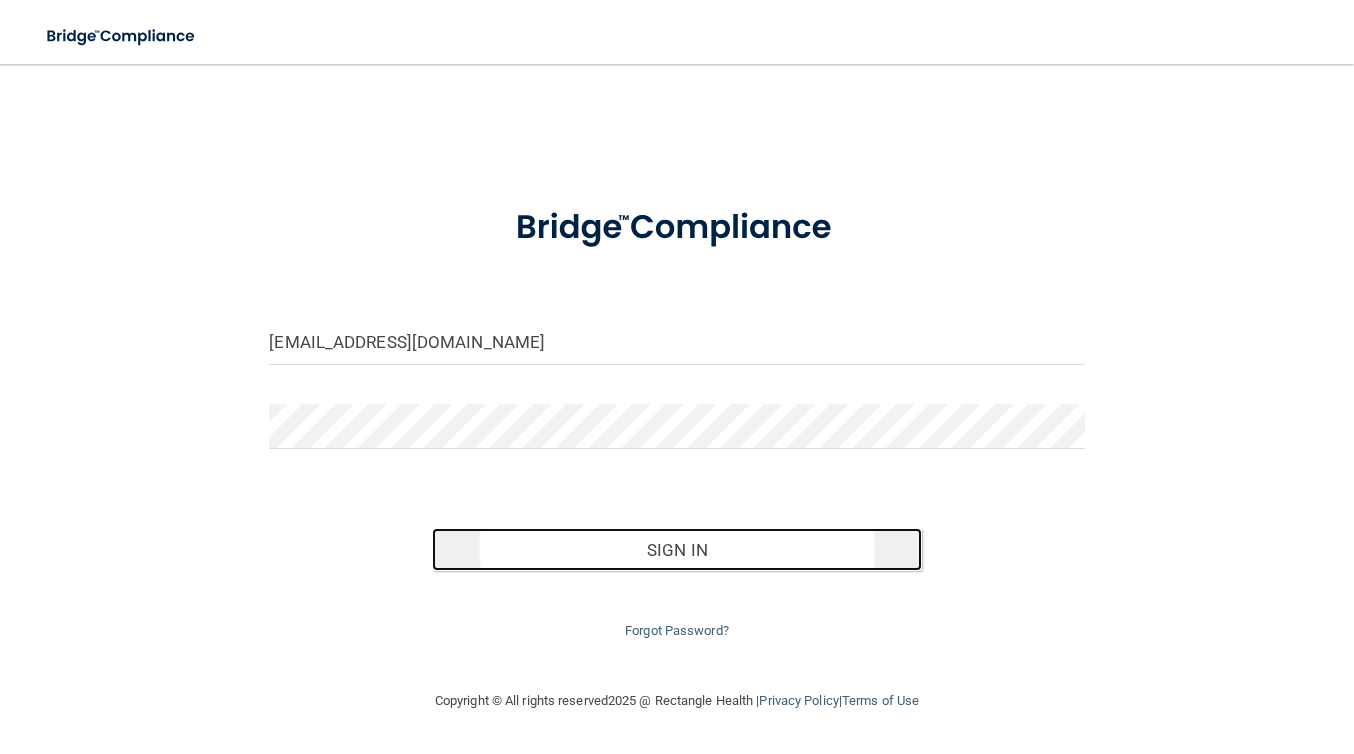 click on "Sign In" at bounding box center [676, 550] 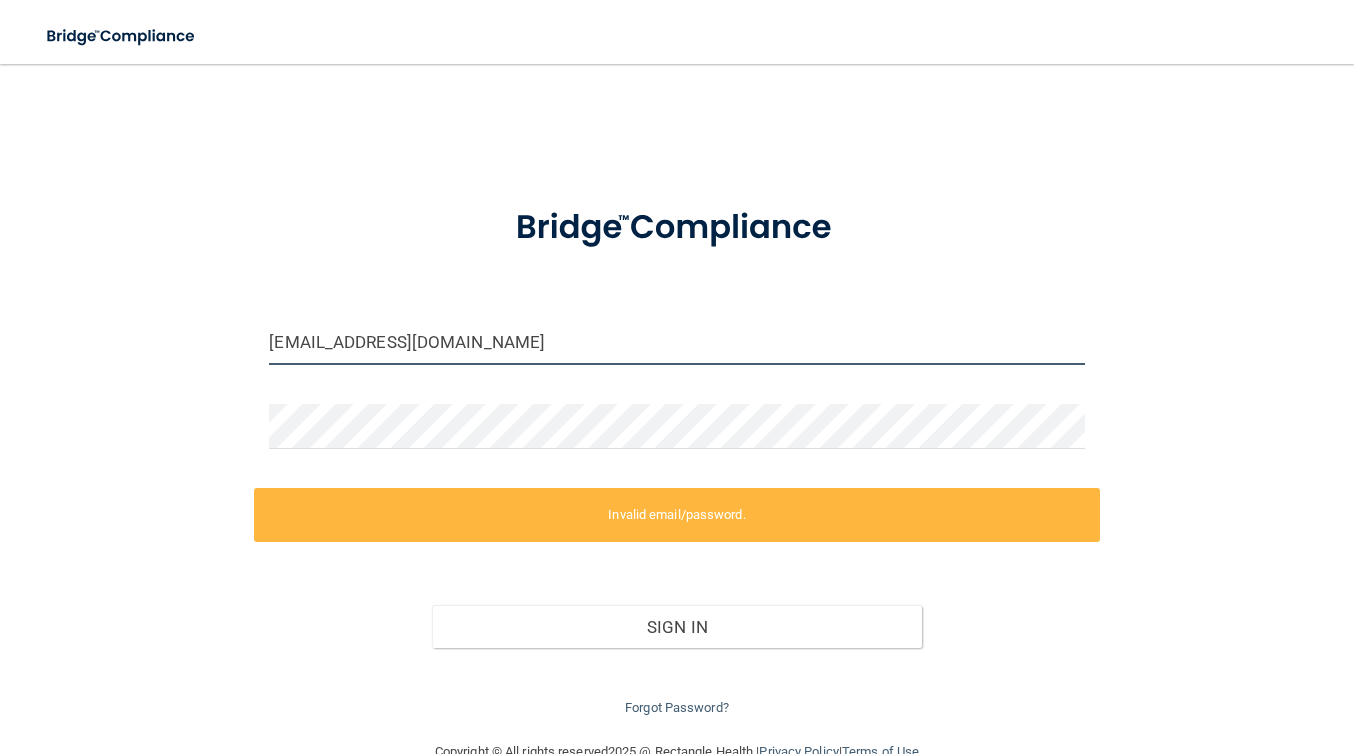 click on "[EMAIL_ADDRESS][DOMAIN_NAME]" at bounding box center [676, 342] 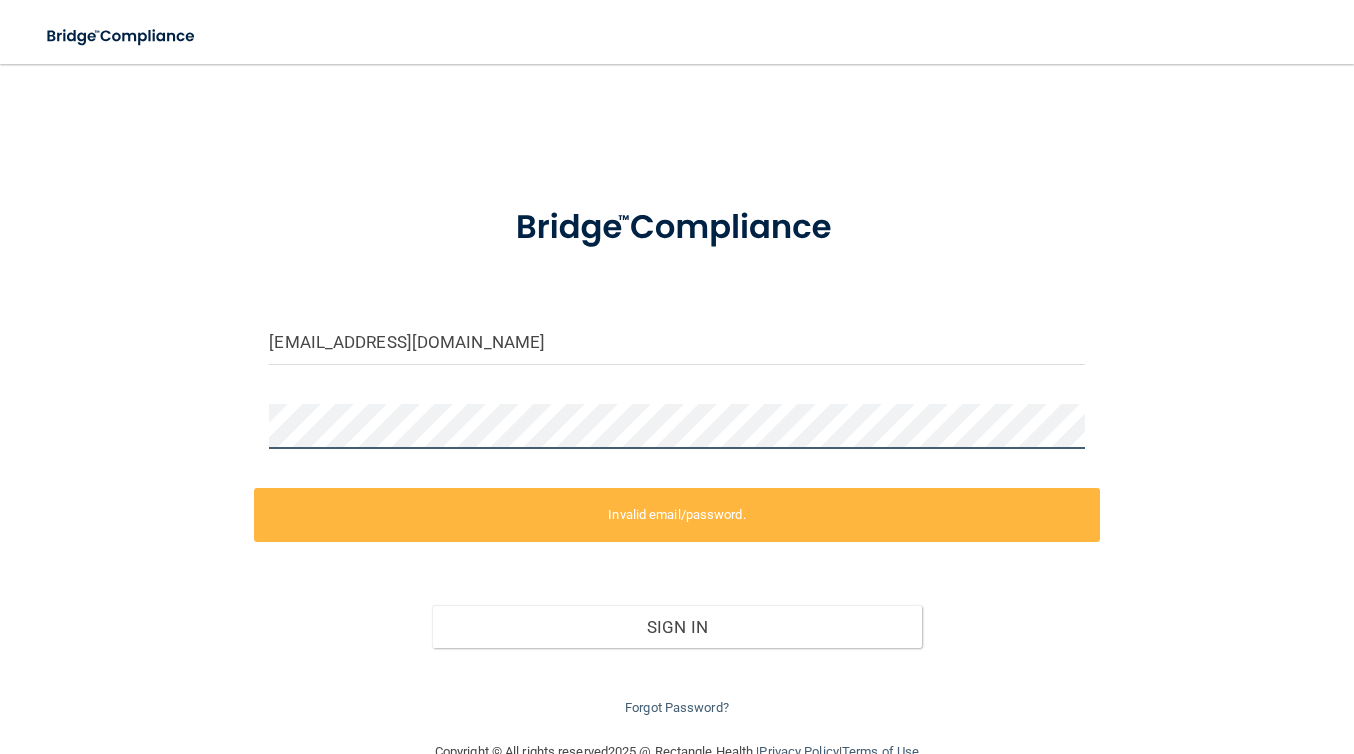 click on "[EMAIL_ADDRESS][DOMAIN_NAME]                                    Invalid email/password.     You don't have permission to access that page.       Sign In            Forgot Password?" at bounding box center [677, 402] 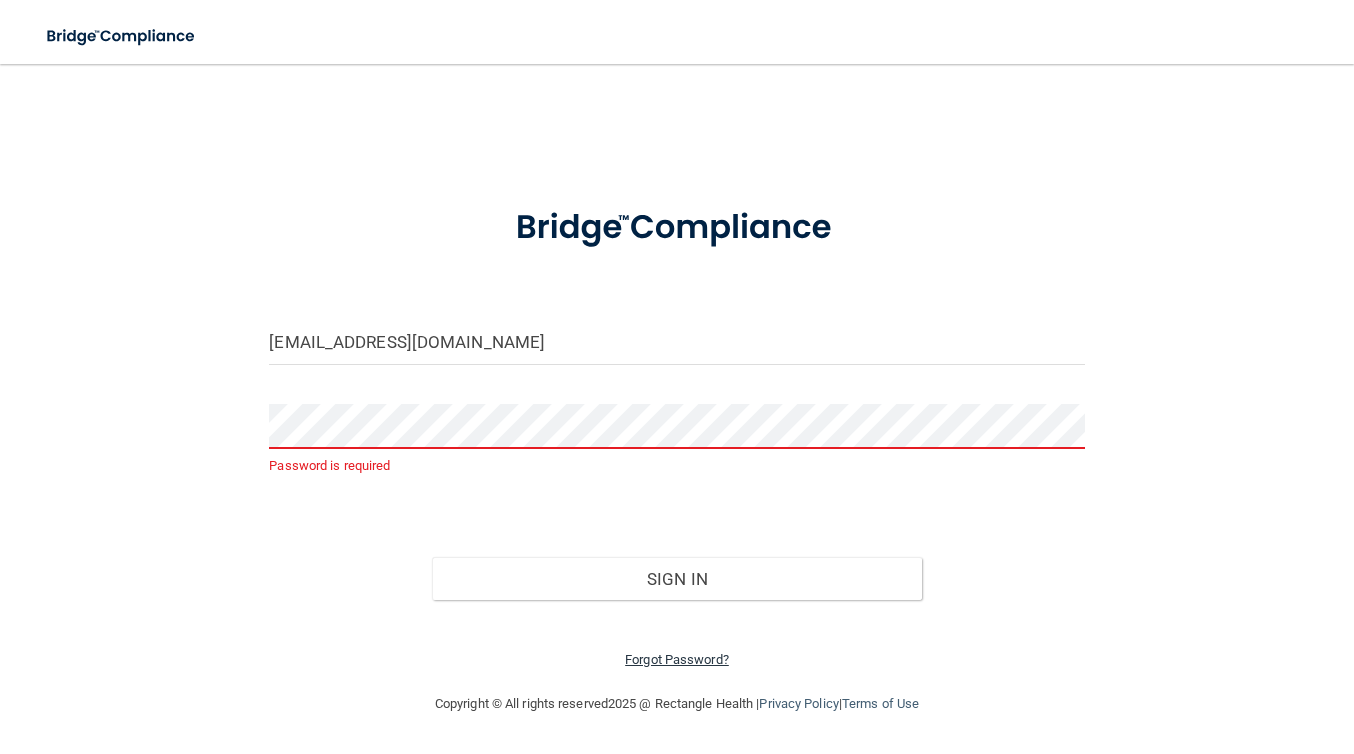 click on "Forgot Password?" at bounding box center [677, 659] 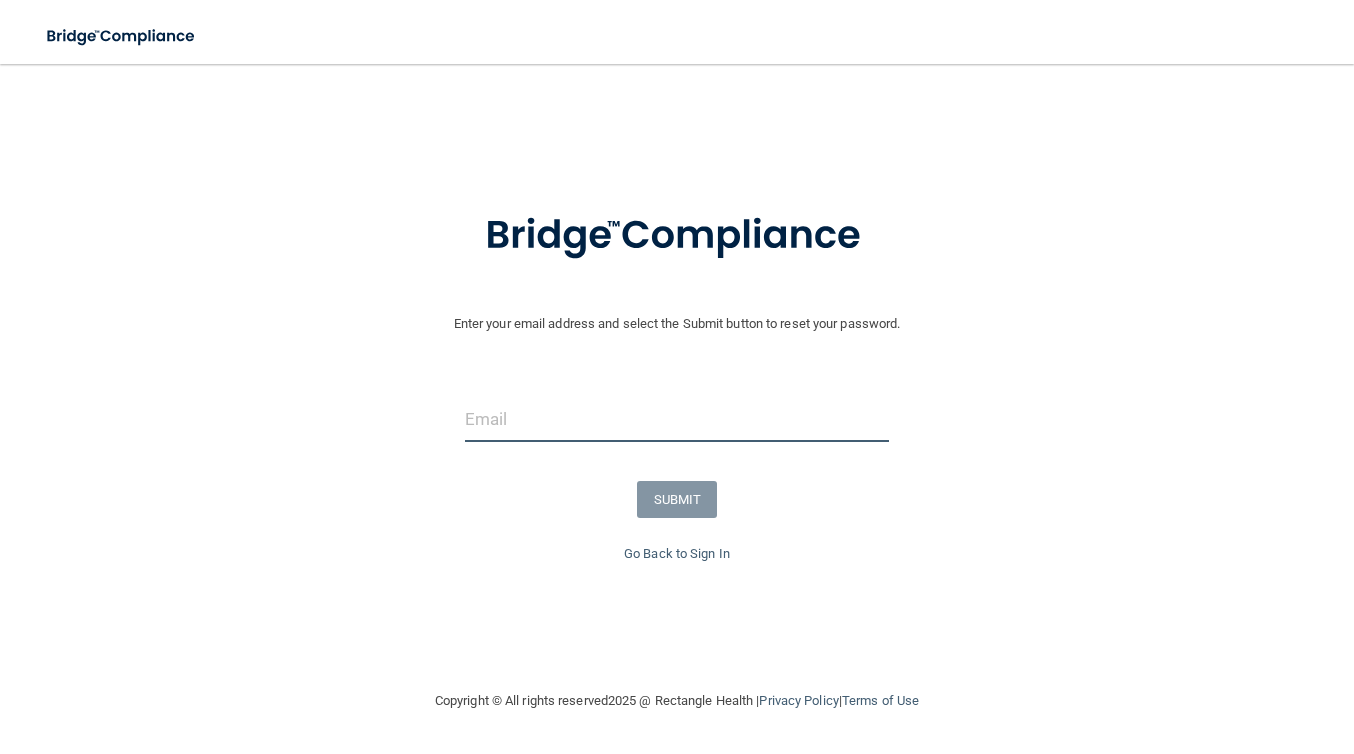 click at bounding box center [677, 419] 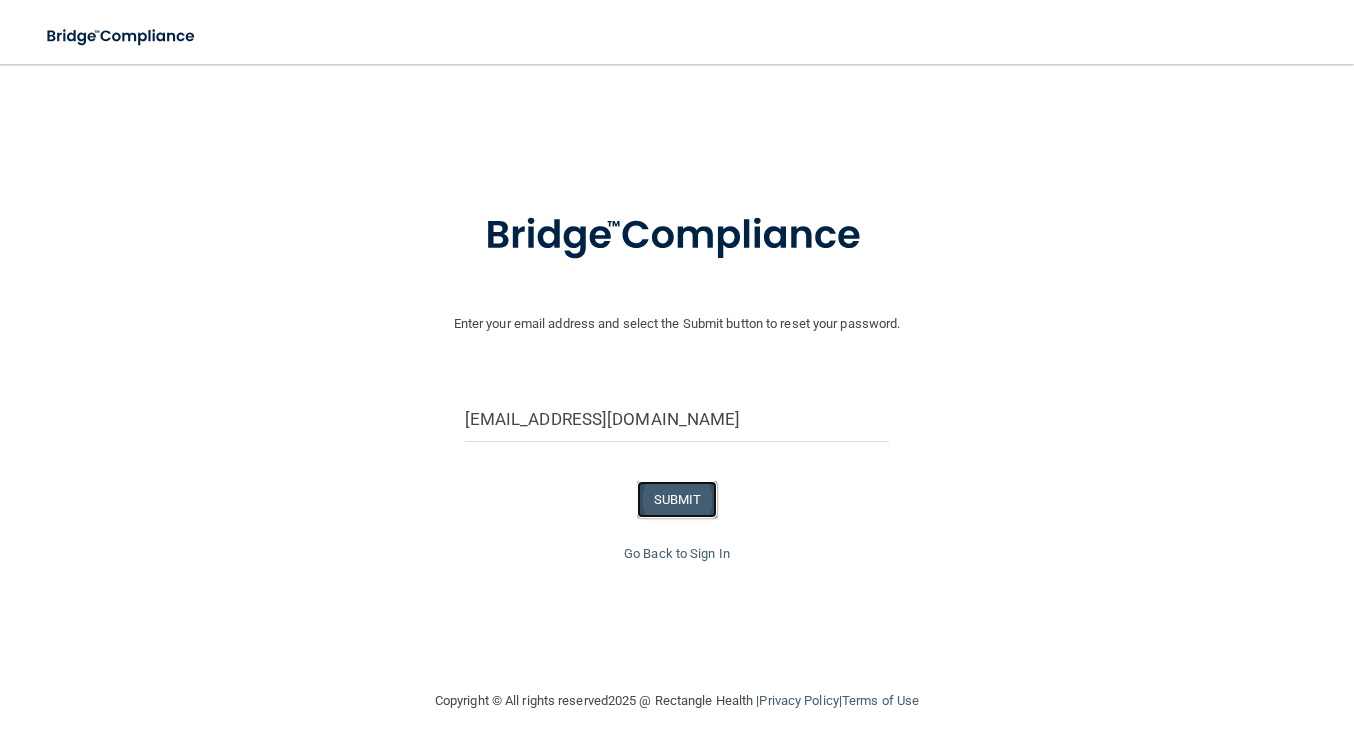 click on "SUBMIT" at bounding box center [677, 499] 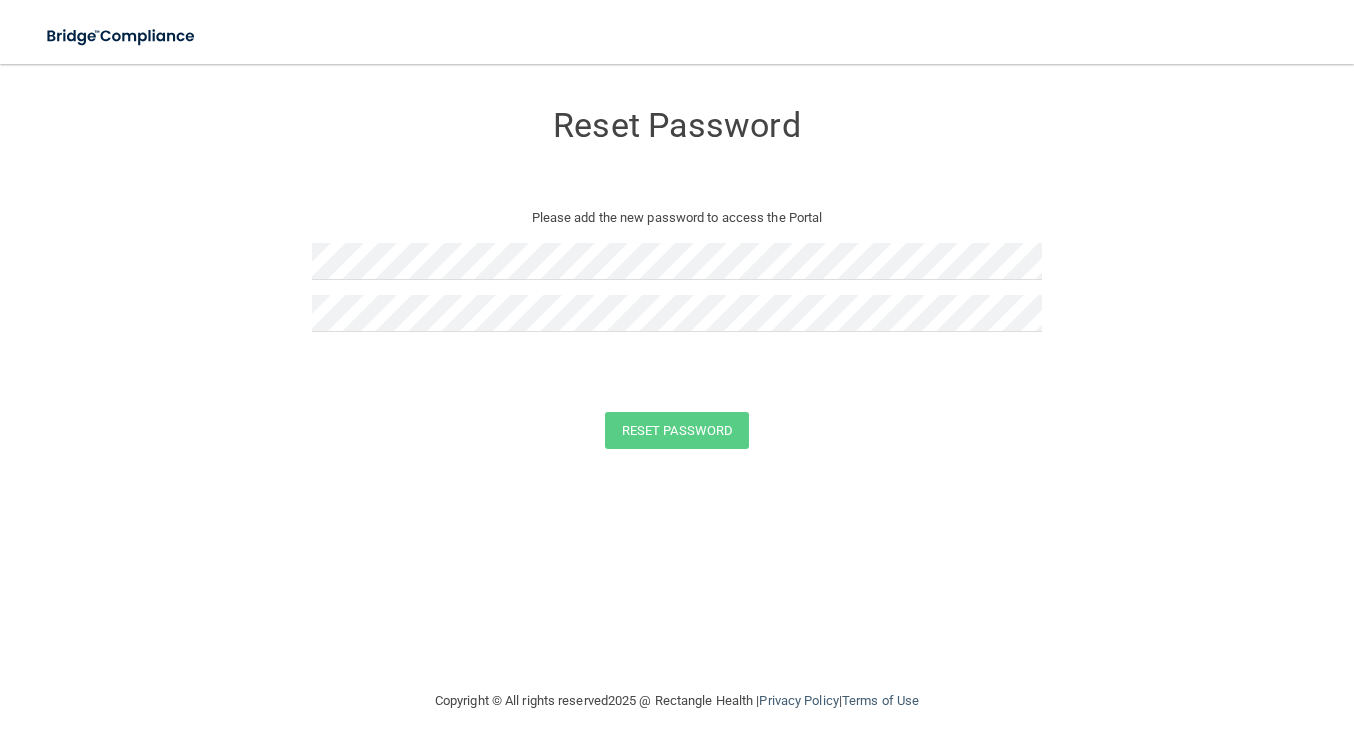 scroll, scrollTop: 0, scrollLeft: 0, axis: both 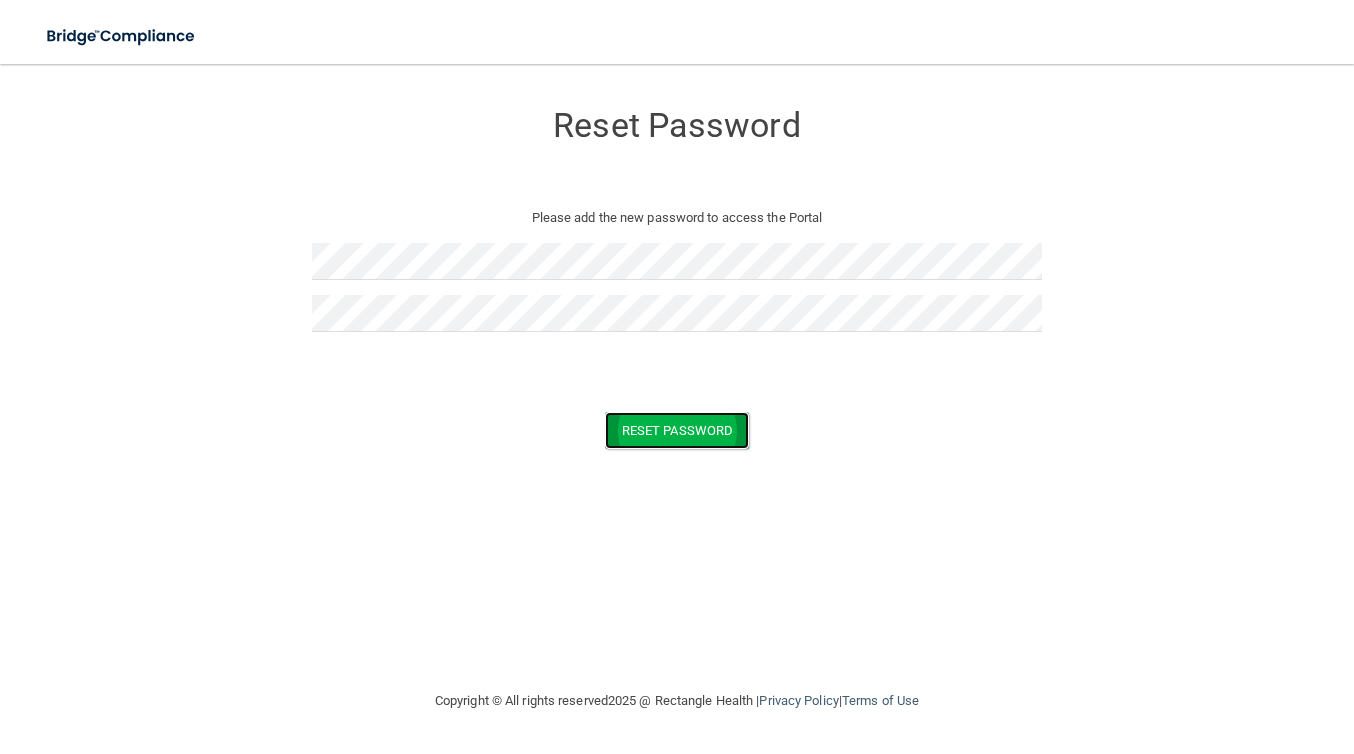 click on "Reset Password" at bounding box center (677, 430) 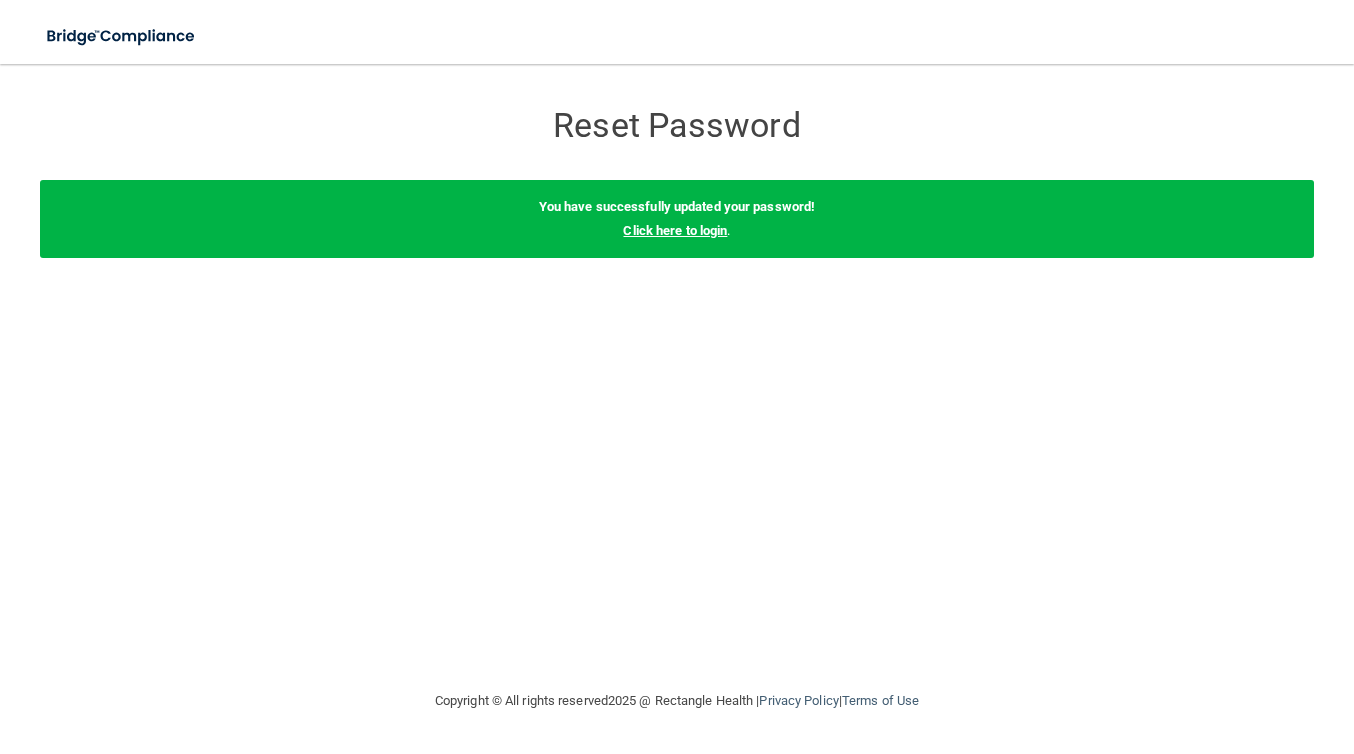 click on "Click here to login" at bounding box center [675, 230] 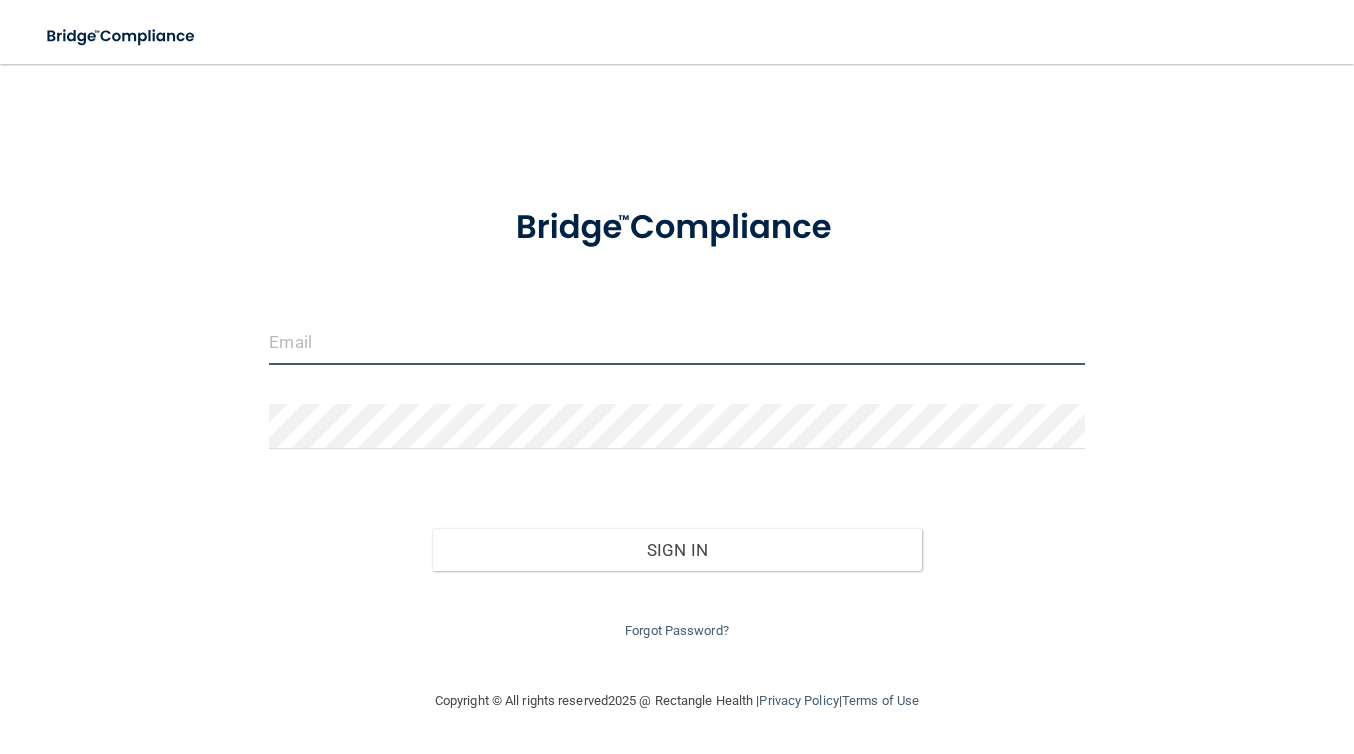 click at bounding box center (676, 342) 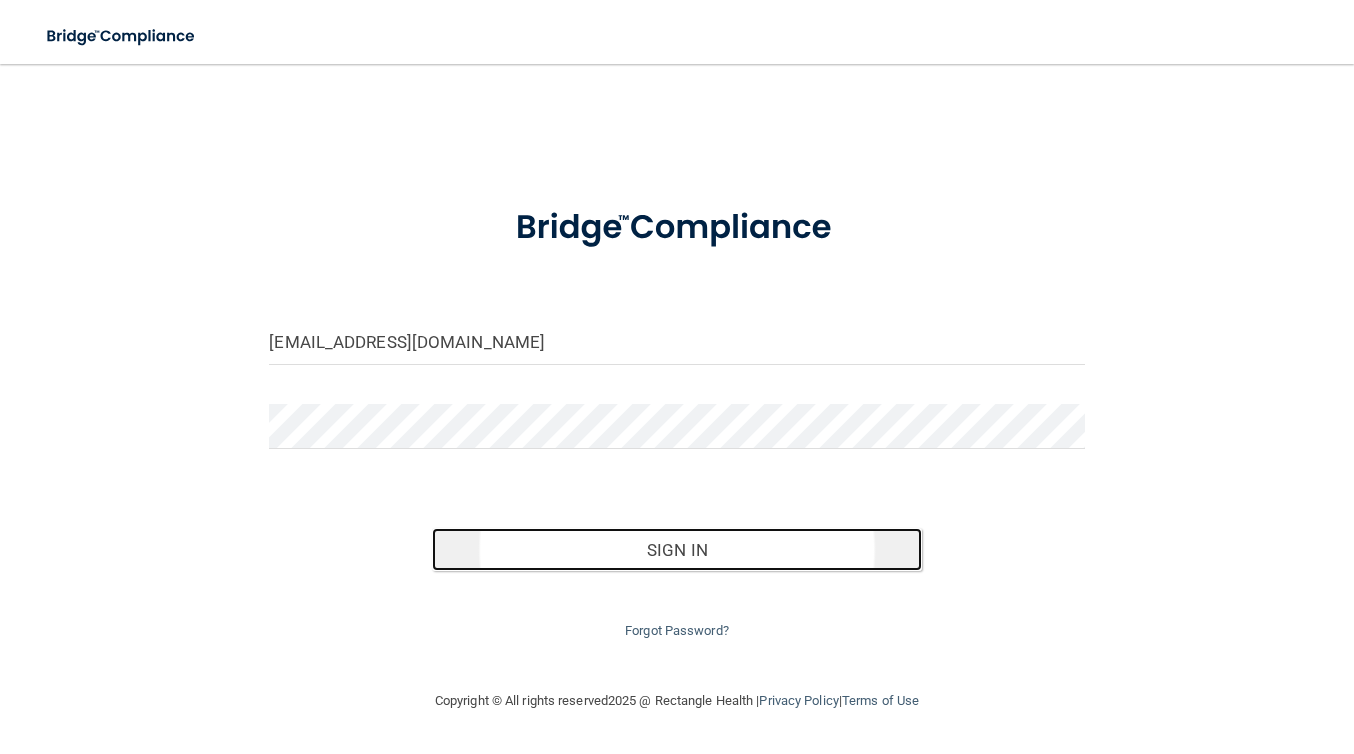 click on "Sign In" at bounding box center [676, 550] 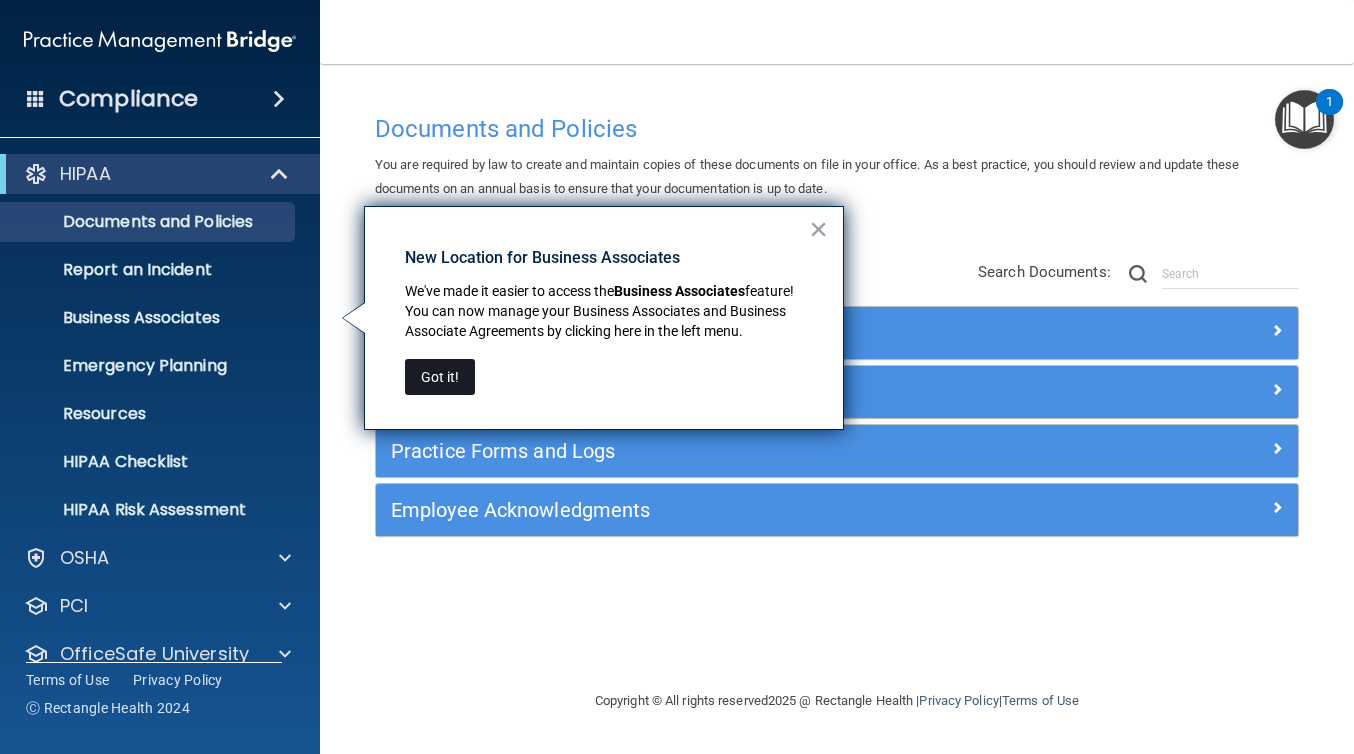 click on "Got it!" at bounding box center (440, 377) 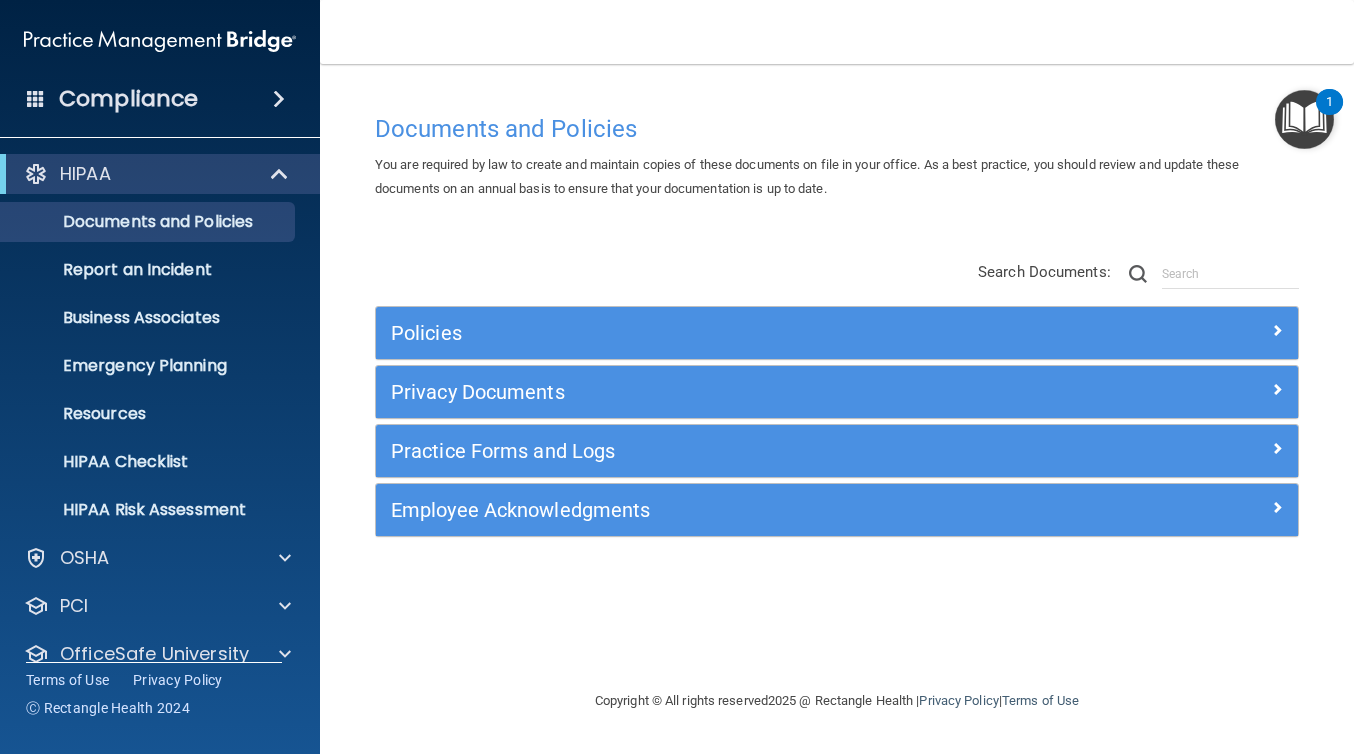 click at bounding box center [1304, 119] 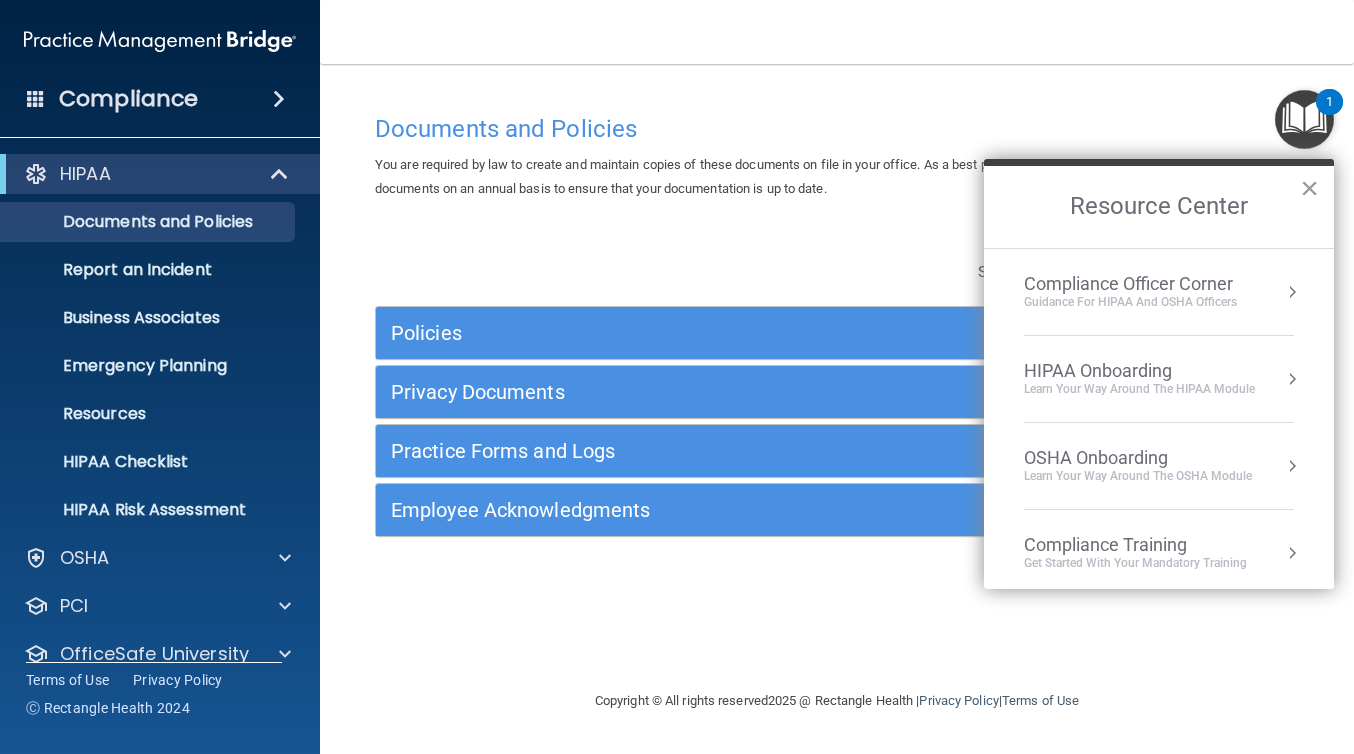 click on "×" at bounding box center (1309, 188) 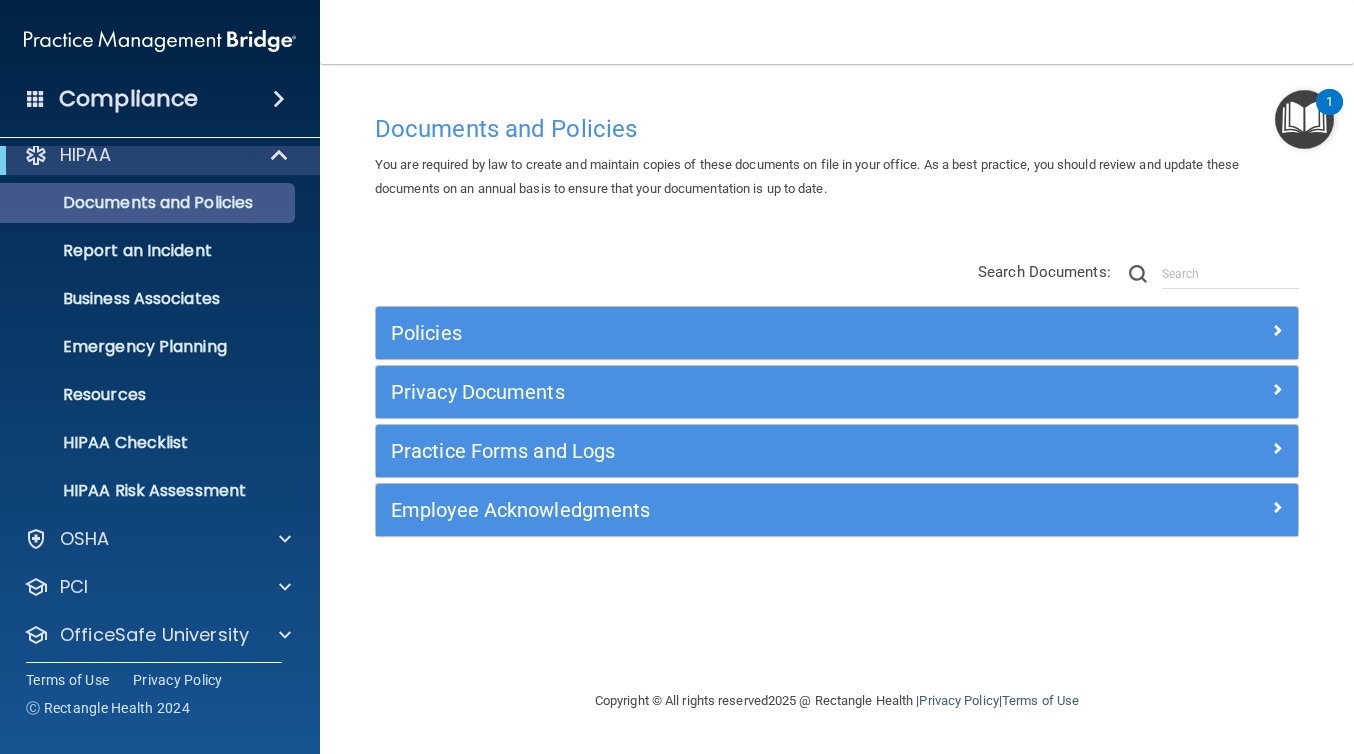 scroll, scrollTop: 0, scrollLeft: 0, axis: both 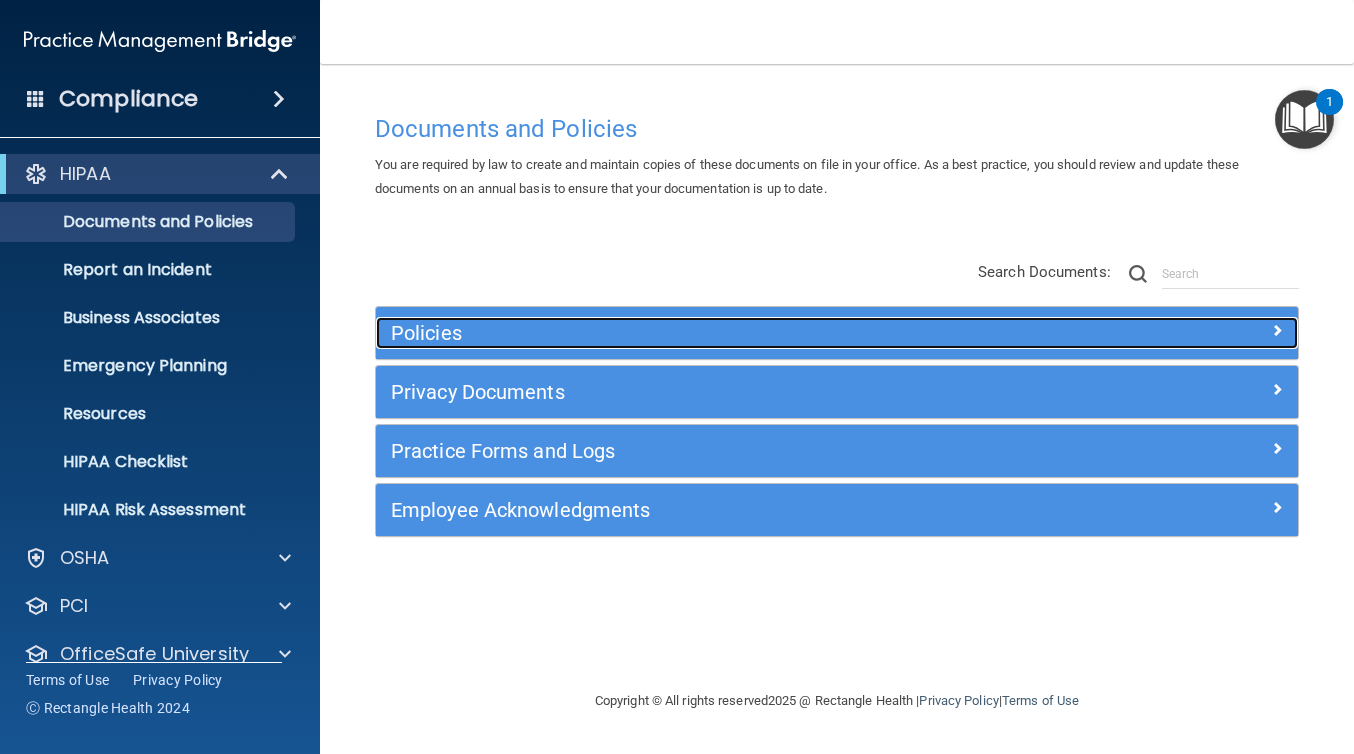 click at bounding box center (1183, 329) 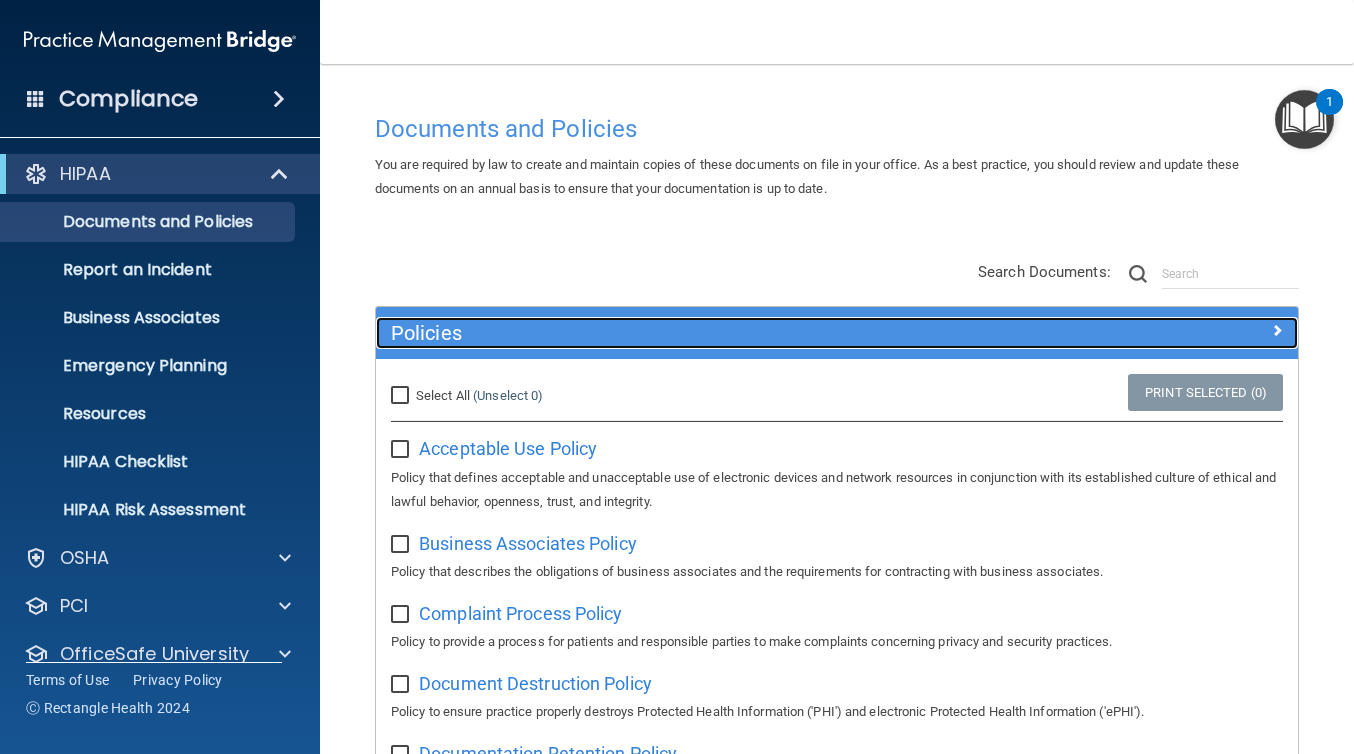 click at bounding box center [1277, 330] 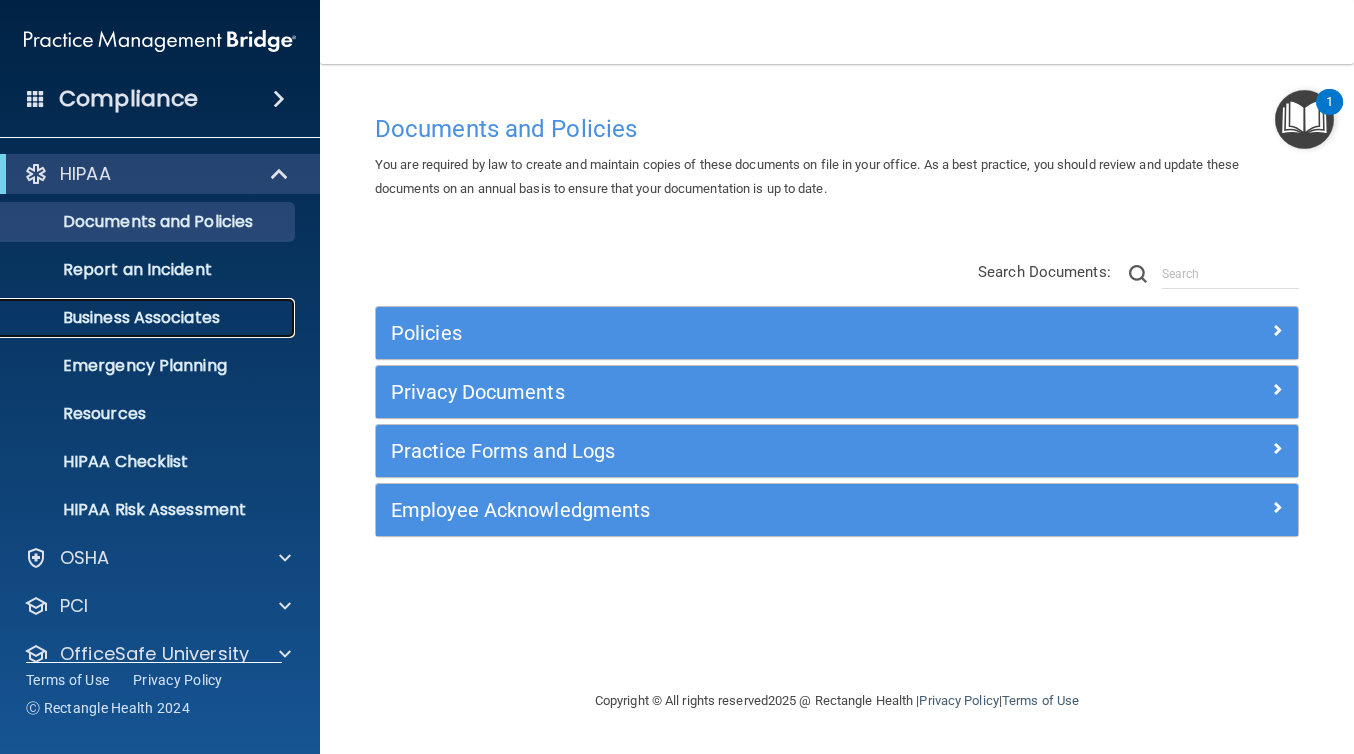 click on "Business Associates" at bounding box center (149, 318) 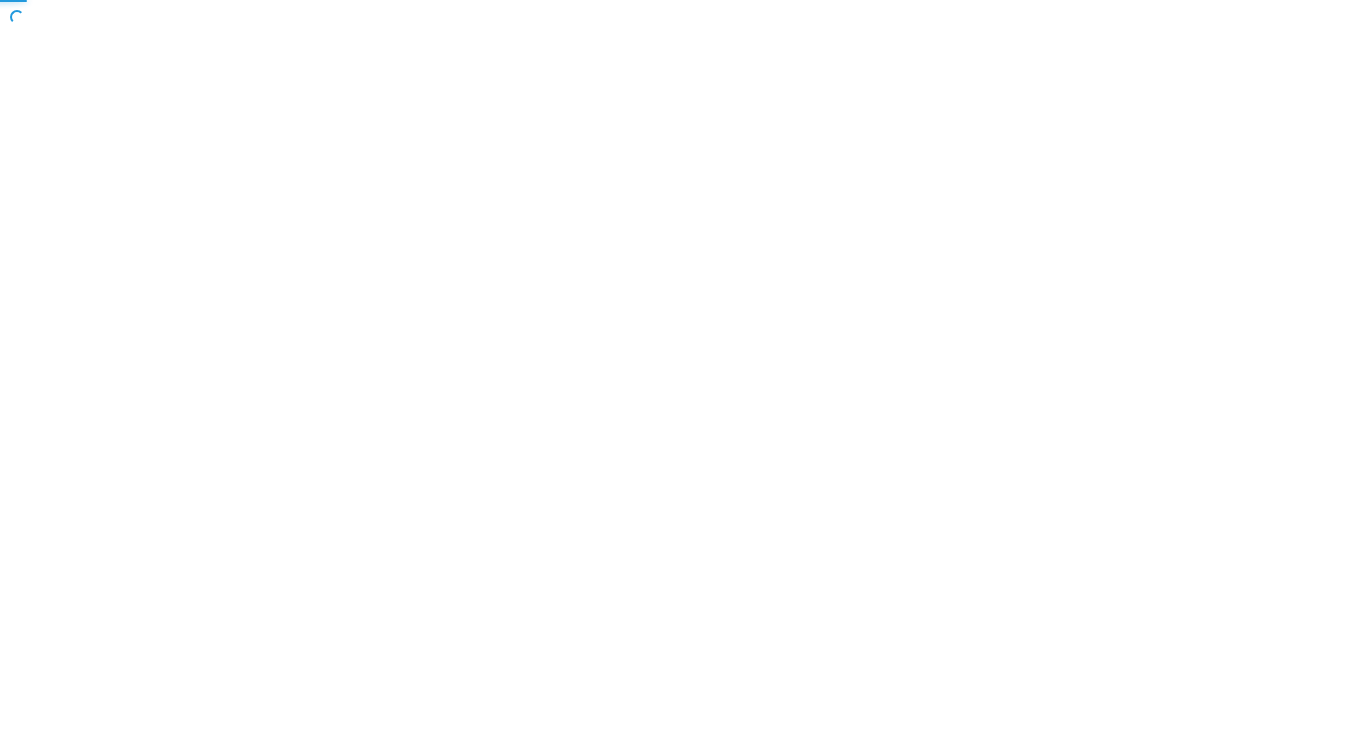 scroll, scrollTop: 0, scrollLeft: 0, axis: both 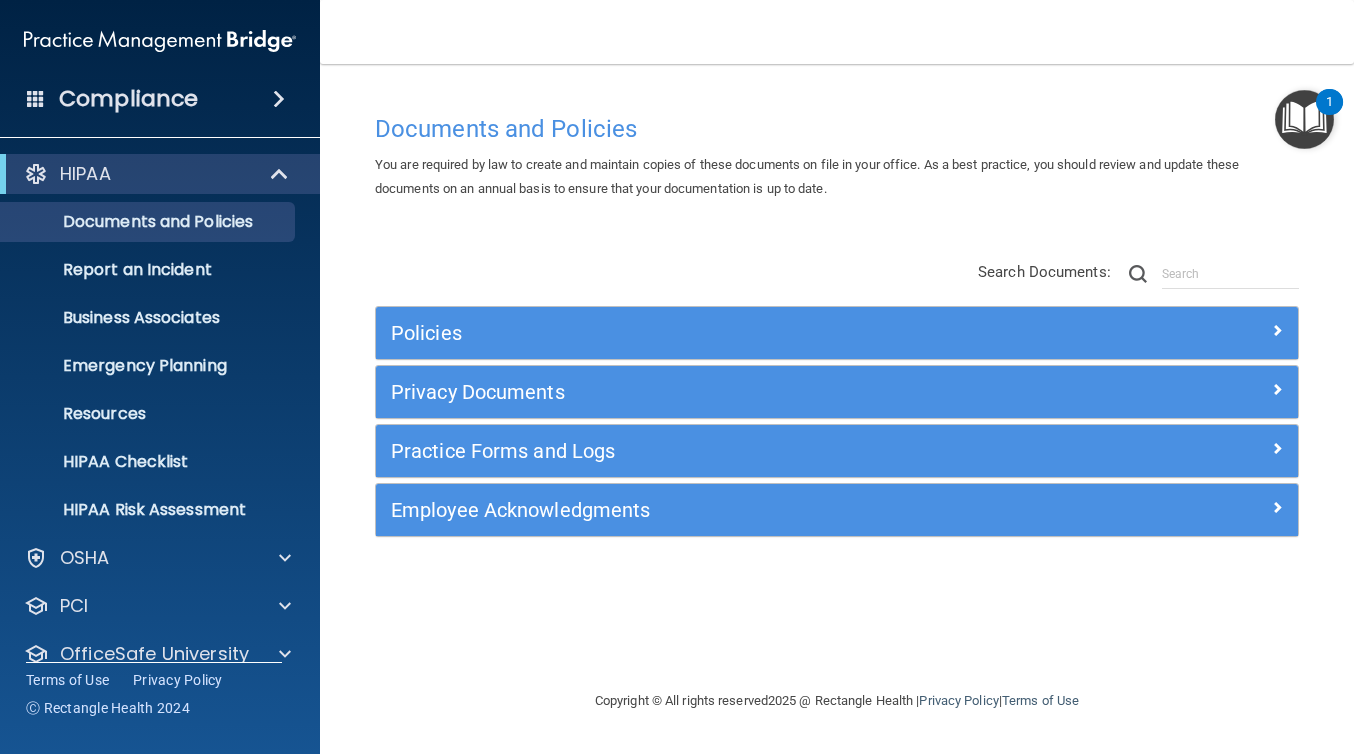click at bounding box center (36, 98) 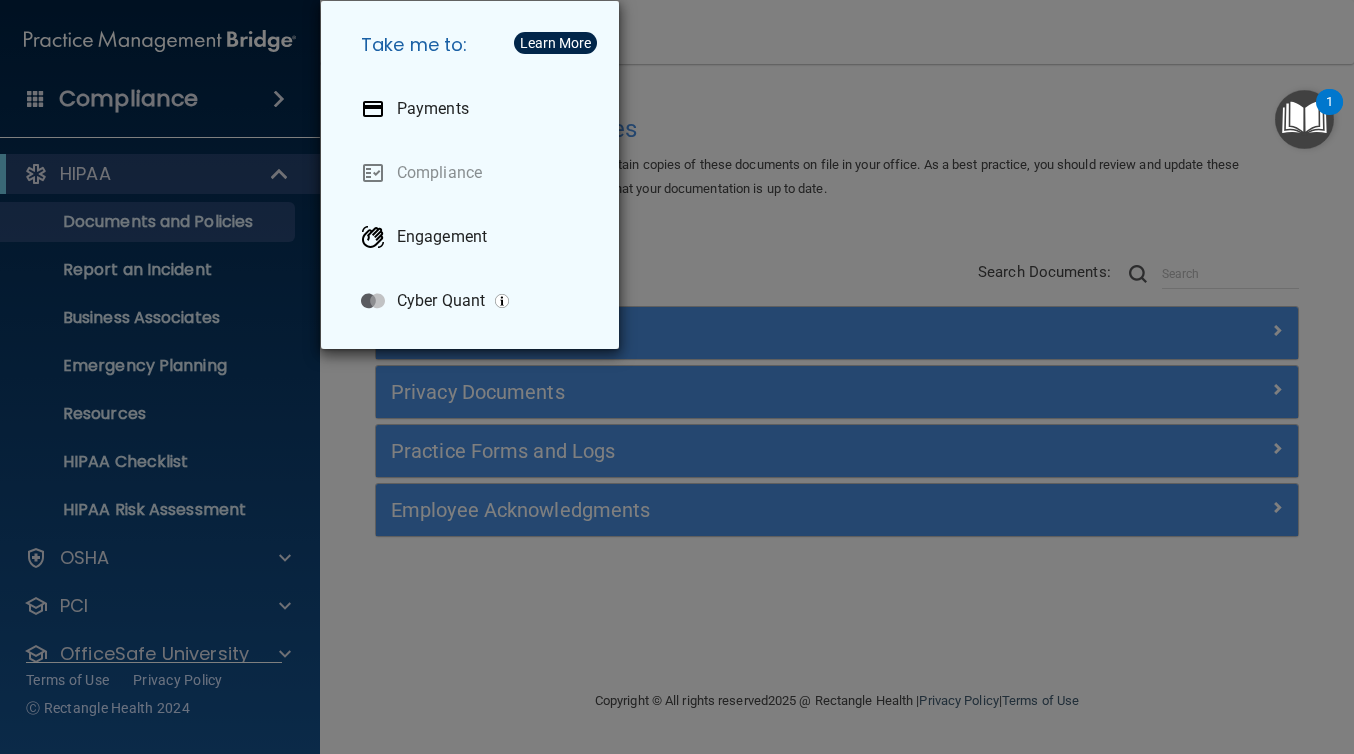 click on "Take me to:             Payments                   Compliance                     Engagement                     Cyber Quant" at bounding box center [677, 377] 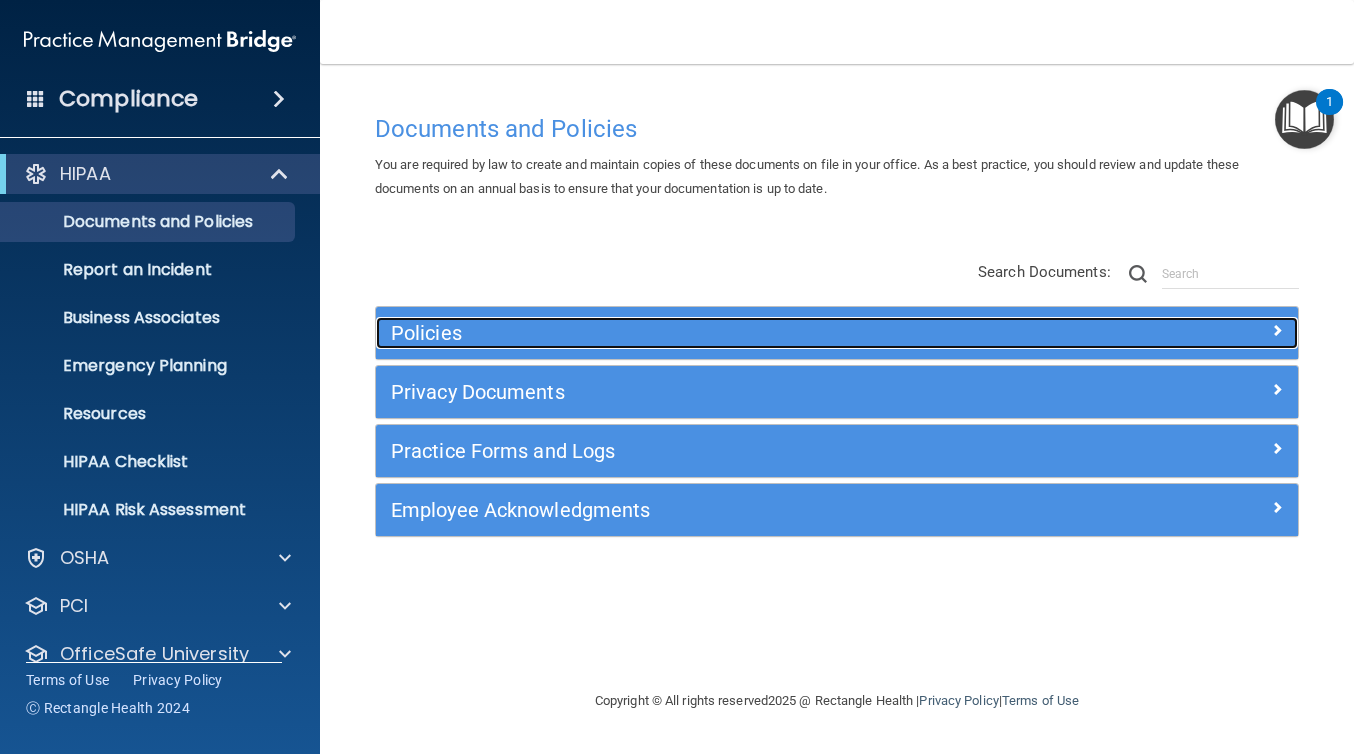 click at bounding box center [1277, 330] 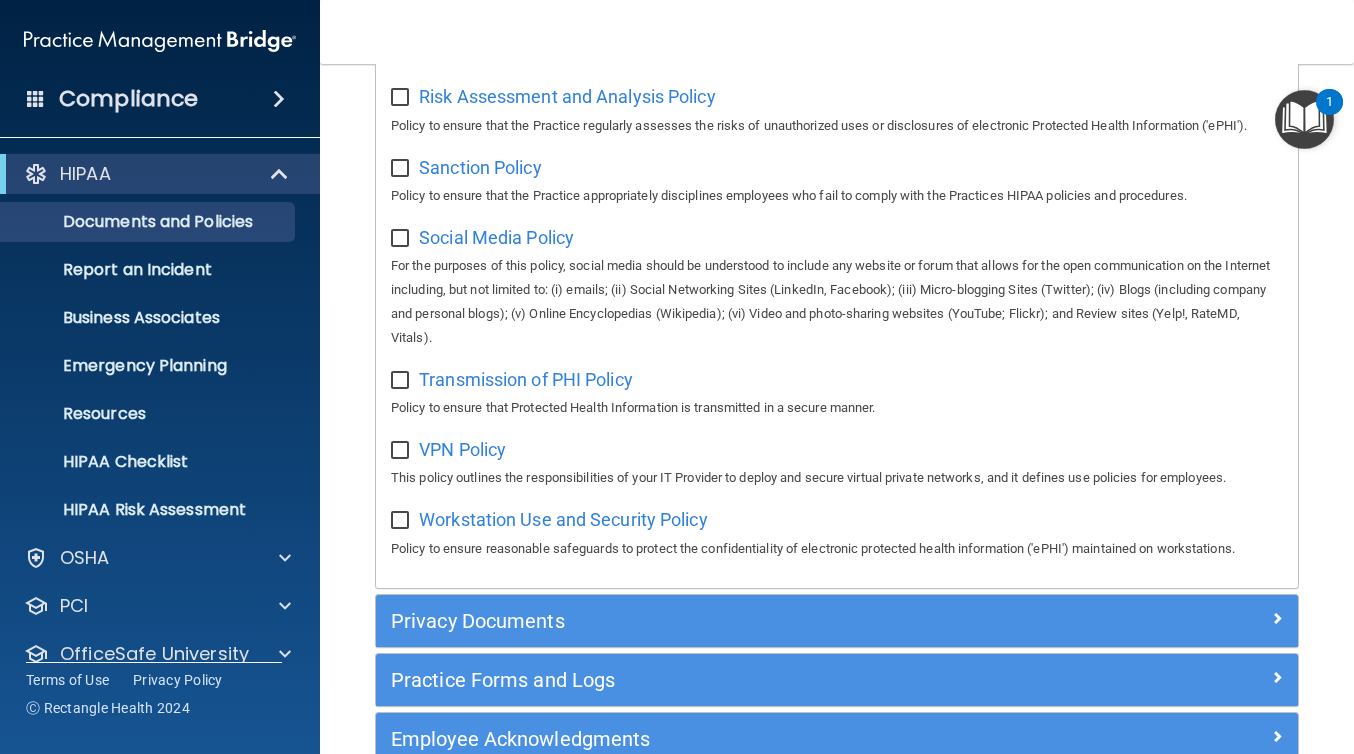 scroll, scrollTop: 1700, scrollLeft: 0, axis: vertical 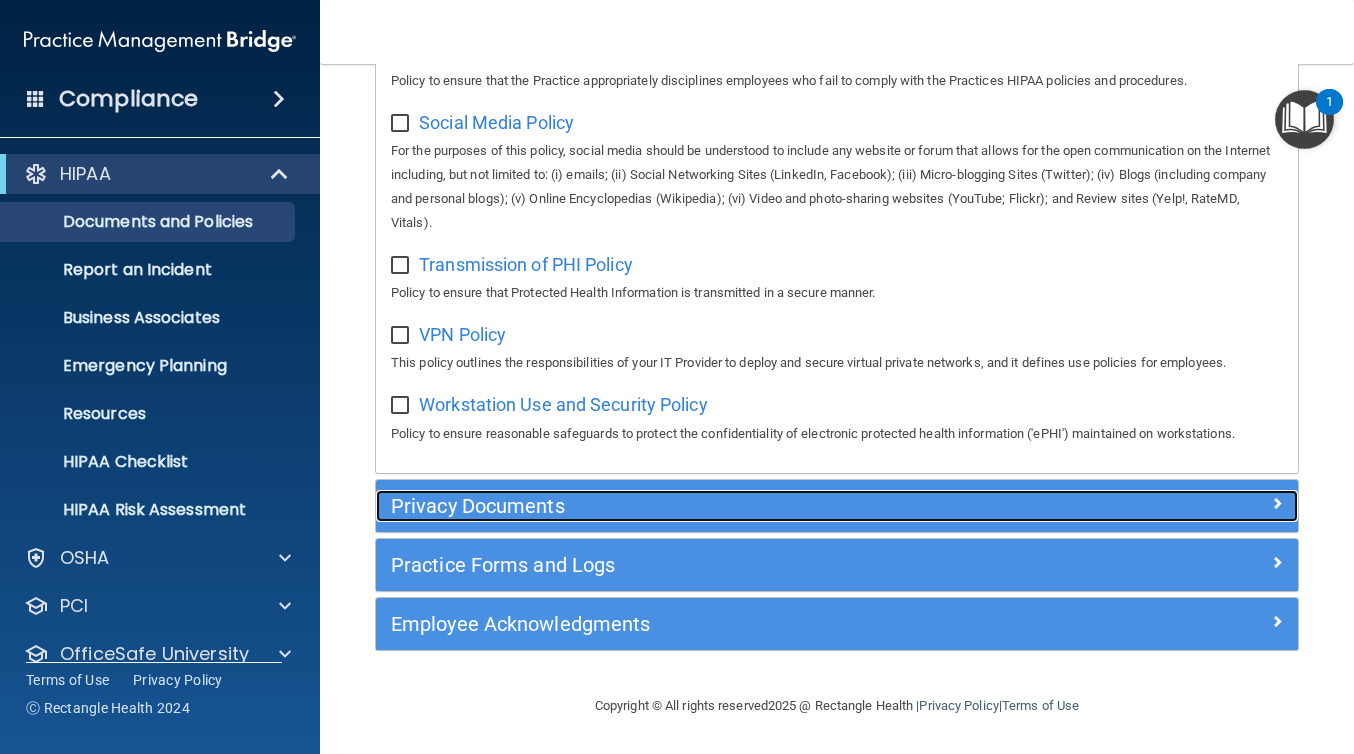 click at bounding box center [1277, 503] 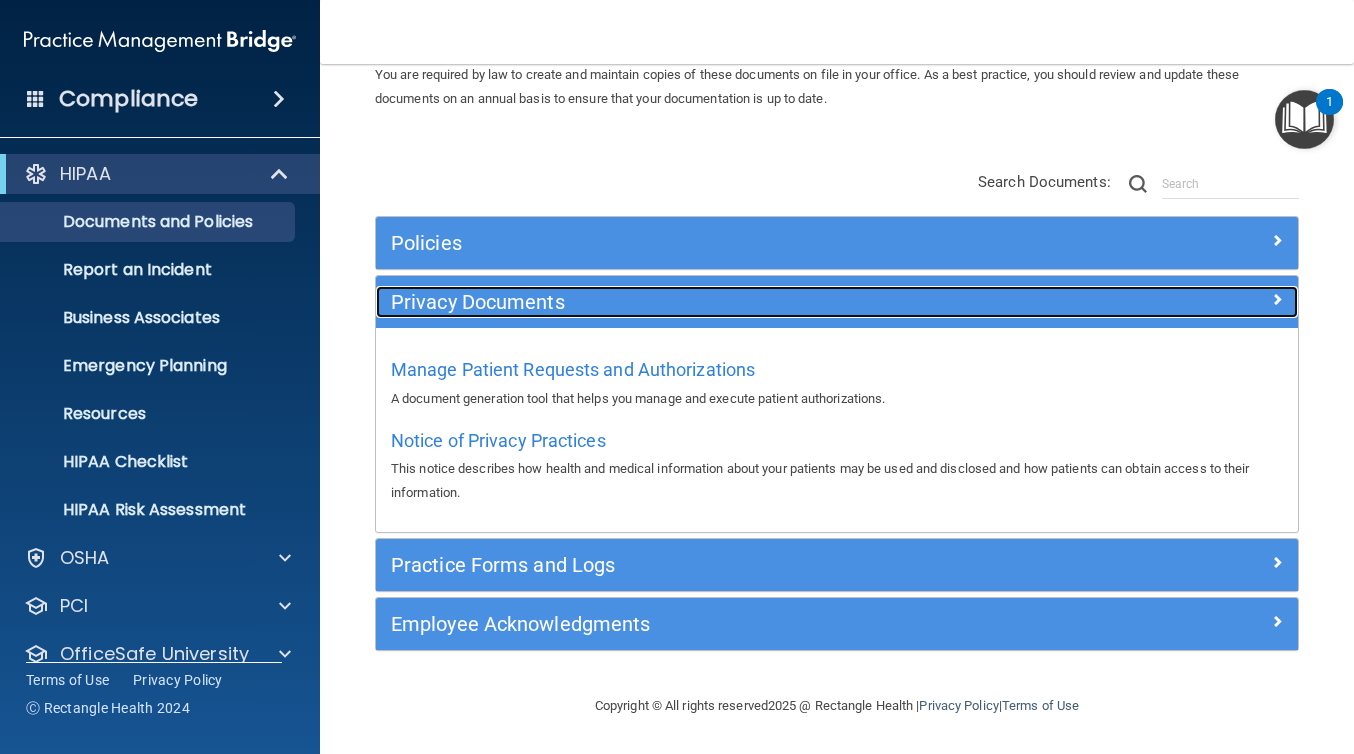 scroll, scrollTop: 91, scrollLeft: 0, axis: vertical 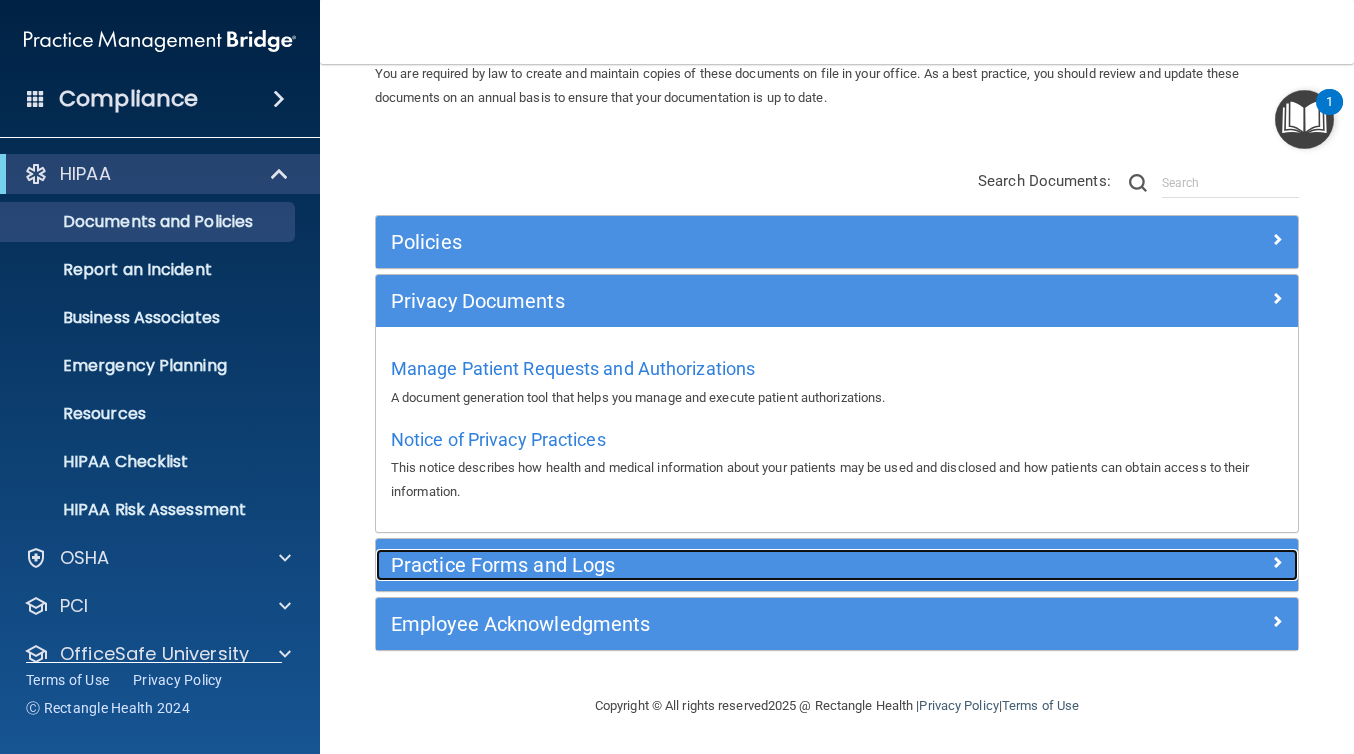 click at bounding box center [1277, 562] 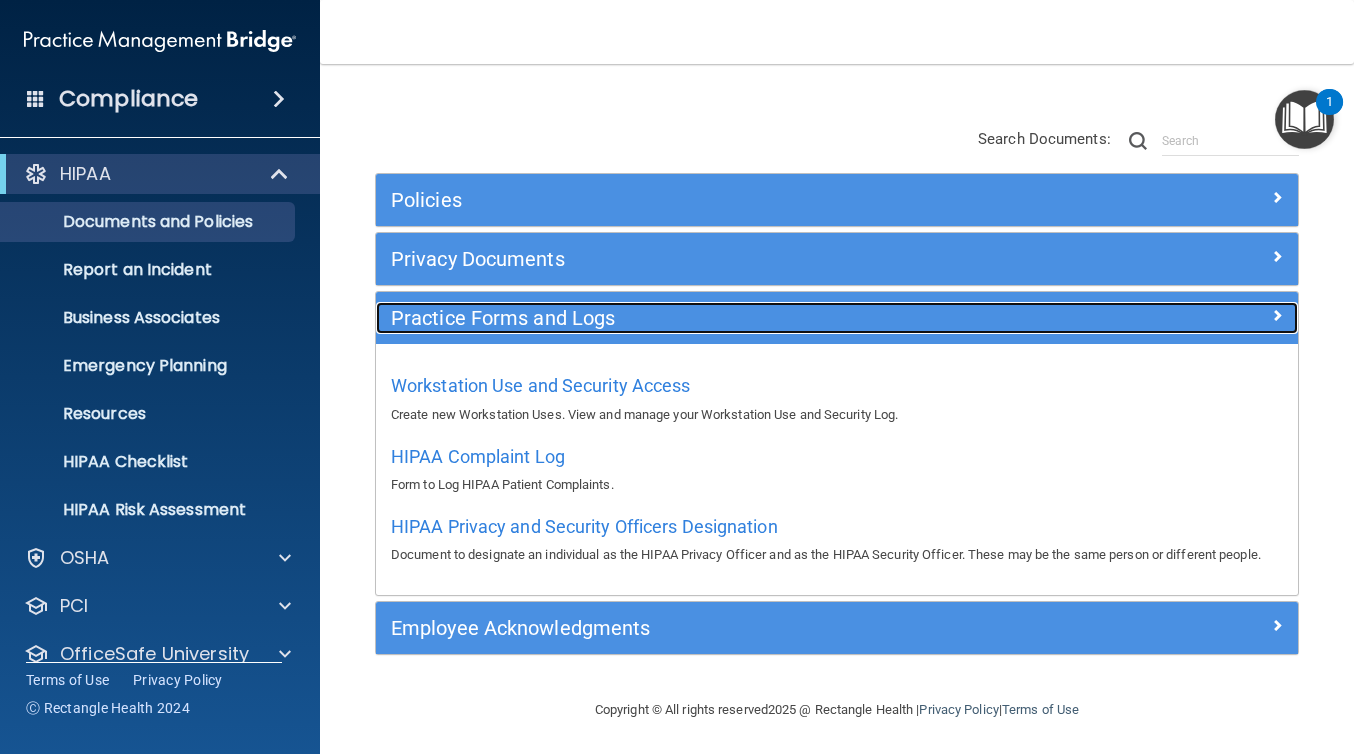 scroll, scrollTop: 137, scrollLeft: 0, axis: vertical 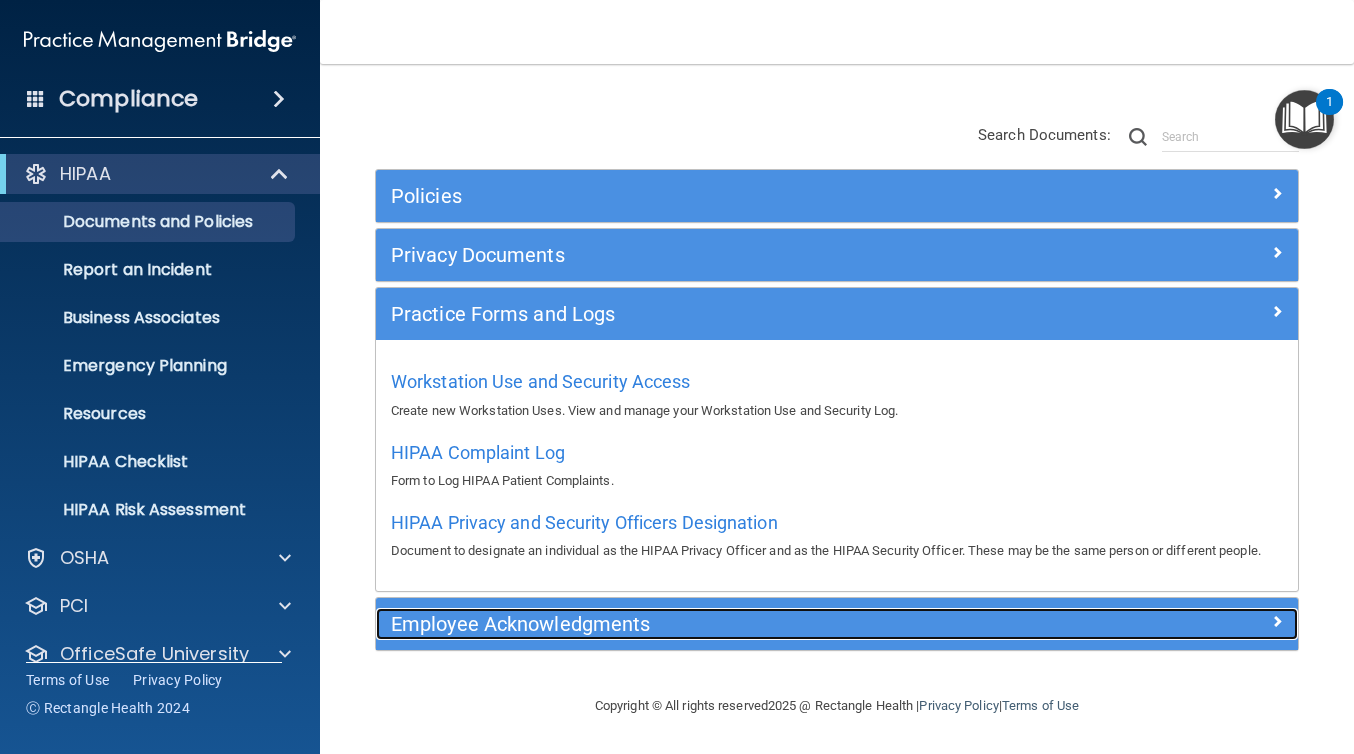 click at bounding box center [1277, 621] 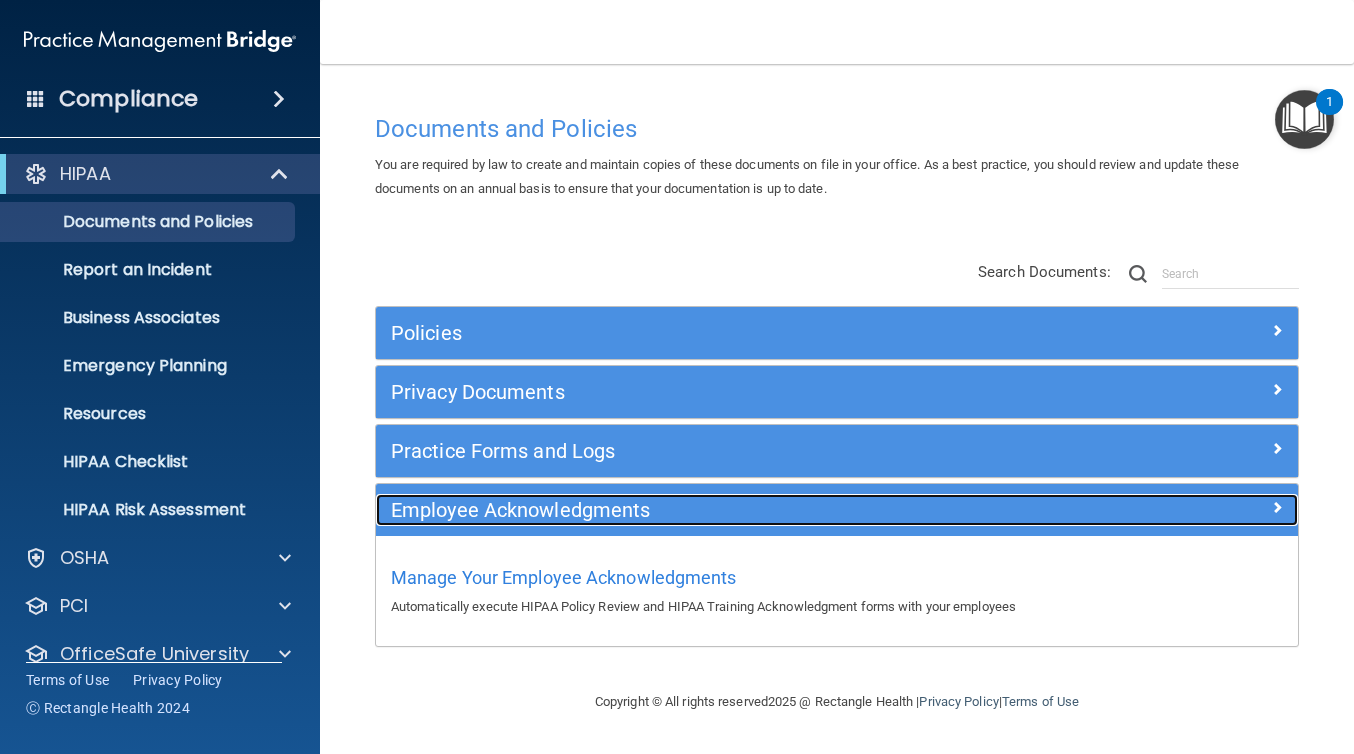 scroll, scrollTop: 0, scrollLeft: 0, axis: both 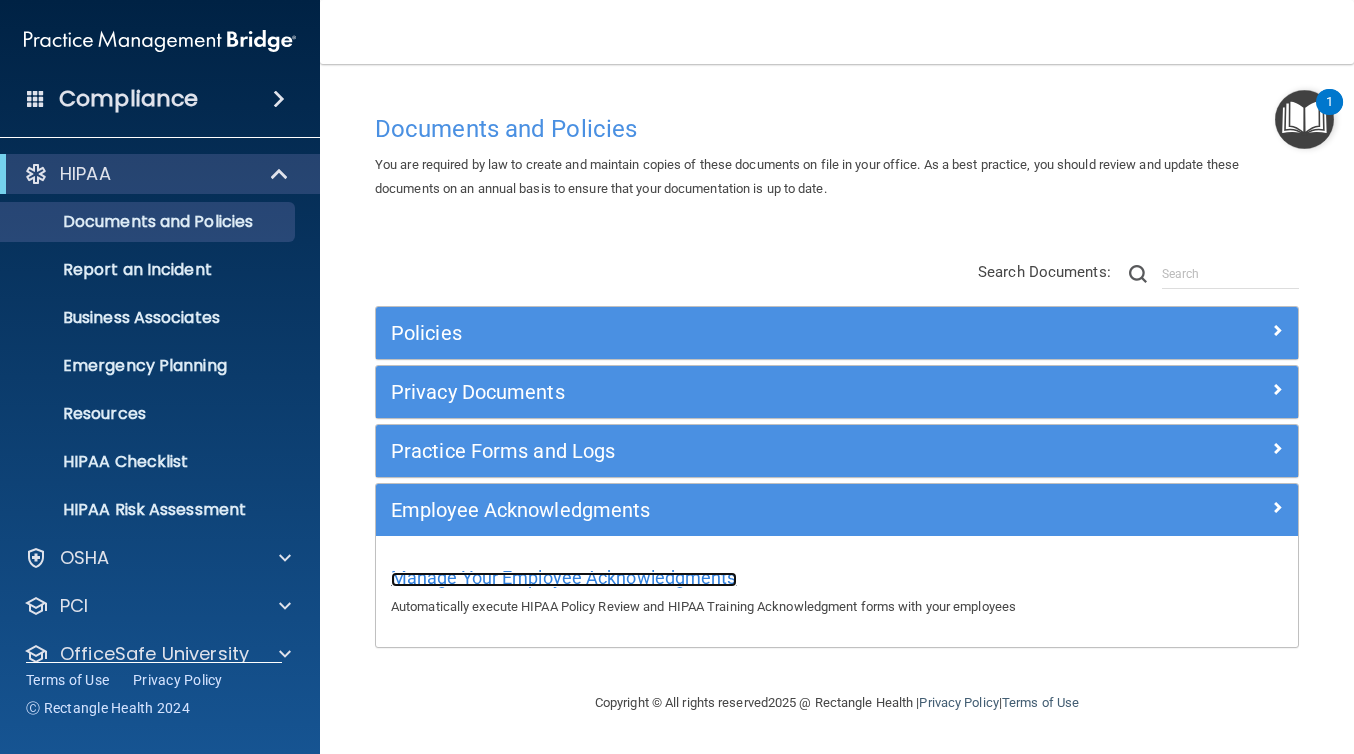click on "Manage Your Employee Acknowledgments" at bounding box center (564, 577) 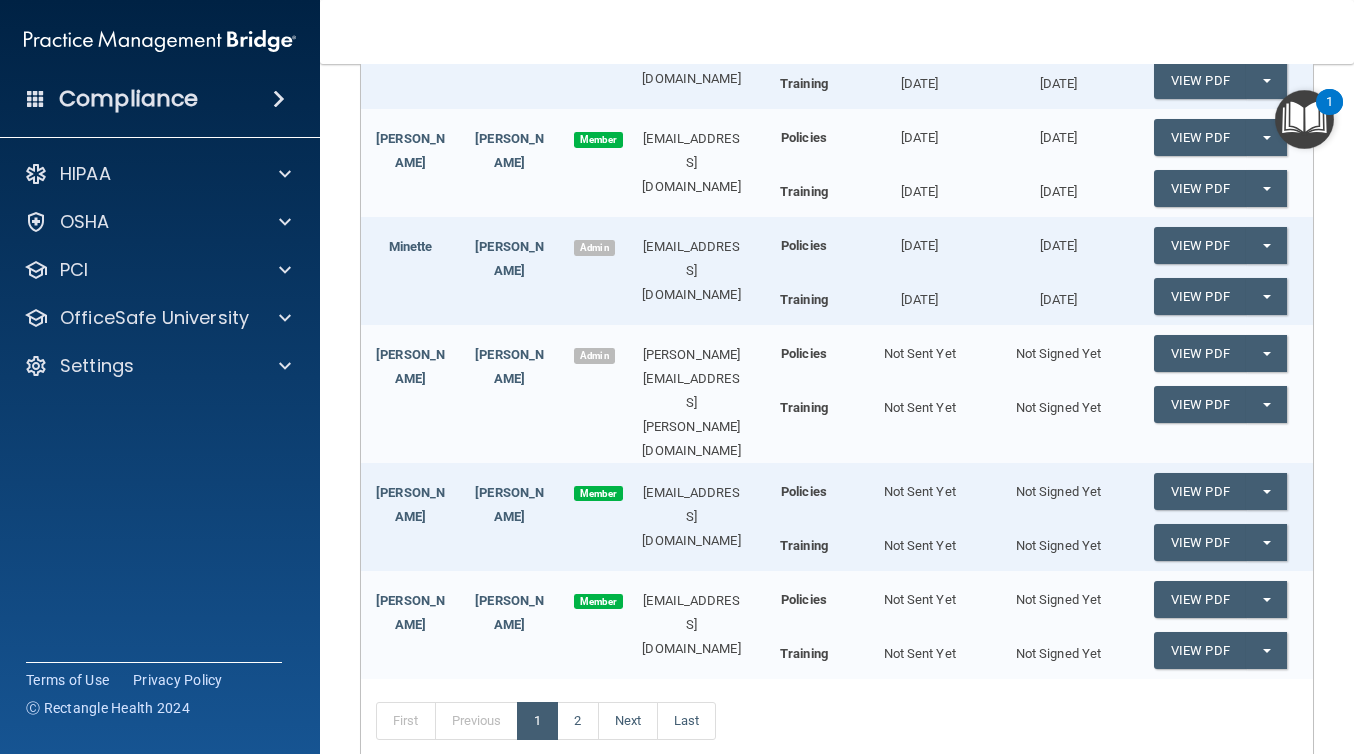 scroll, scrollTop: 708, scrollLeft: 0, axis: vertical 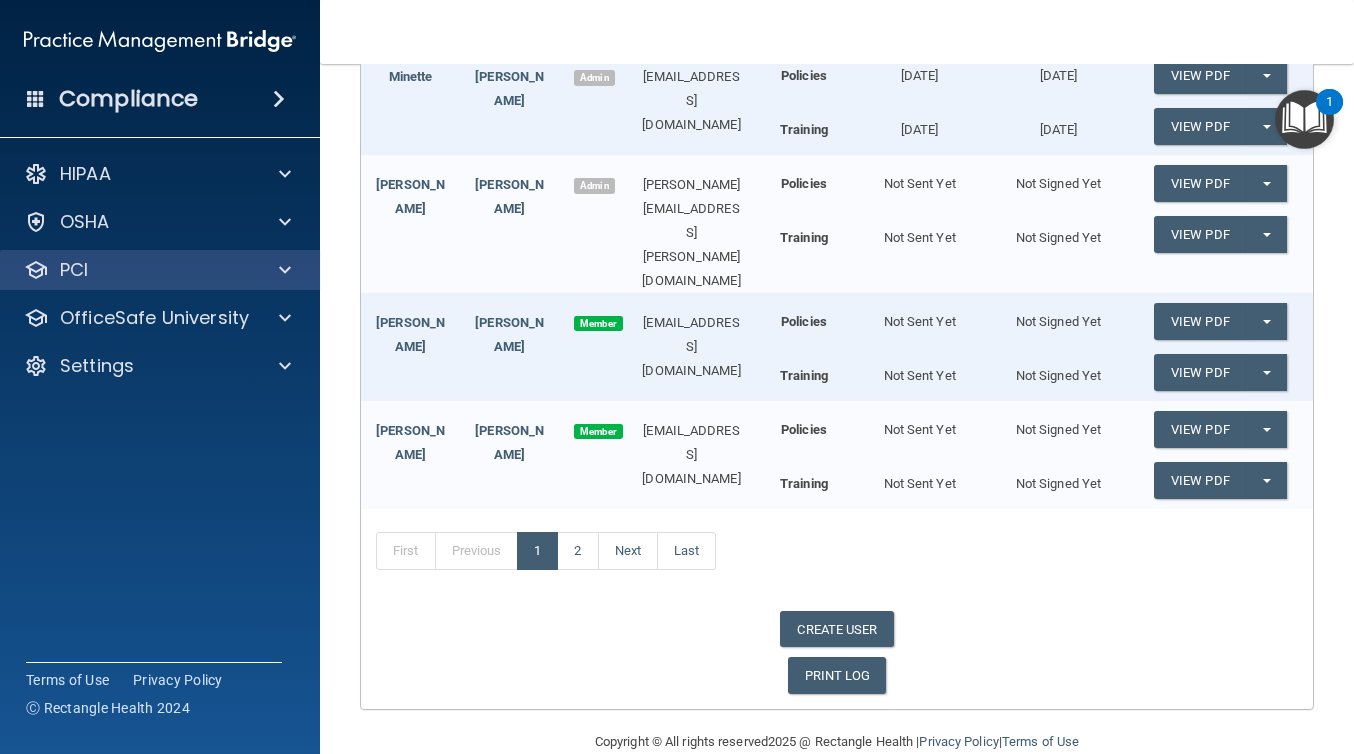 click on "PCI" at bounding box center [160, 270] 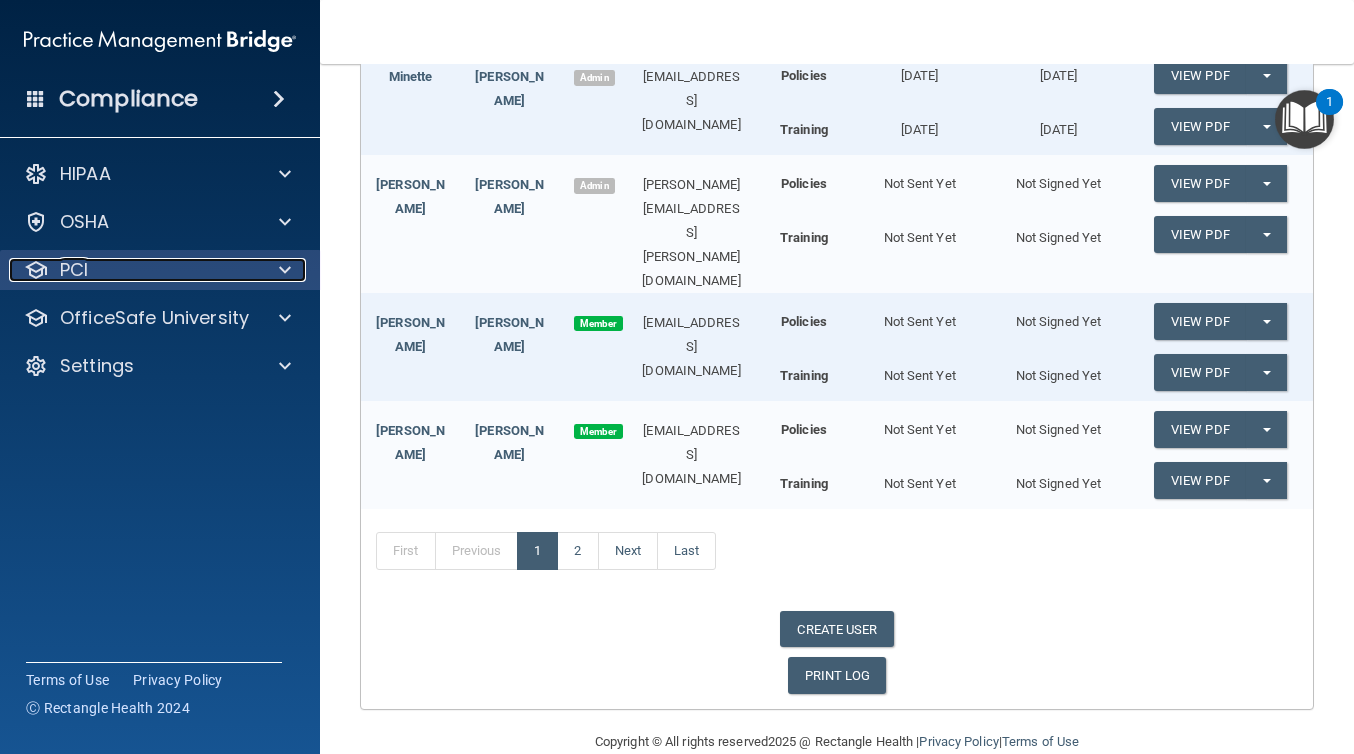 click at bounding box center [285, 270] 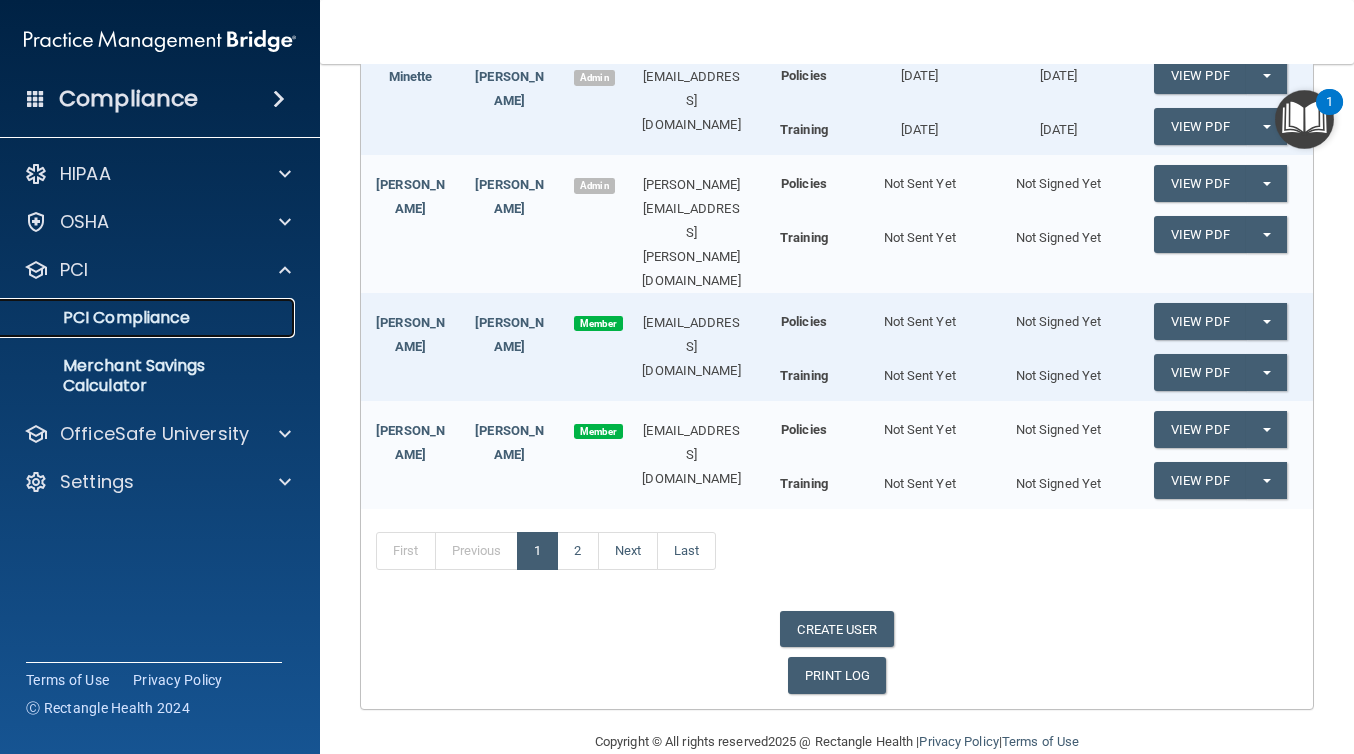 click on "PCI Compliance" at bounding box center (149, 318) 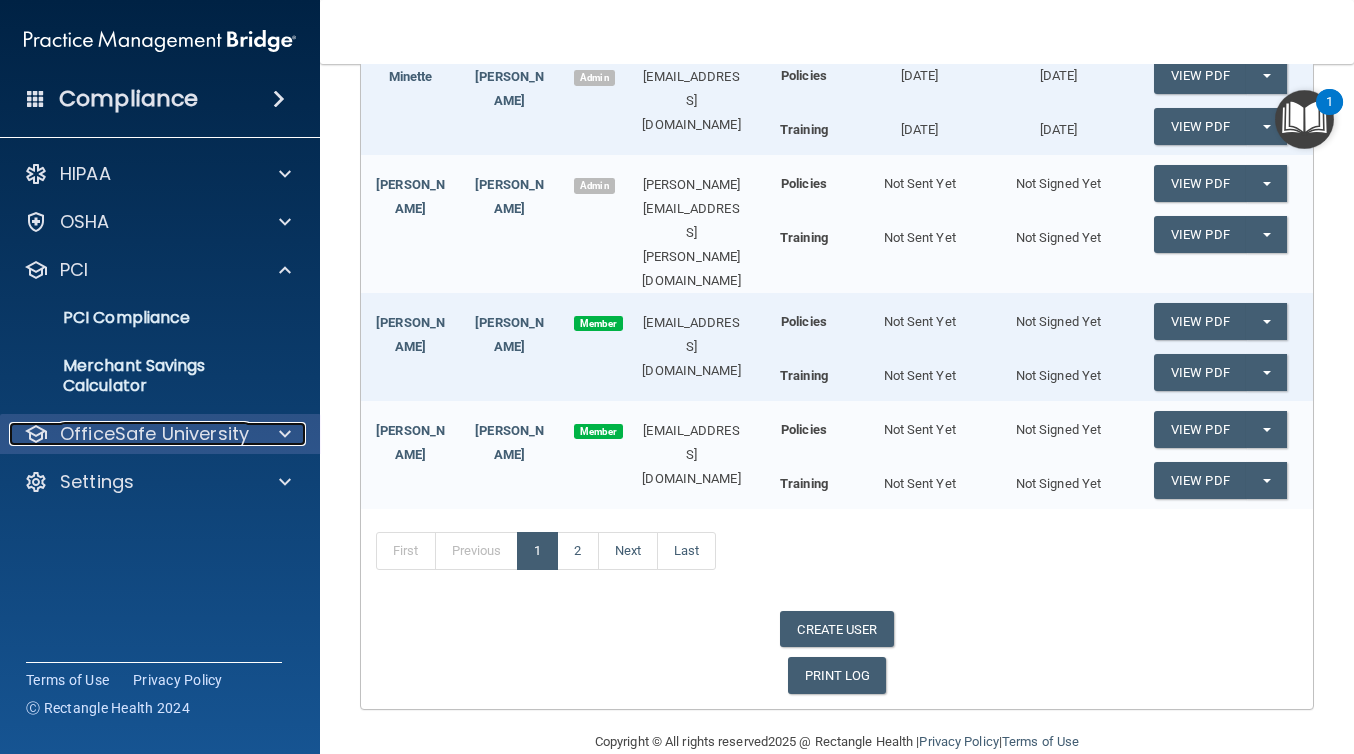 click at bounding box center [282, 434] 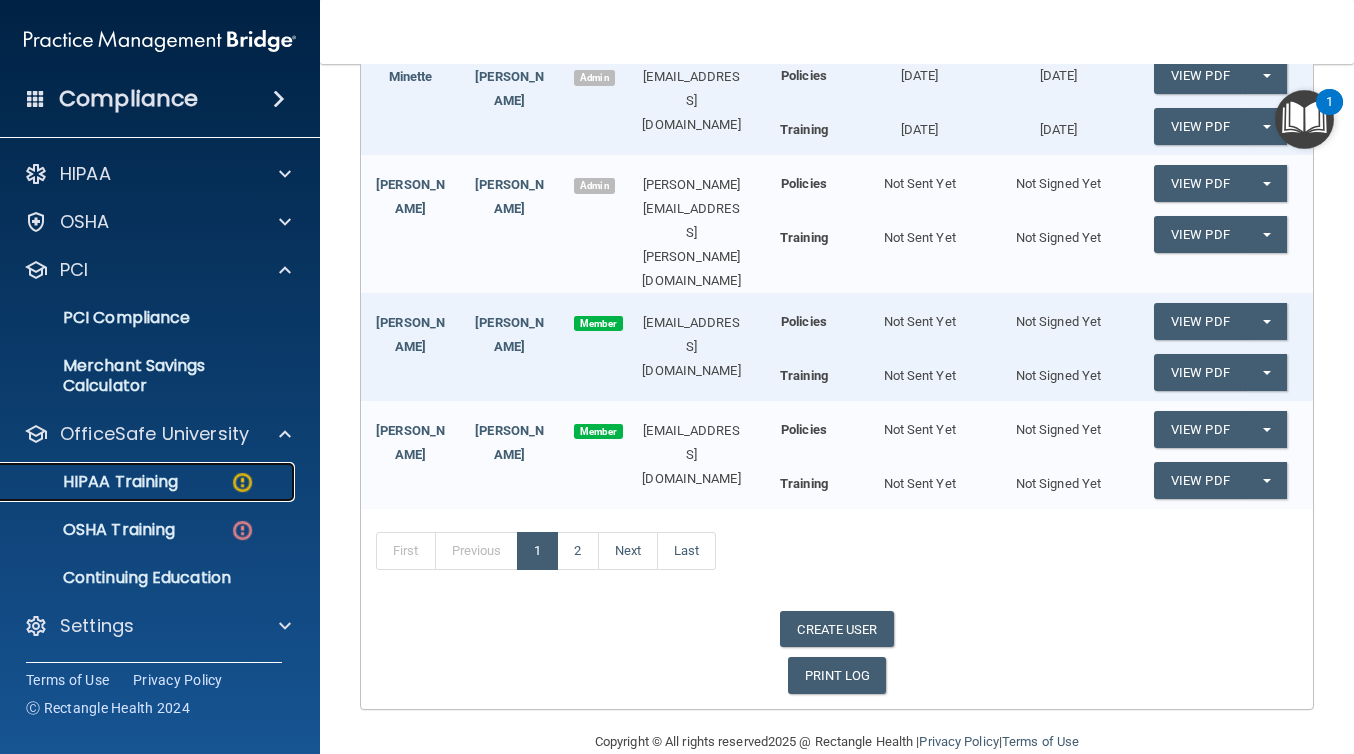 click at bounding box center [242, 482] 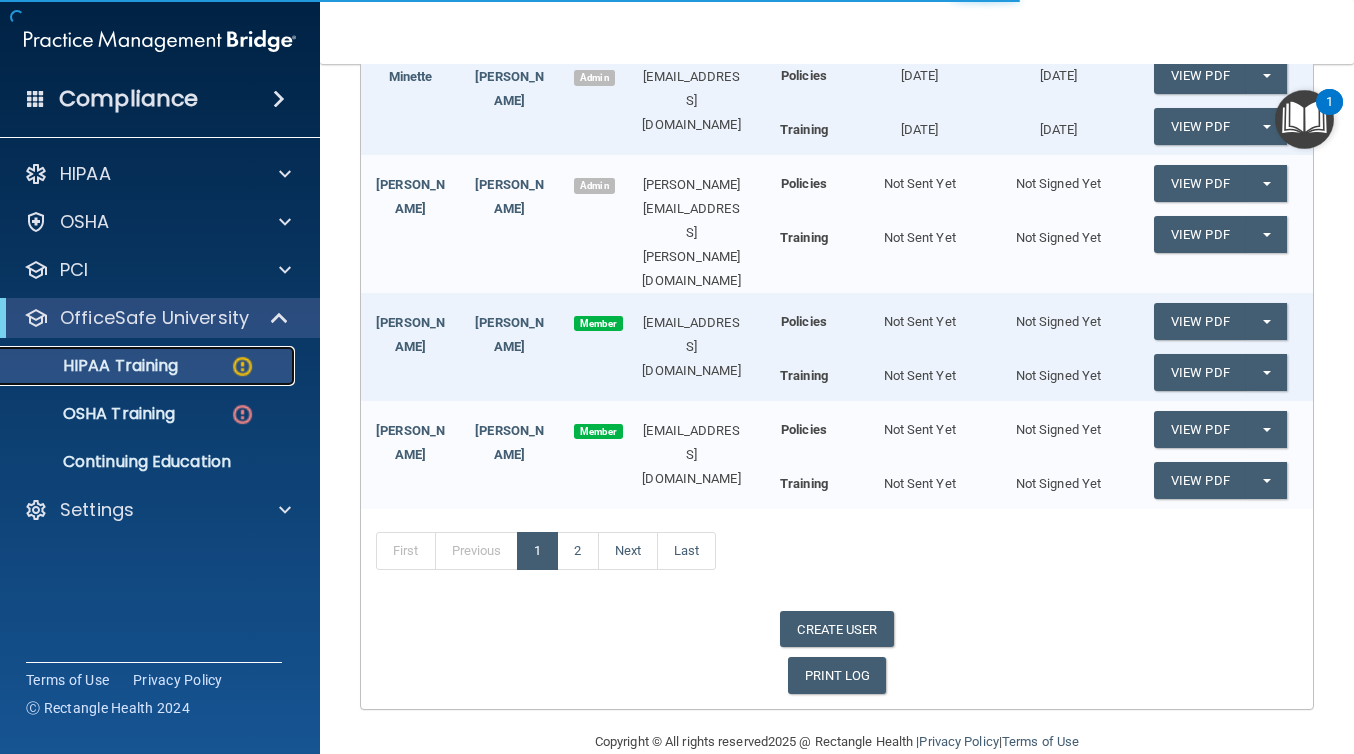 scroll, scrollTop: 639, scrollLeft: 0, axis: vertical 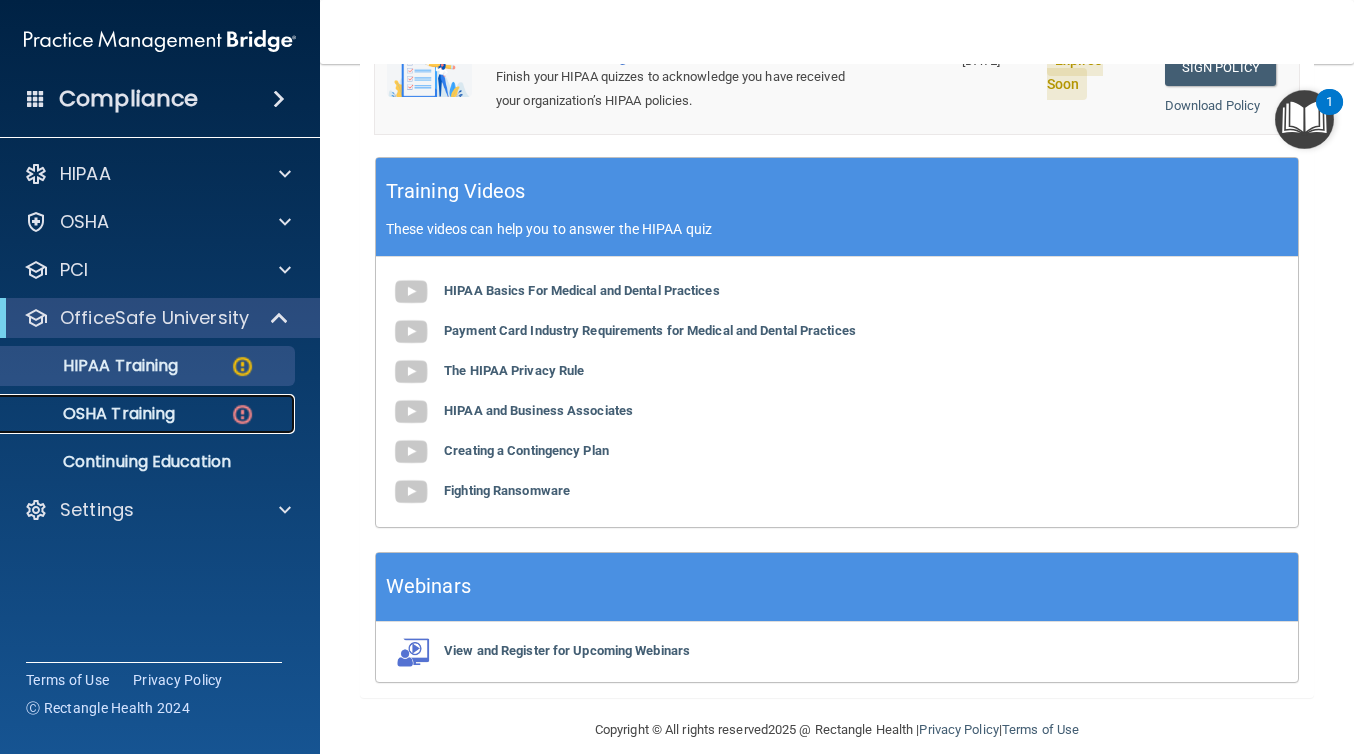 click at bounding box center [242, 414] 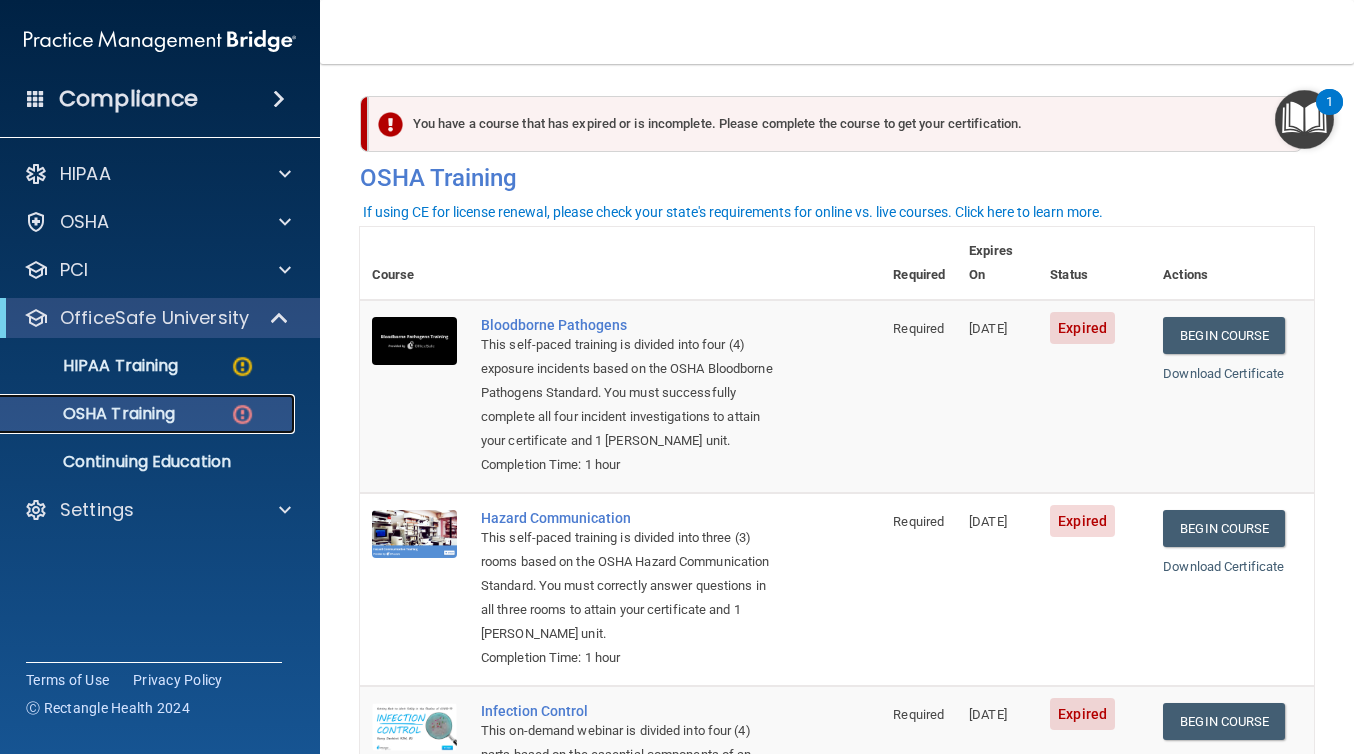 scroll, scrollTop: 1, scrollLeft: 0, axis: vertical 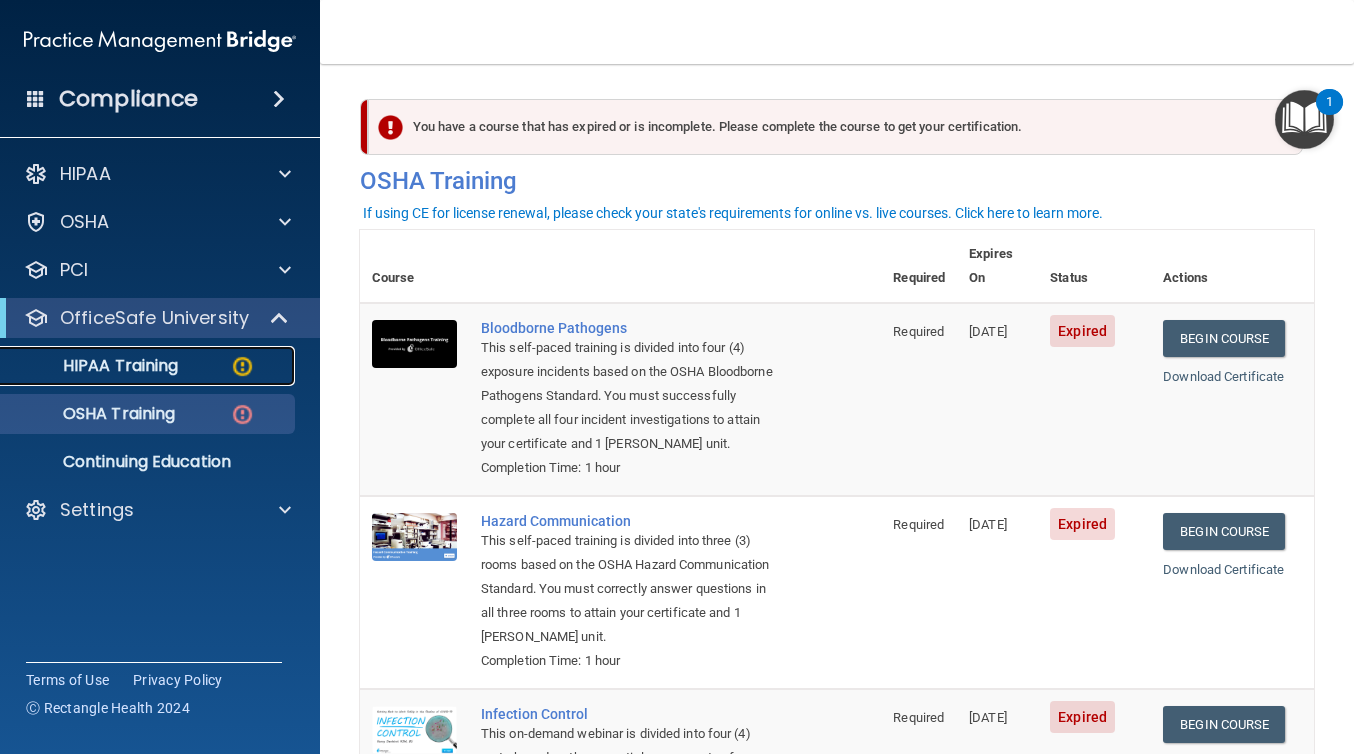 click on "HIPAA Training" at bounding box center [149, 366] 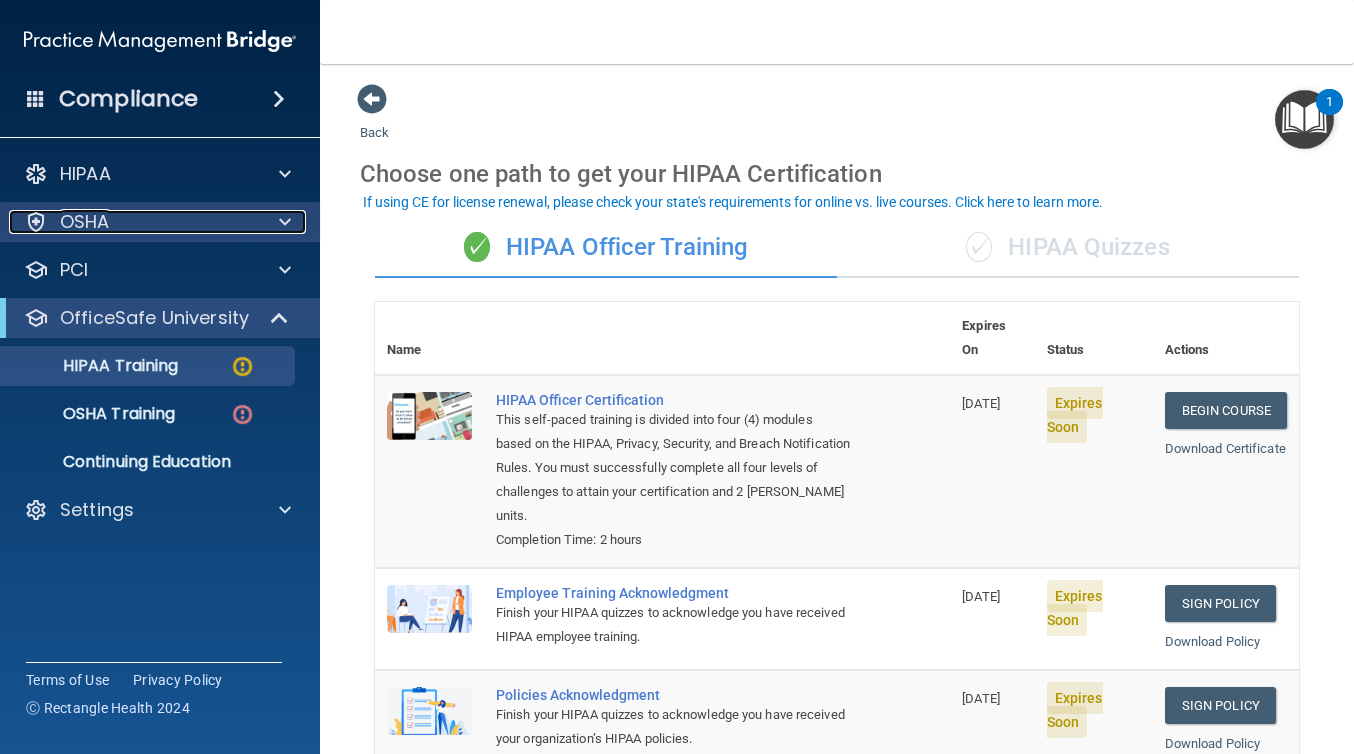 click at bounding box center (285, 222) 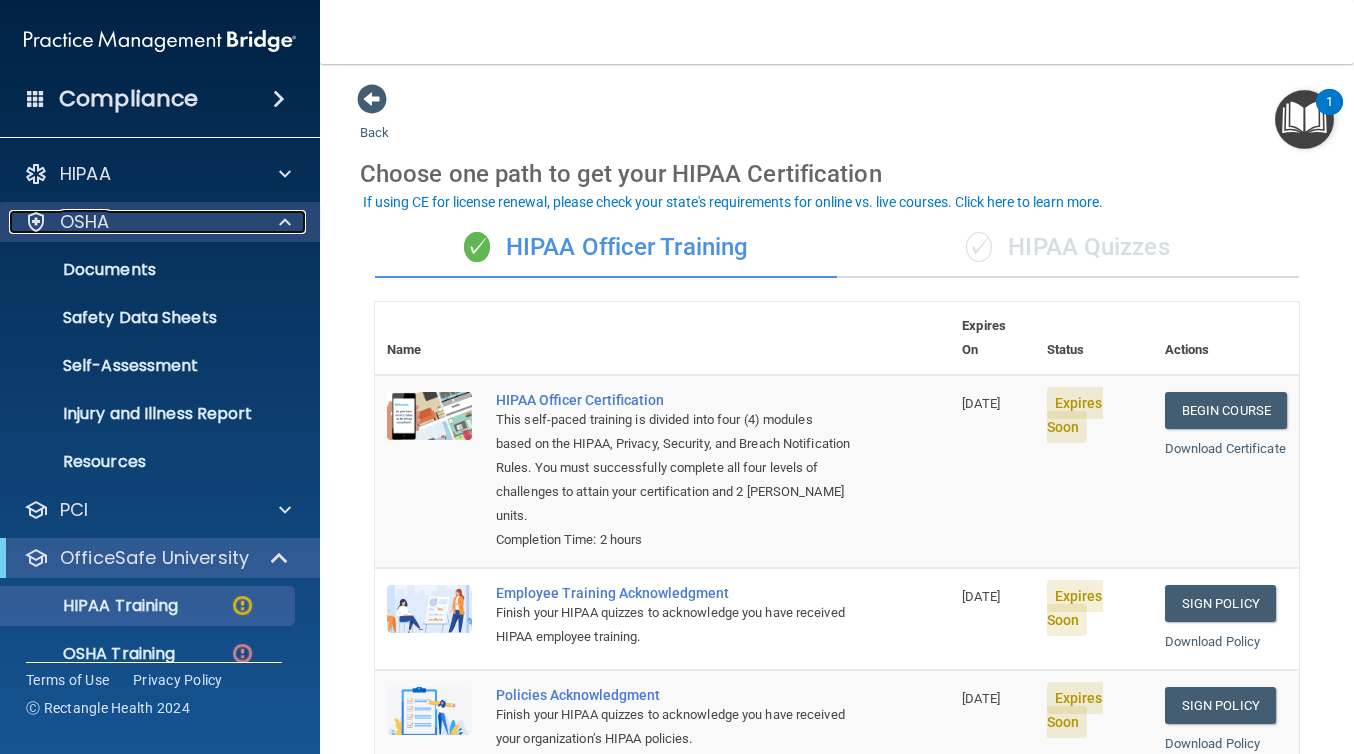 click at bounding box center [285, 222] 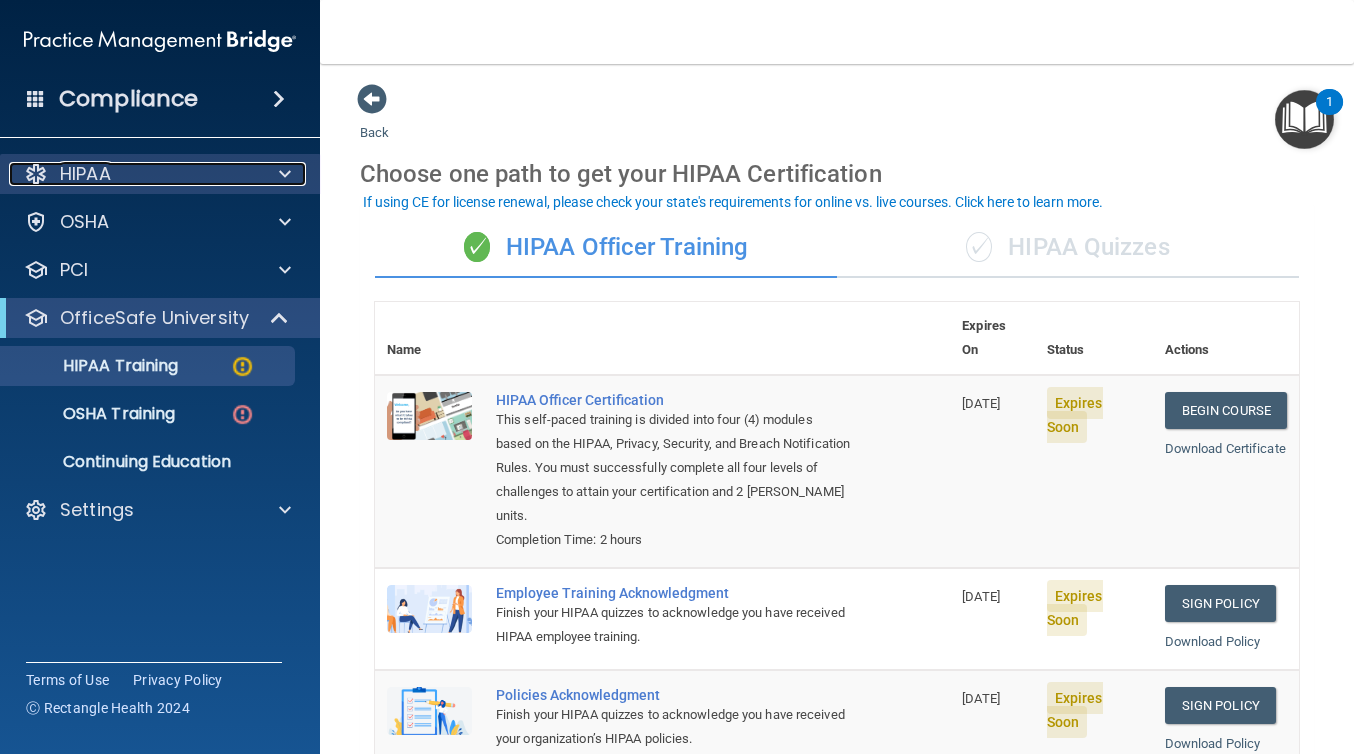 click at bounding box center (285, 174) 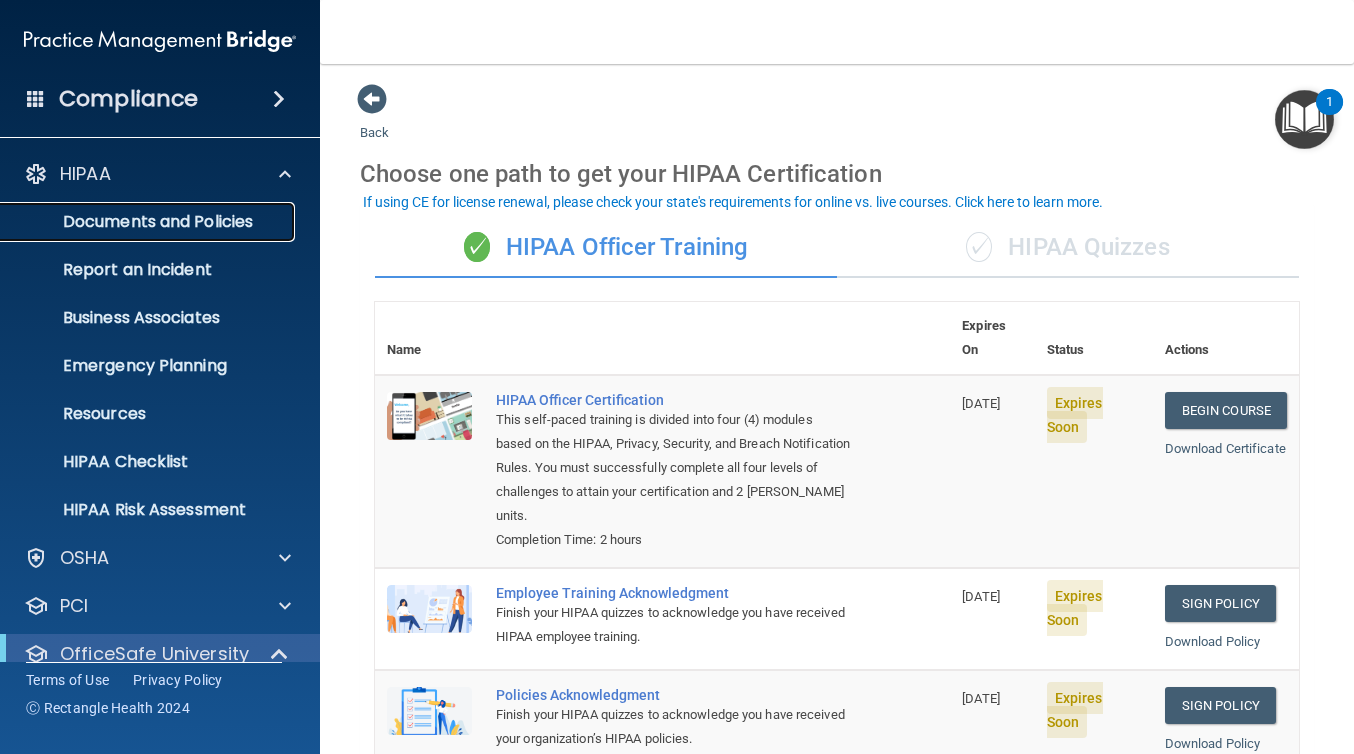 click on "Documents and Policies" at bounding box center (149, 222) 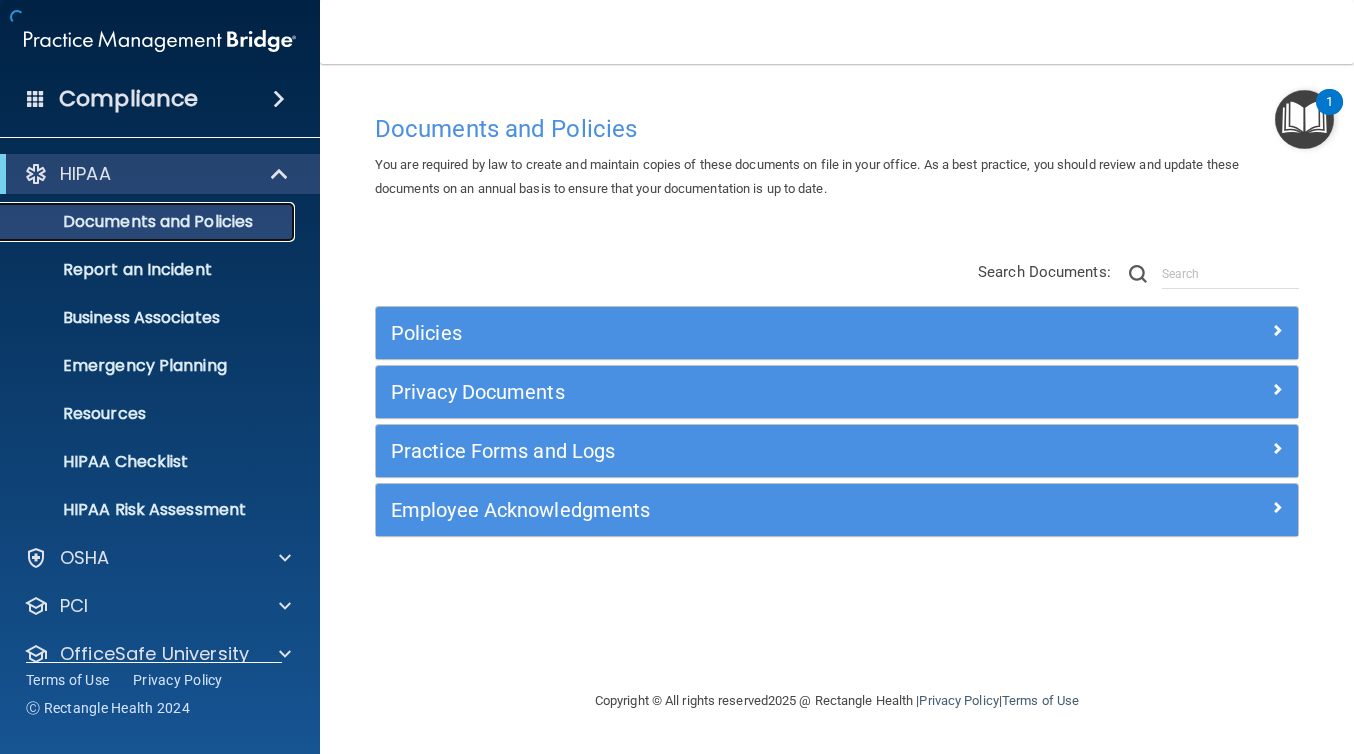 scroll, scrollTop: 0, scrollLeft: 0, axis: both 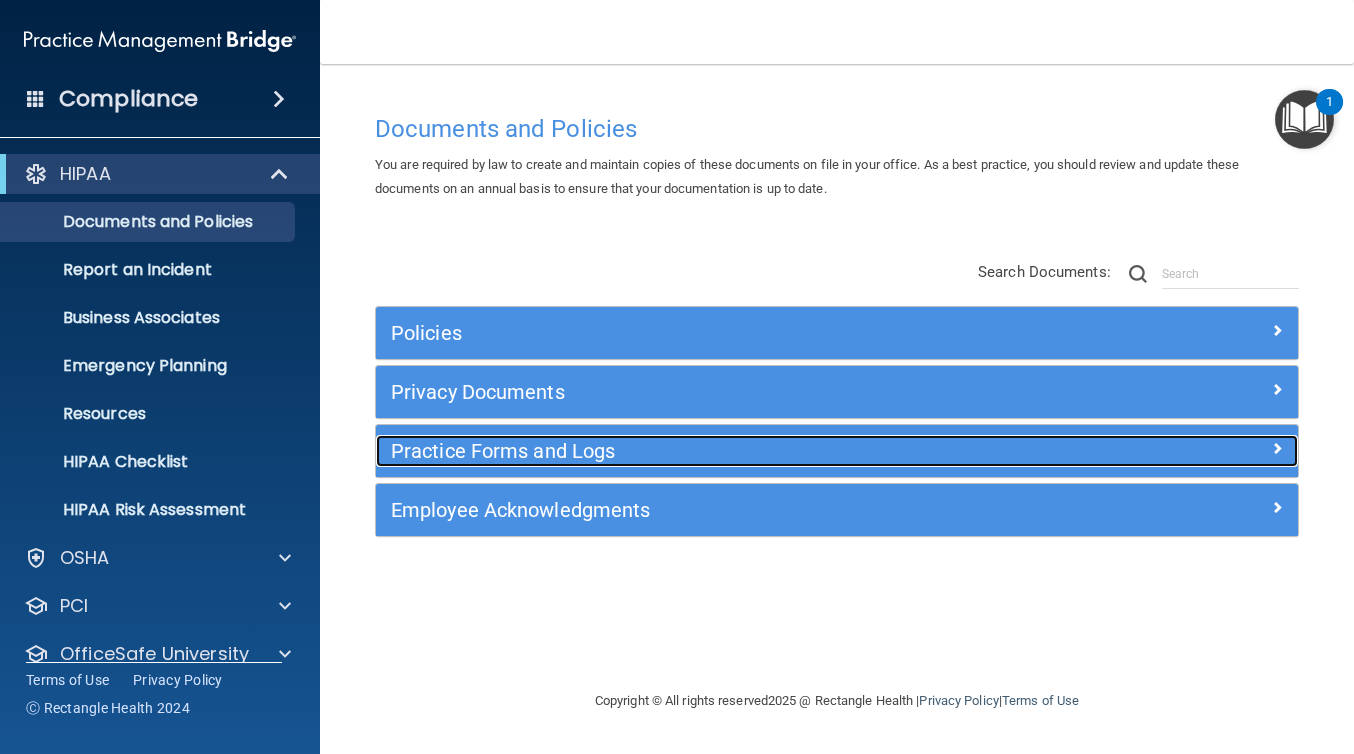 click at bounding box center [1277, 448] 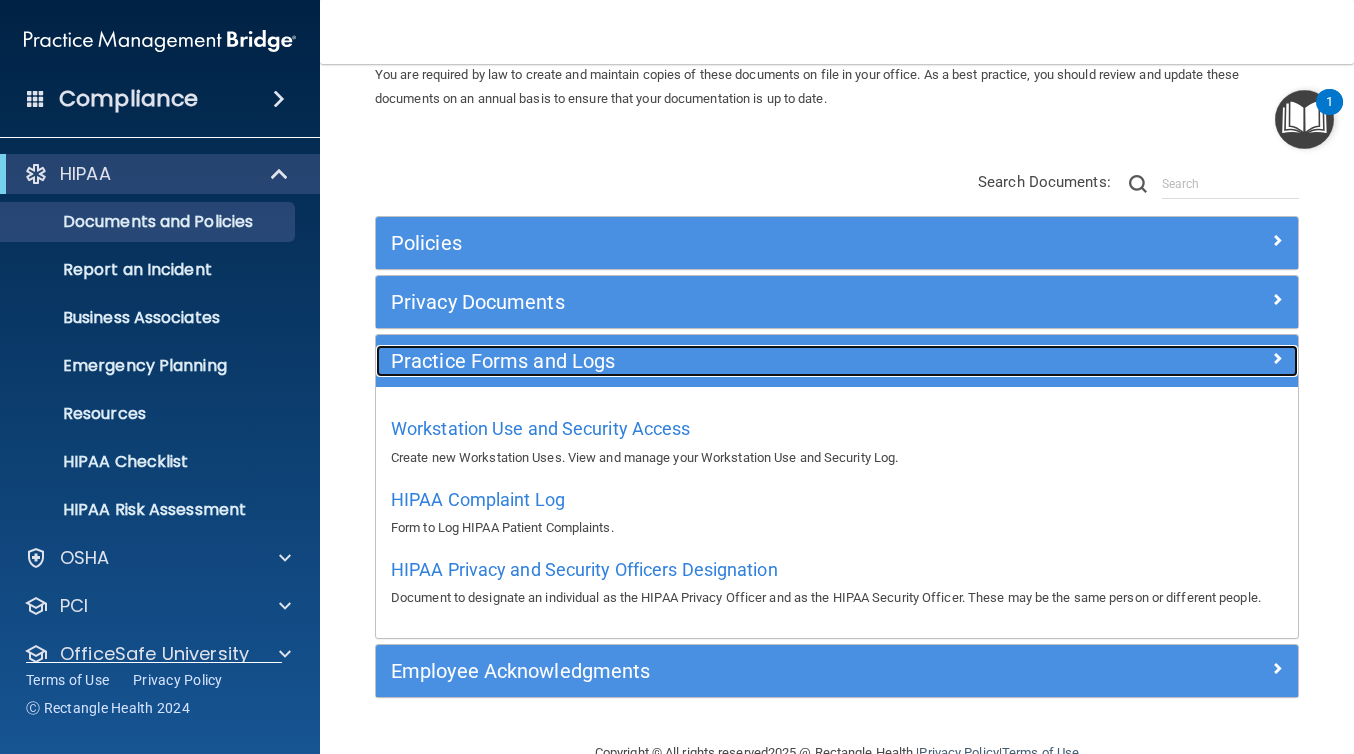 scroll, scrollTop: 102, scrollLeft: 0, axis: vertical 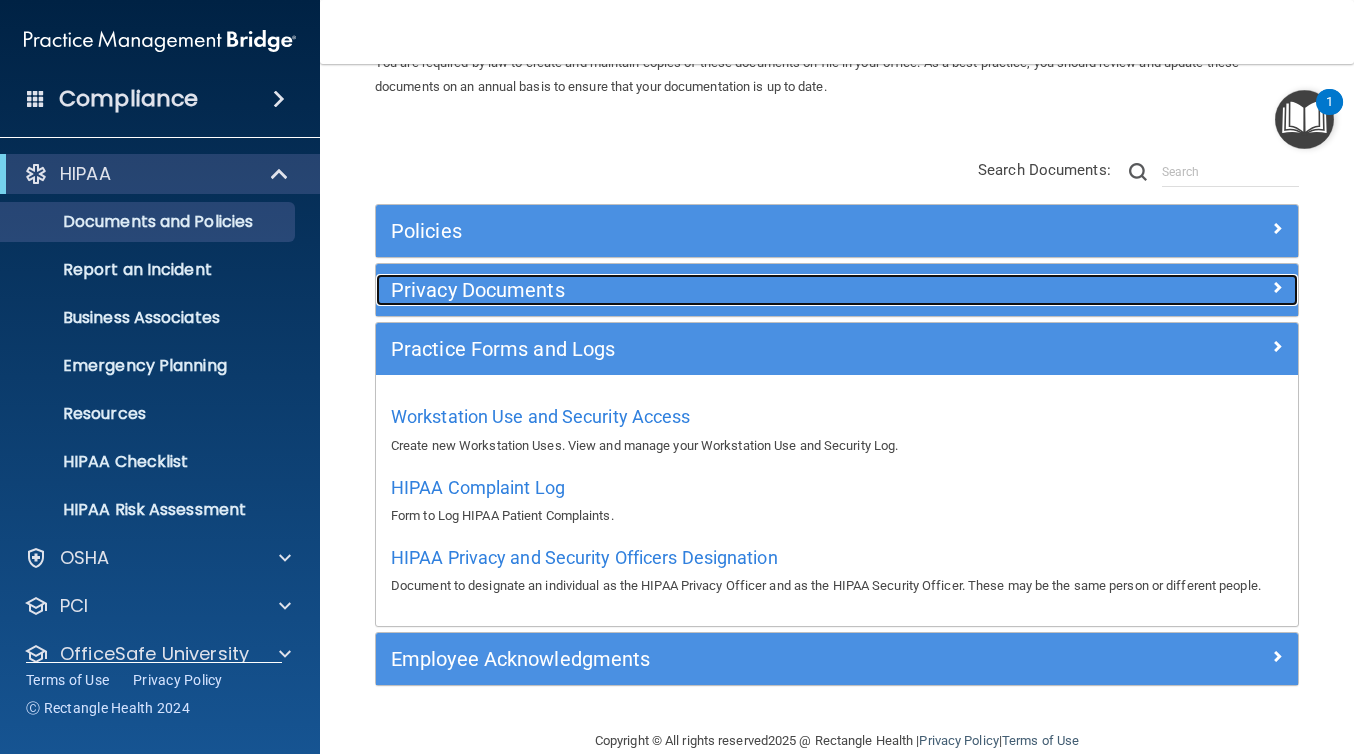 click at bounding box center (1277, 287) 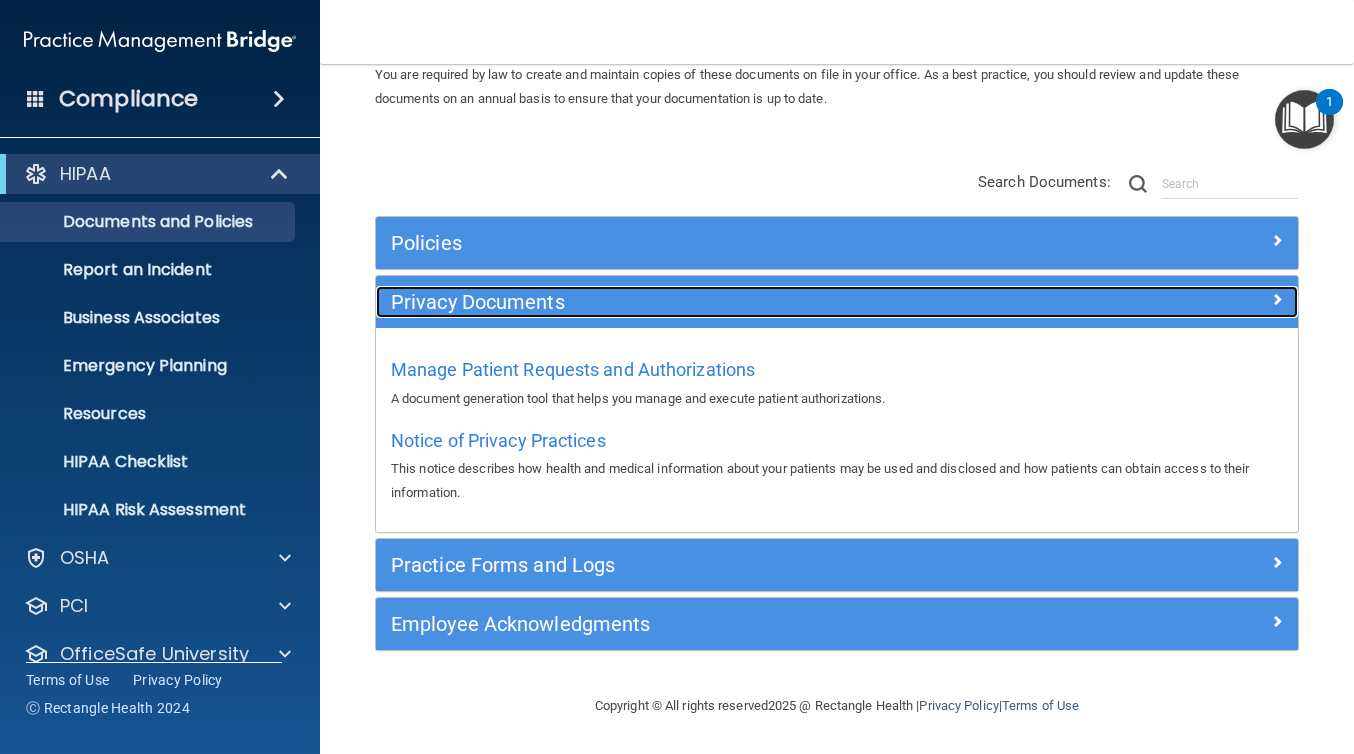 scroll, scrollTop: 91, scrollLeft: 0, axis: vertical 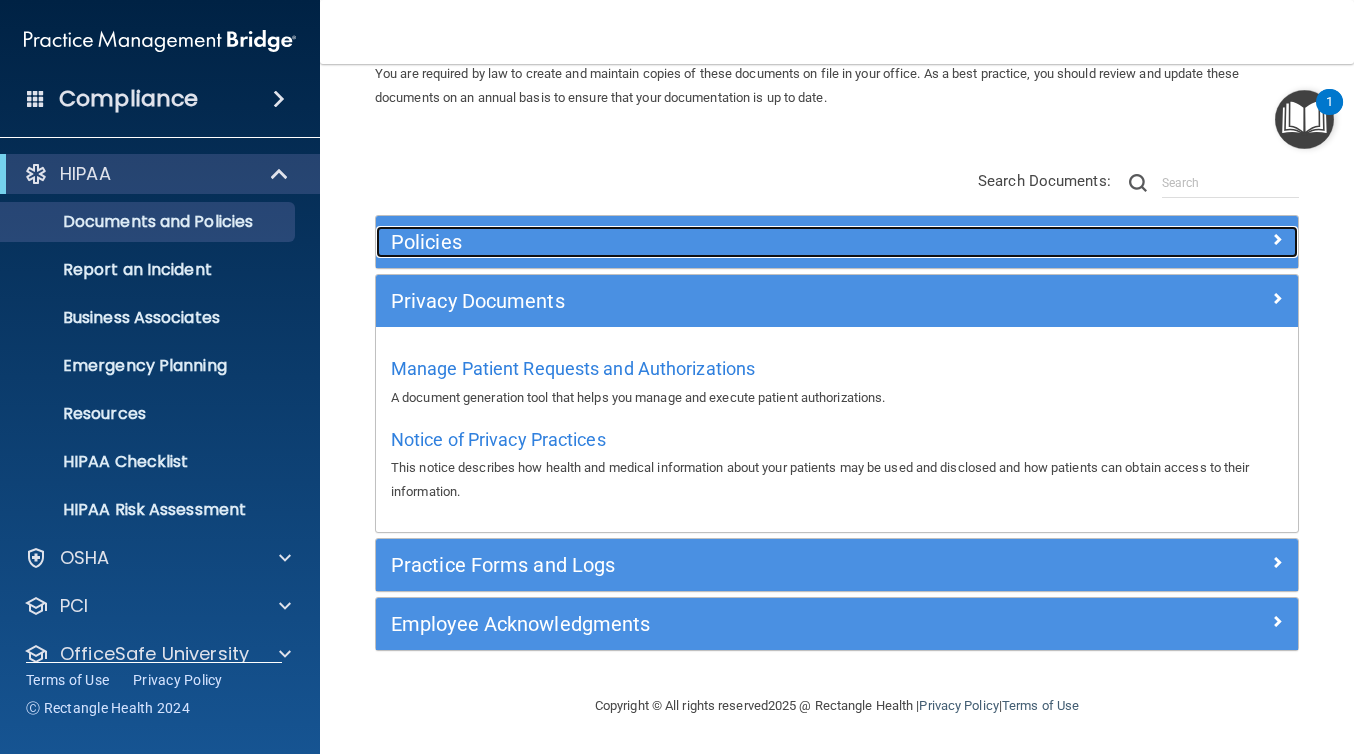 click at bounding box center [1277, 239] 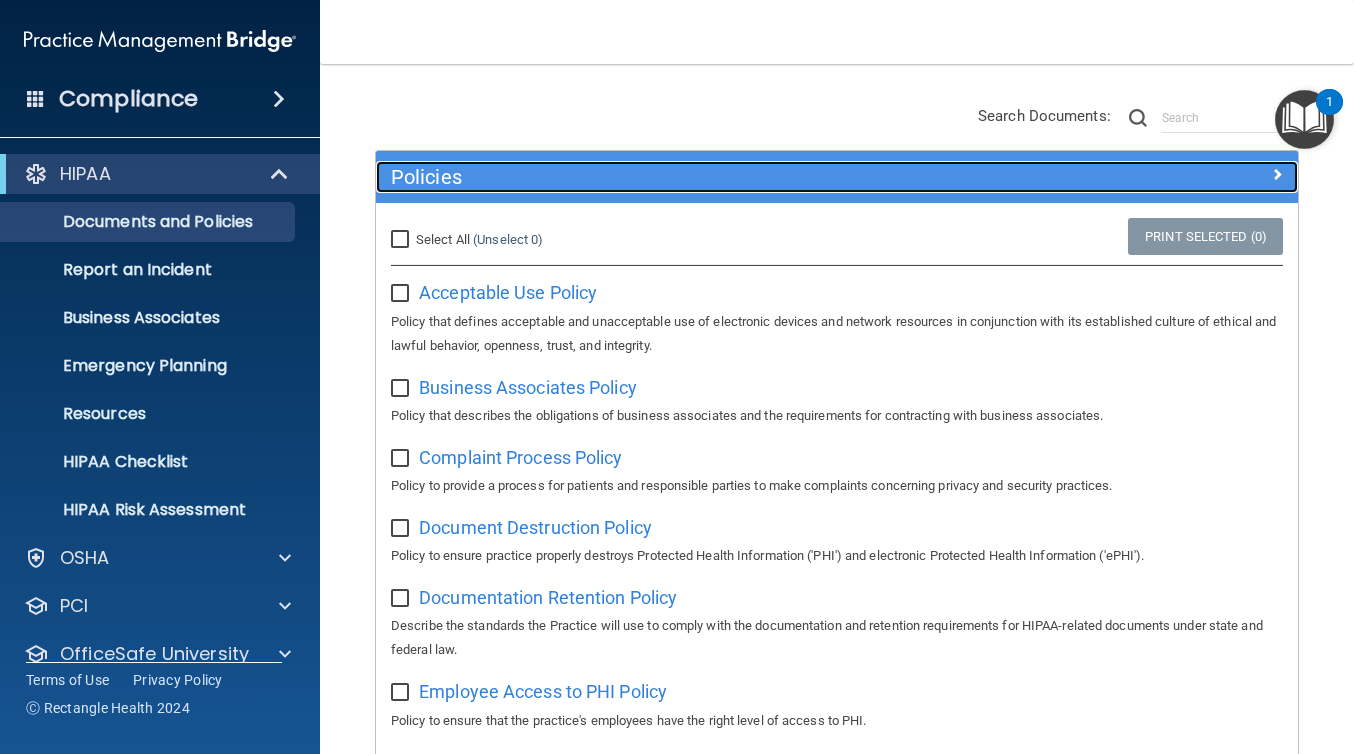 scroll, scrollTop: 105, scrollLeft: 0, axis: vertical 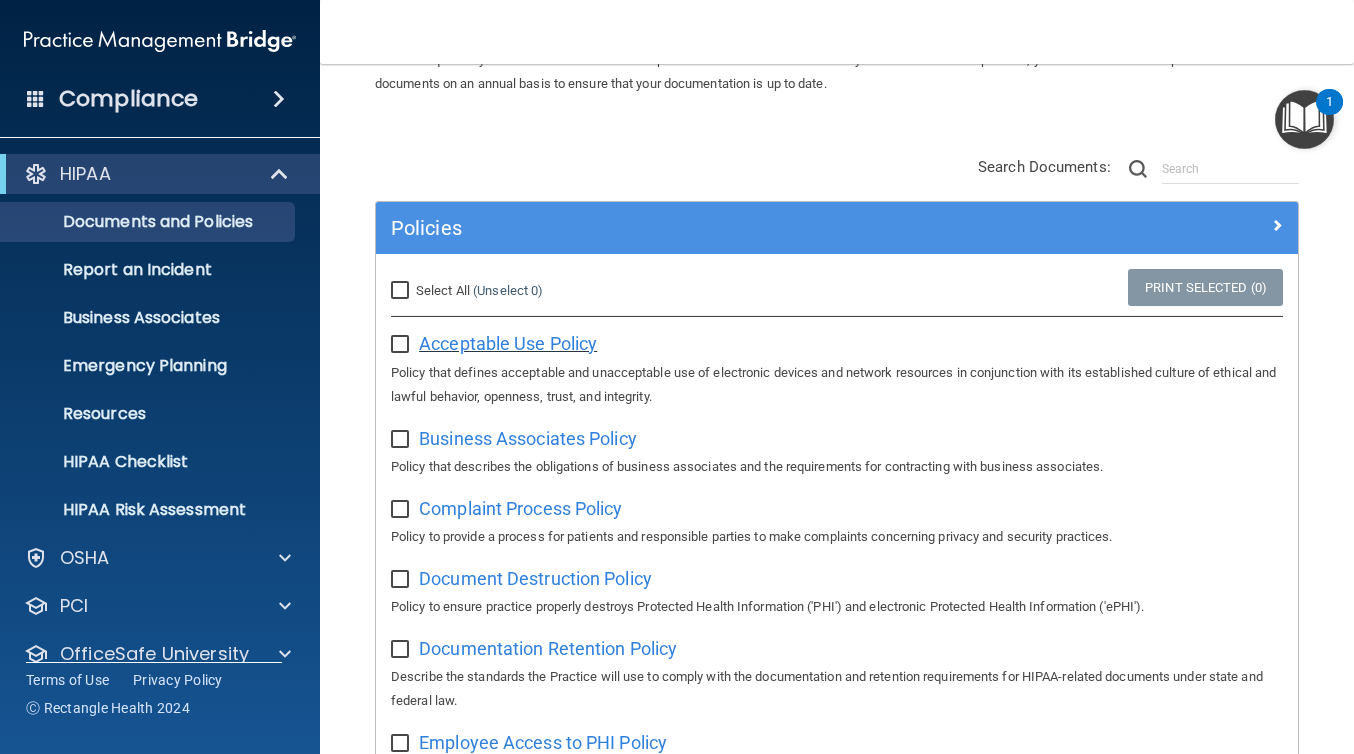 click on "Acceptable Use Policy" at bounding box center (508, 343) 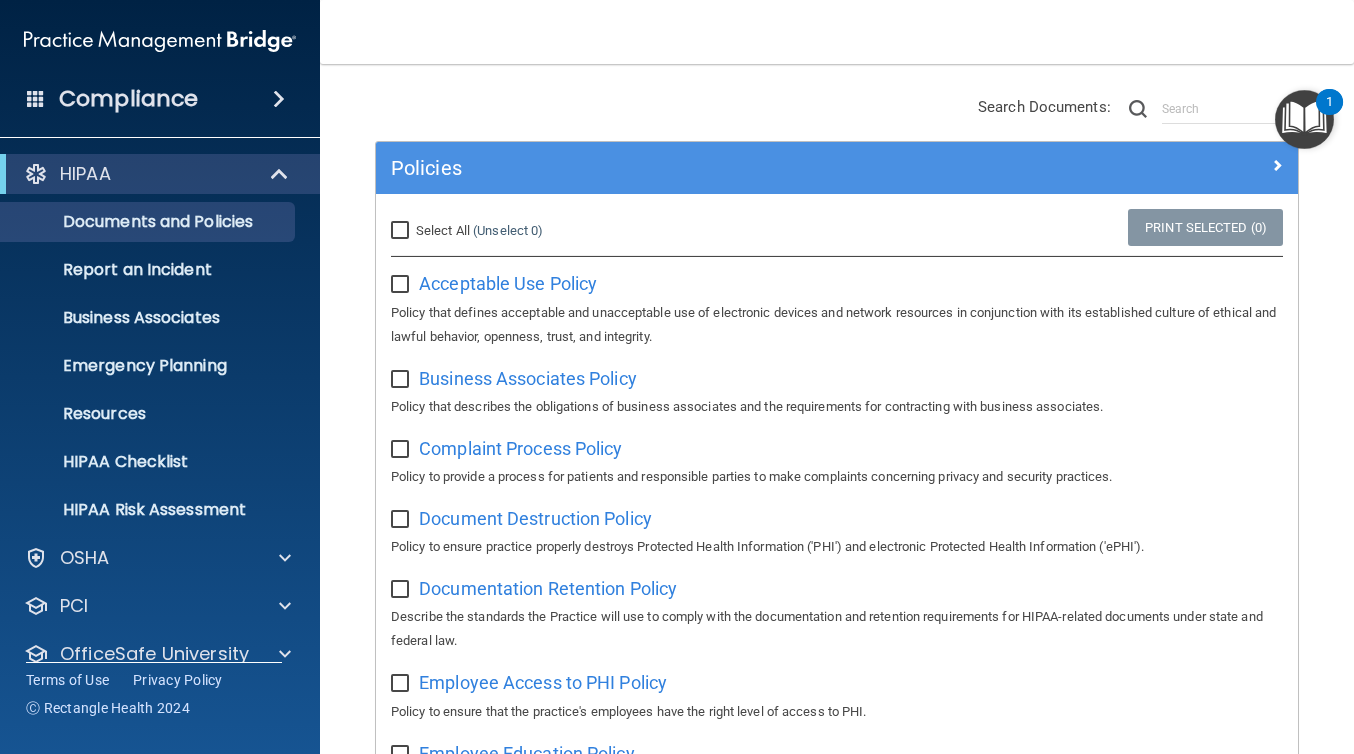 scroll, scrollTop: 168, scrollLeft: 0, axis: vertical 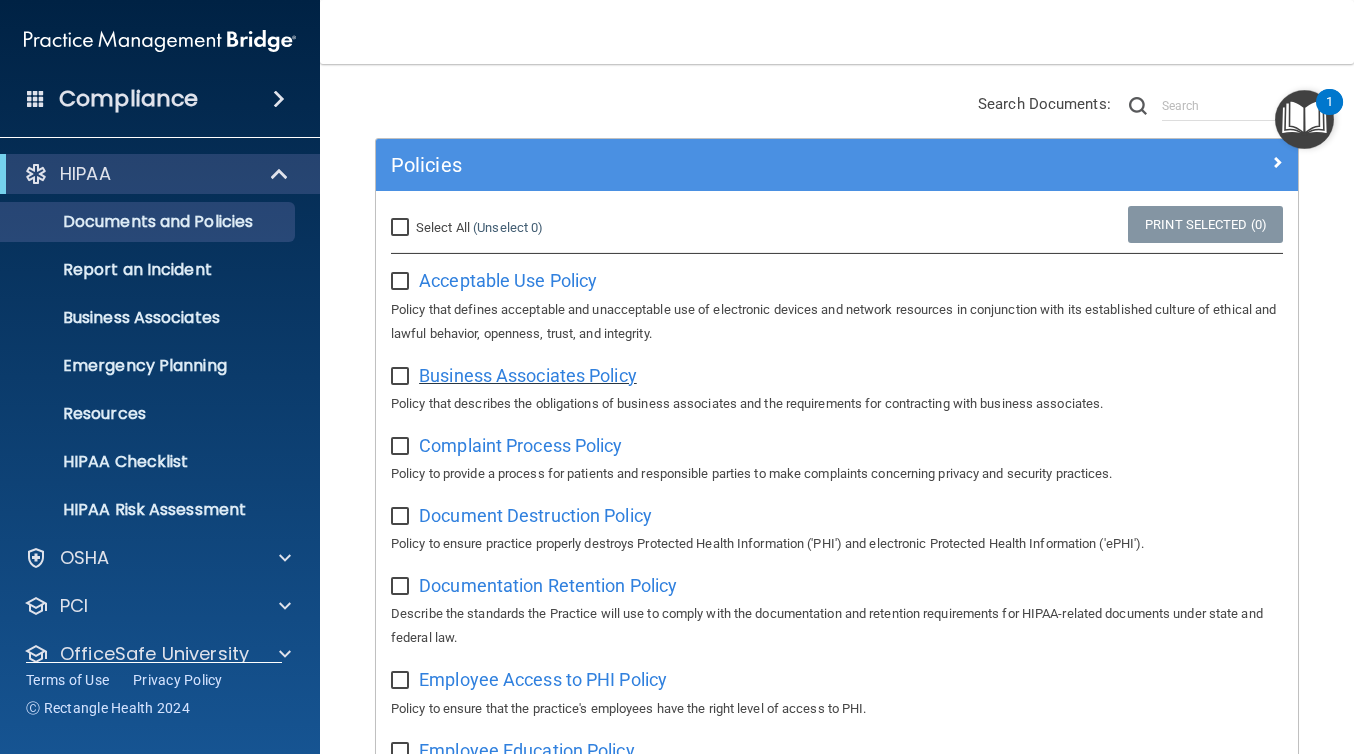 click on "Business Associates Policy" at bounding box center [528, 375] 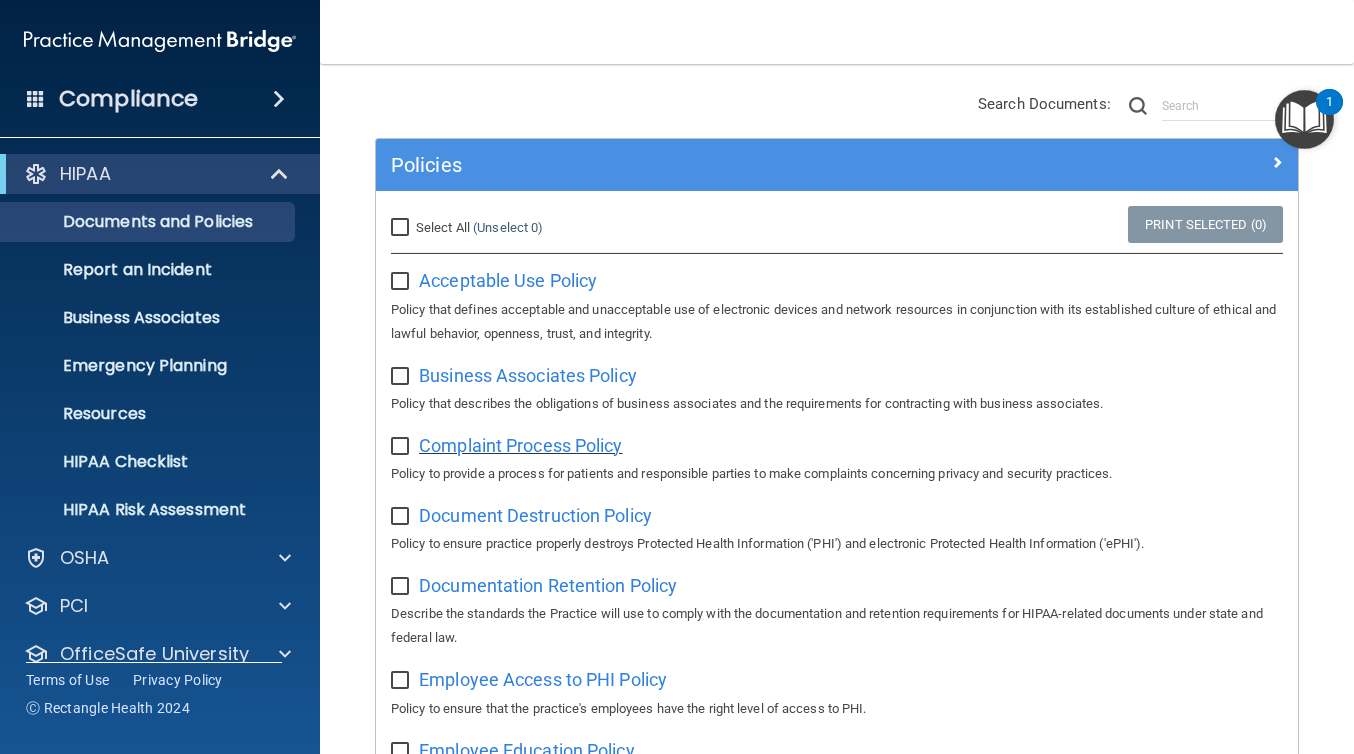 click on "Complaint Process Policy" at bounding box center (520, 445) 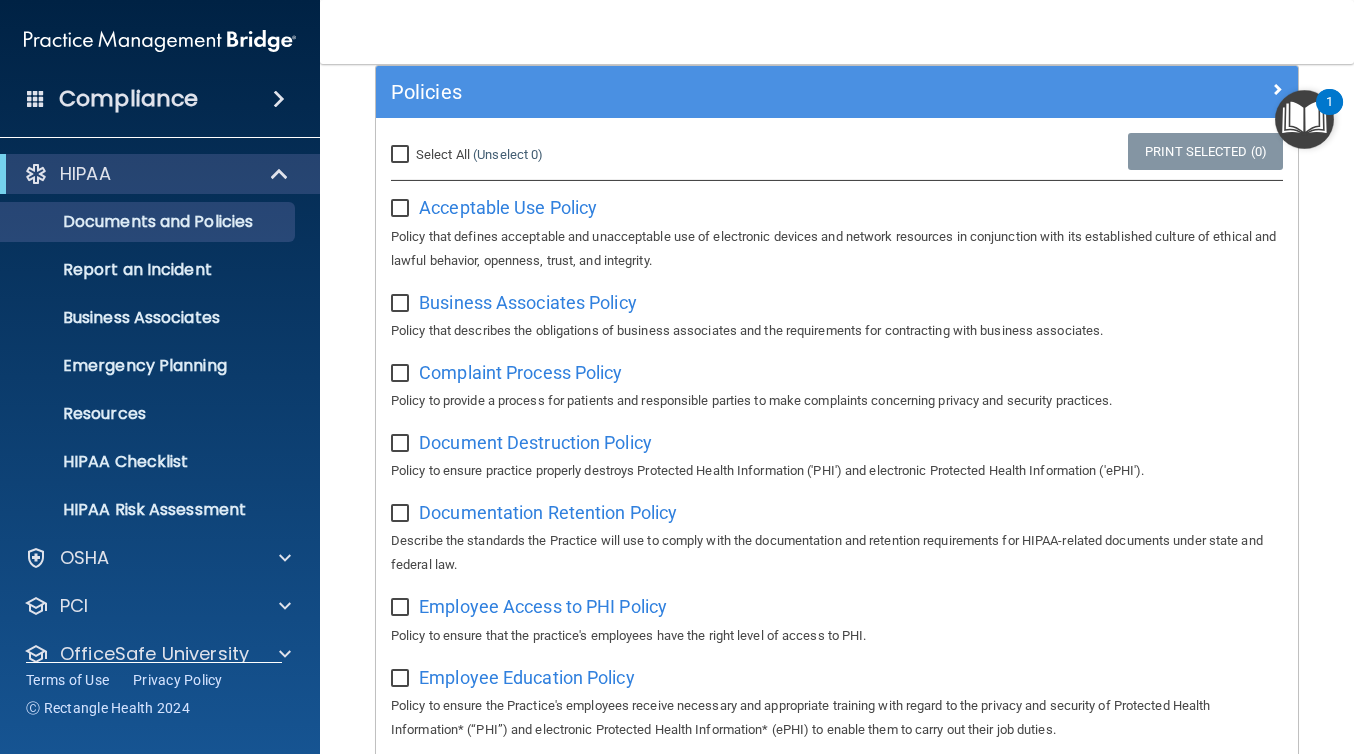 scroll, scrollTop: 0, scrollLeft: 0, axis: both 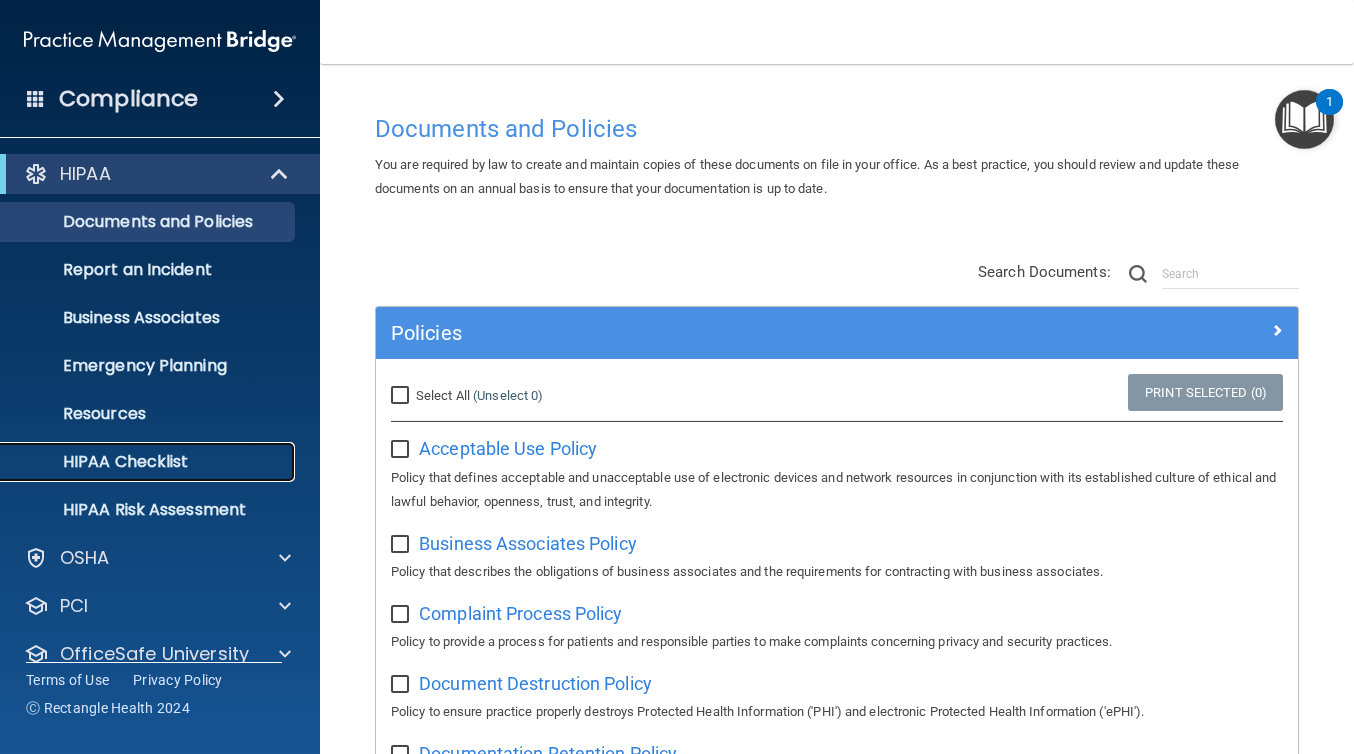 click on "HIPAA Checklist" at bounding box center (149, 462) 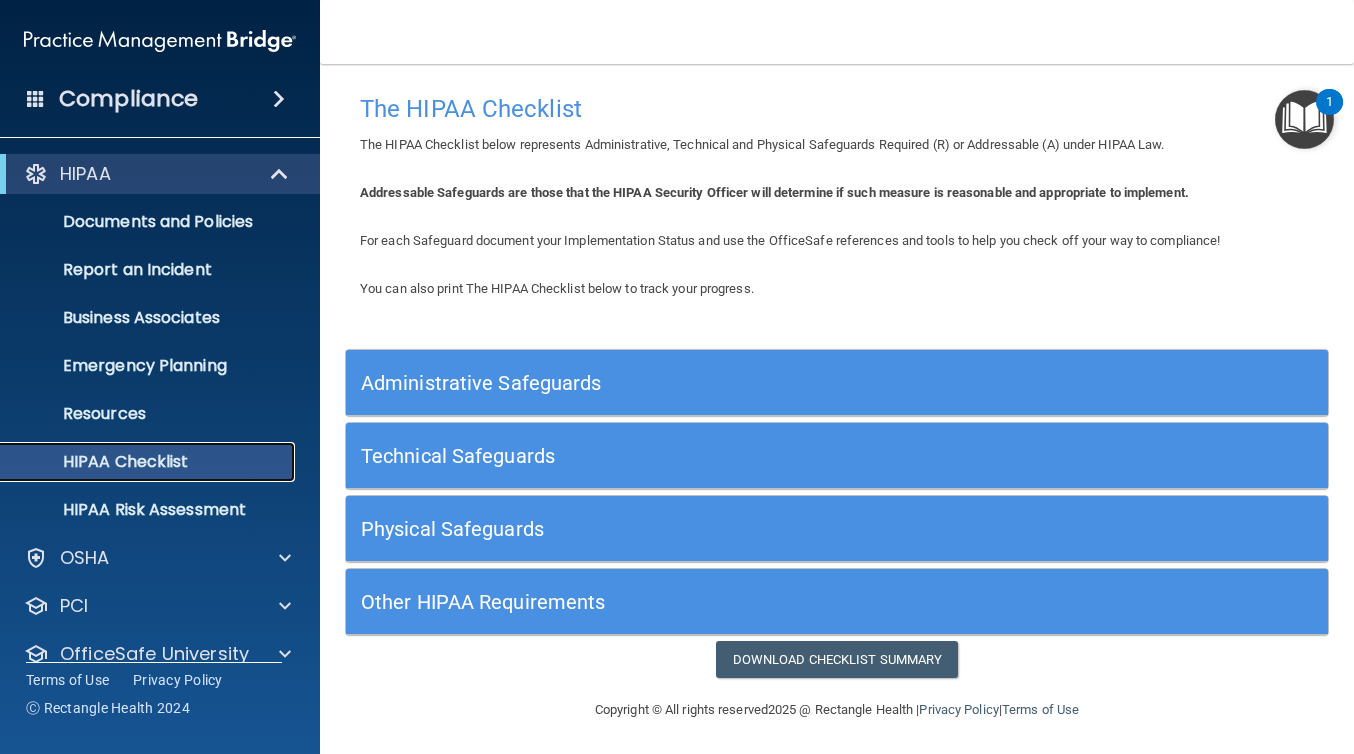 scroll, scrollTop: 4, scrollLeft: 0, axis: vertical 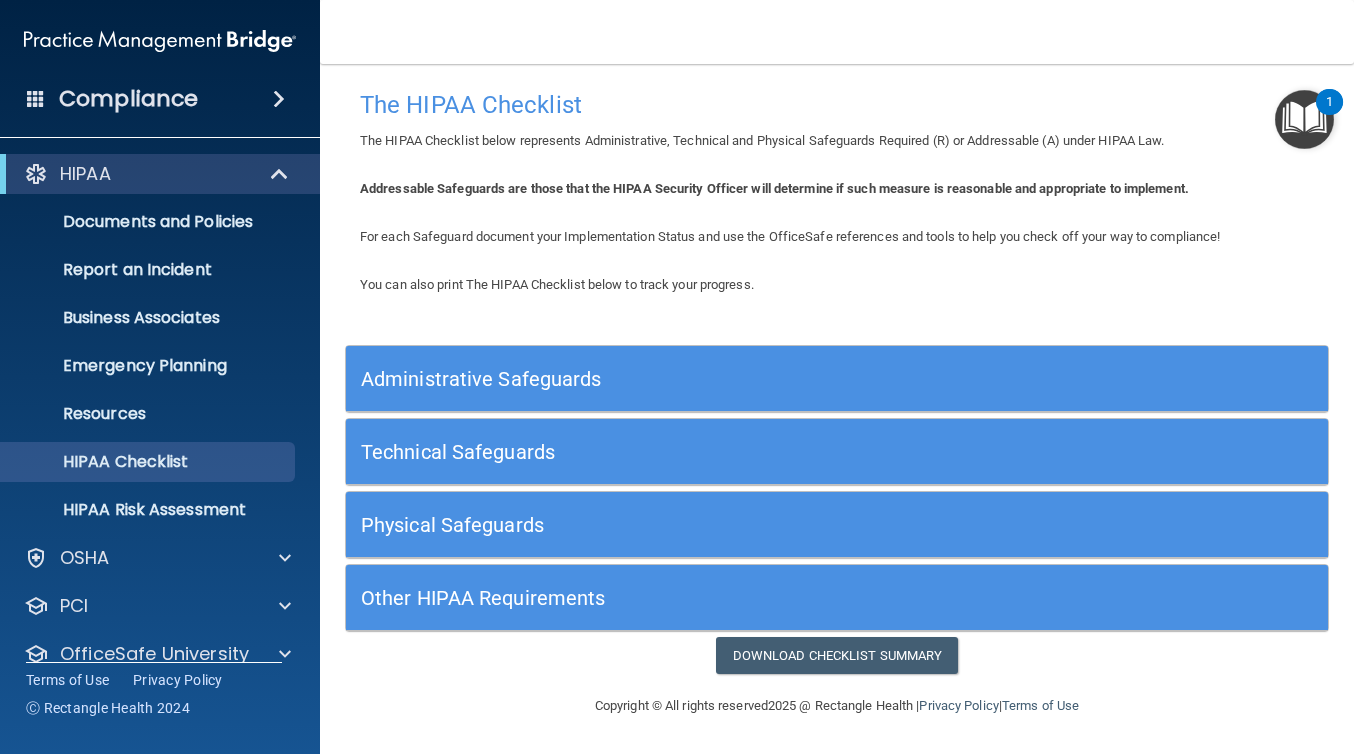 click on "Administrative Safeguards" at bounding box center (714, 379) 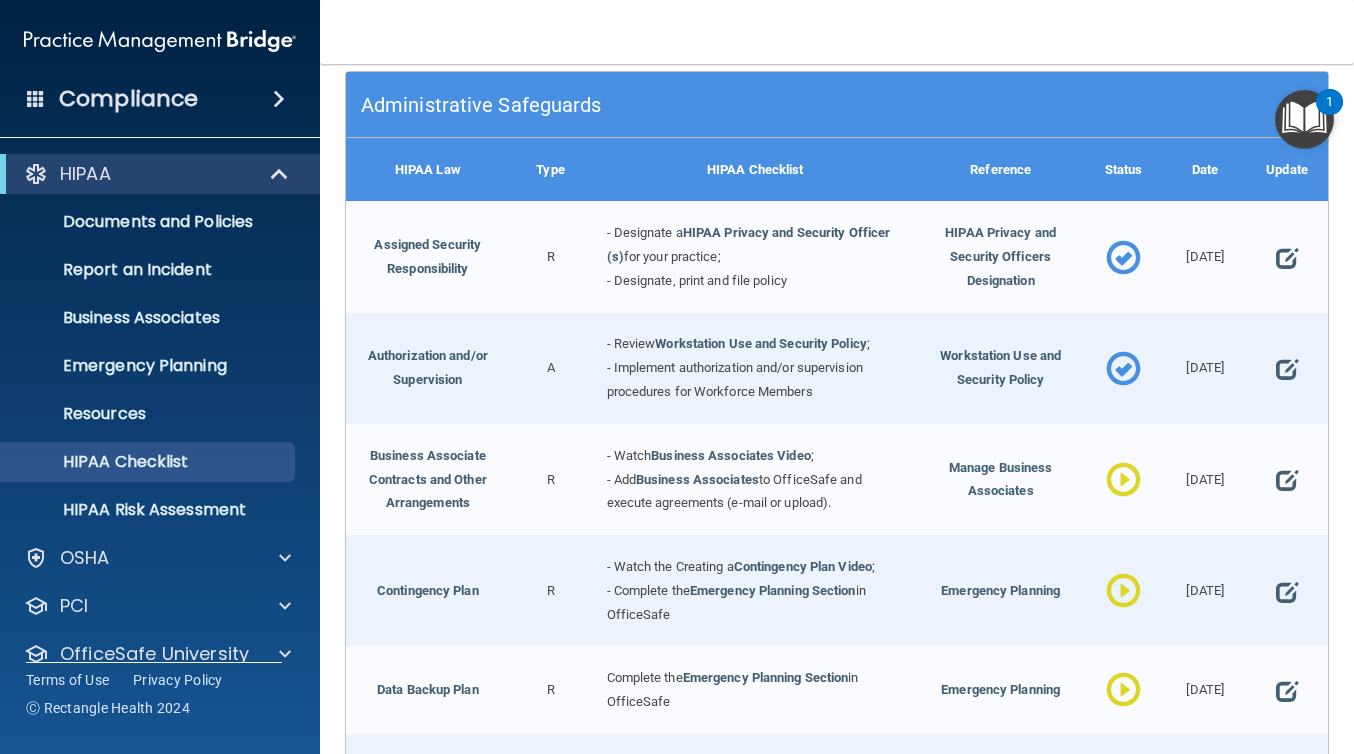 scroll, scrollTop: 628, scrollLeft: 0, axis: vertical 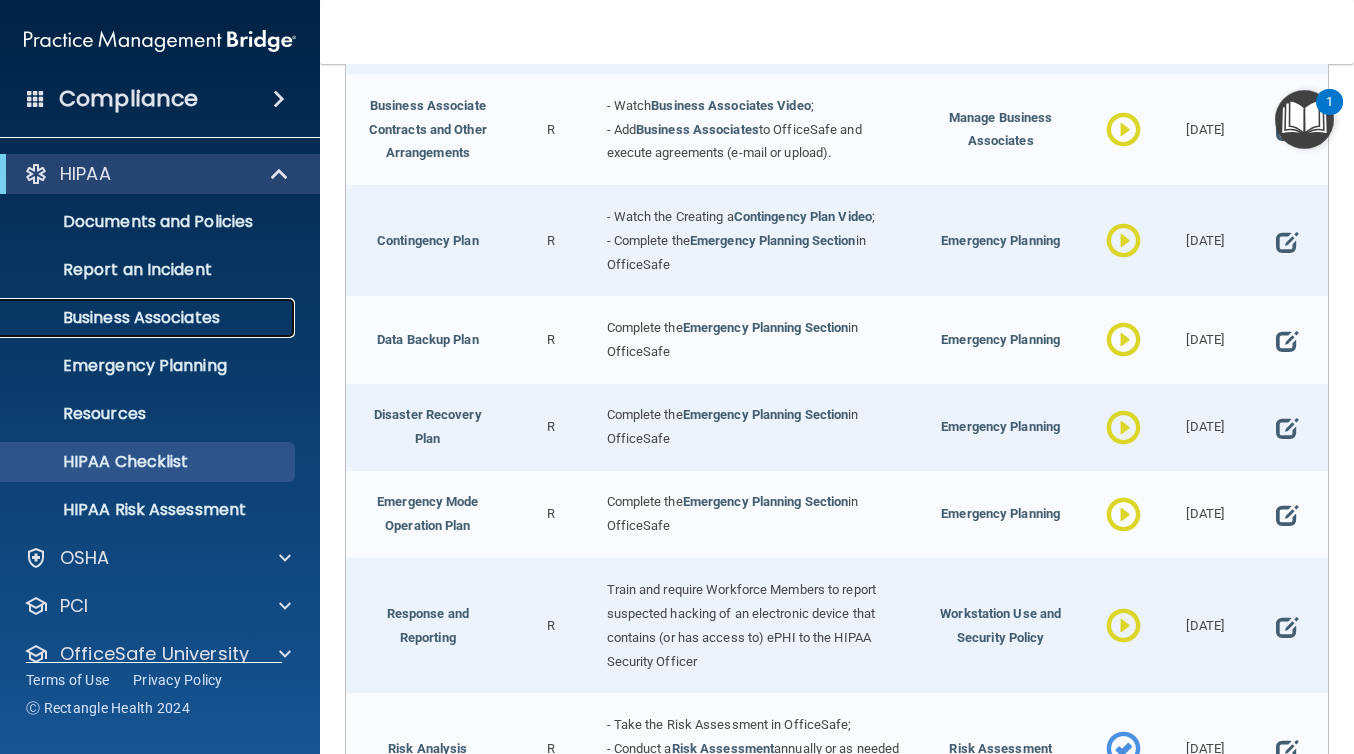 click on "Business Associates" at bounding box center (149, 318) 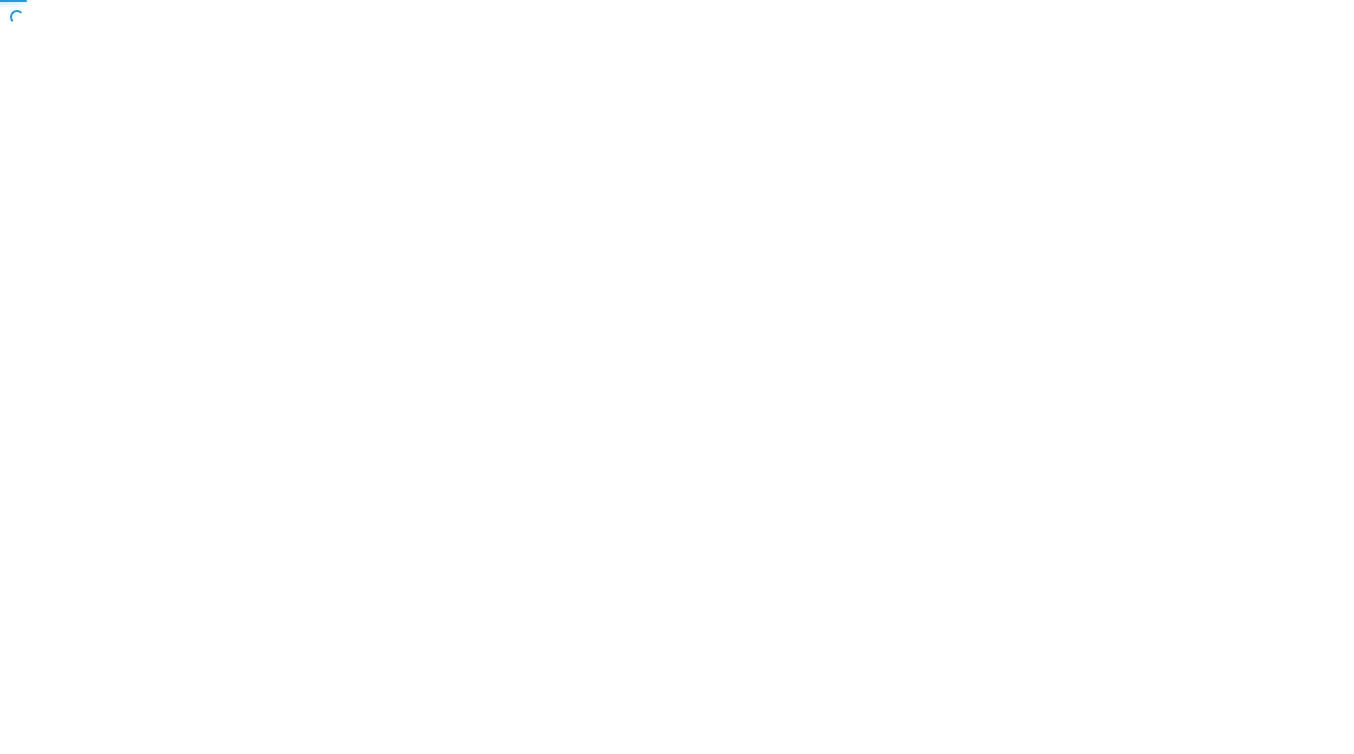 scroll, scrollTop: 0, scrollLeft: 0, axis: both 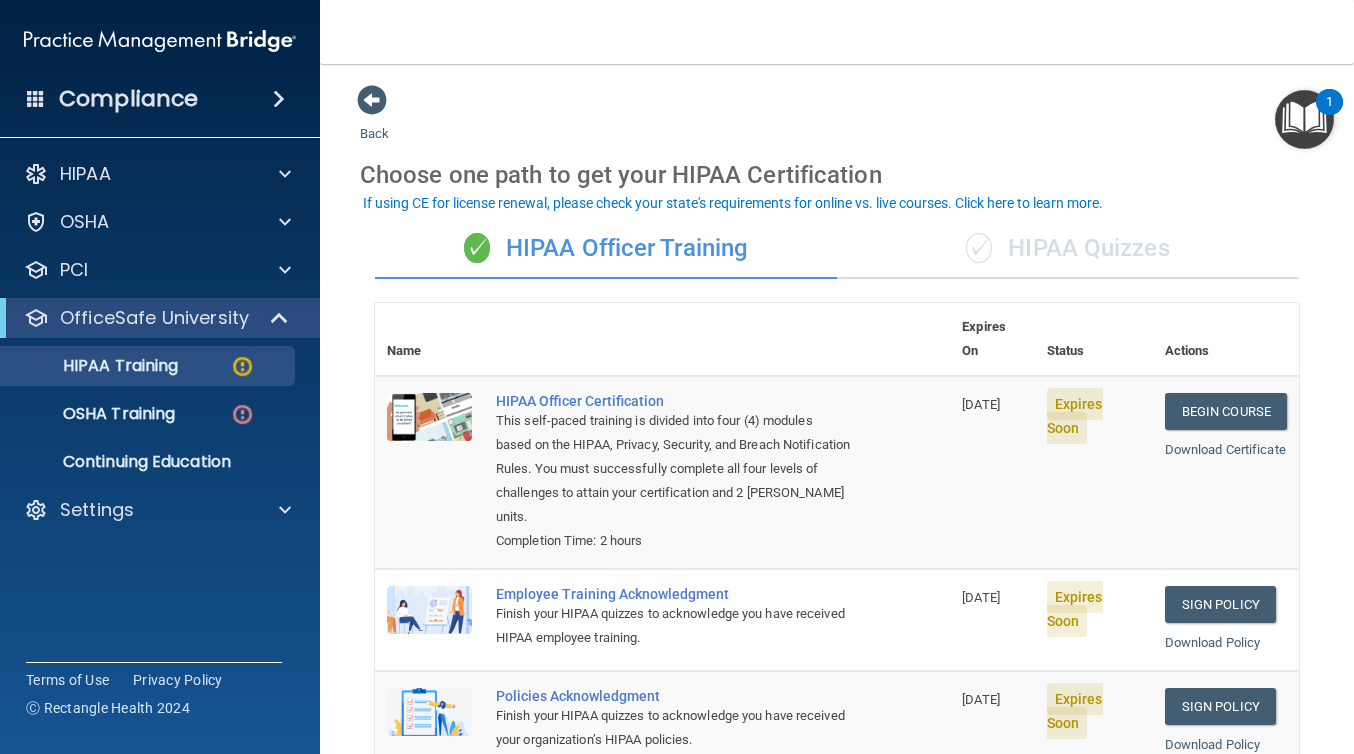 click on "✓   HIPAA Officer Training" at bounding box center [606, 249] 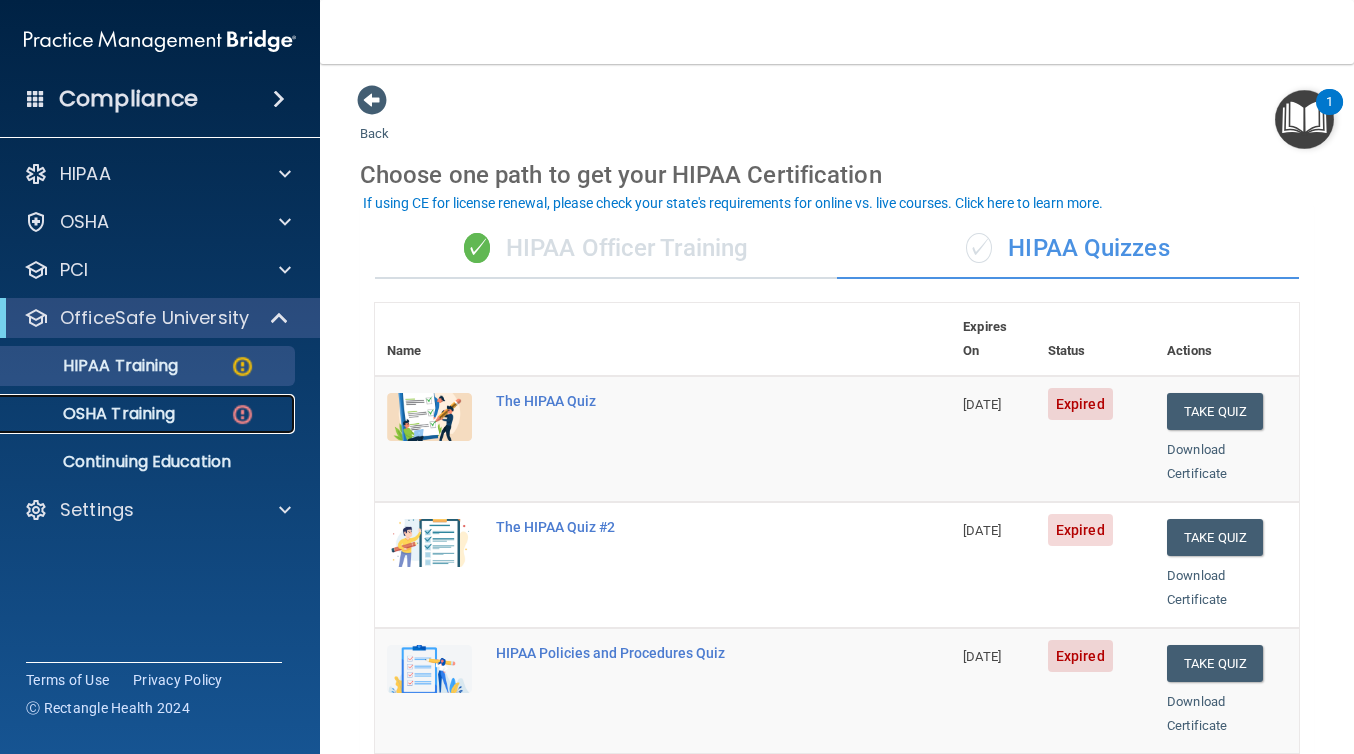 click at bounding box center [242, 414] 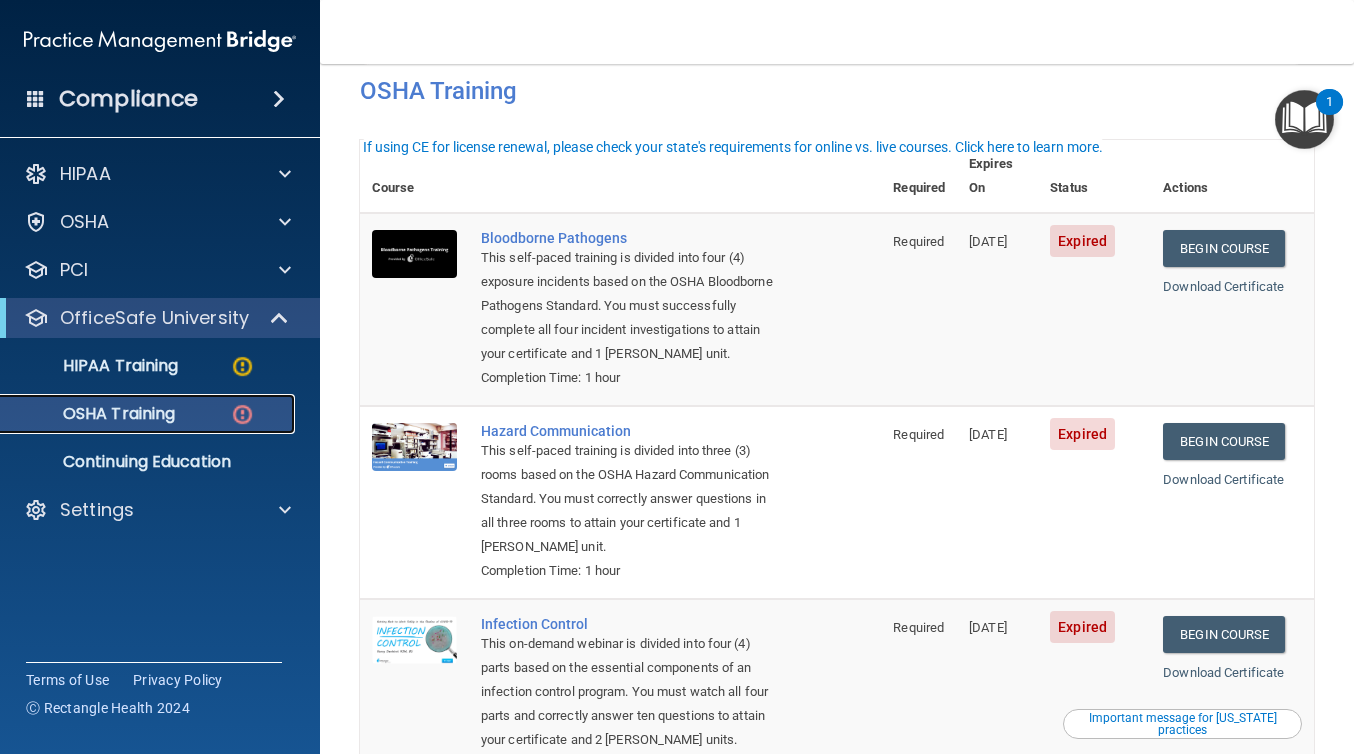 scroll, scrollTop: 0, scrollLeft: 0, axis: both 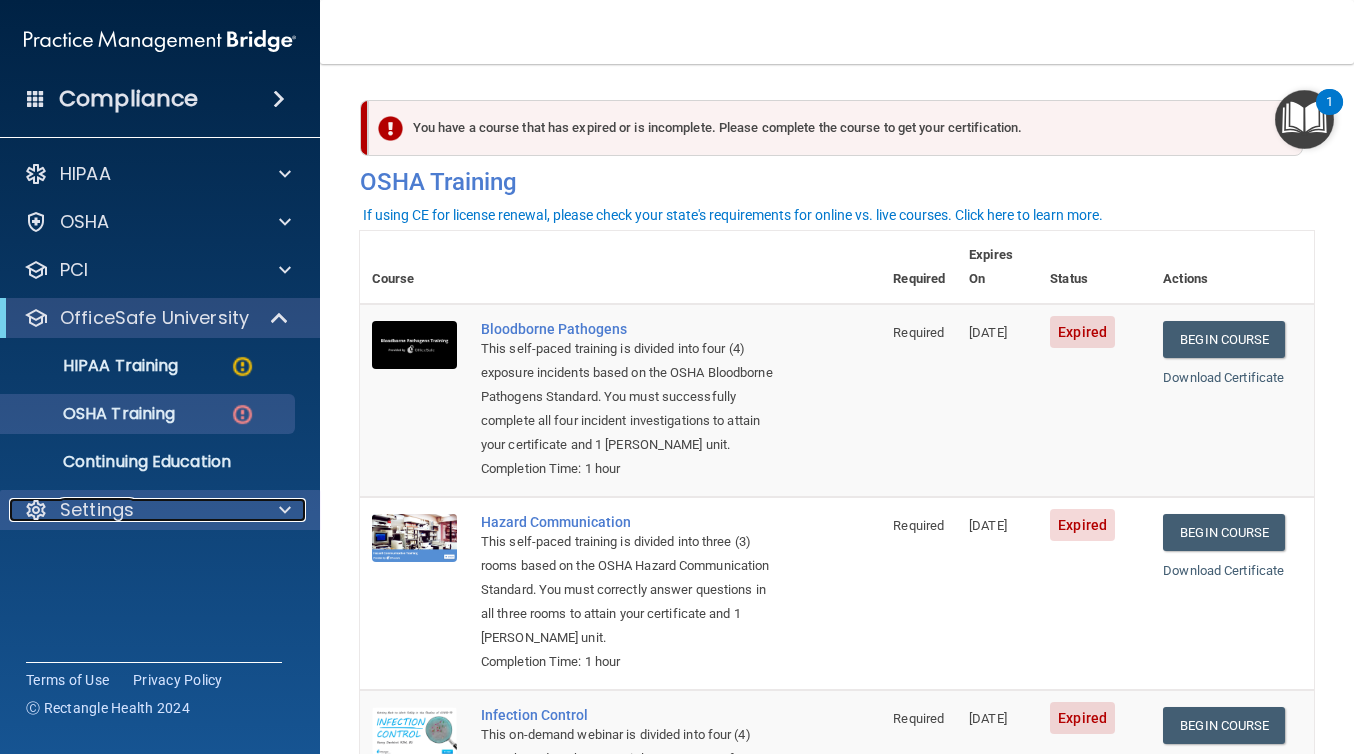 click at bounding box center (285, 510) 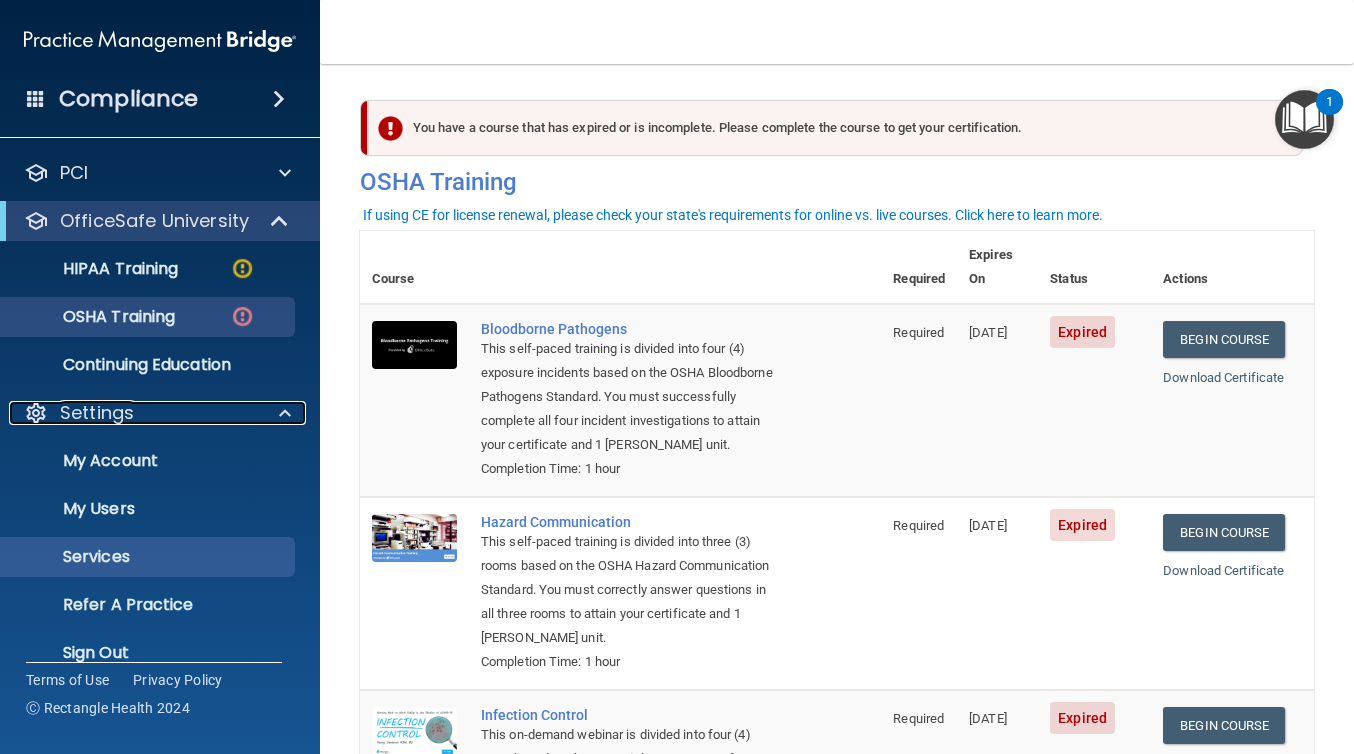 scroll, scrollTop: 124, scrollLeft: 0, axis: vertical 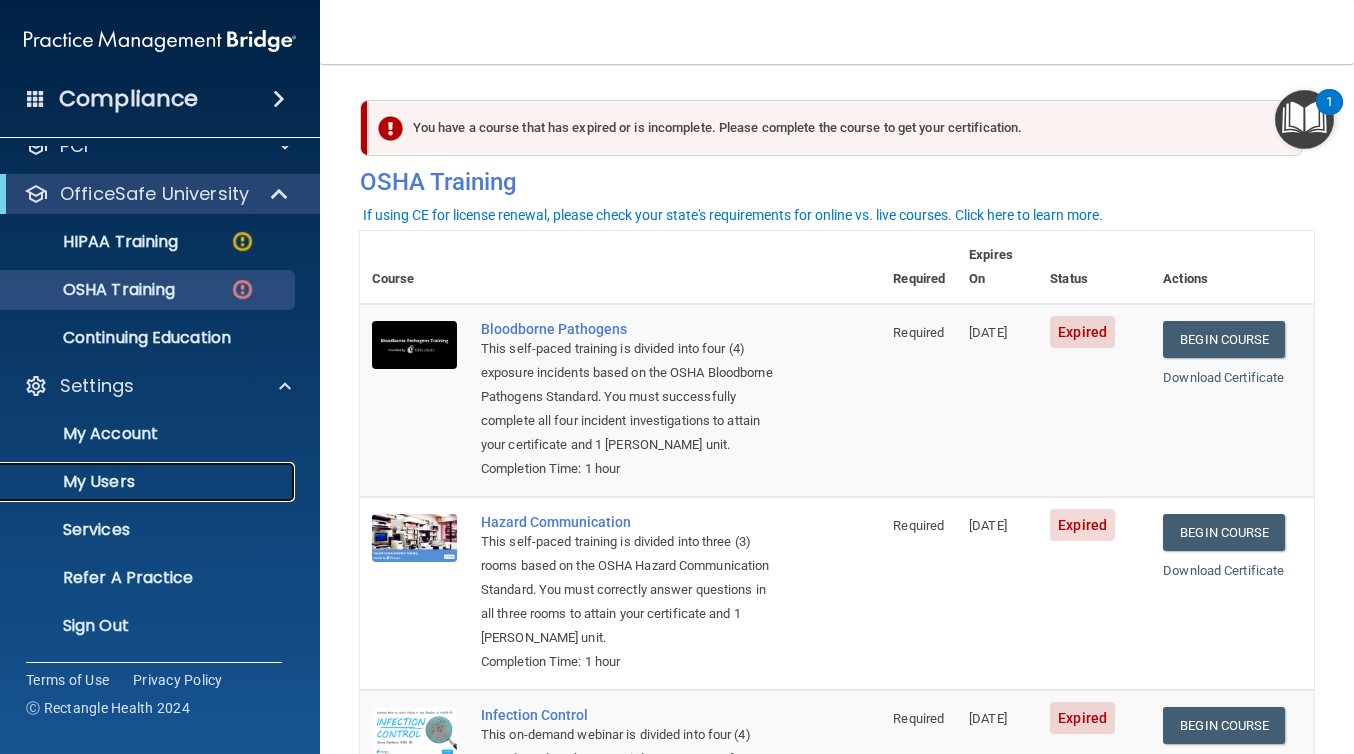 click on "My Users" at bounding box center [149, 482] 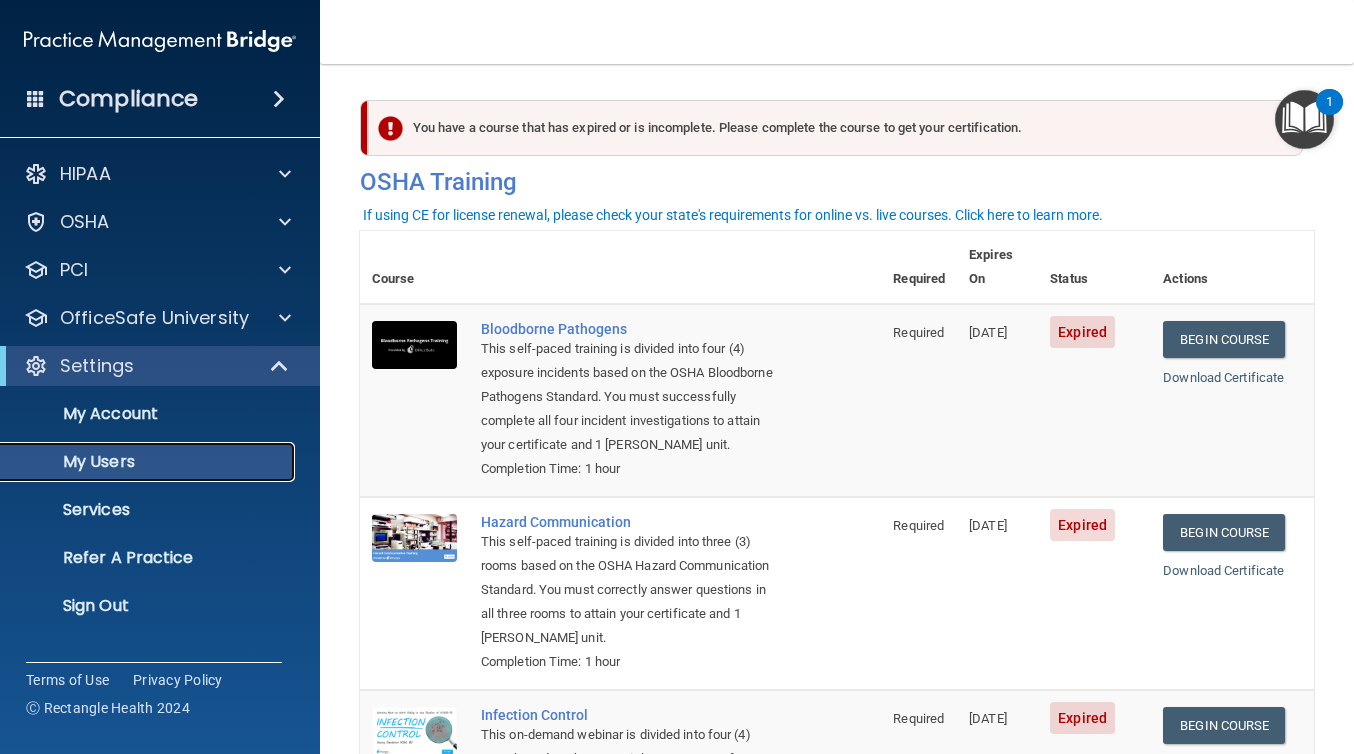 scroll, scrollTop: 0, scrollLeft: 0, axis: both 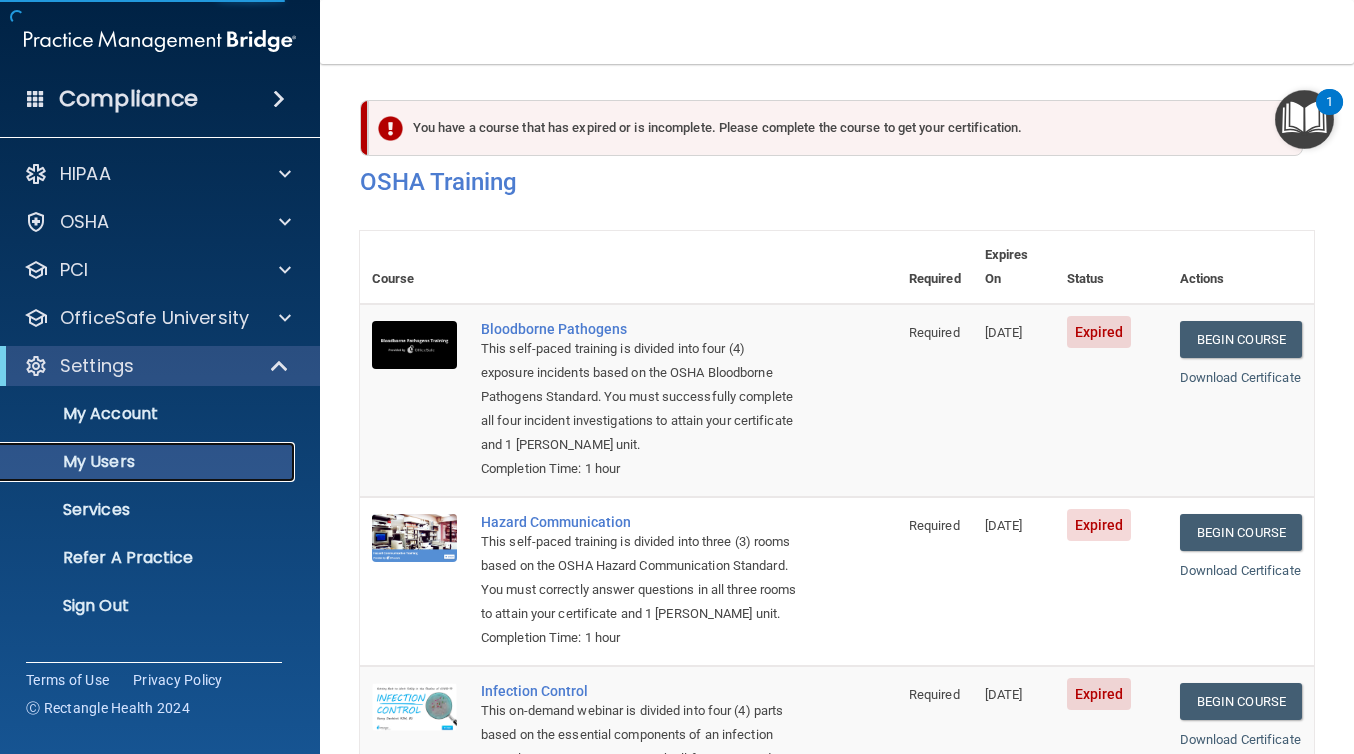select on "20" 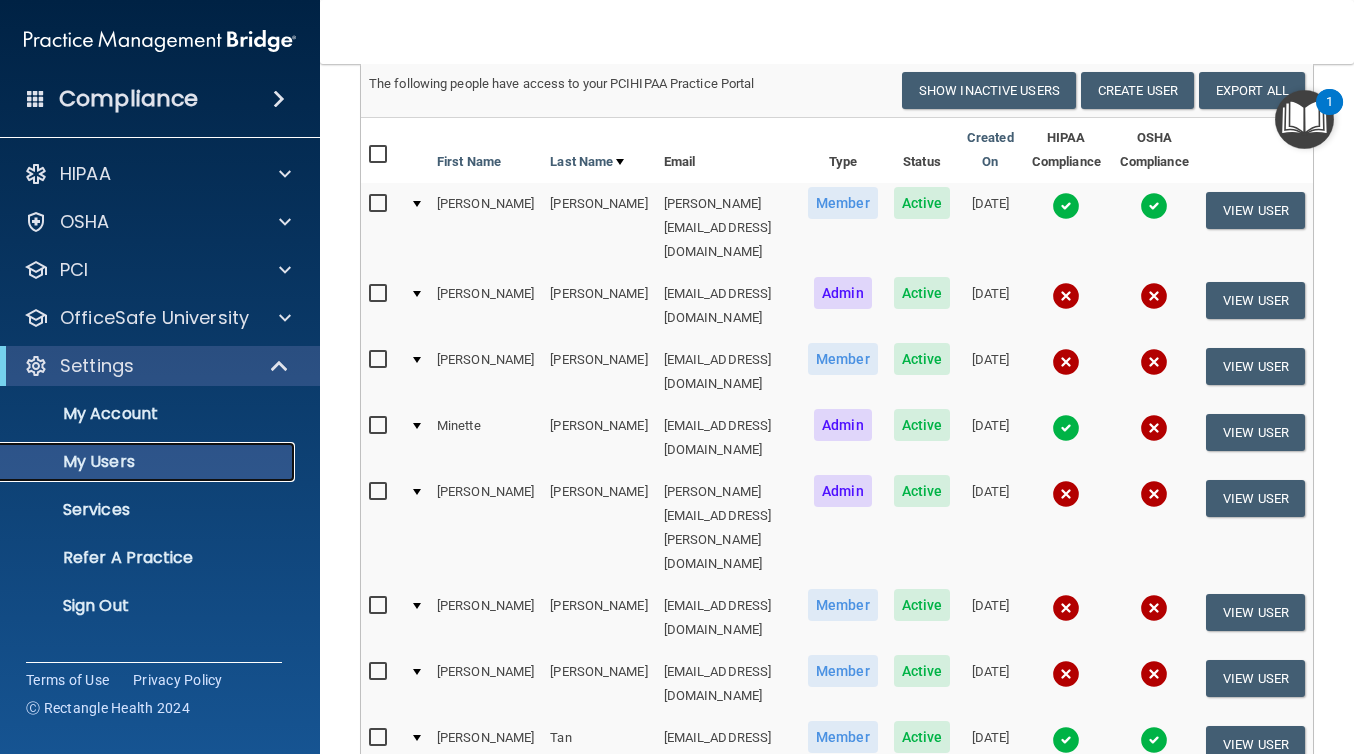 scroll, scrollTop: 166, scrollLeft: 0, axis: vertical 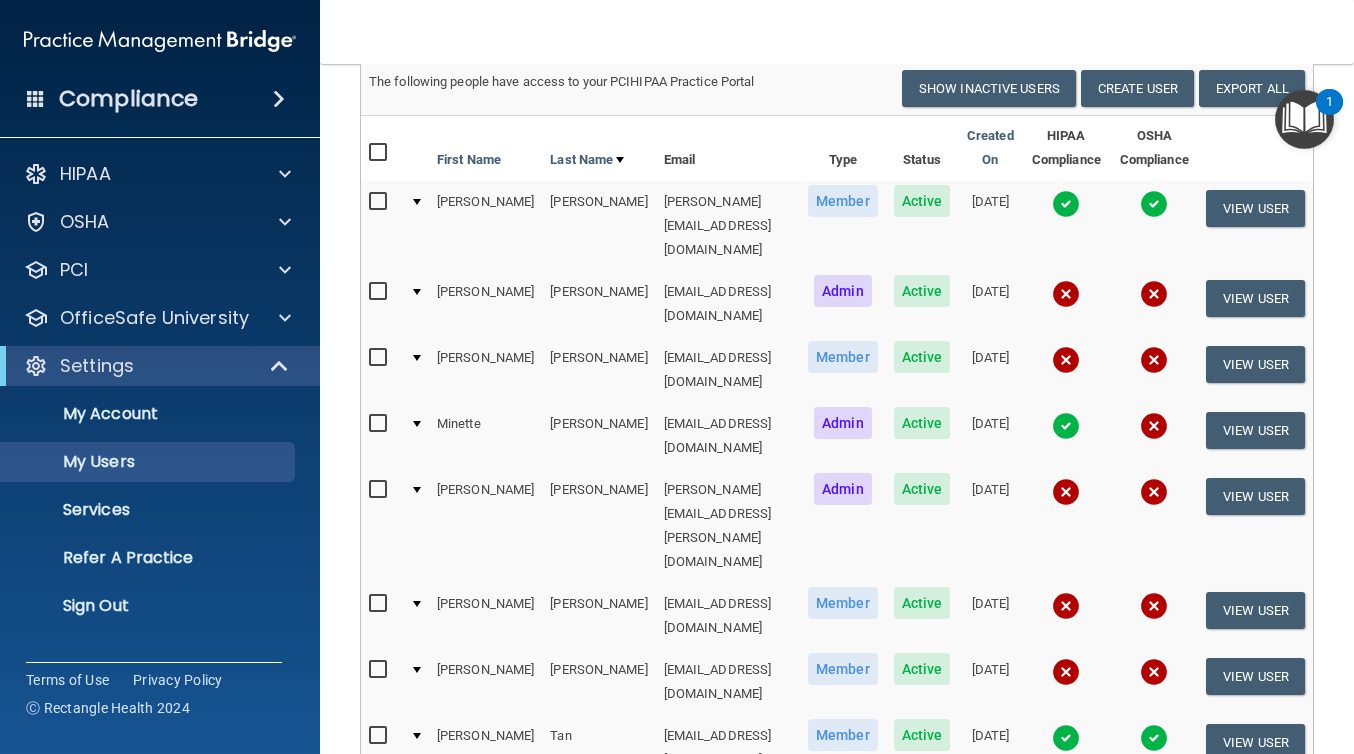 click at bounding box center (380, 202) 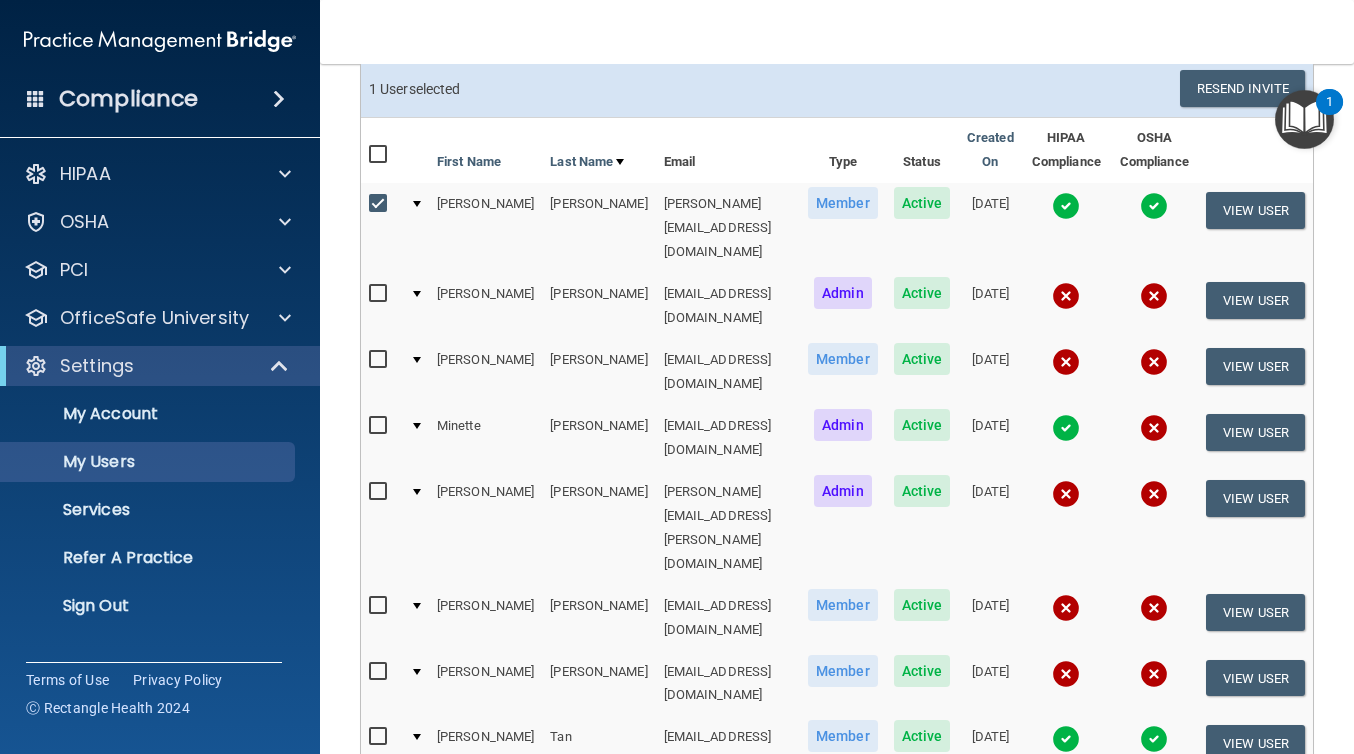 click on "Active" at bounding box center (922, 203) 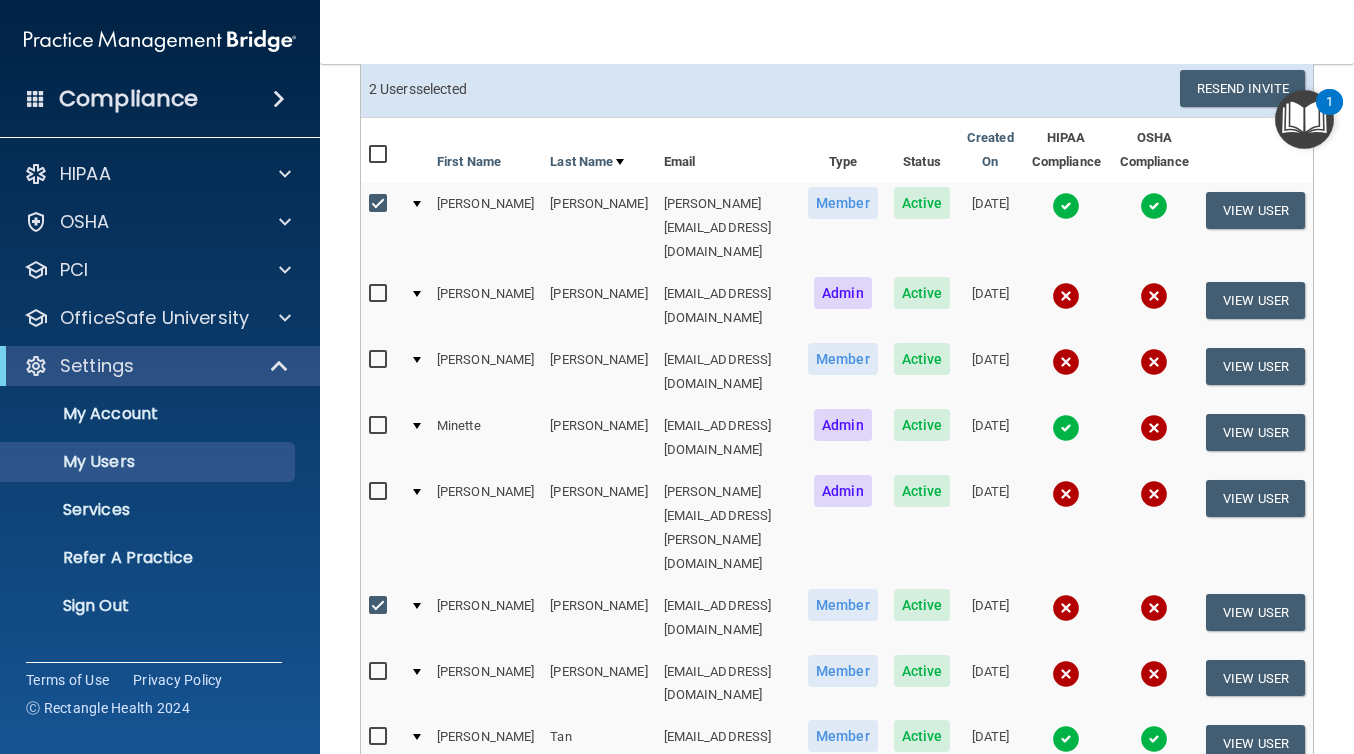 click at bounding box center [380, 737] 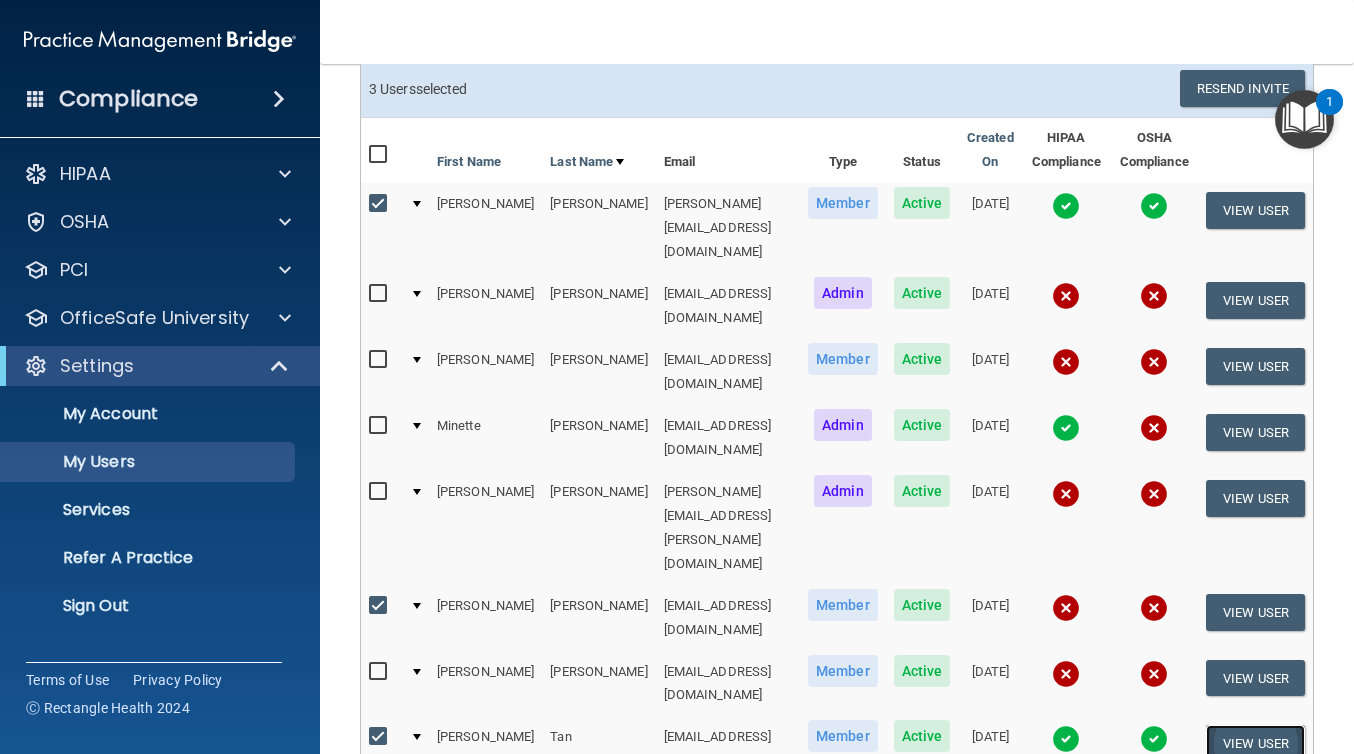 click on "View User" at bounding box center [1255, 743] 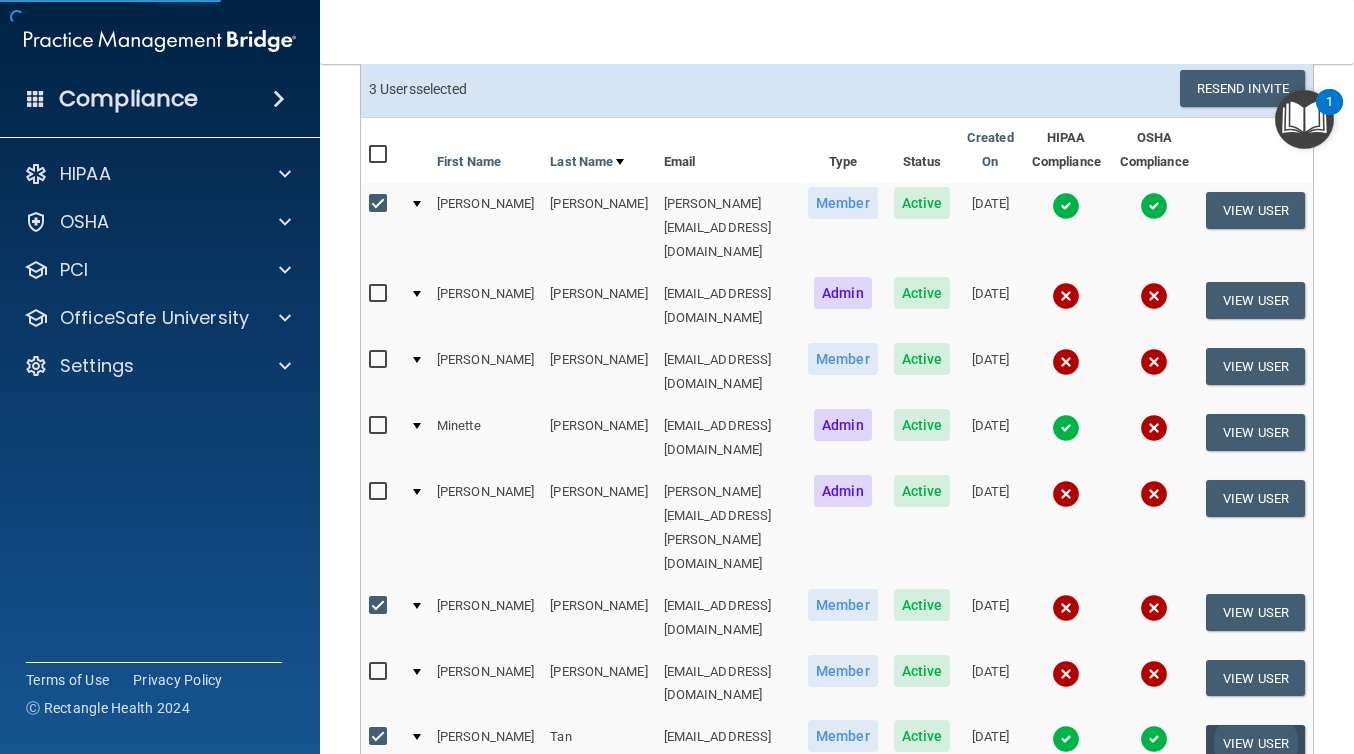 scroll, scrollTop: 0, scrollLeft: 0, axis: both 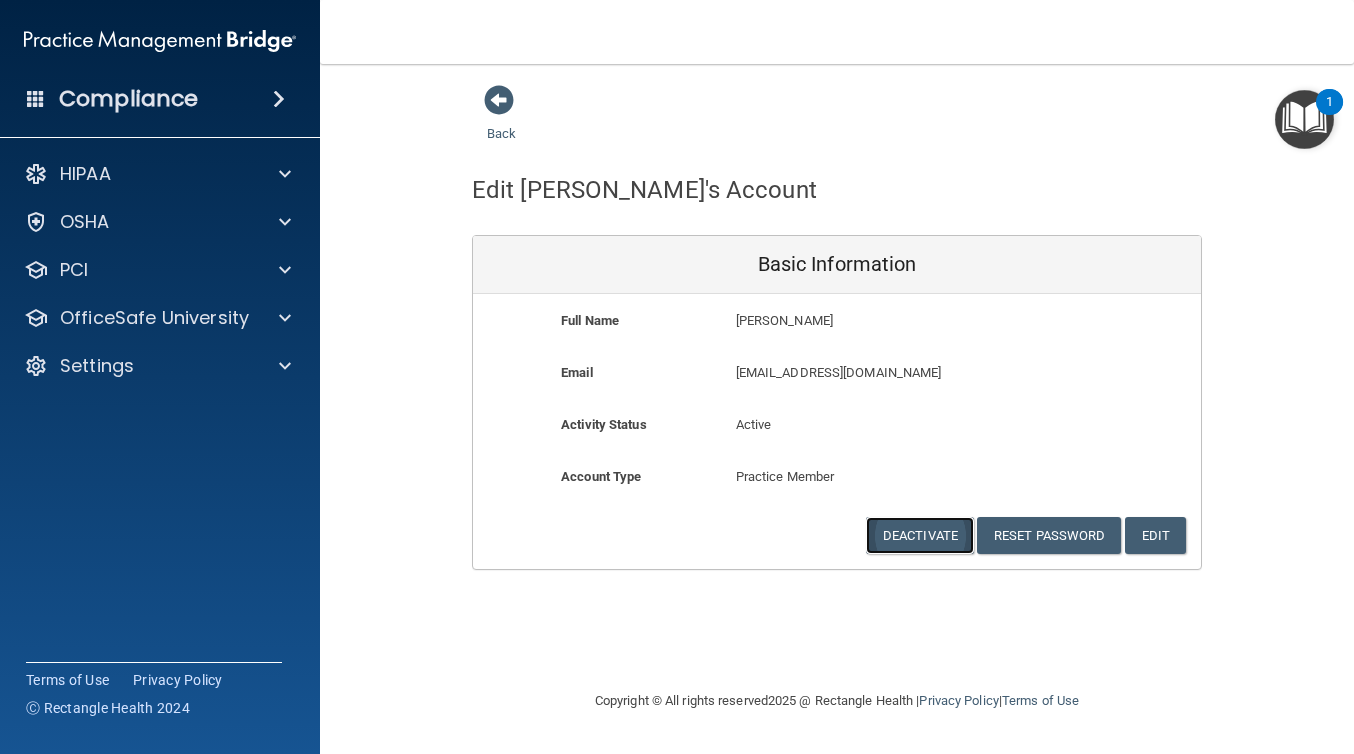 click on "Deactivate" at bounding box center [920, 535] 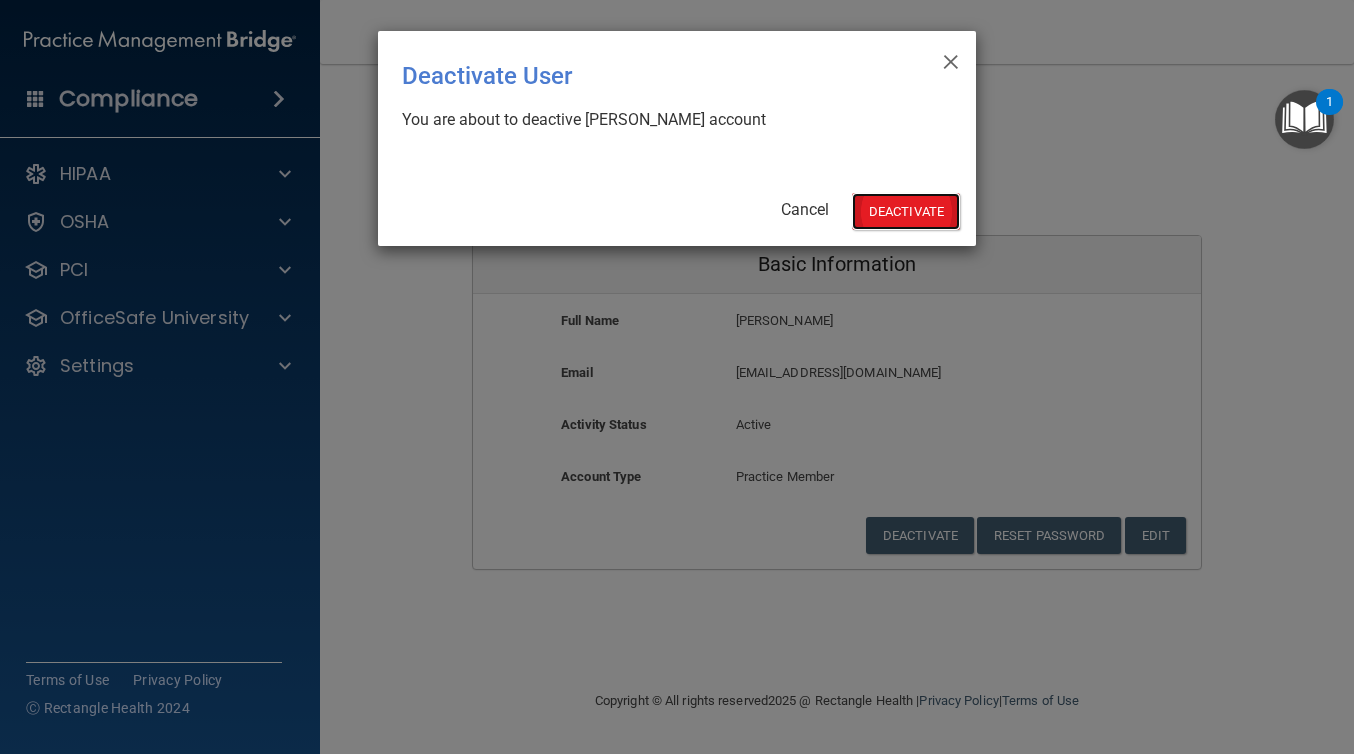 click on "Deactivate" at bounding box center [906, 211] 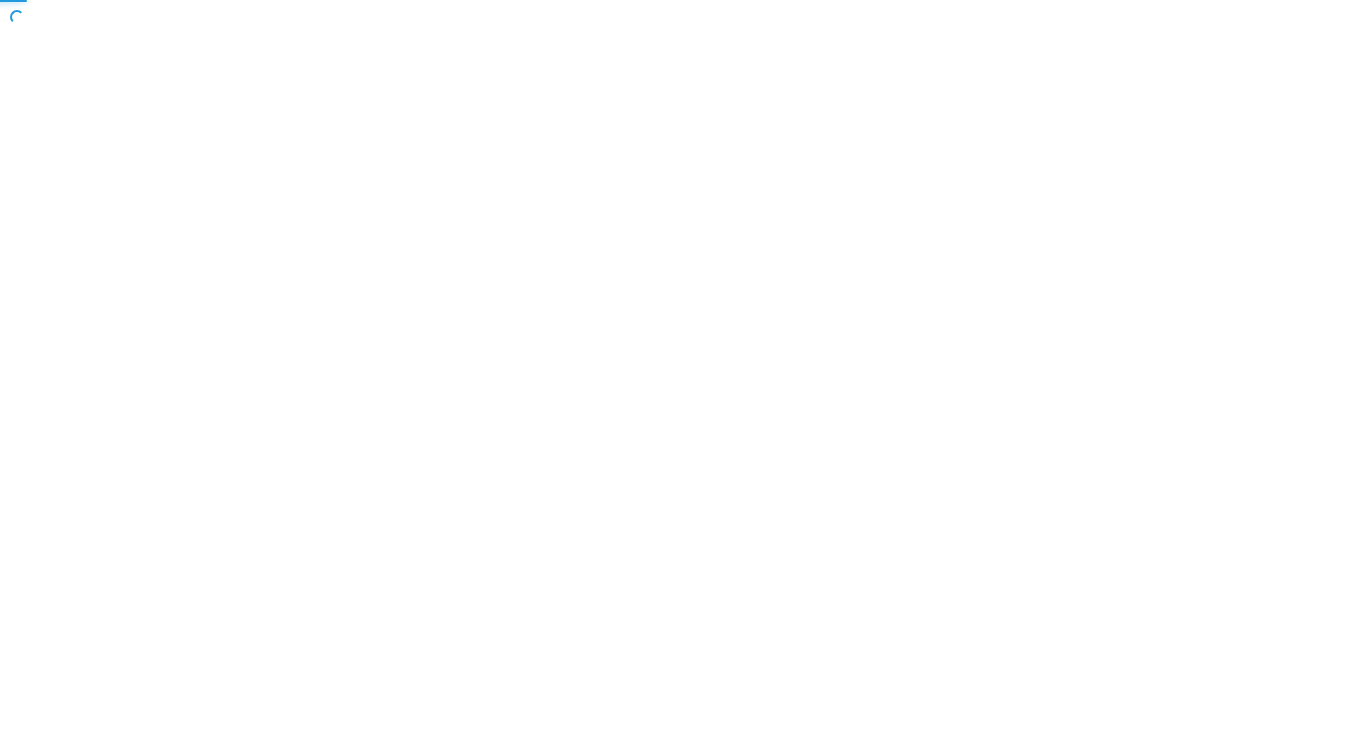 scroll, scrollTop: 0, scrollLeft: 0, axis: both 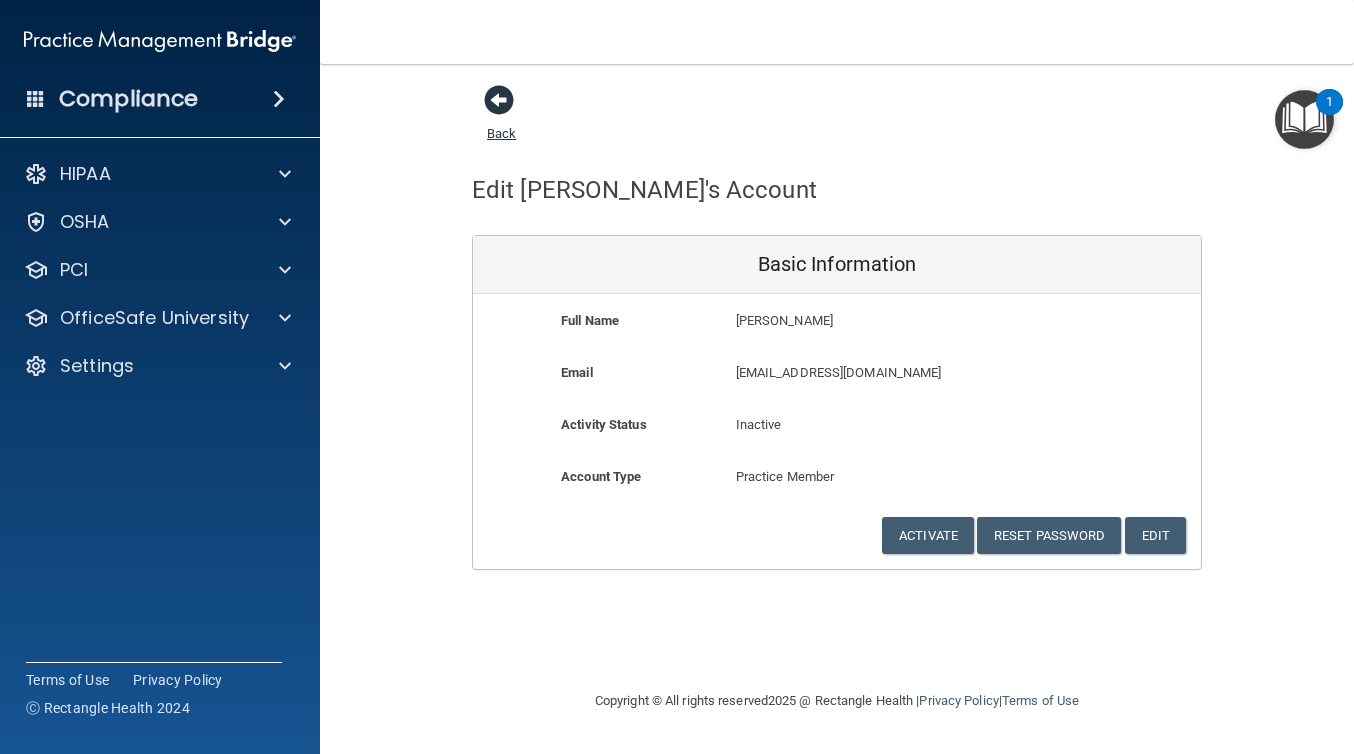 click at bounding box center [499, 100] 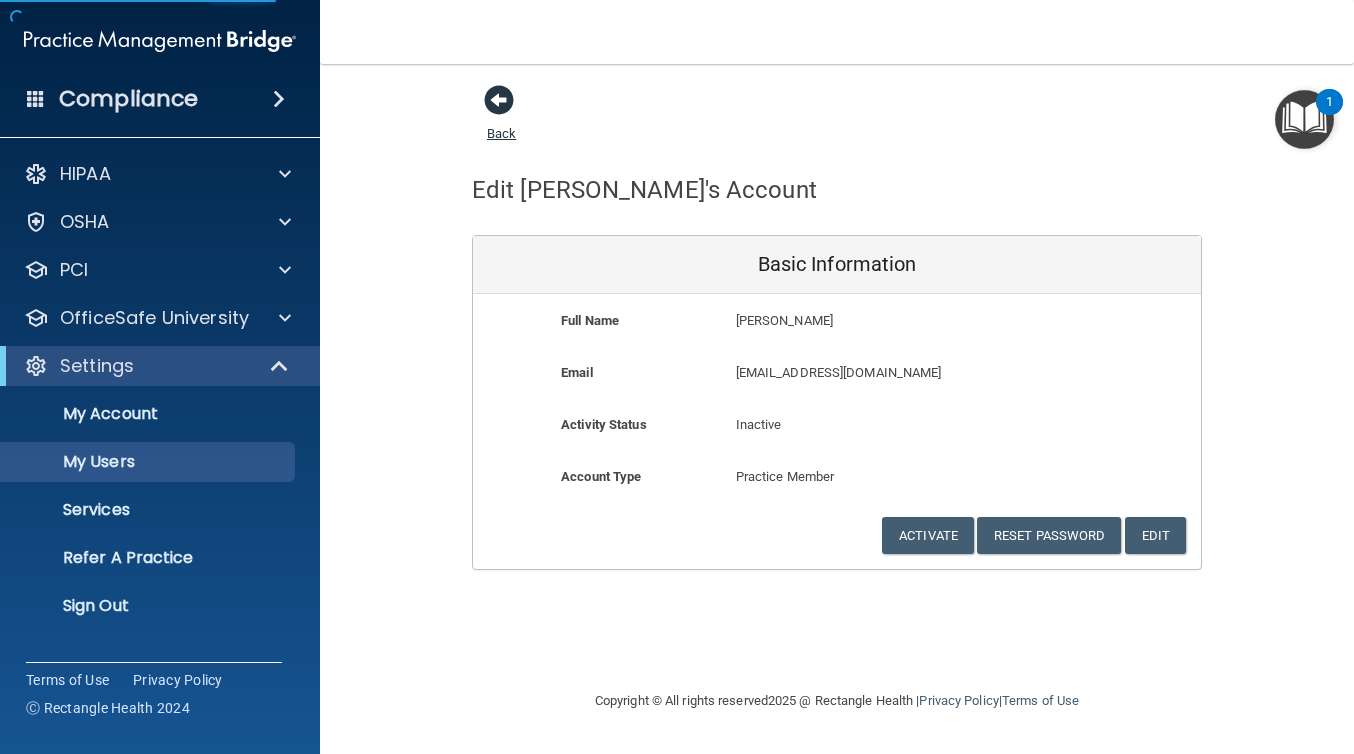 select on "20" 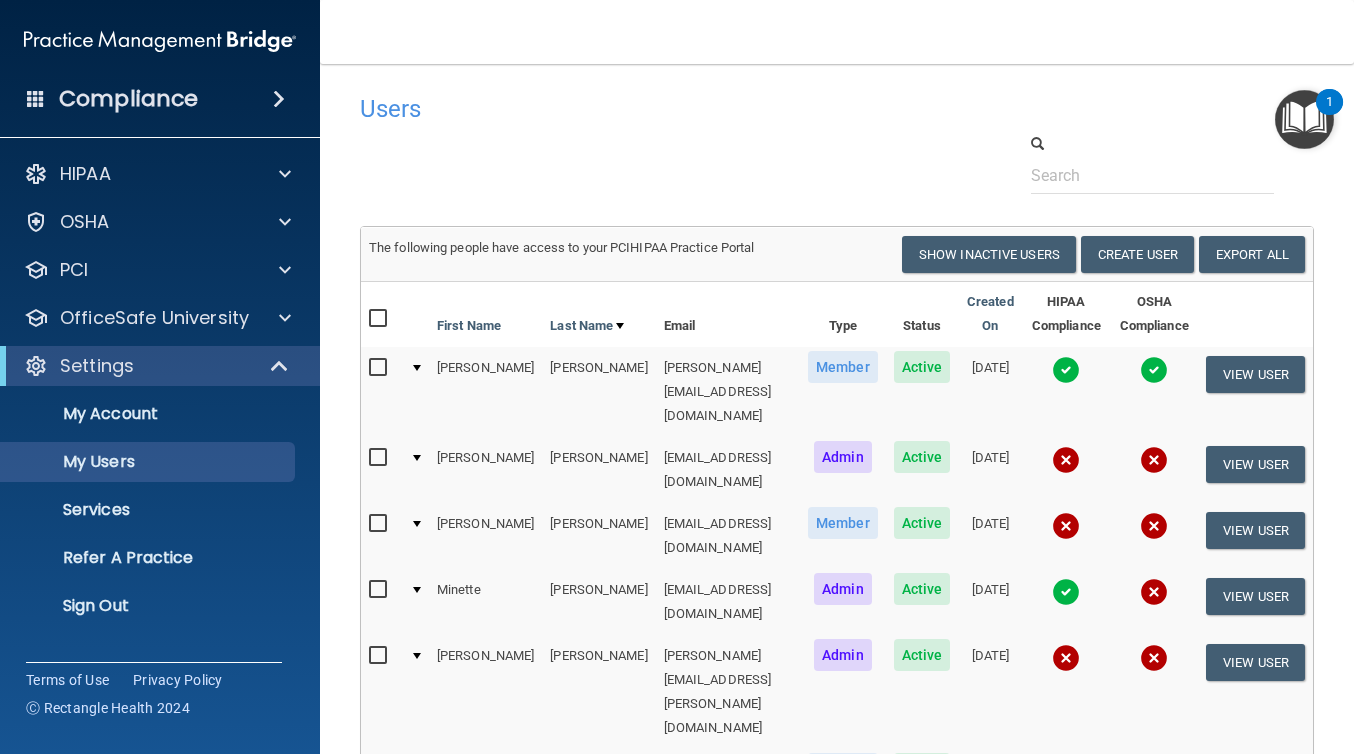 click at bounding box center (380, 368) 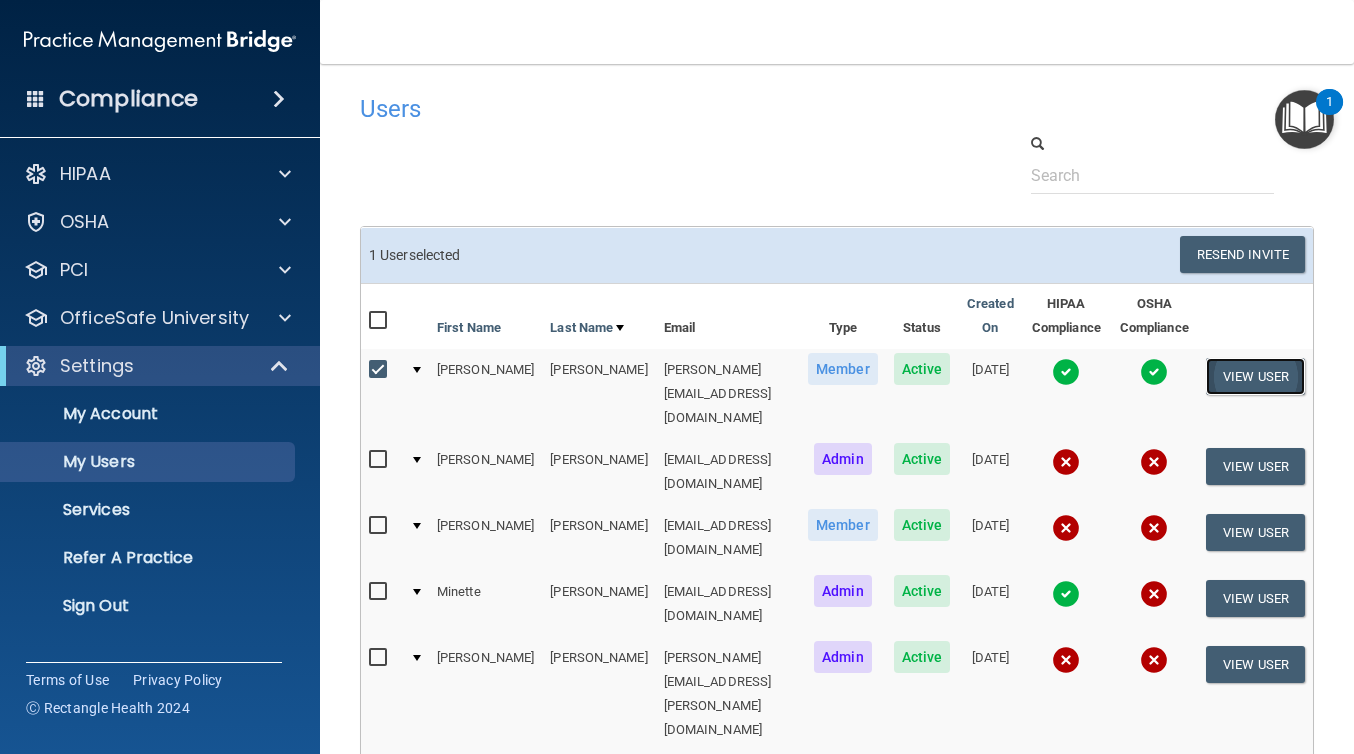 click on "View User" at bounding box center [1255, 376] 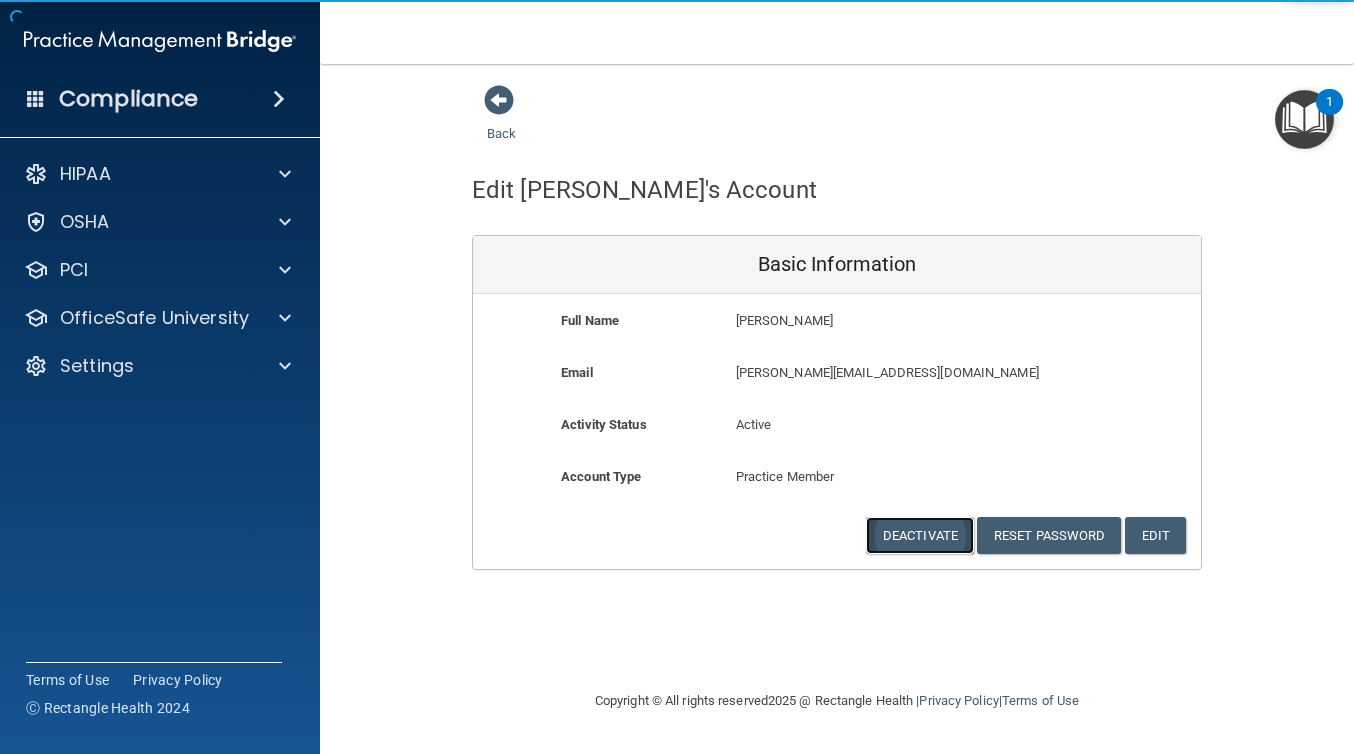click on "Deactivate" at bounding box center [920, 535] 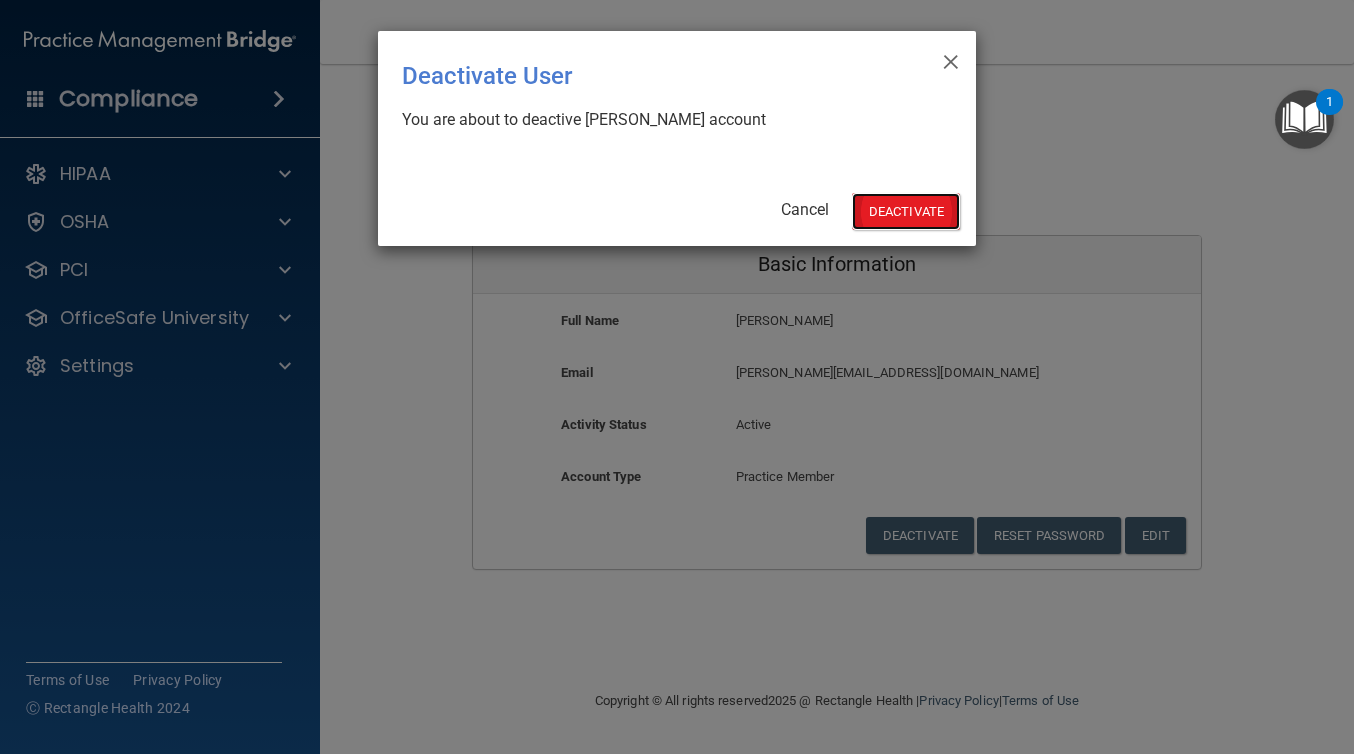 click on "Deactivate" at bounding box center (906, 211) 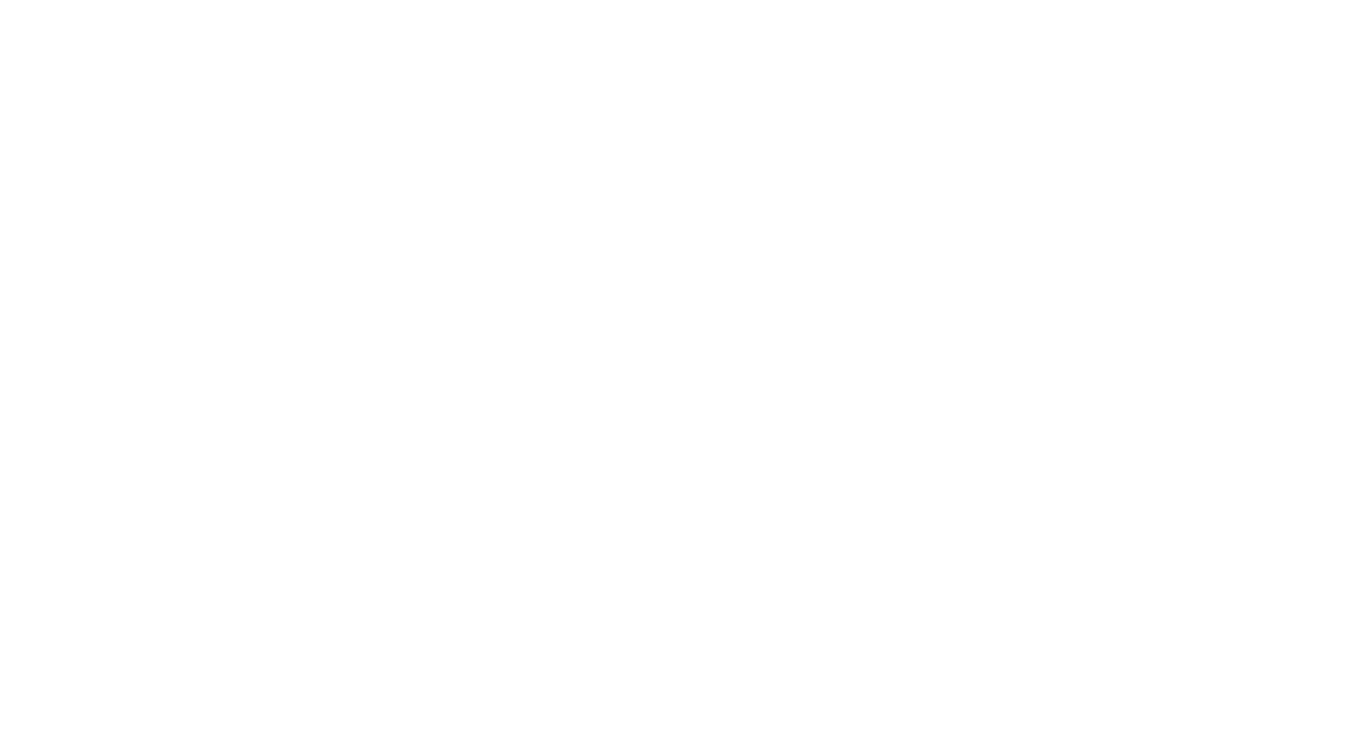 scroll, scrollTop: 0, scrollLeft: 0, axis: both 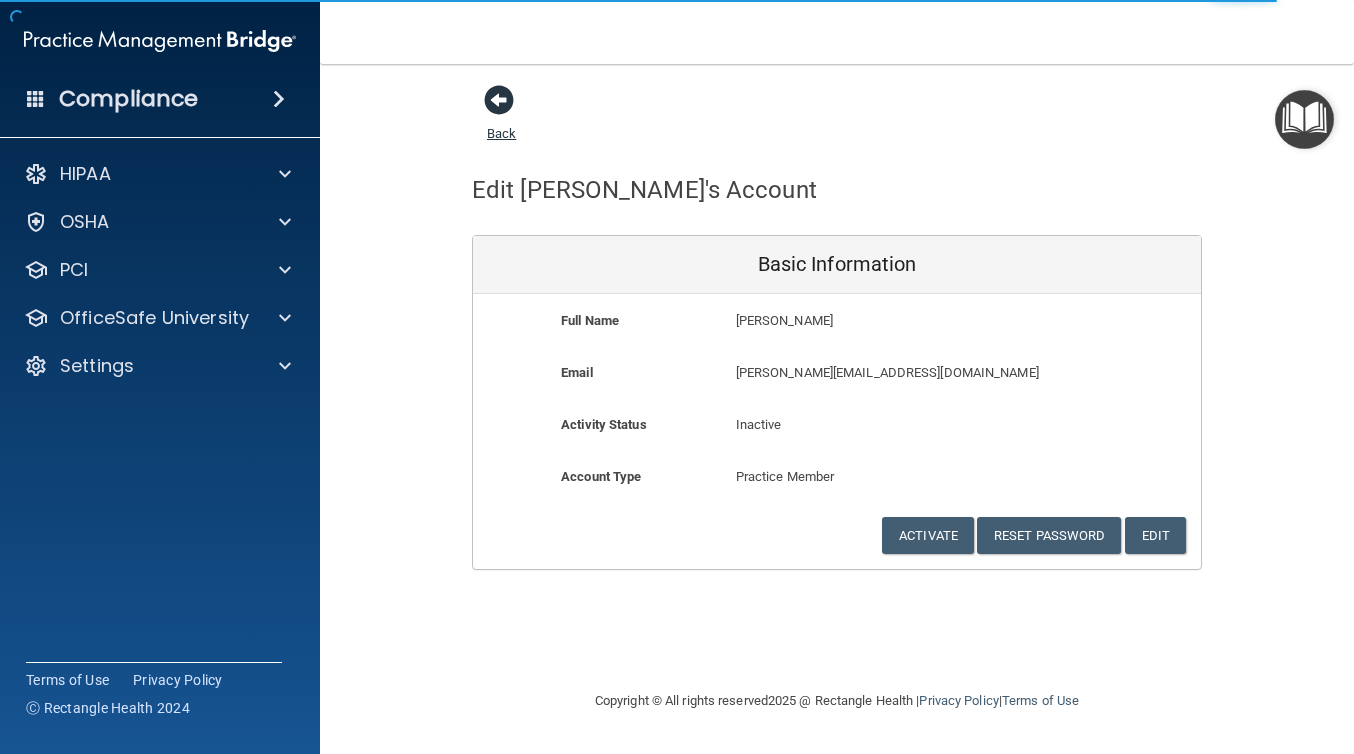 click at bounding box center (499, 100) 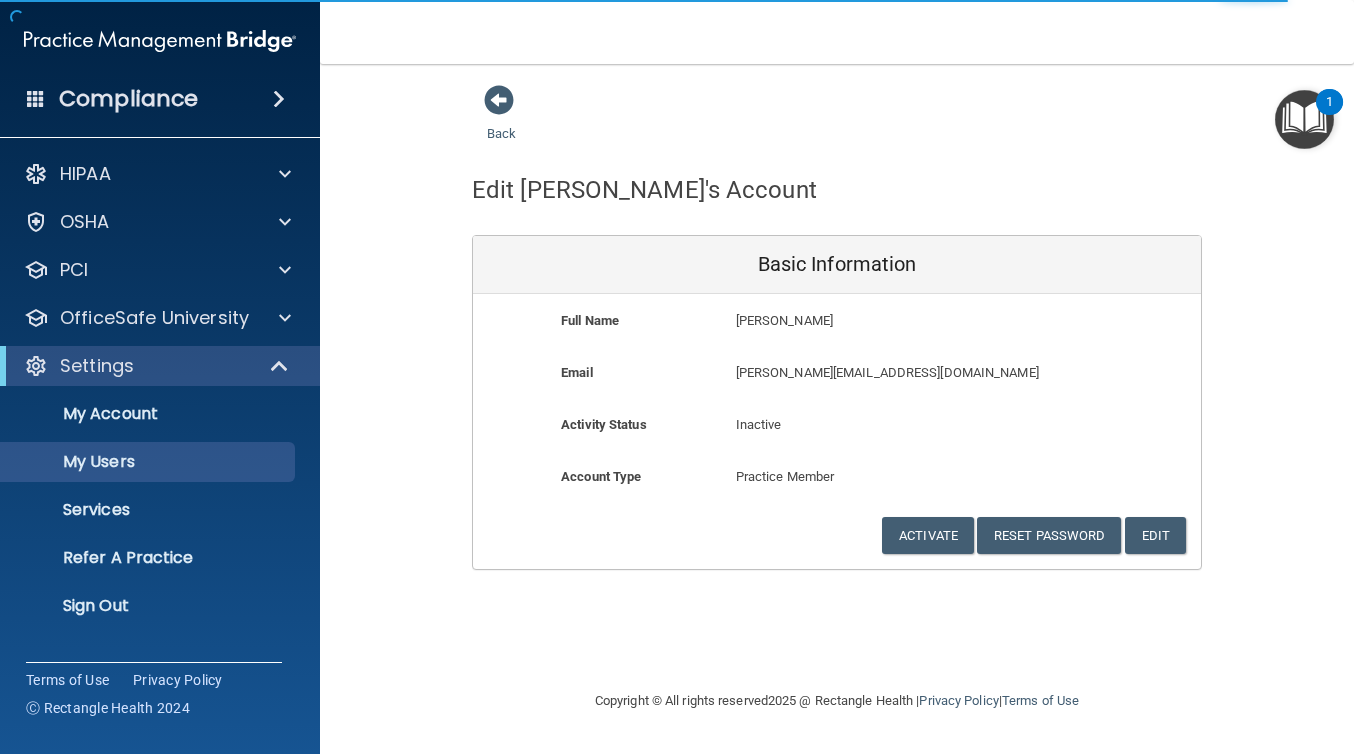 select on "20" 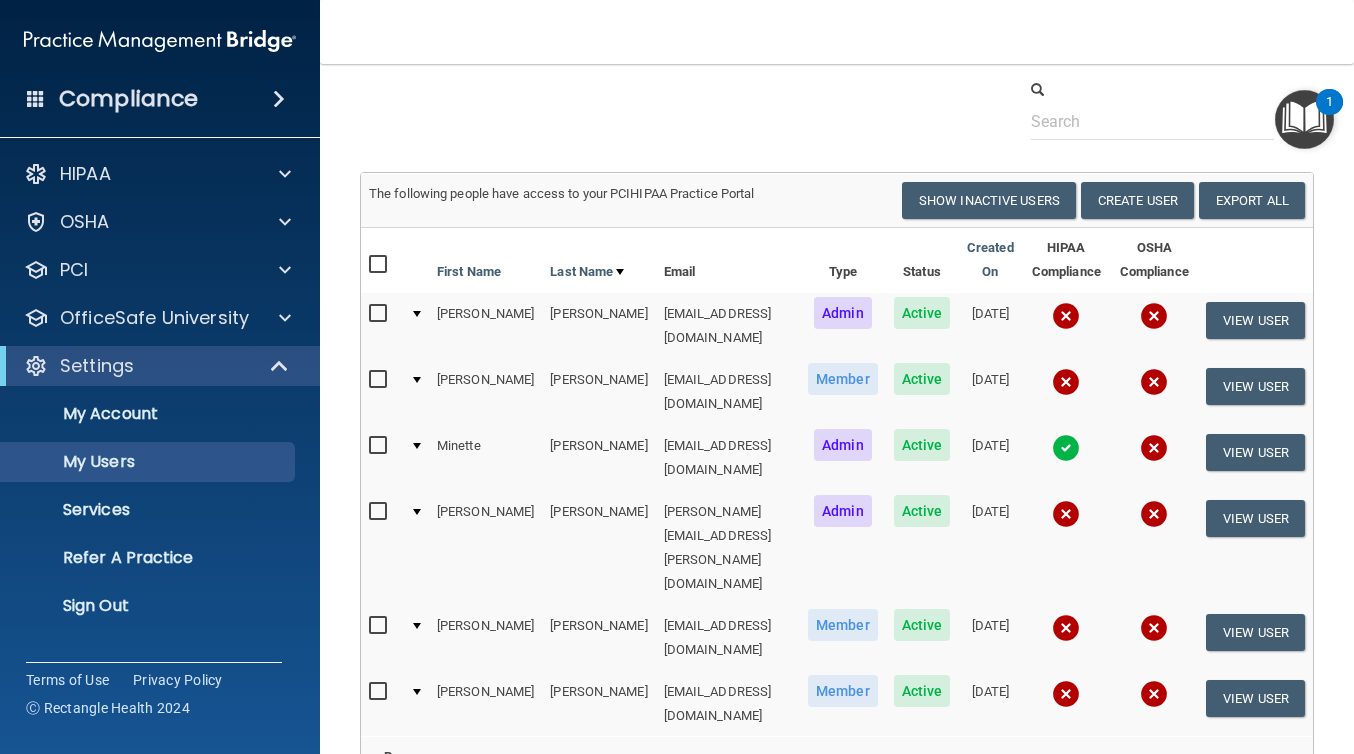 scroll, scrollTop: 59, scrollLeft: 0, axis: vertical 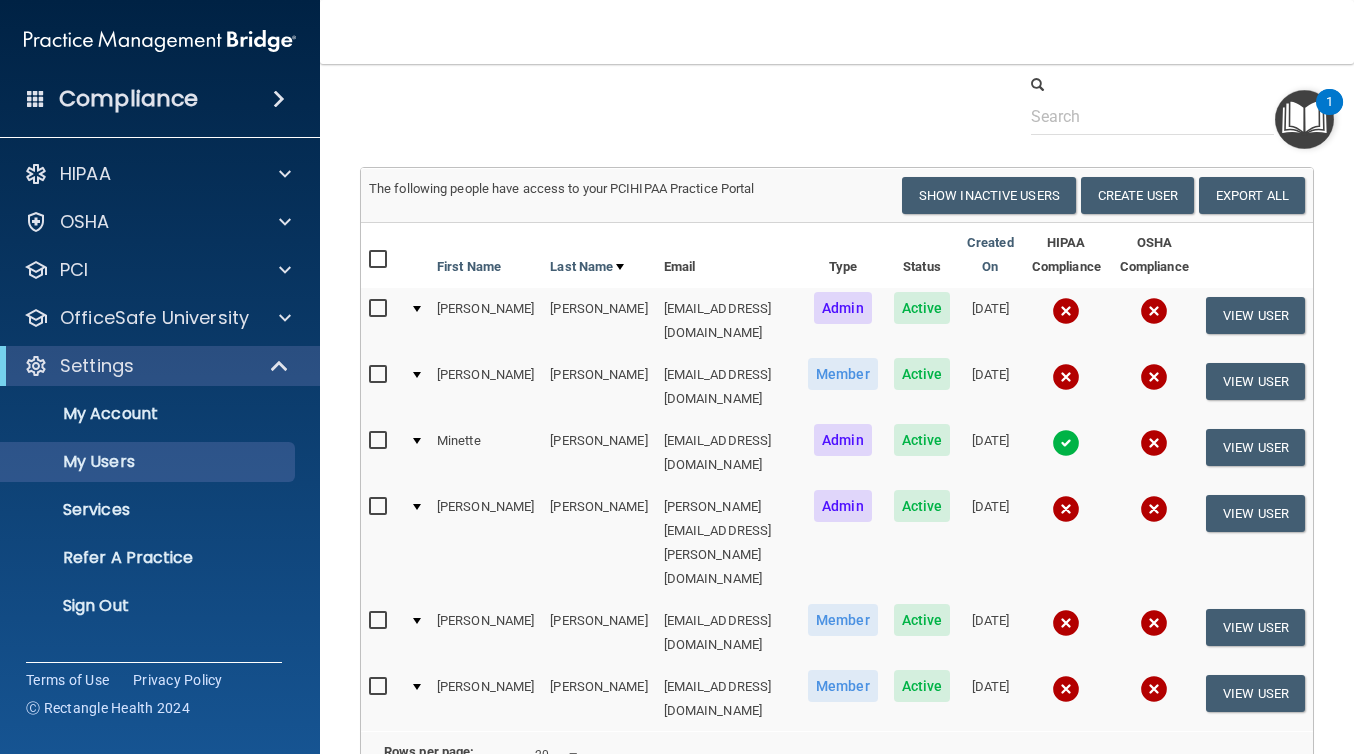 click at bounding box center [380, 621] 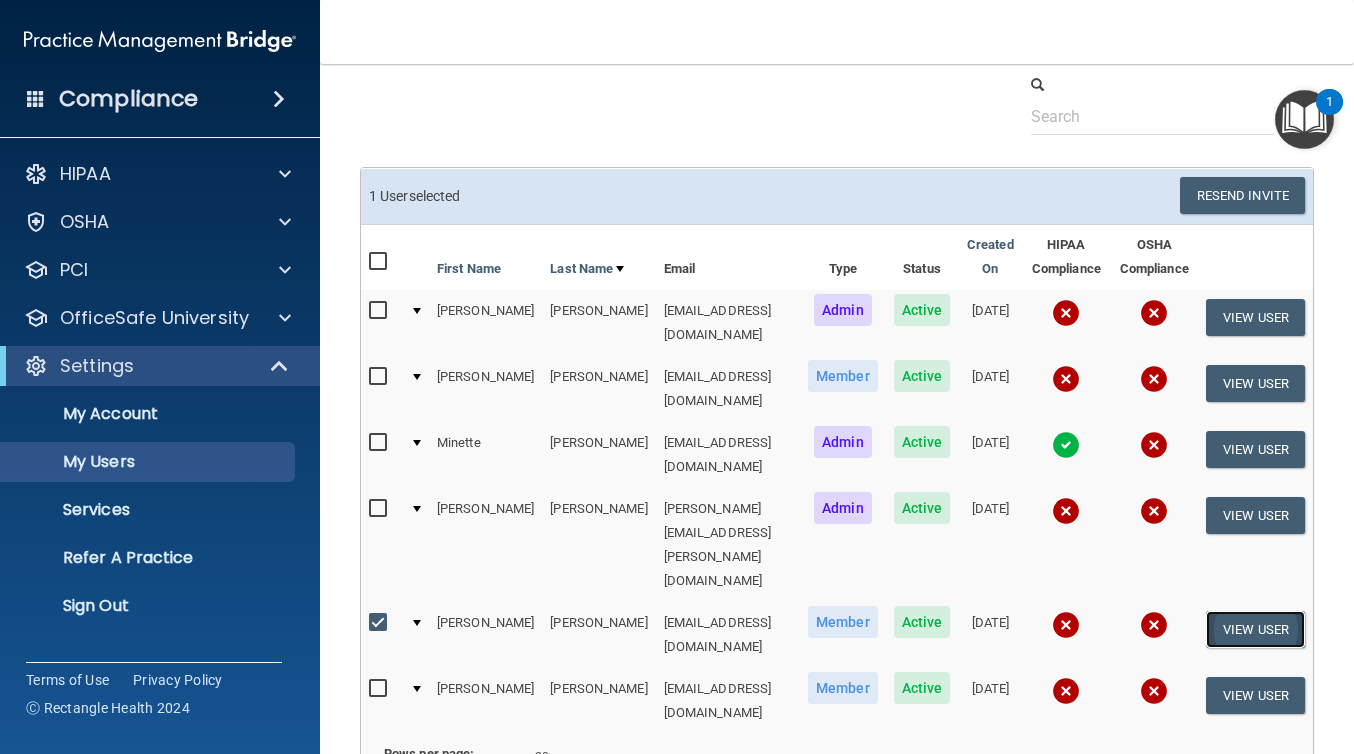 click on "View User" at bounding box center (1255, 629) 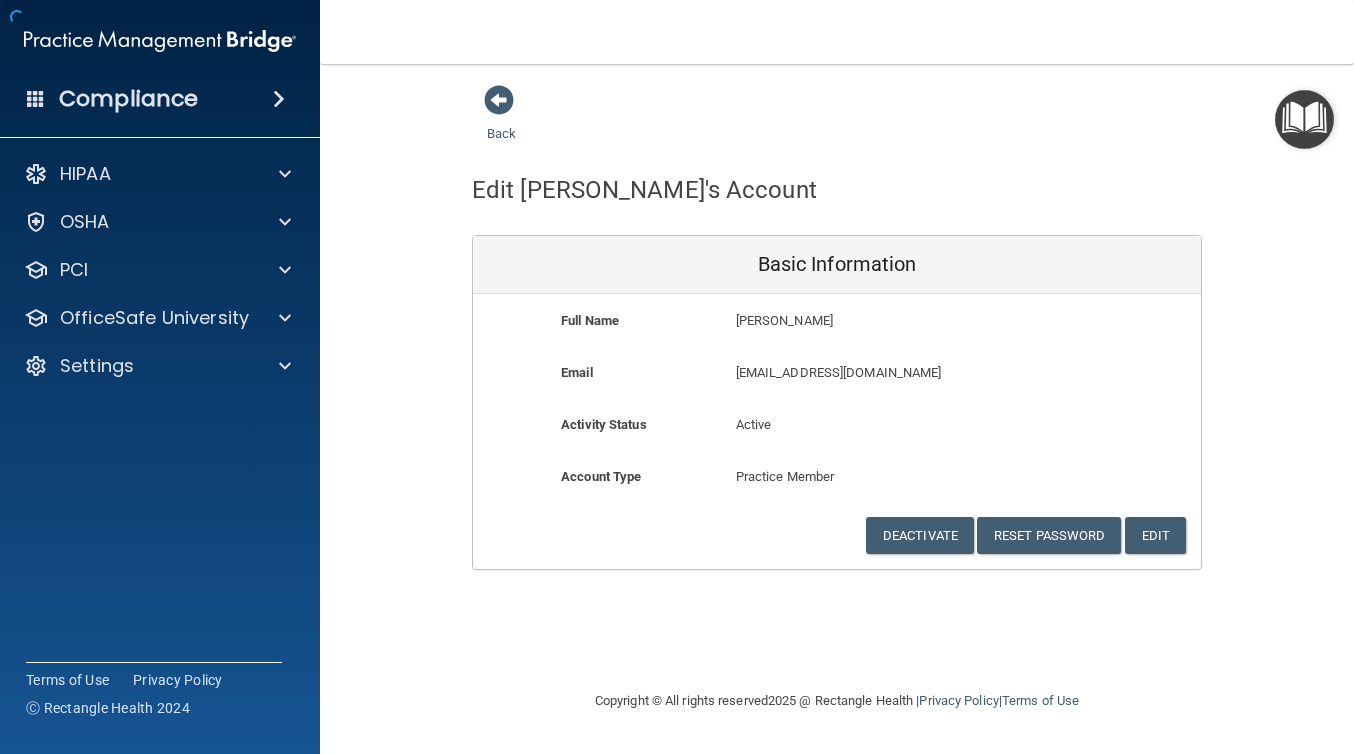 scroll, scrollTop: 0, scrollLeft: 0, axis: both 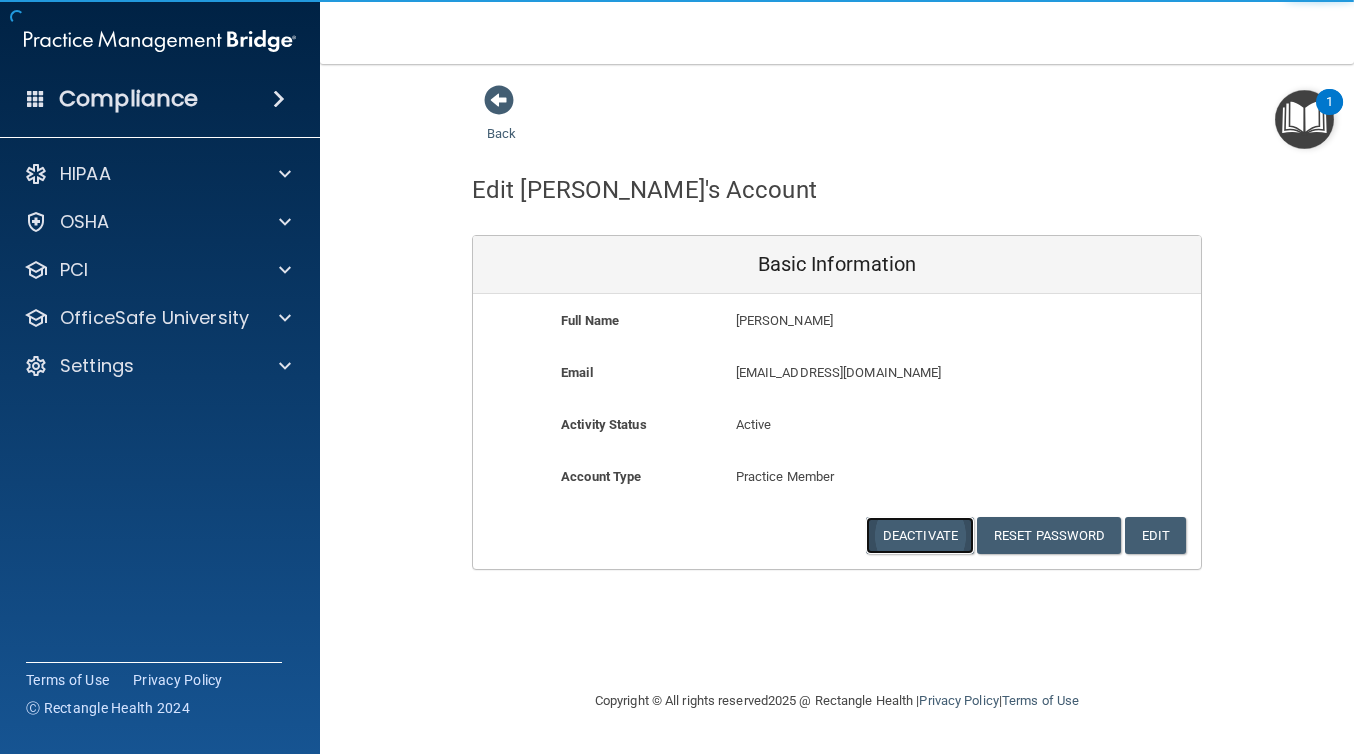 click on "Deactivate" at bounding box center [920, 535] 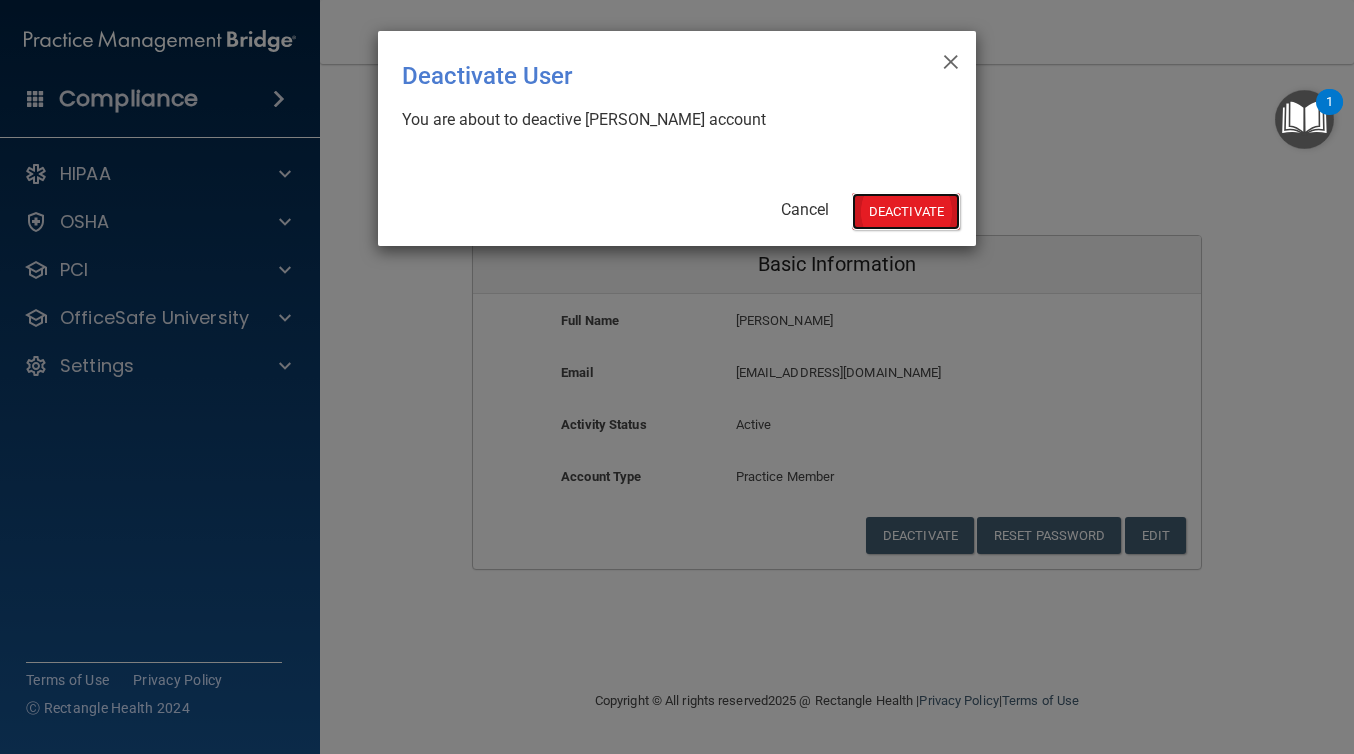 click on "Deactivate" at bounding box center (906, 211) 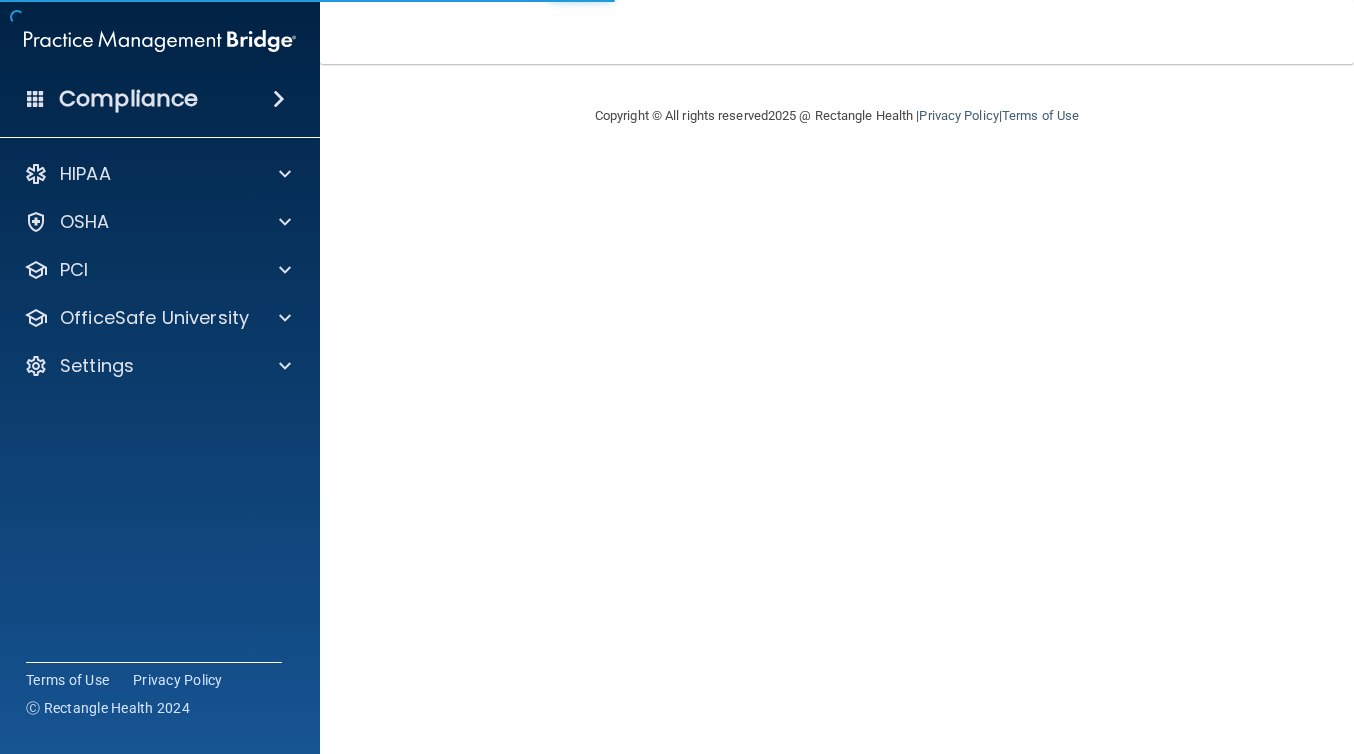 scroll, scrollTop: 0, scrollLeft: 0, axis: both 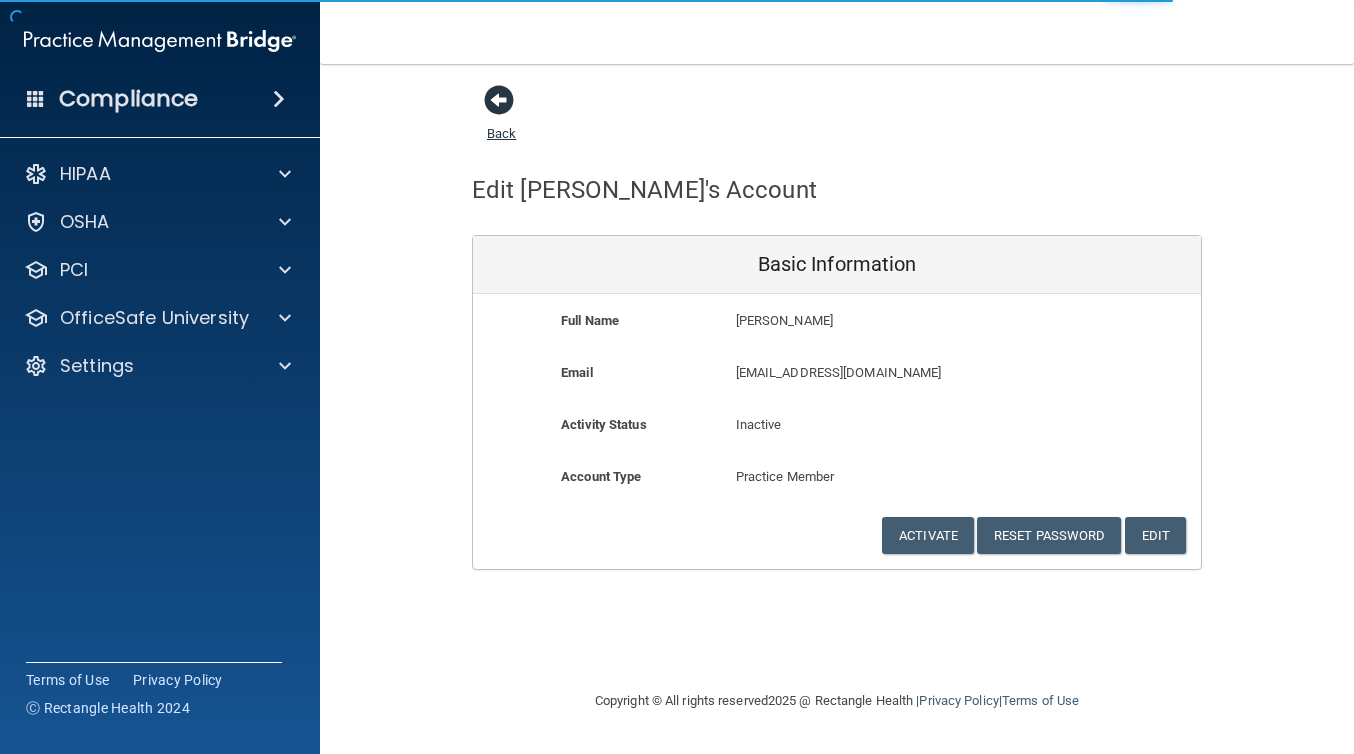 click at bounding box center [499, 100] 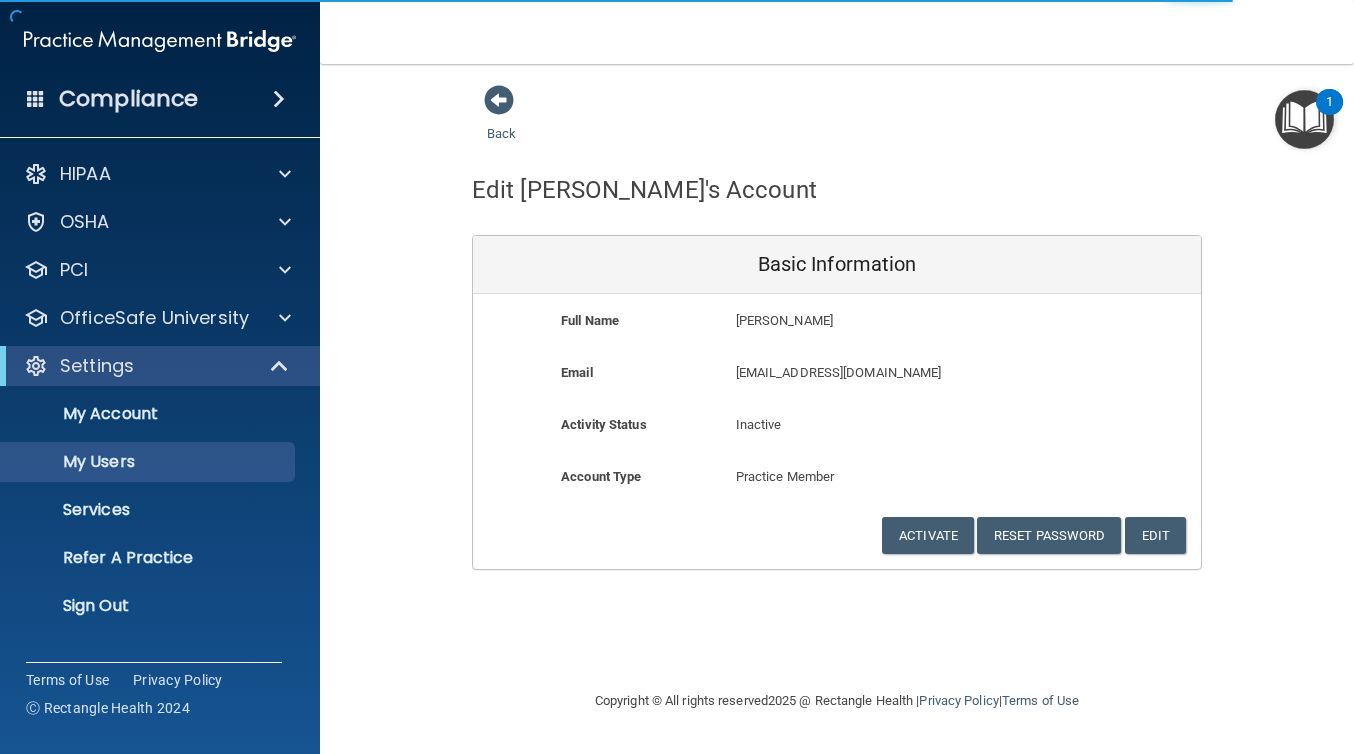 select on "20" 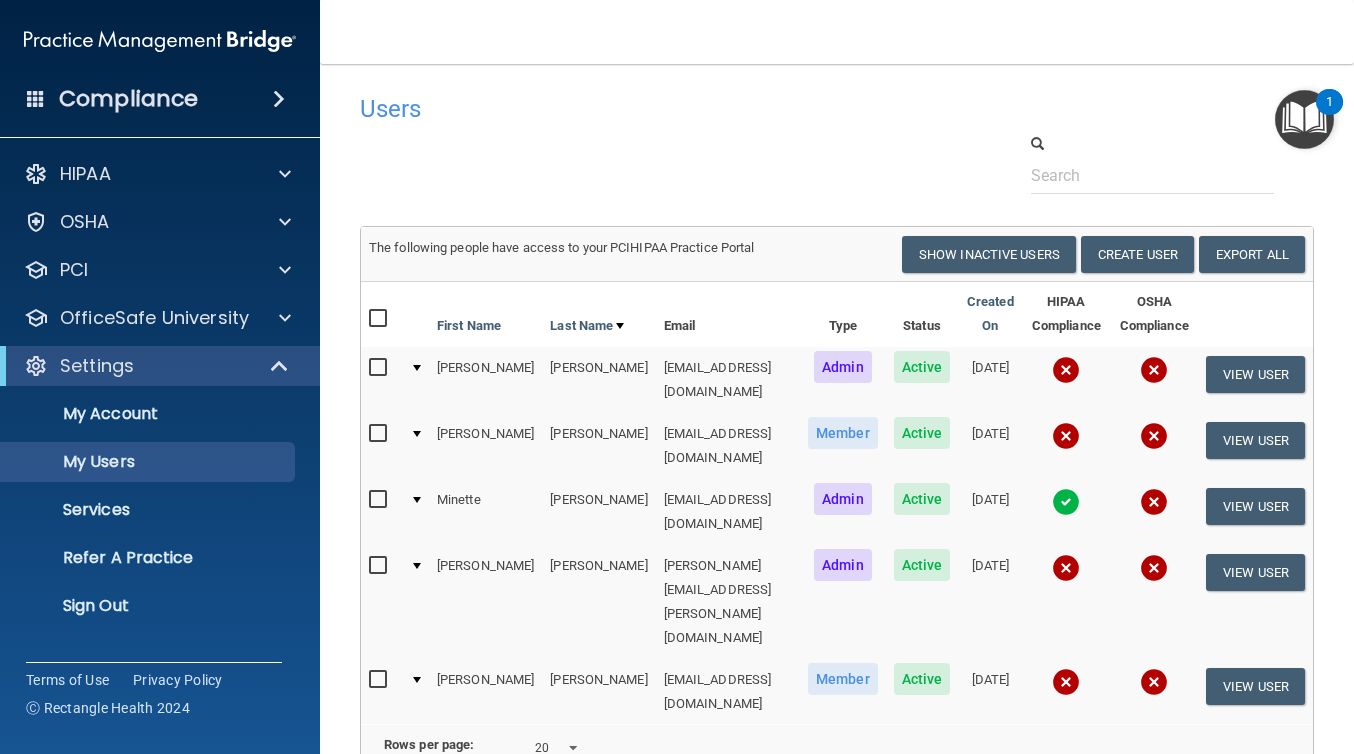 click at bounding box center (380, 434) 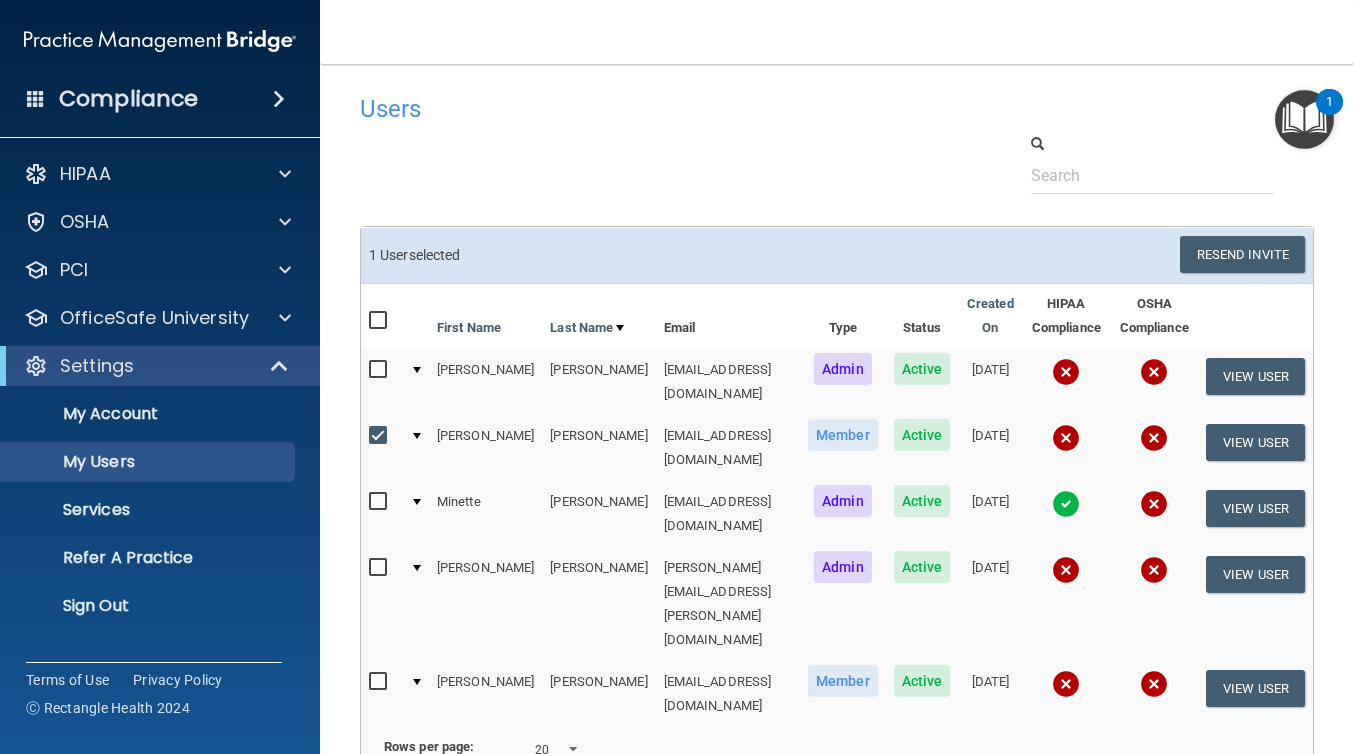 click at bounding box center (380, 568) 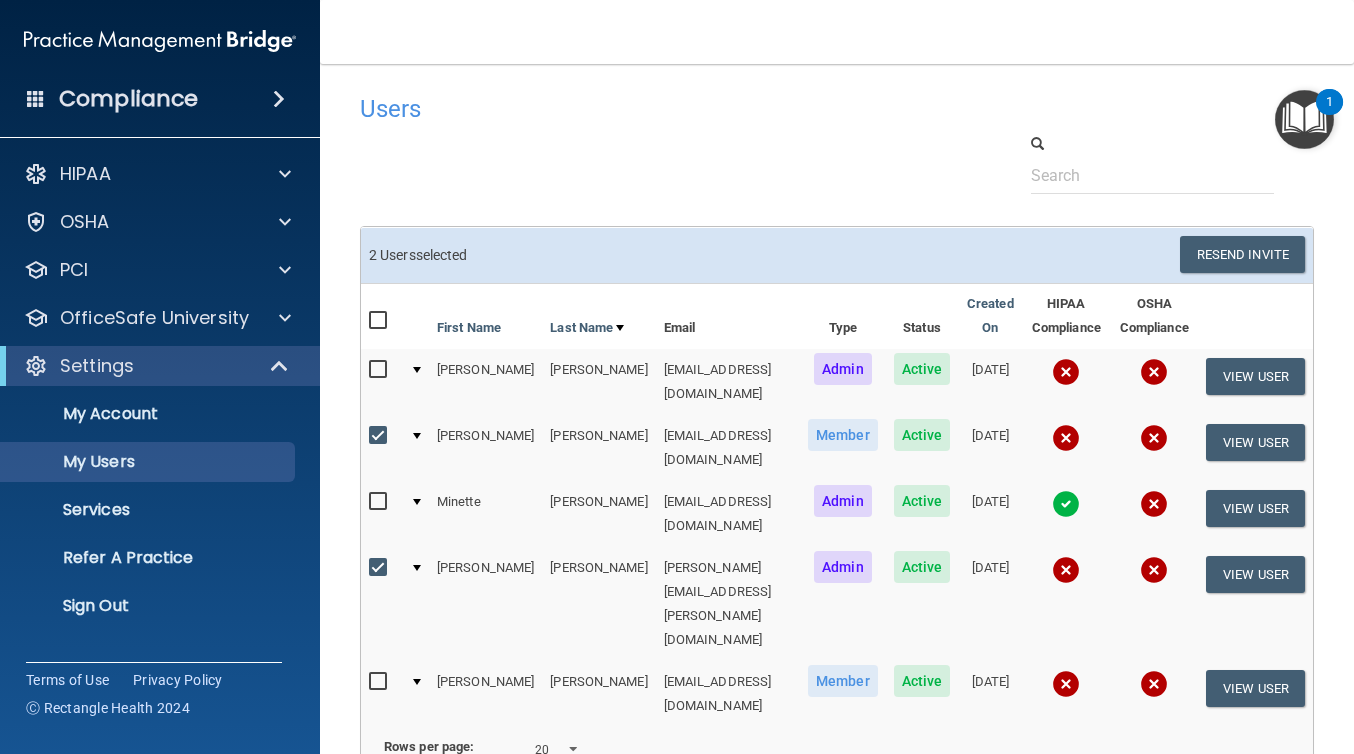 click at bounding box center (380, 682) 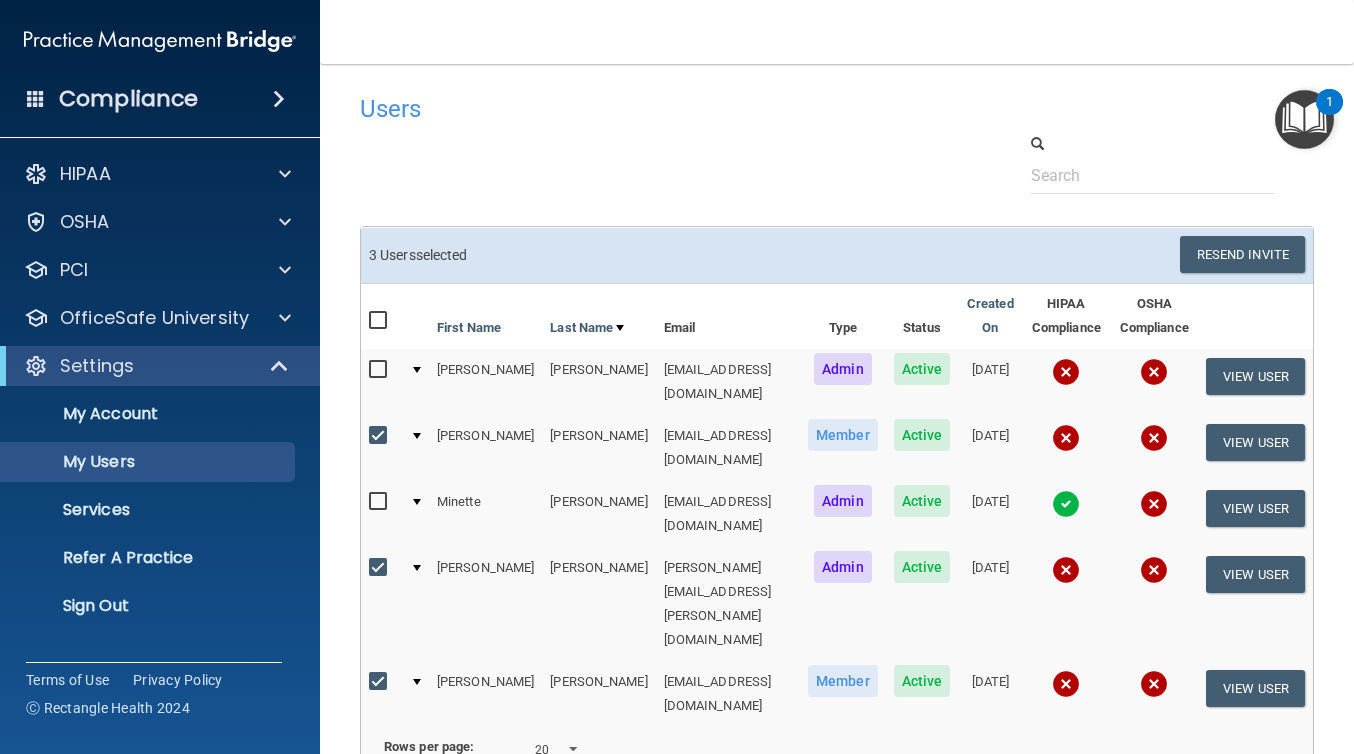 click at bounding box center [380, 370] 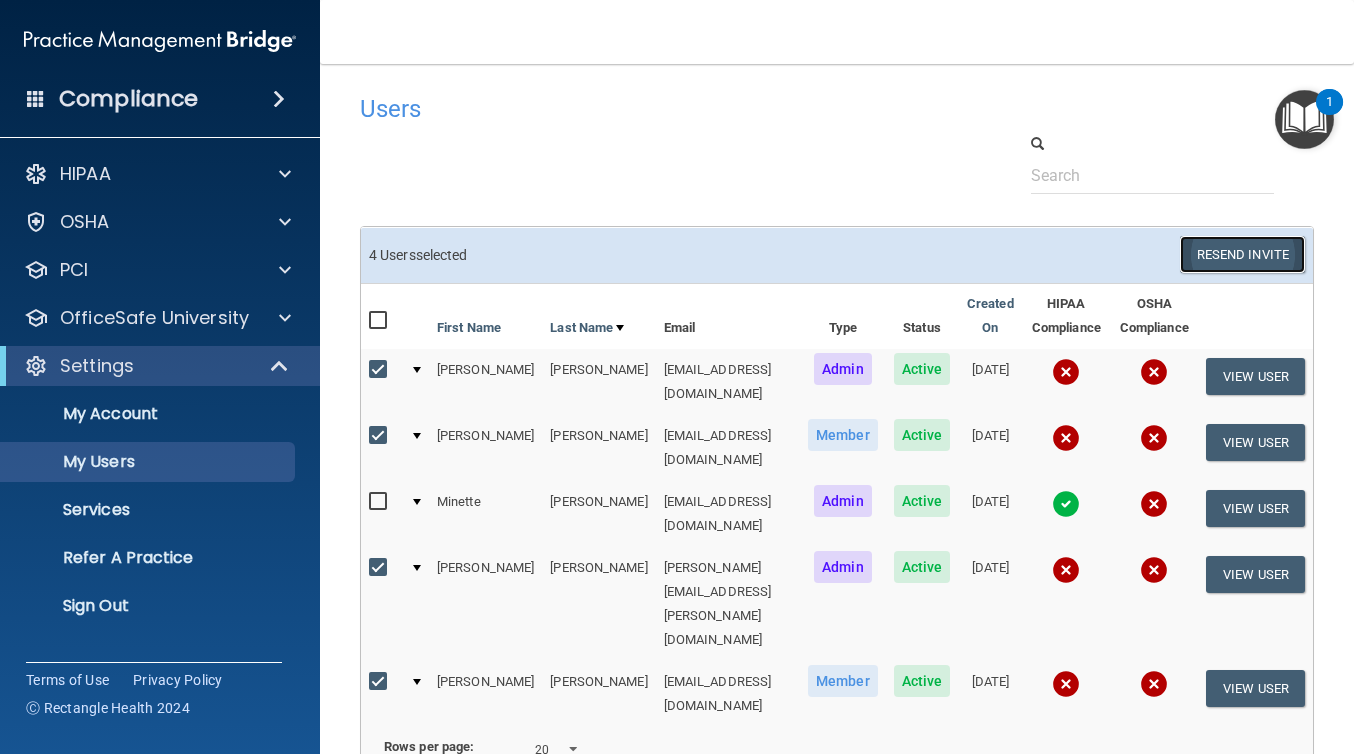 click on "Resend Invite" at bounding box center [1242, 254] 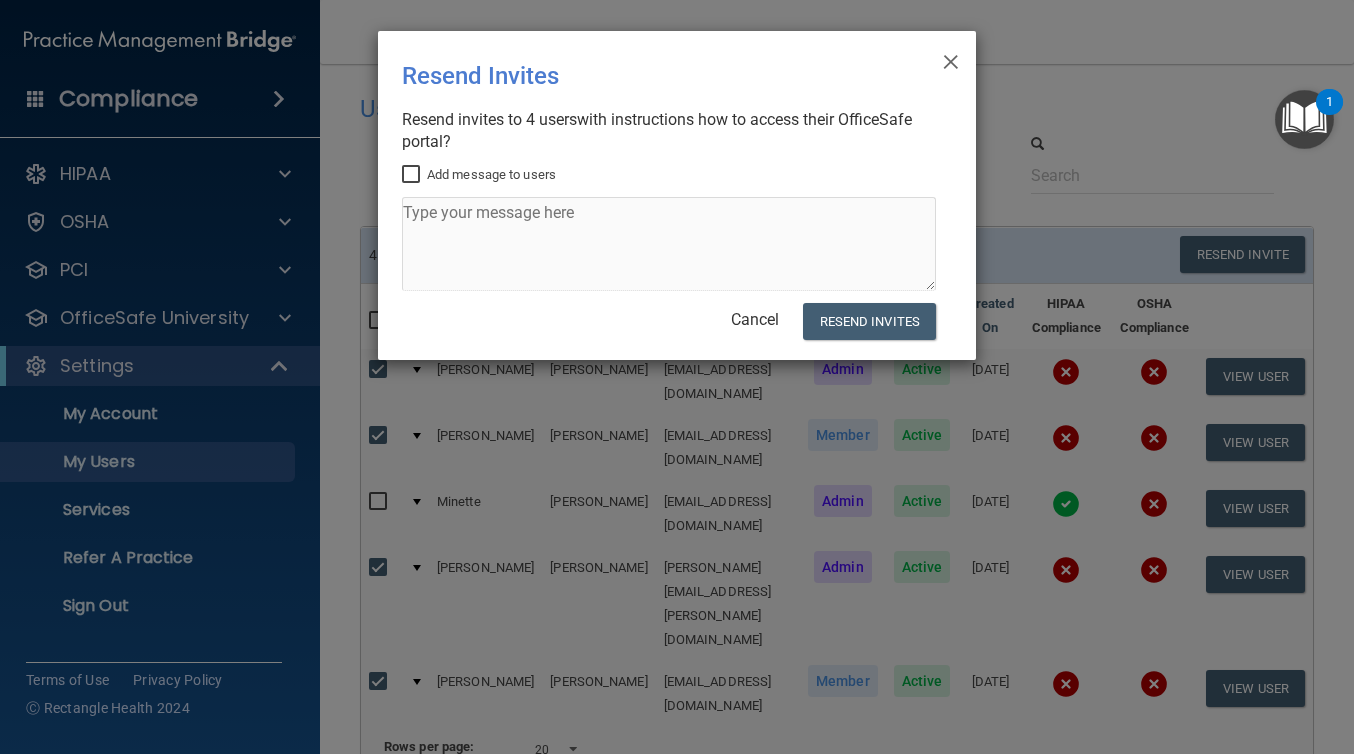 click on "Add message to users" at bounding box center (413, 175) 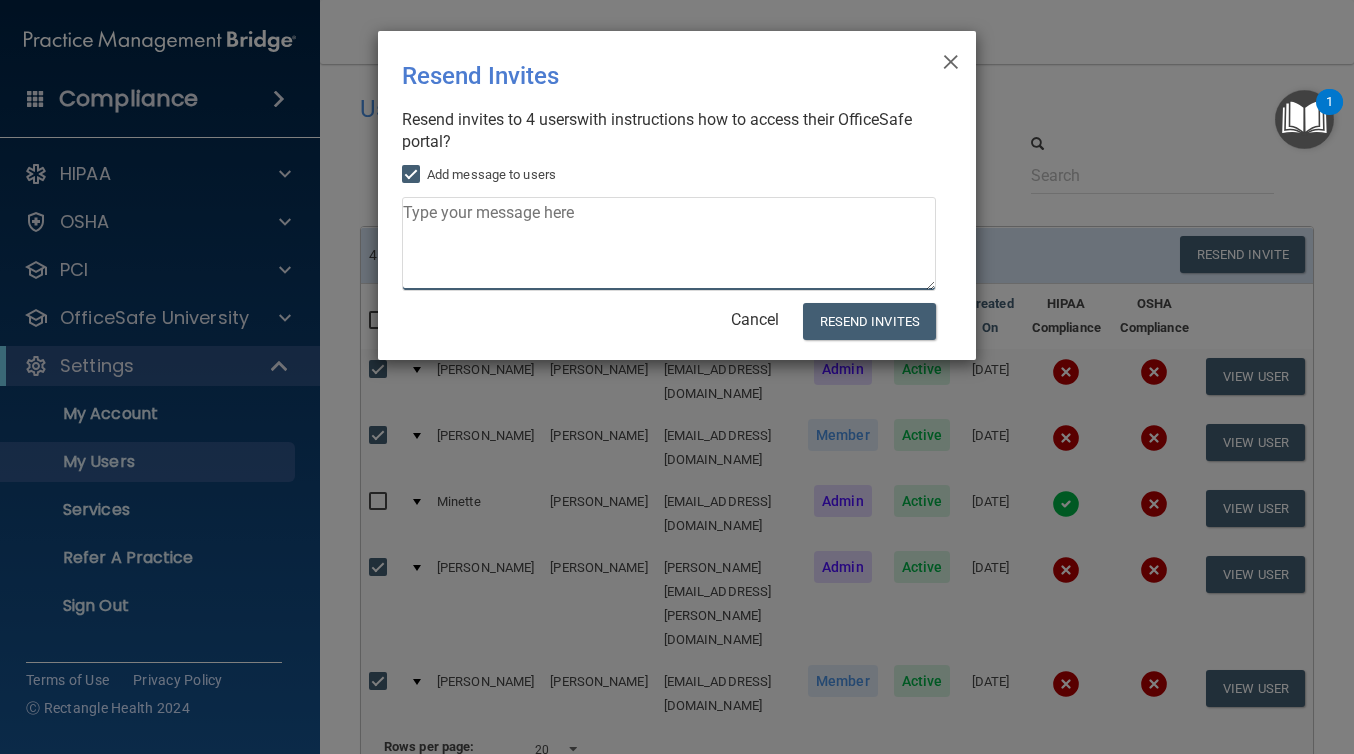 click at bounding box center (669, 244) 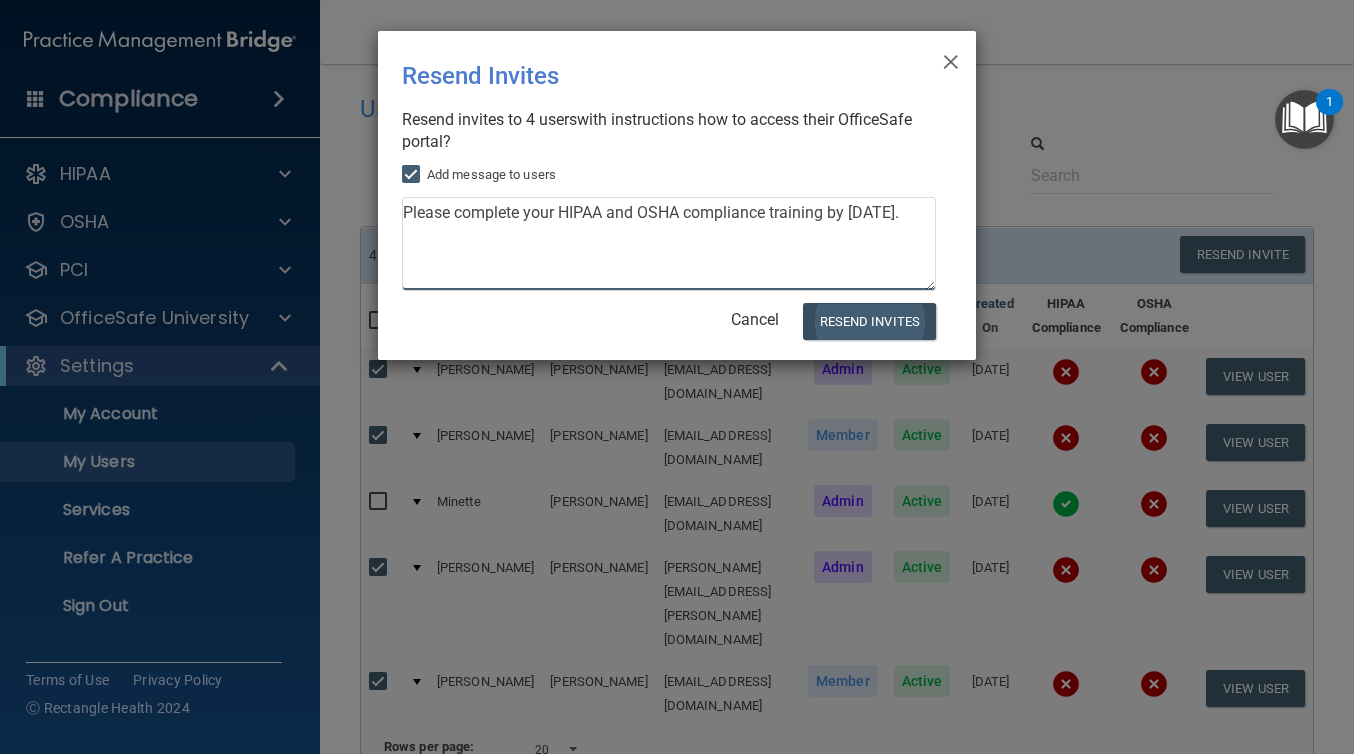 type on "Please complete your HIPAA and OSHA compliance training by 7/17/25." 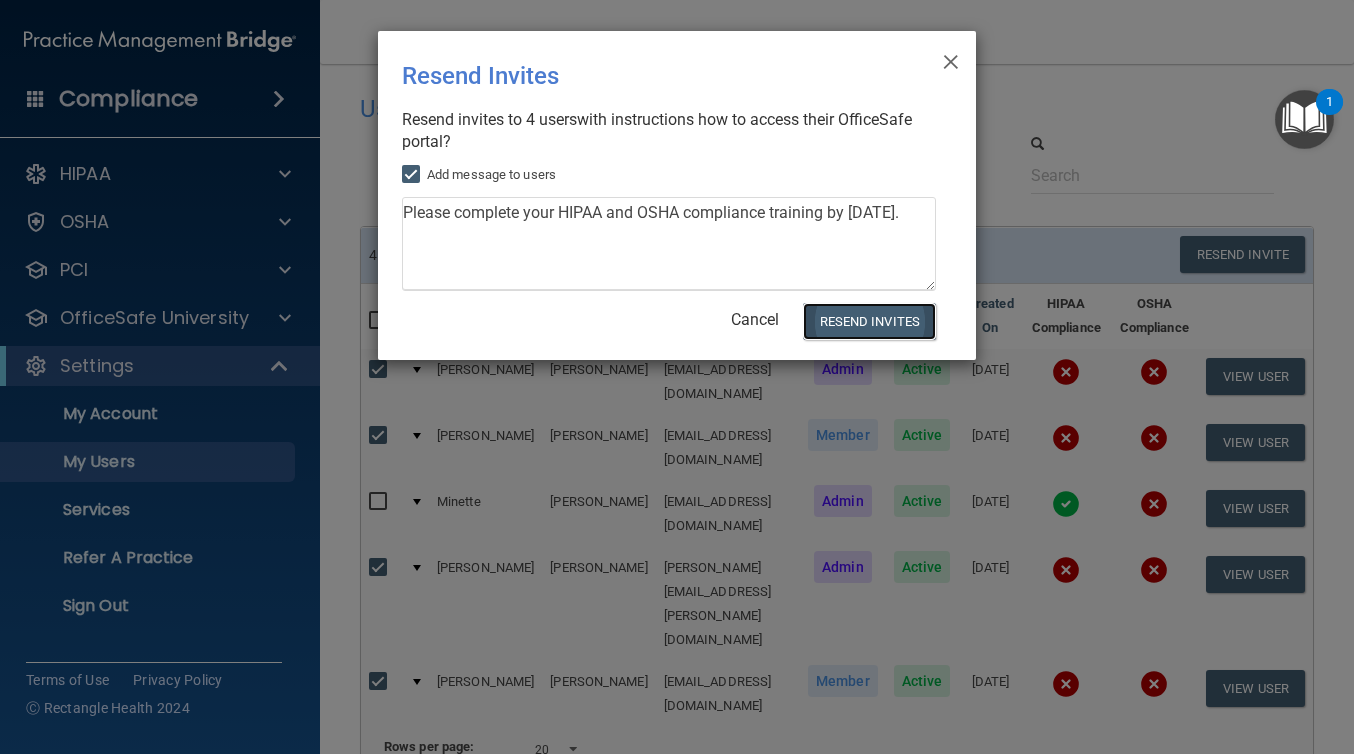 click on "Resend Invites" at bounding box center [869, 321] 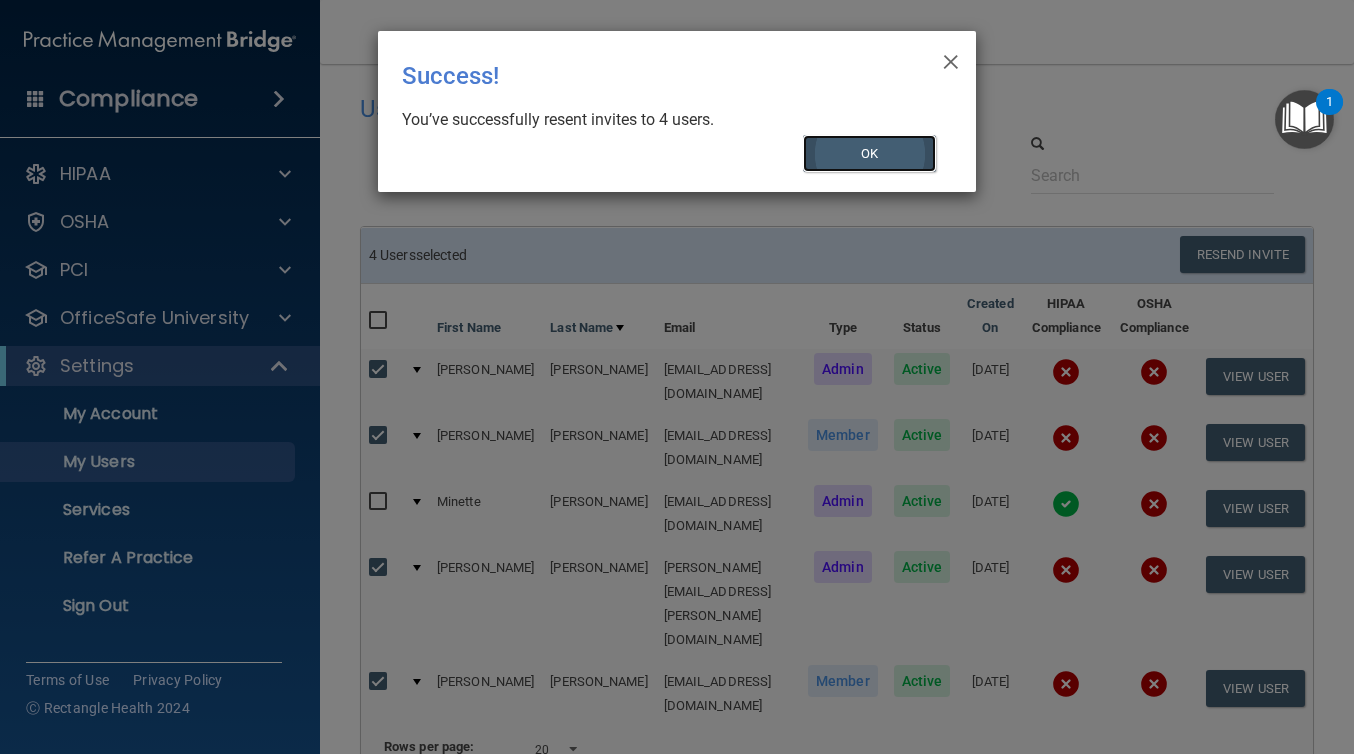click on "OK" at bounding box center [870, 153] 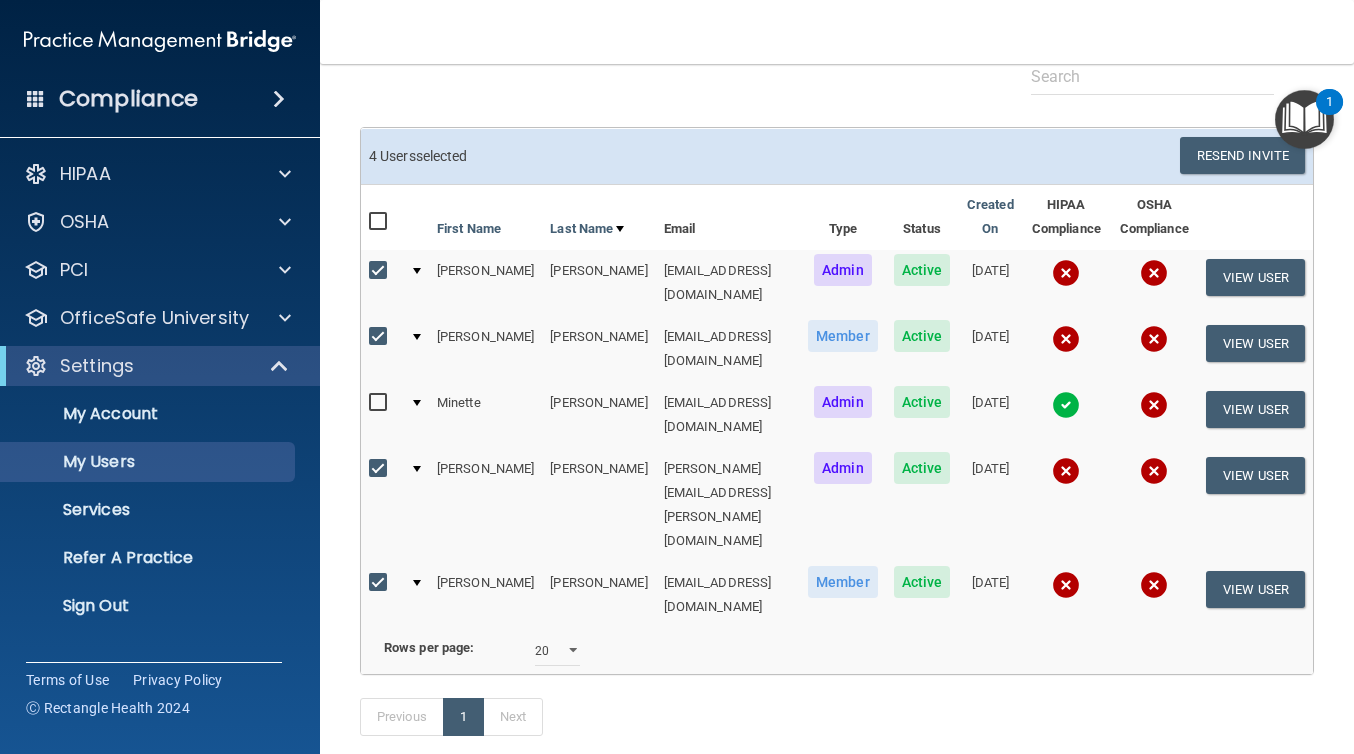 scroll, scrollTop: 0, scrollLeft: 0, axis: both 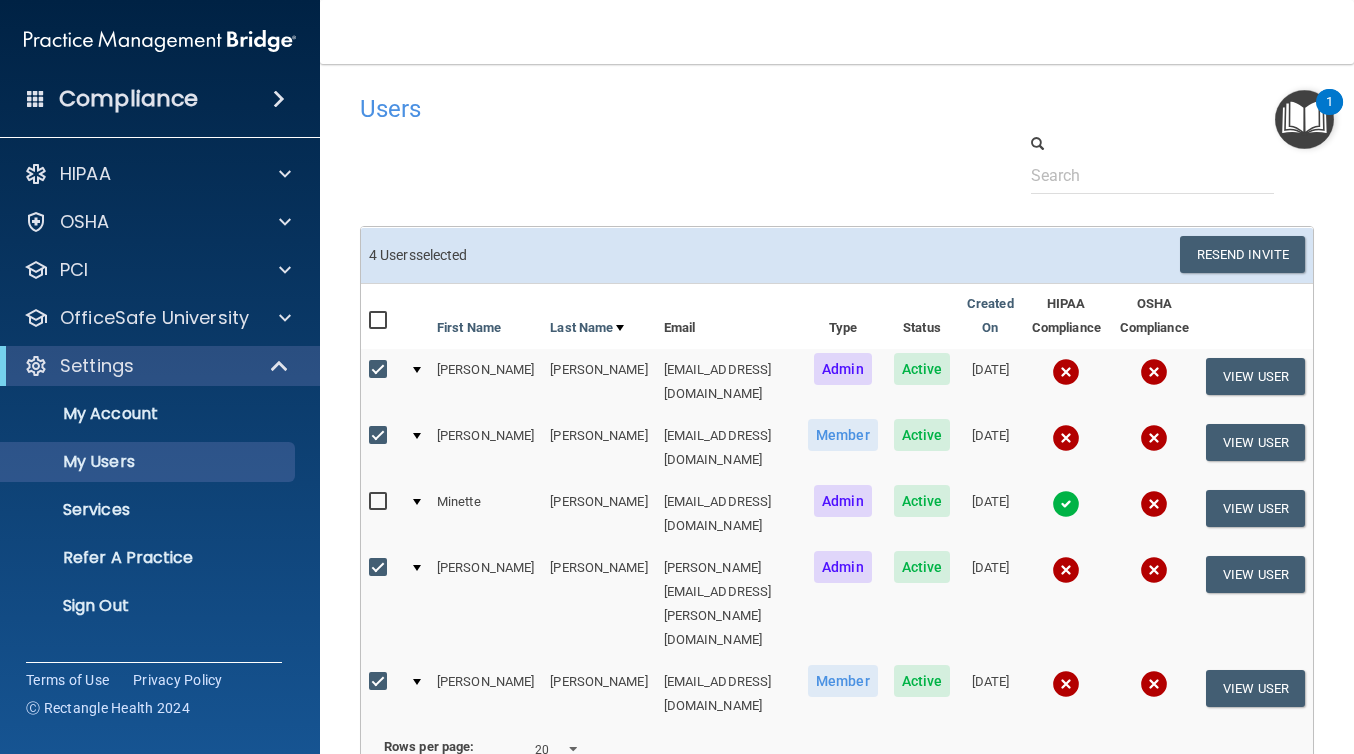 click at bounding box center [1304, 119] 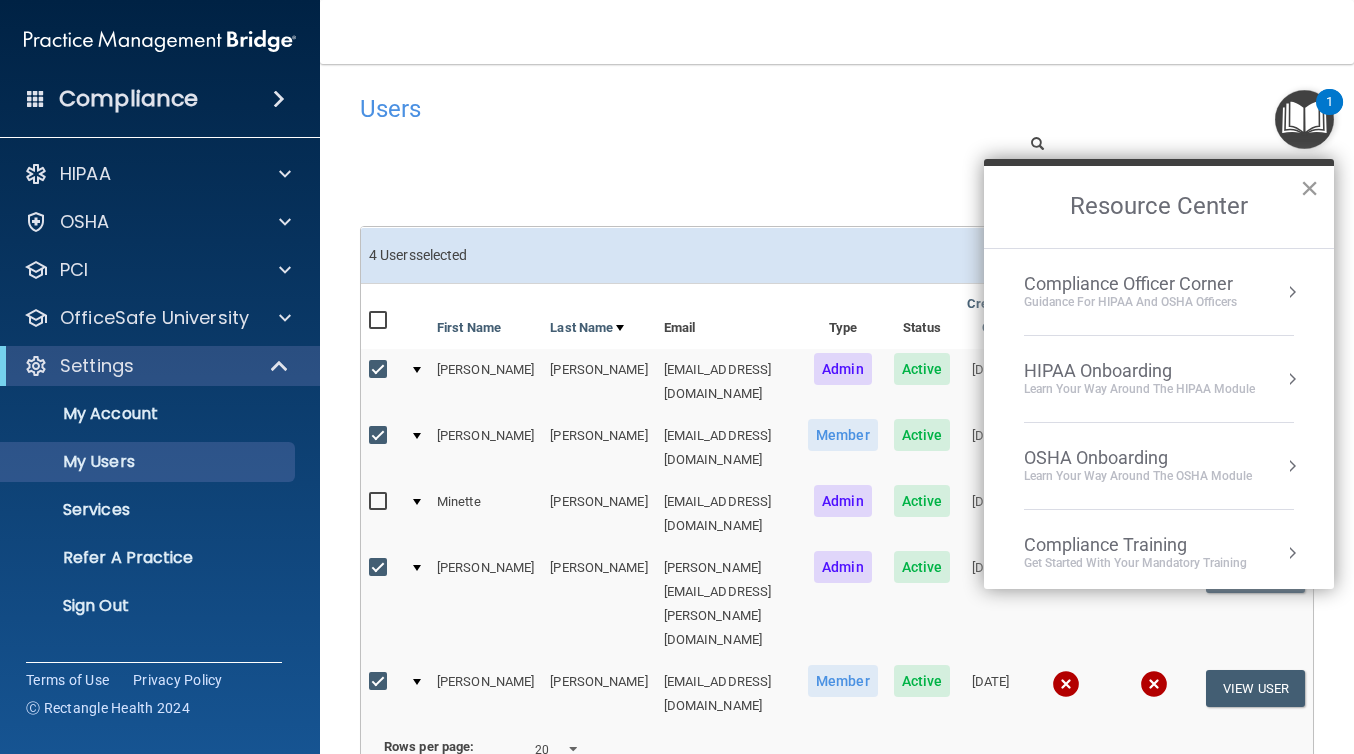 click on "×" at bounding box center [1309, 188] 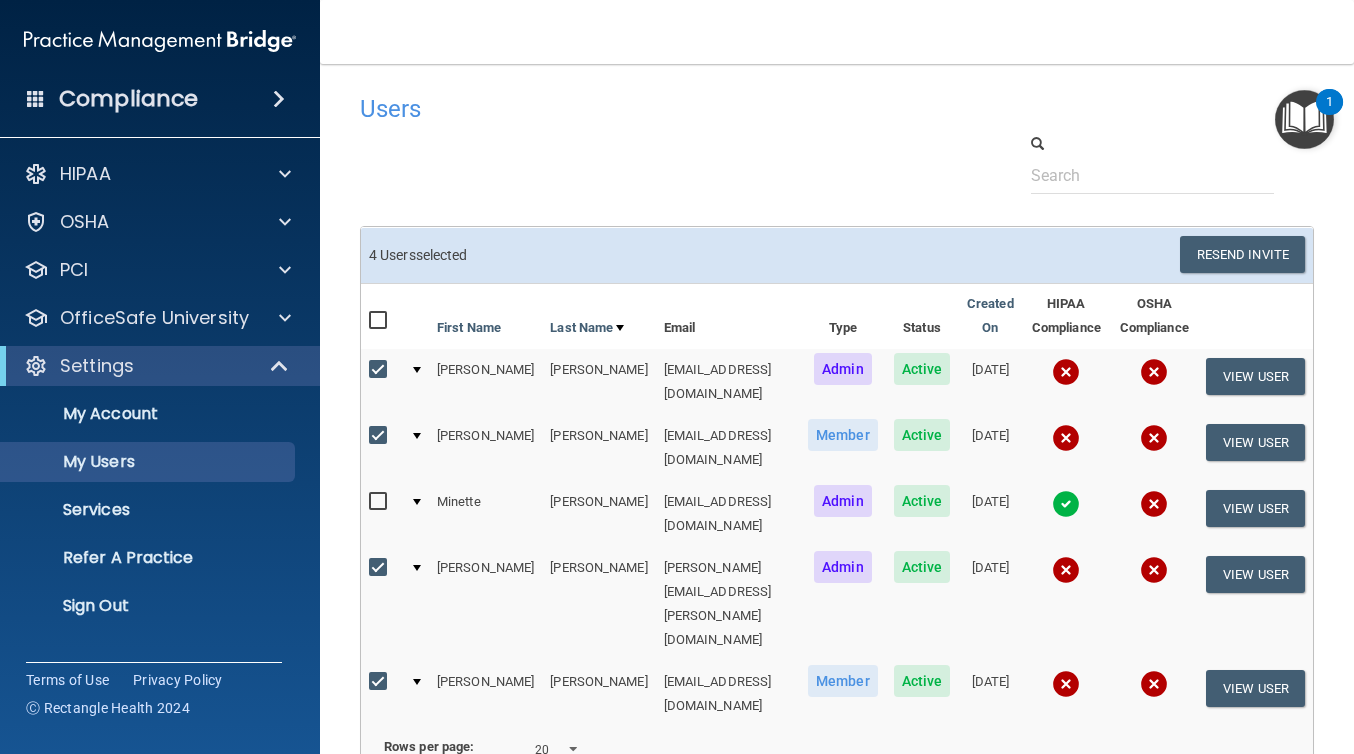 click at bounding box center [380, 682] 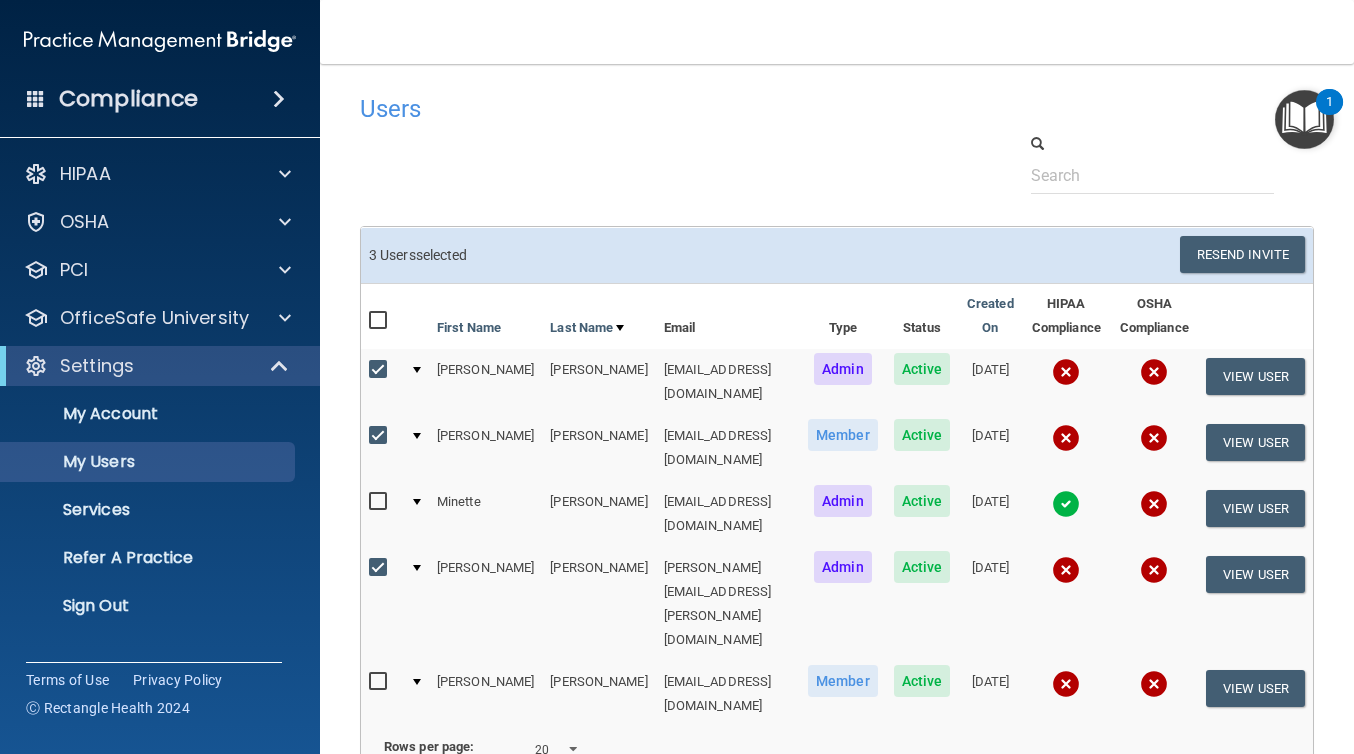 click at bounding box center [380, 568] 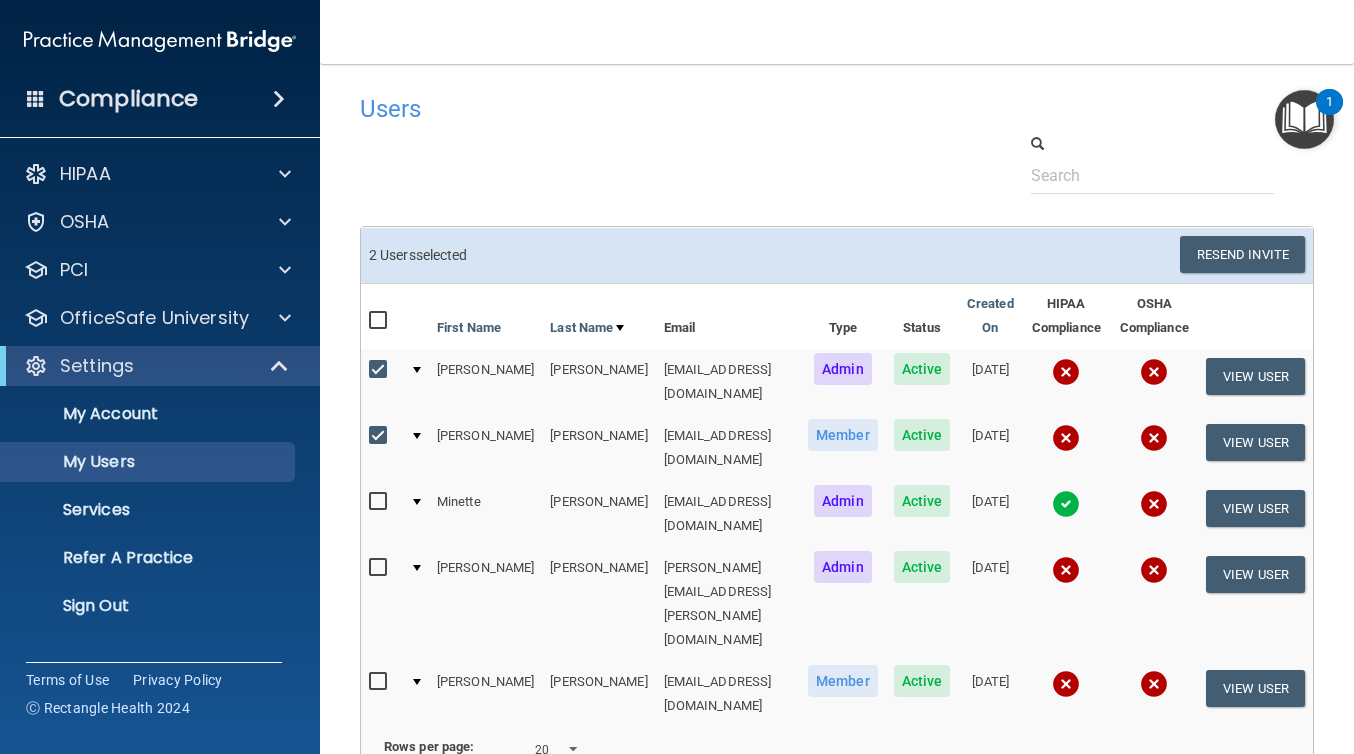 click at bounding box center [381, 435] 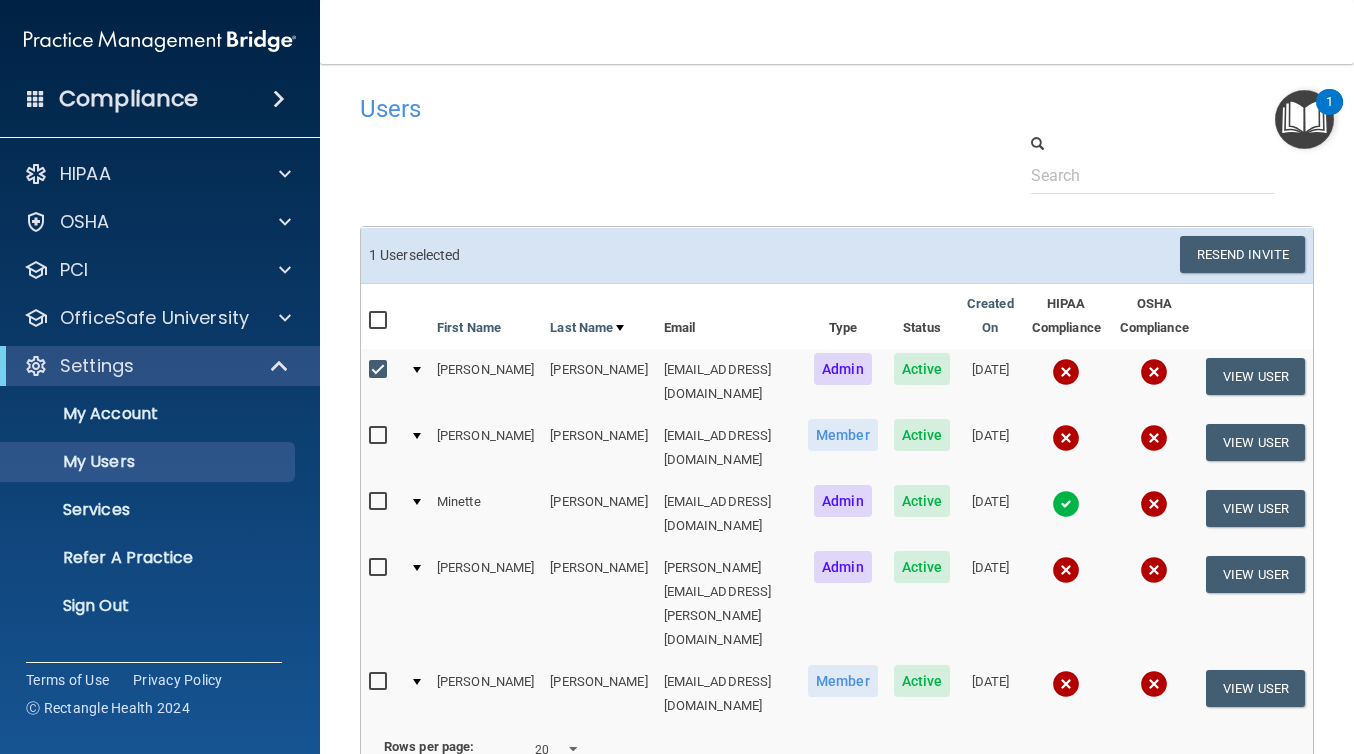 click at bounding box center (380, 370) 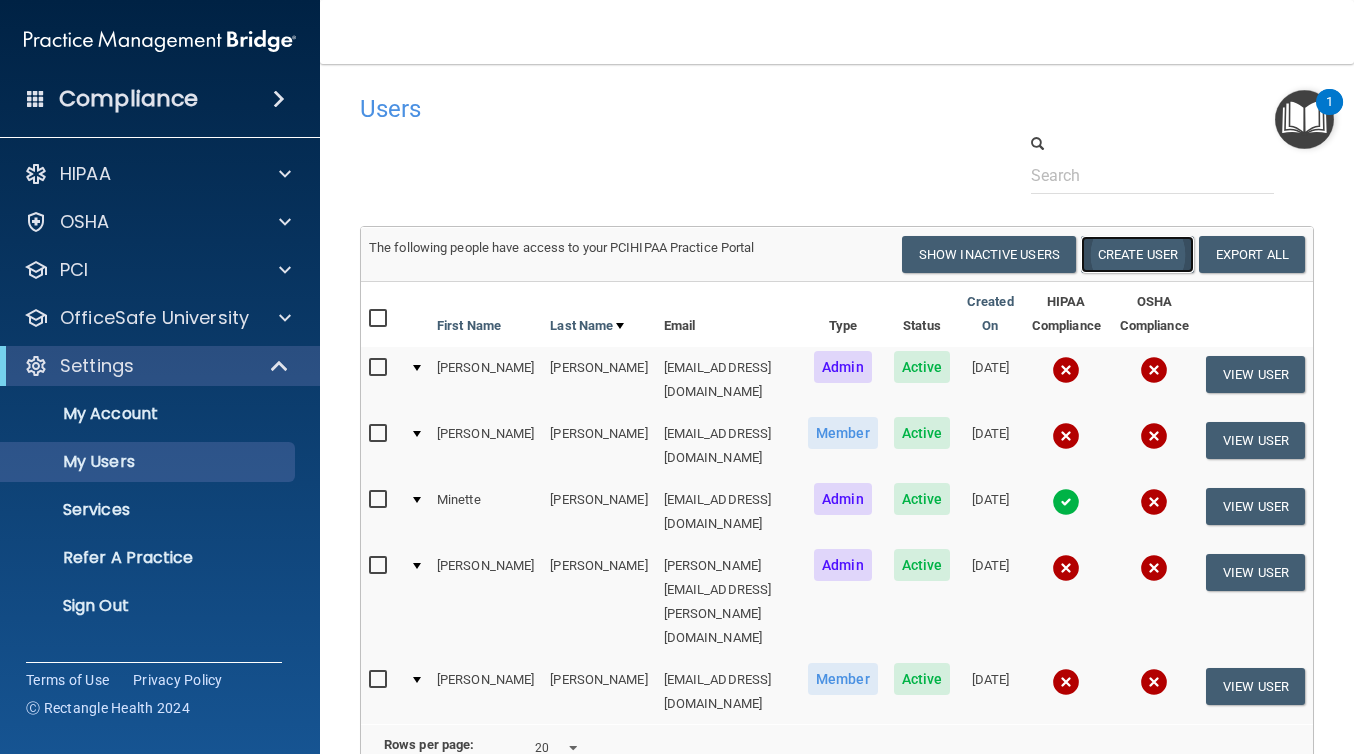click on "Create User" at bounding box center (1137, 254) 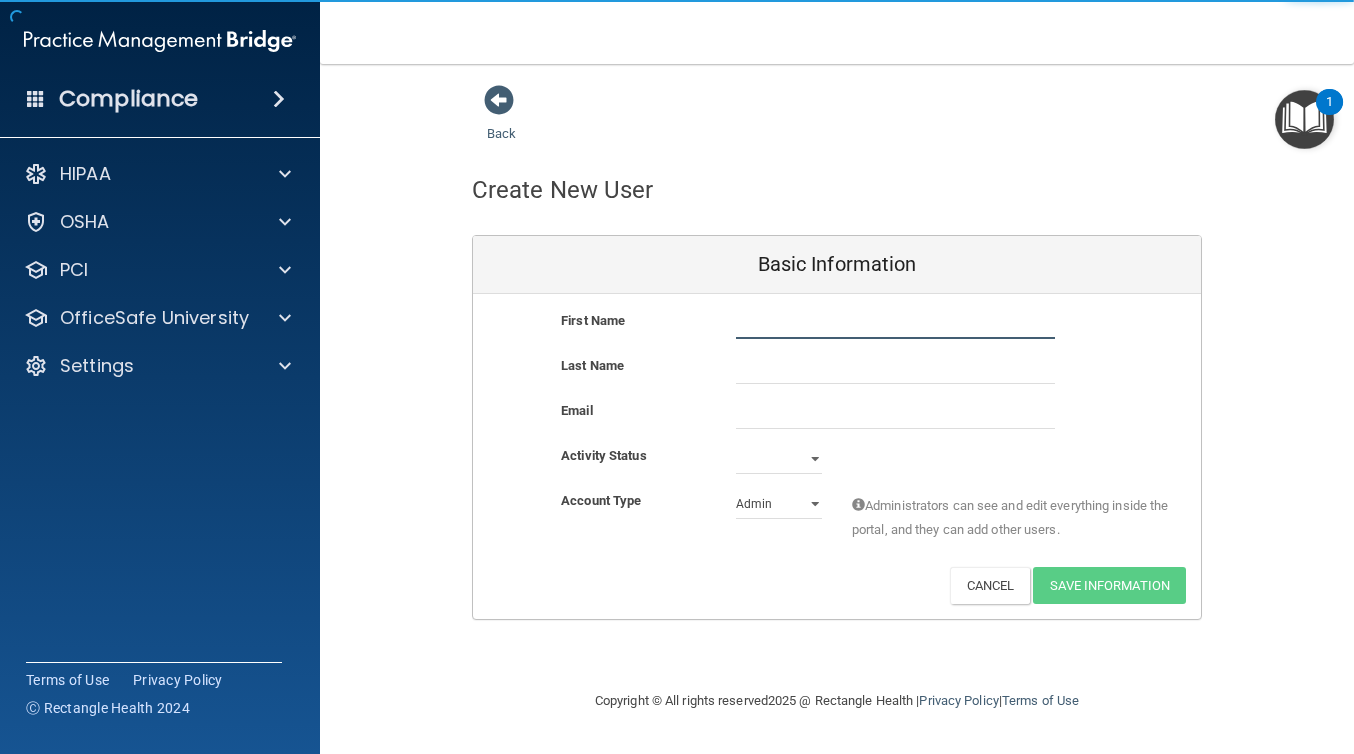 click at bounding box center (895, 324) 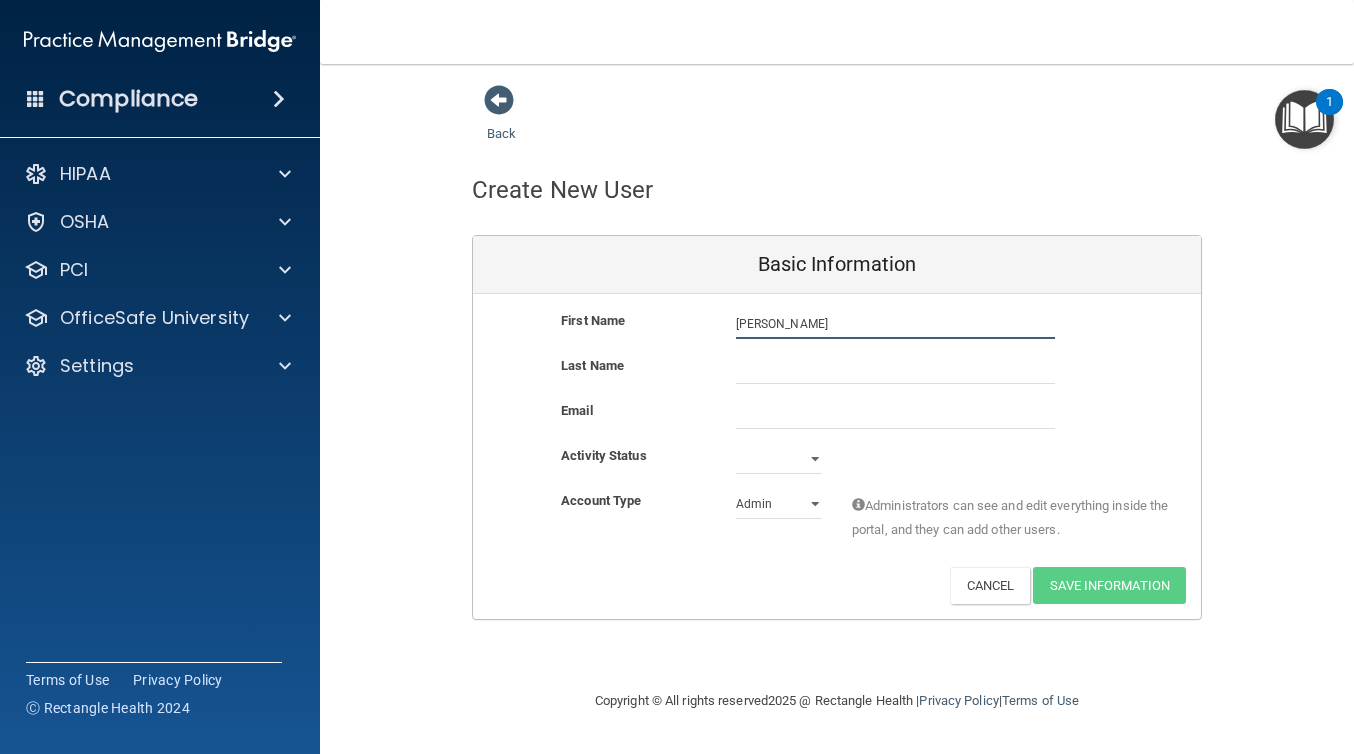 type on "Krystal" 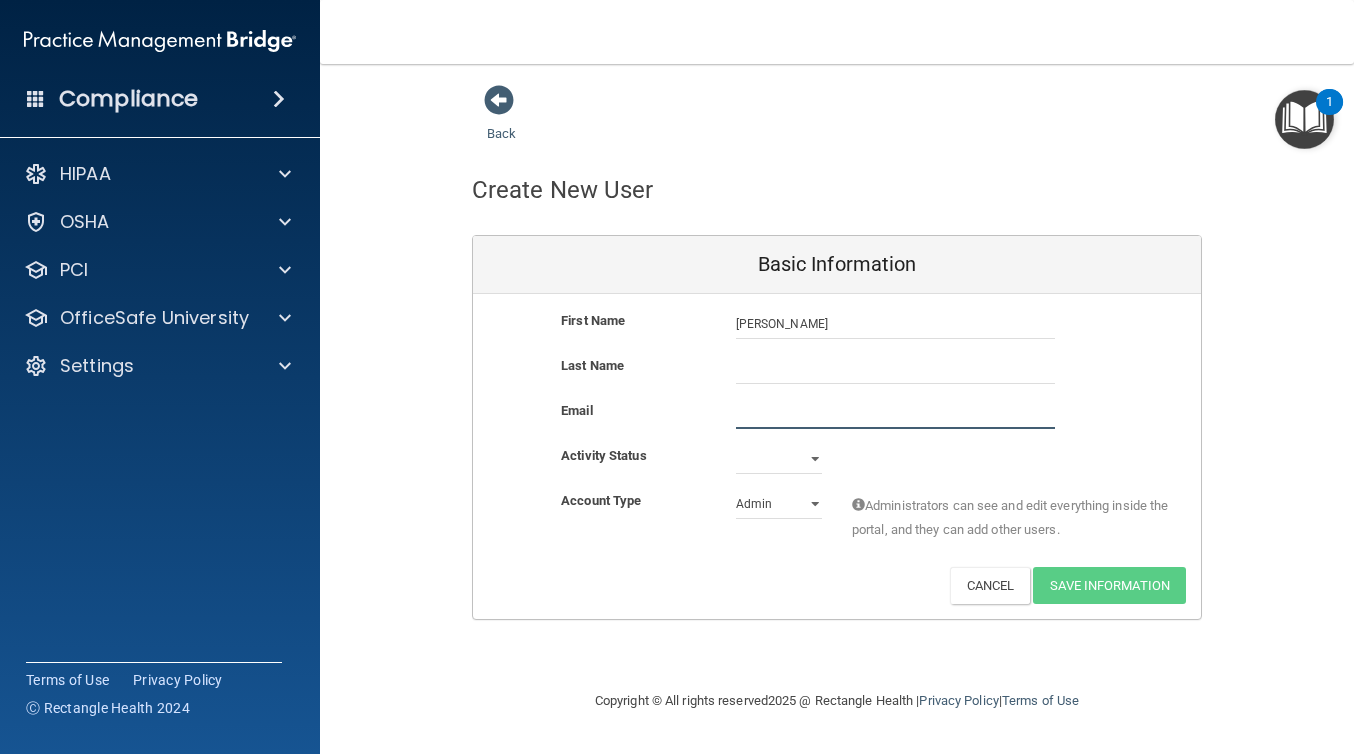 click at bounding box center (895, 414) 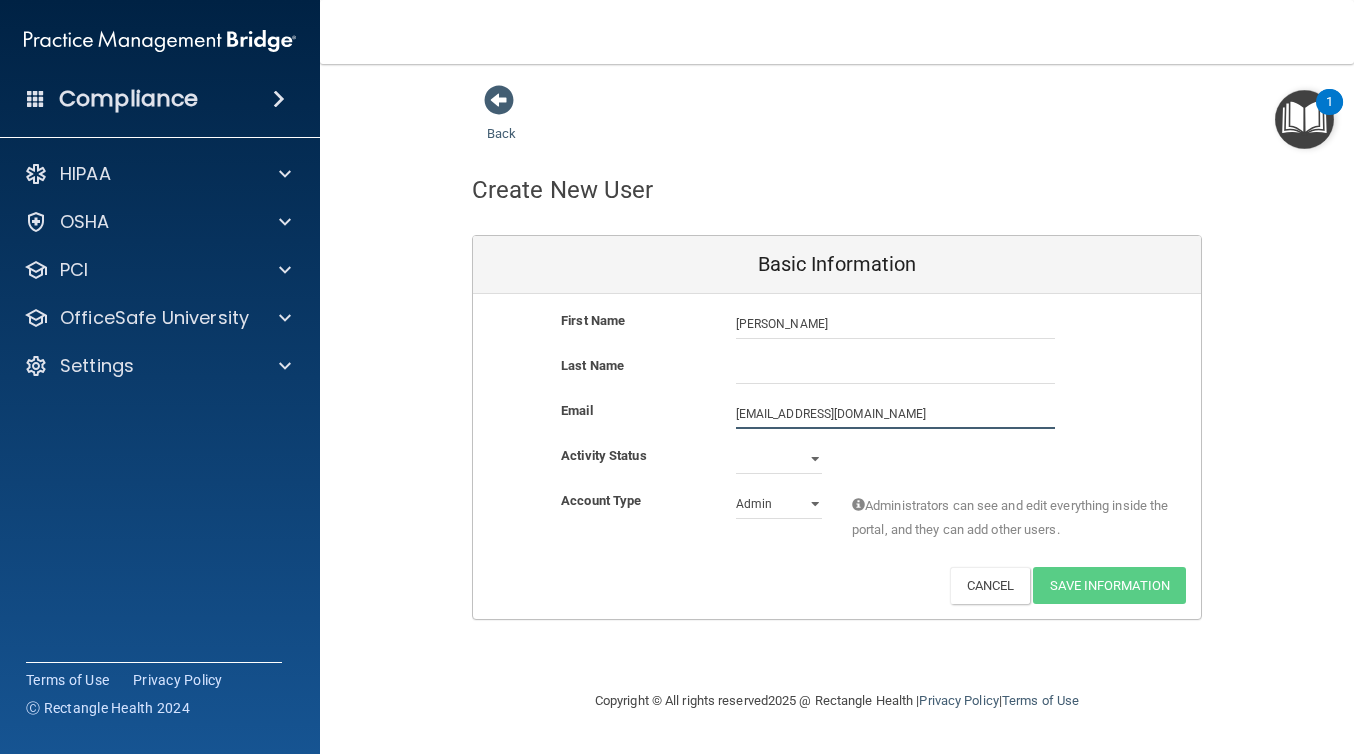 type on "krystal_mt@yahoo.com" 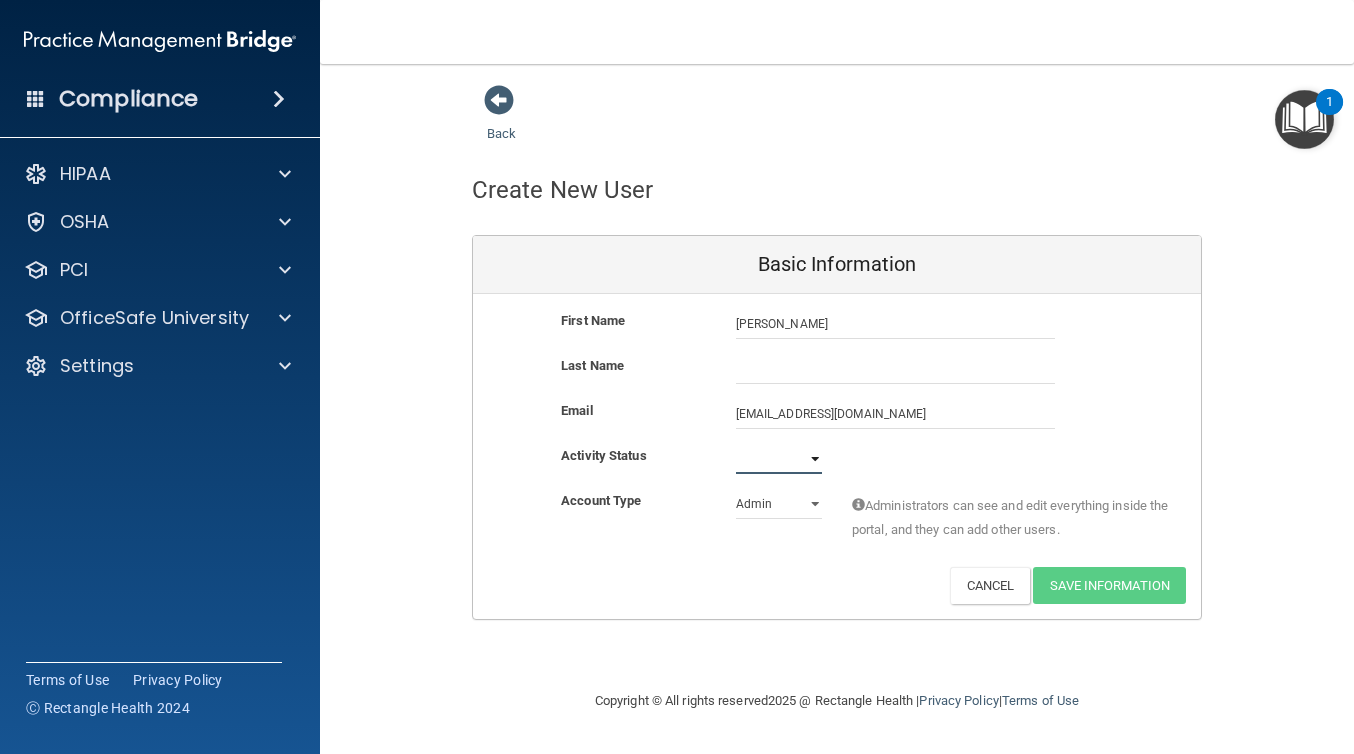 click on "Active  Inactive" at bounding box center [779, 459] 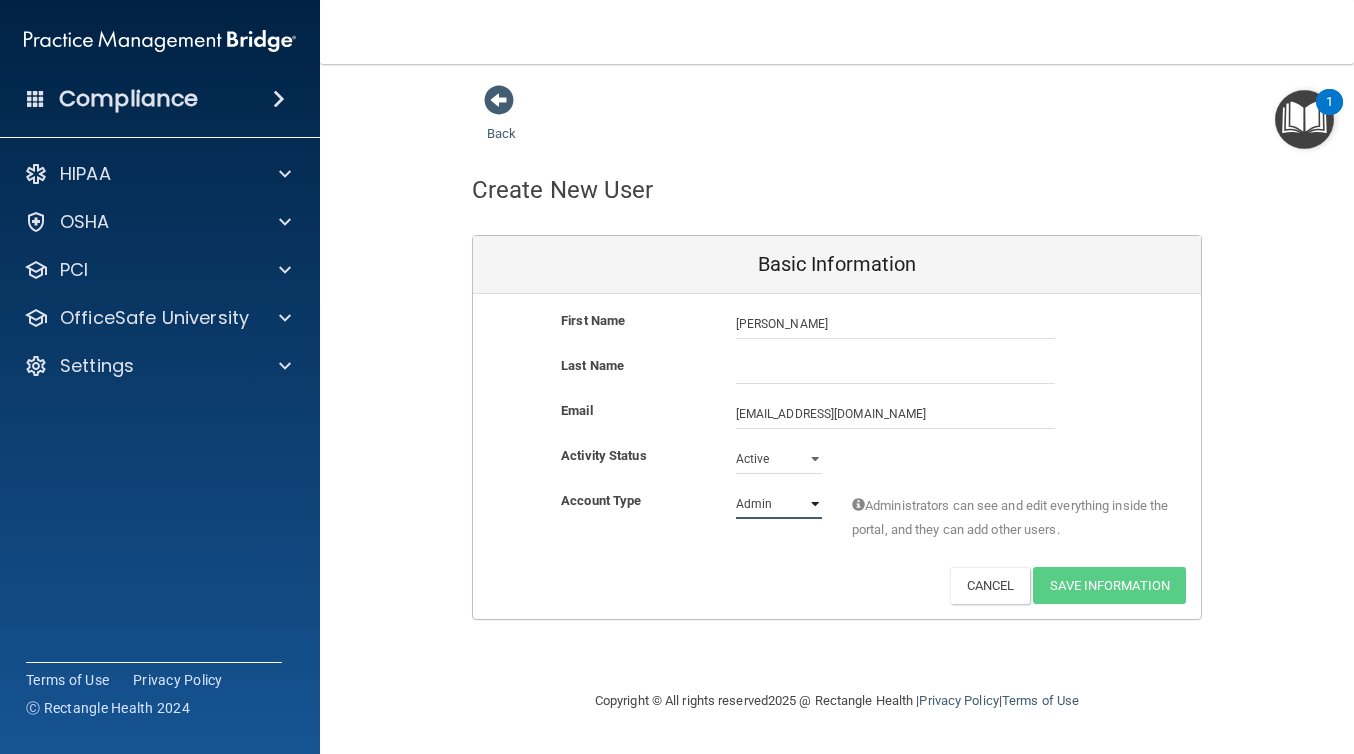 click on "Admin  Member" at bounding box center [779, 504] 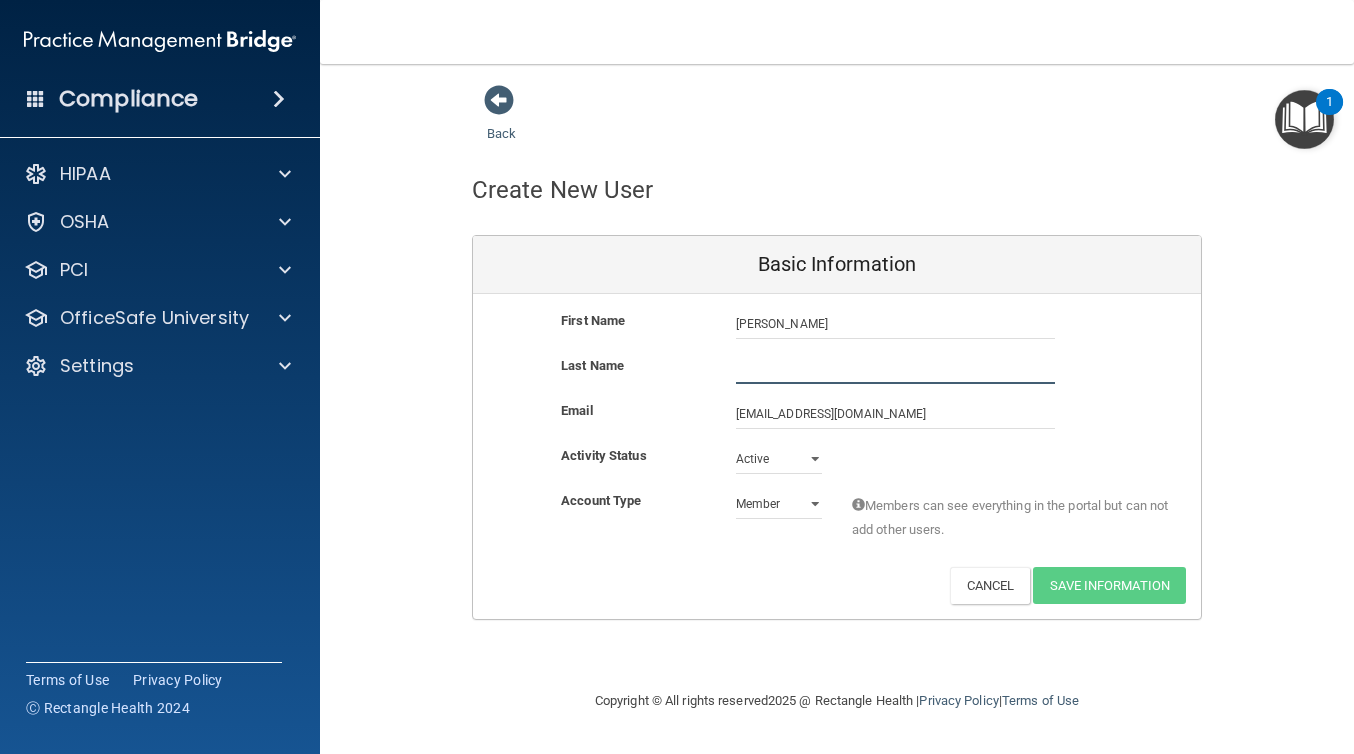 click at bounding box center [895, 369] 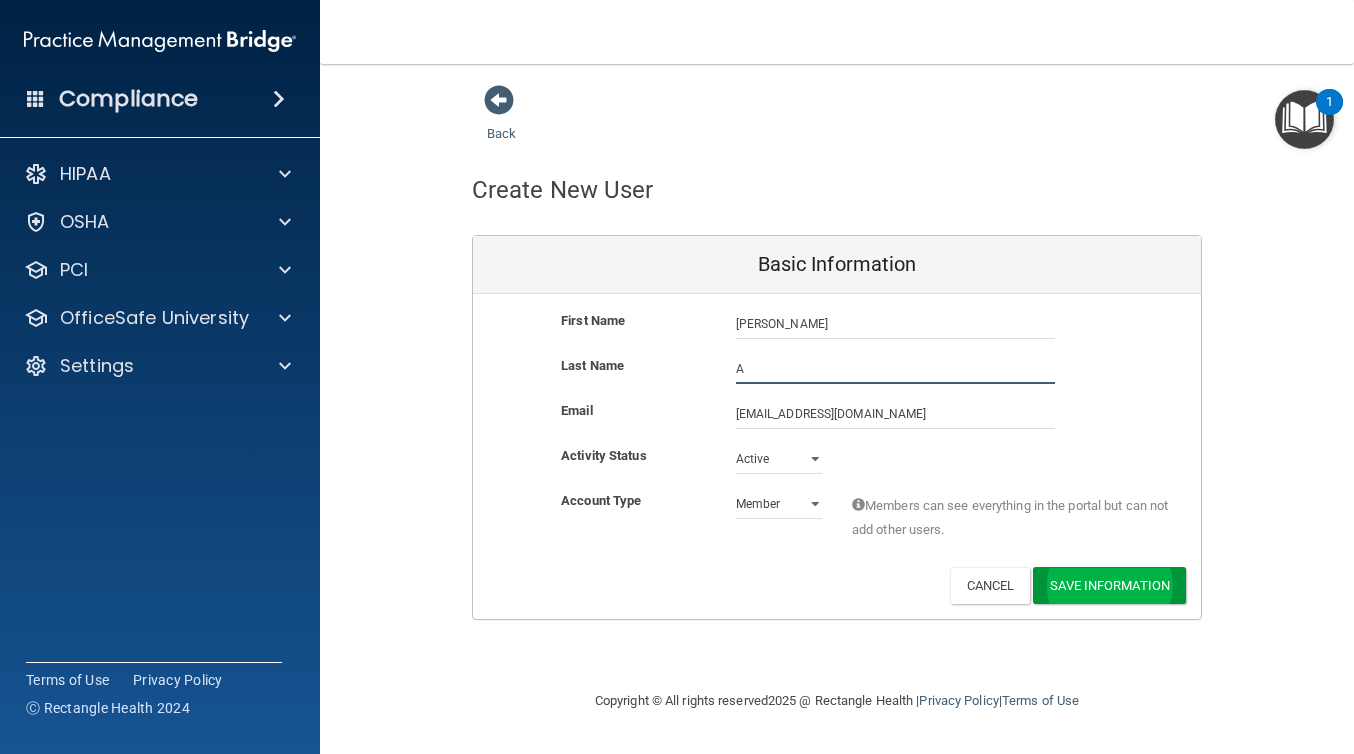 type on "A" 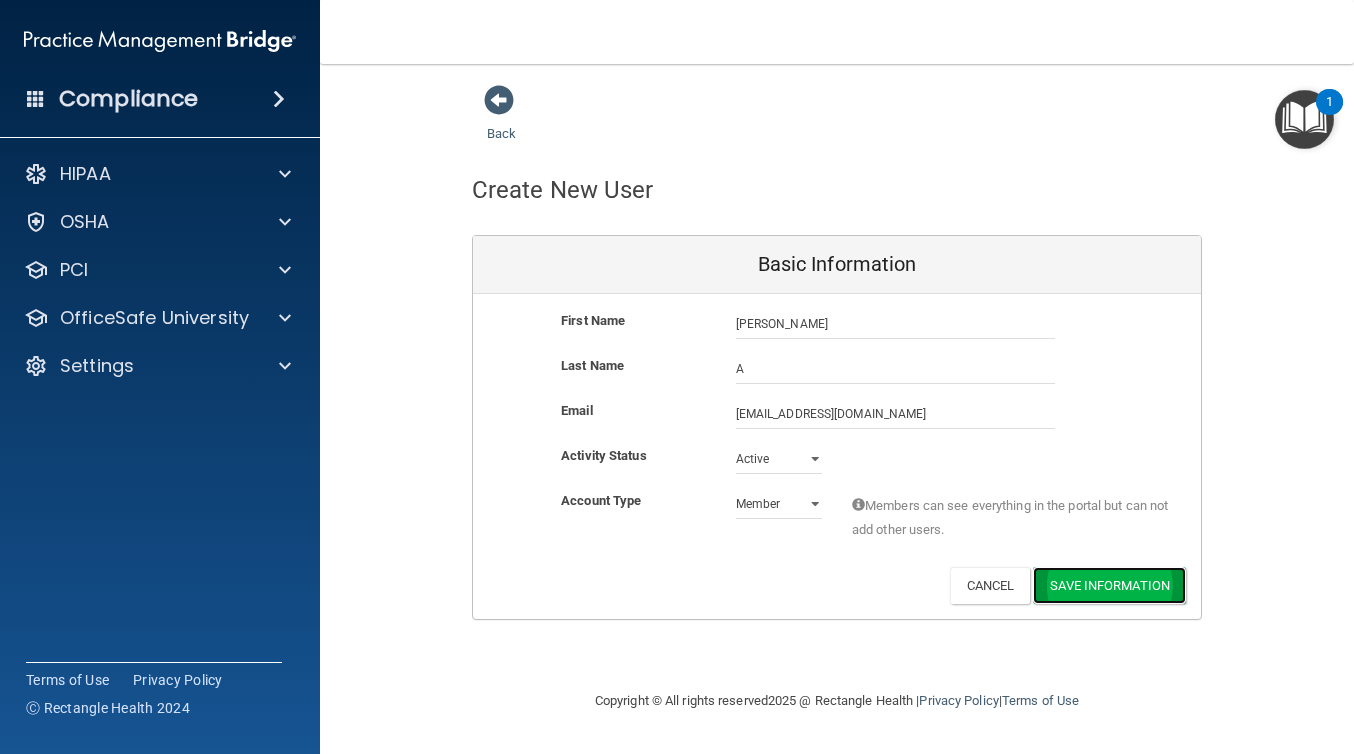click on "Save Information" at bounding box center [1109, 585] 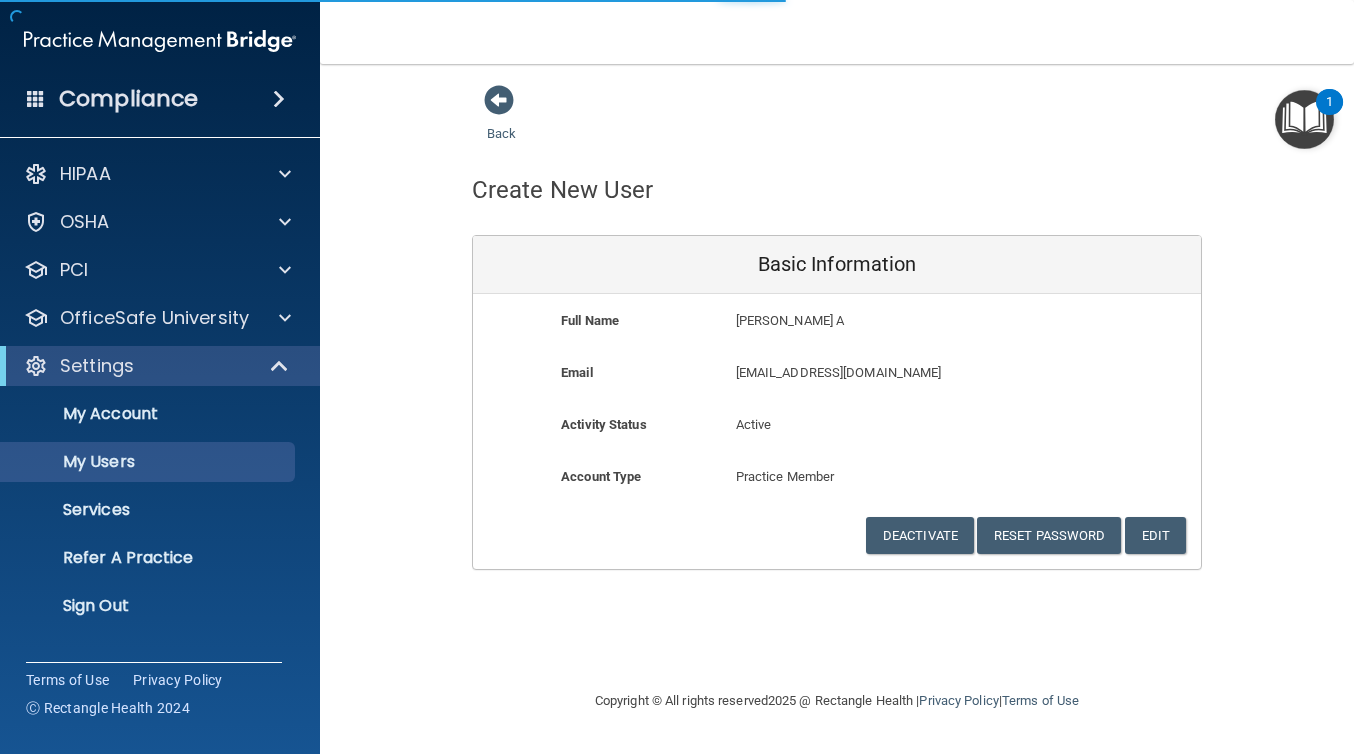 select on "20" 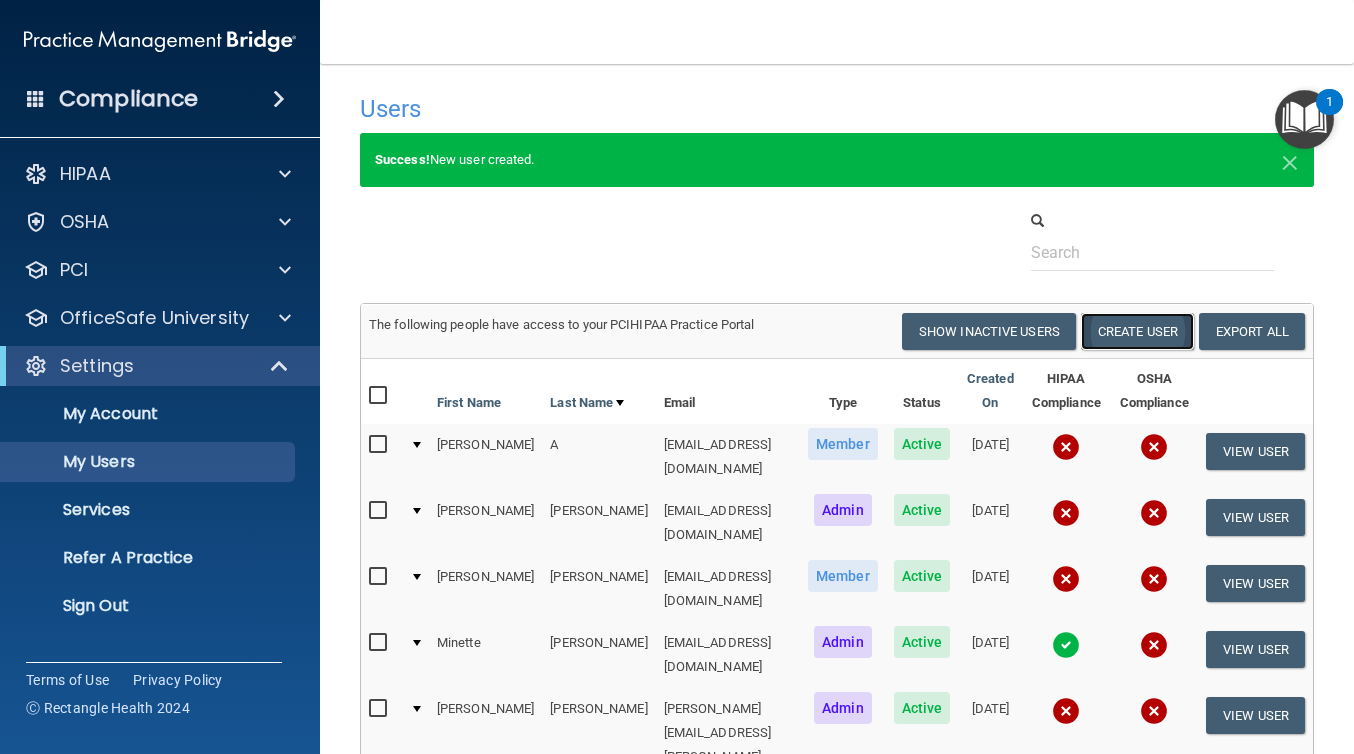 click on "Create User" at bounding box center [1137, 331] 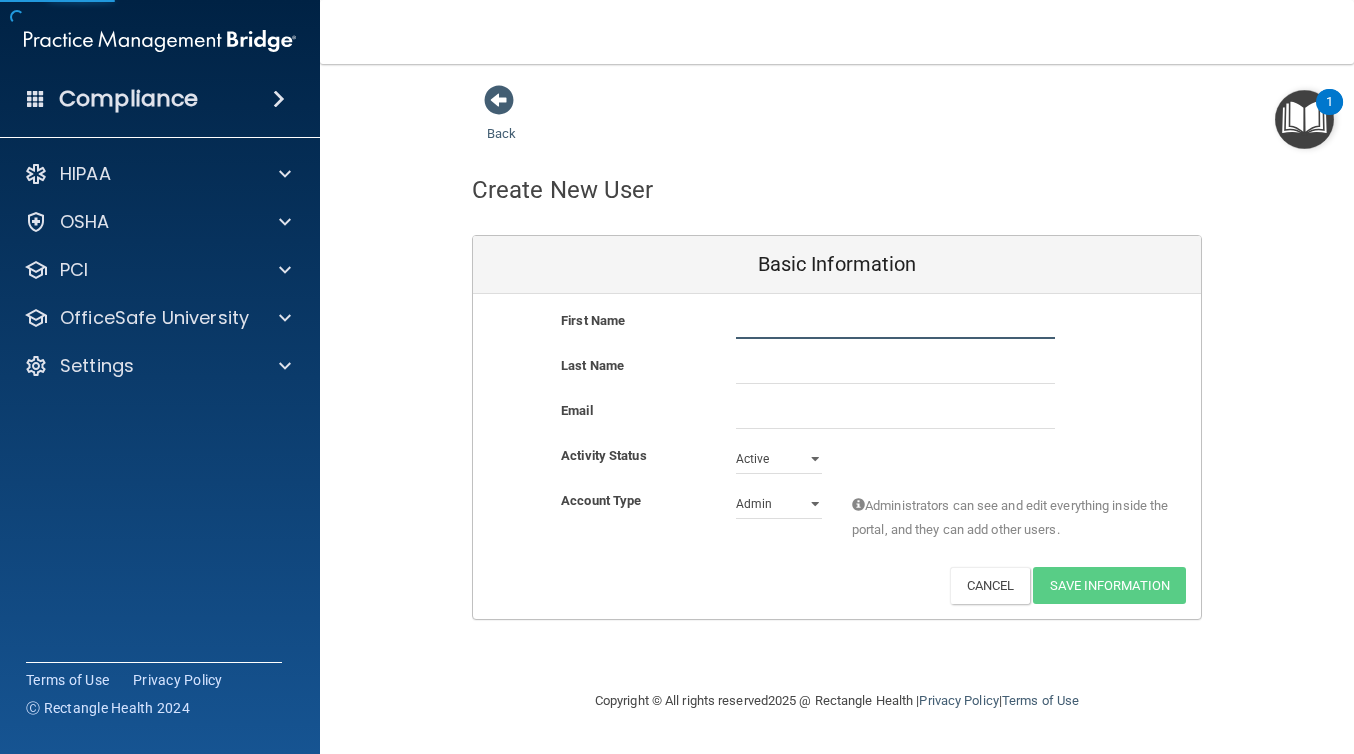 click at bounding box center [895, 324] 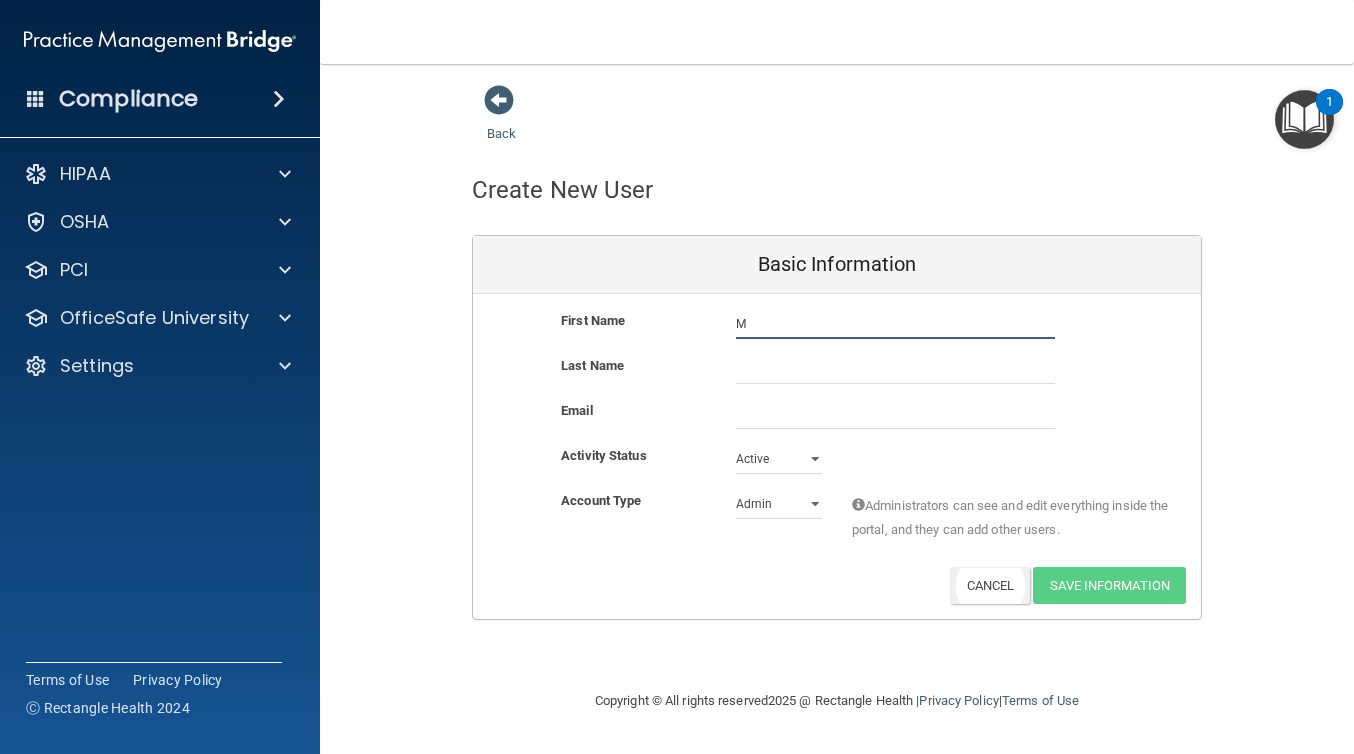 type on "M" 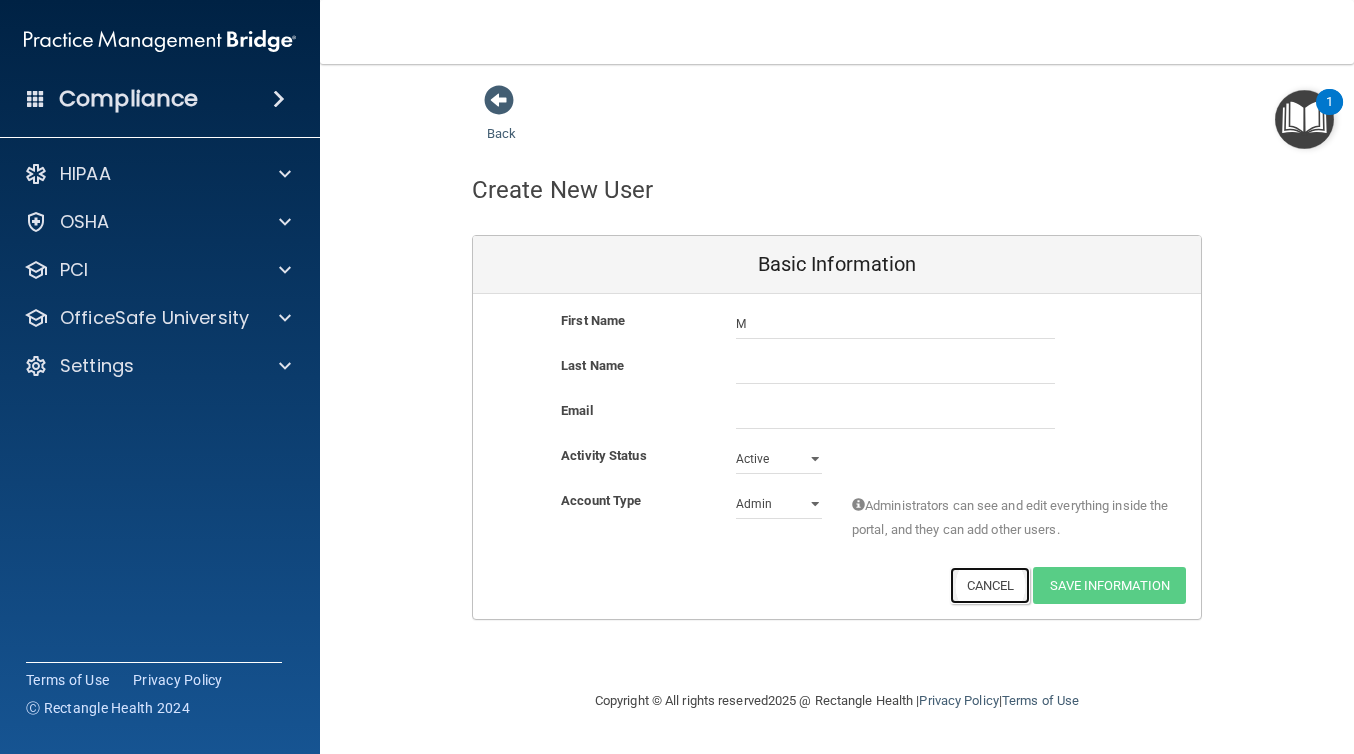 click on "Cancel" at bounding box center (990, 585) 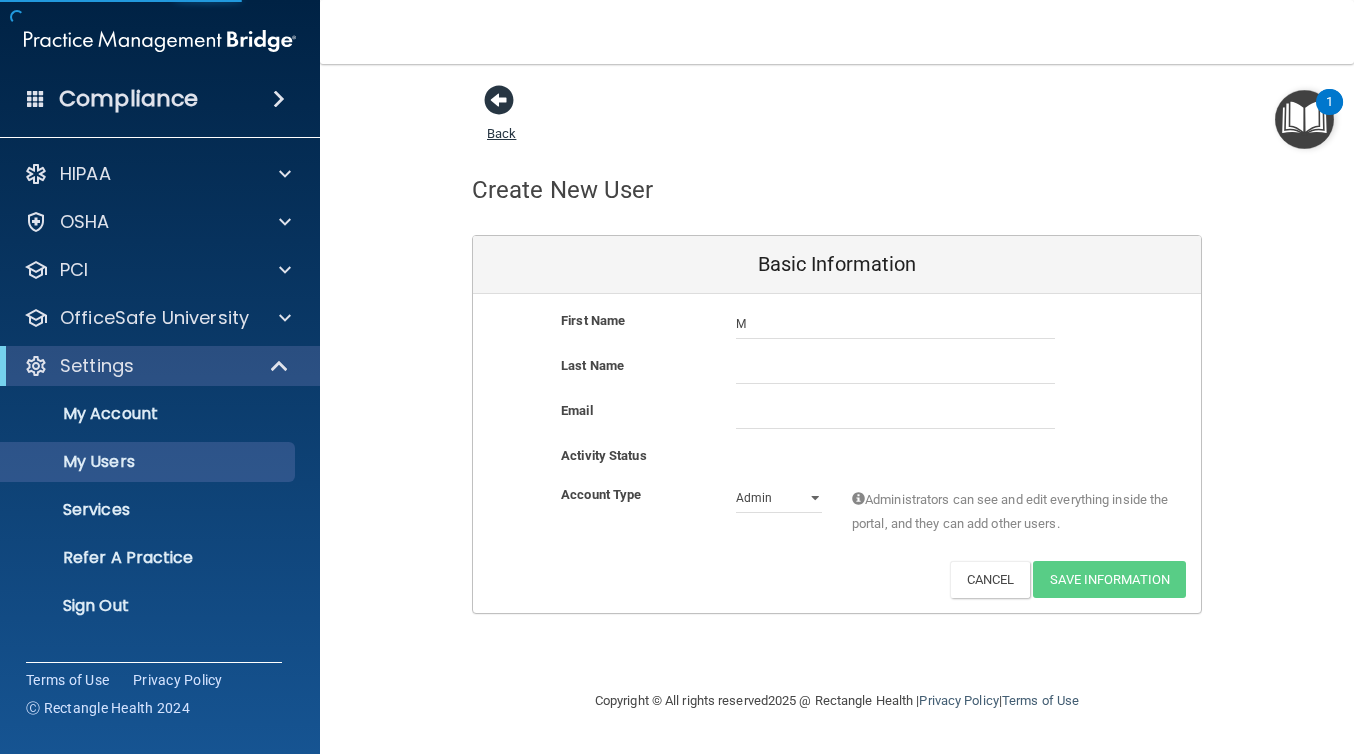 select on "20" 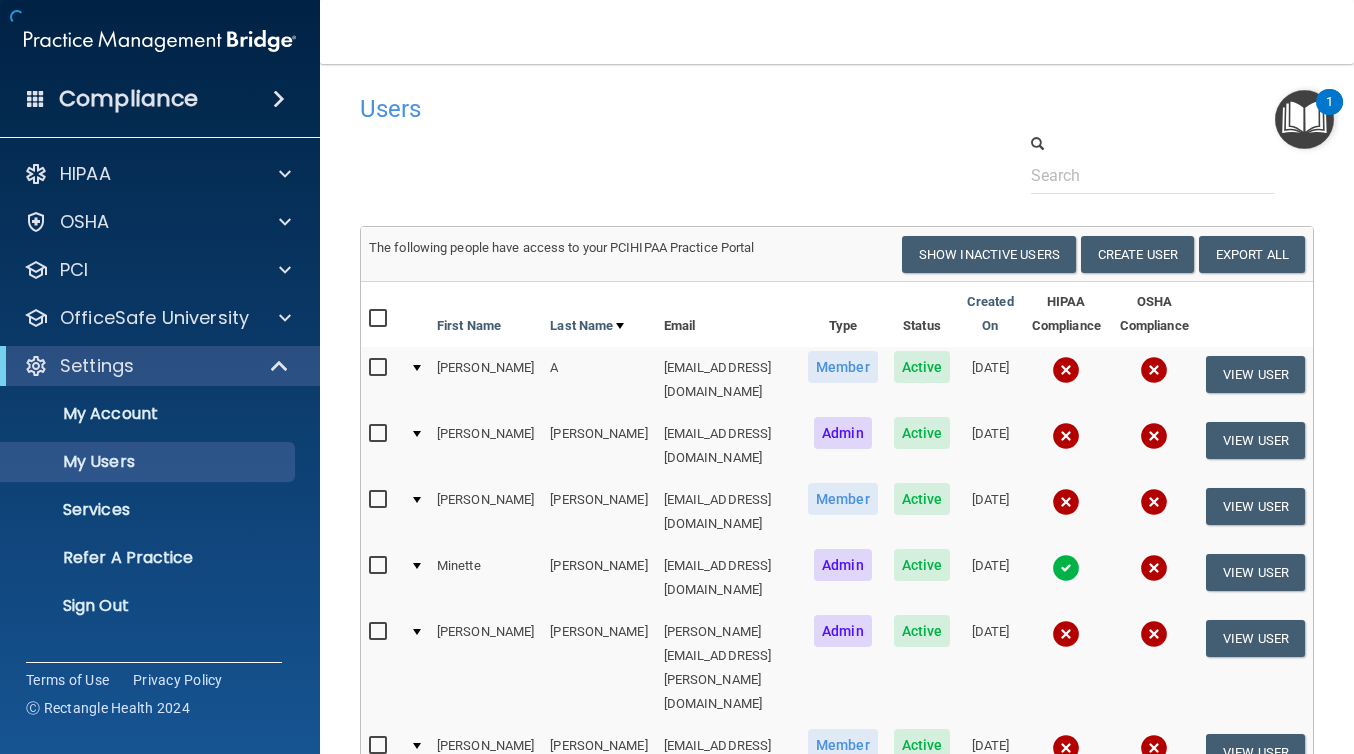 click on "Users" at bounding box center [632, 109] 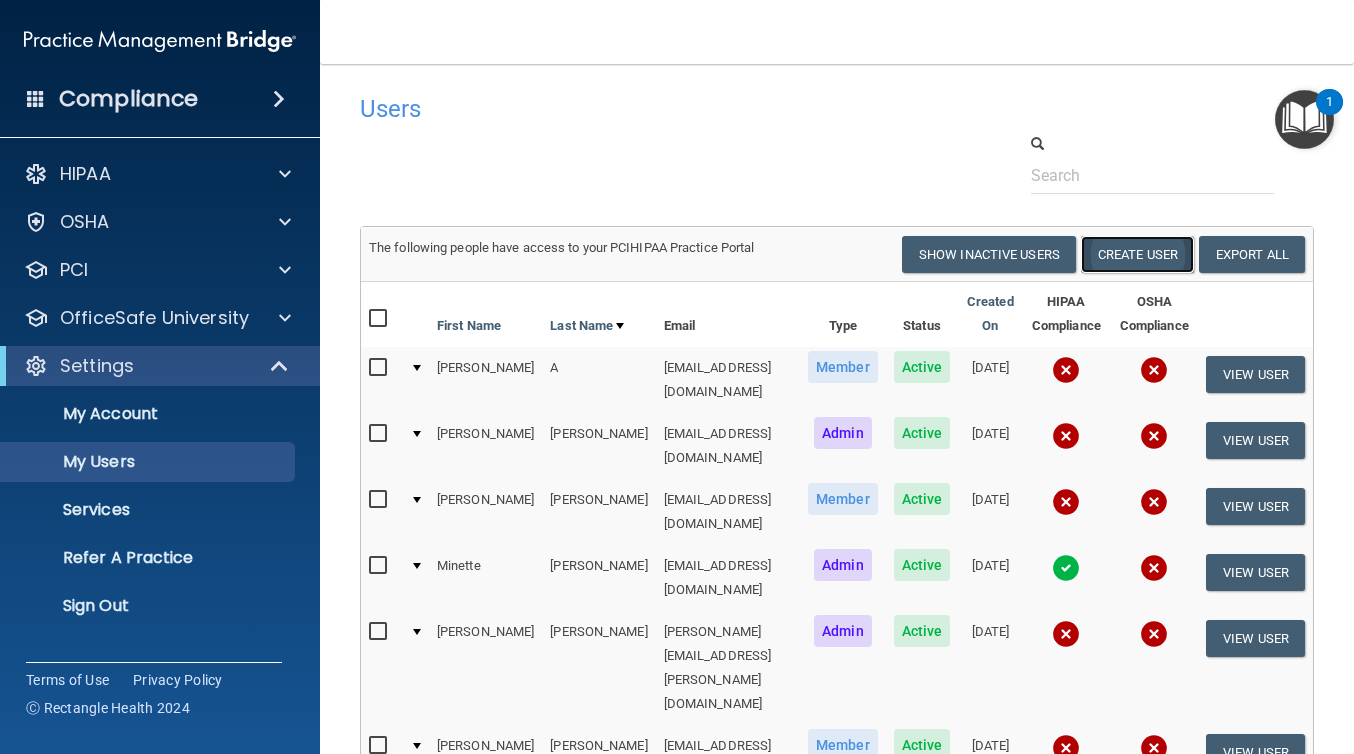 click on "Create User" at bounding box center (1137, 254) 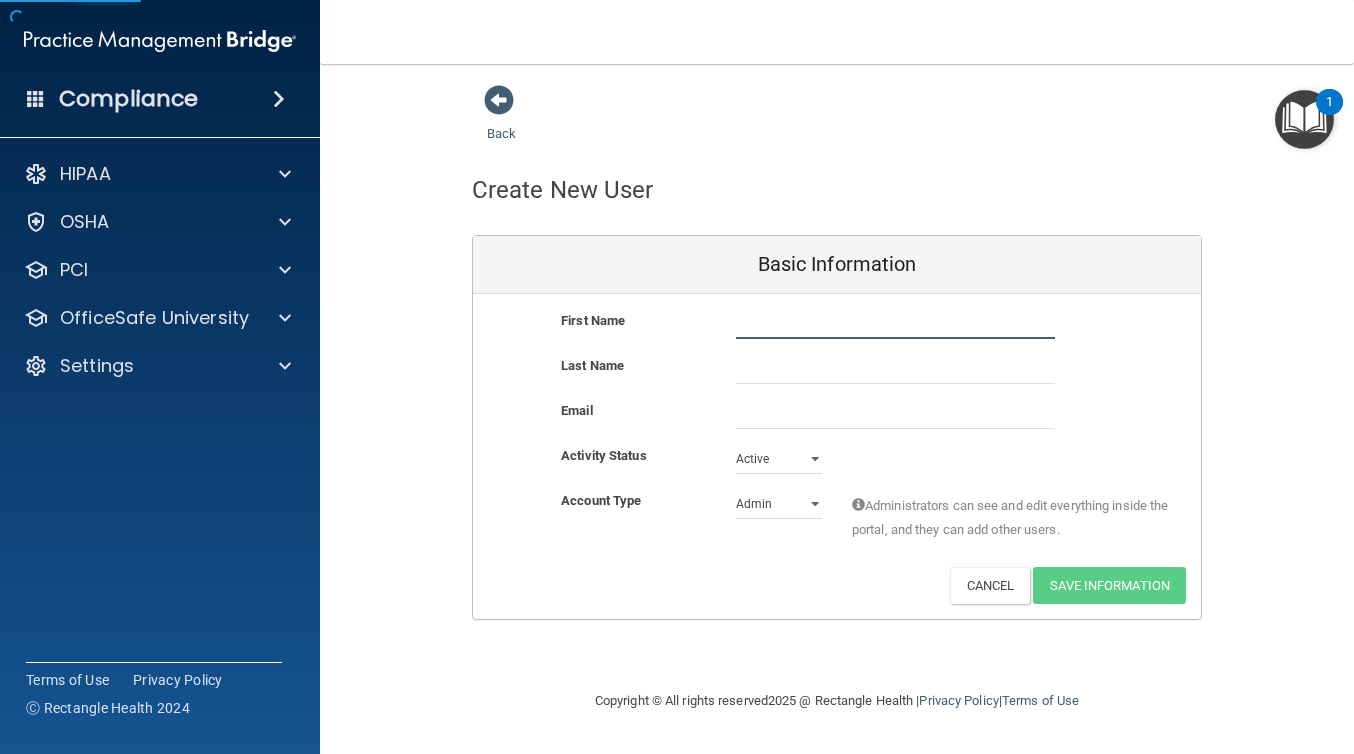 click at bounding box center (895, 324) 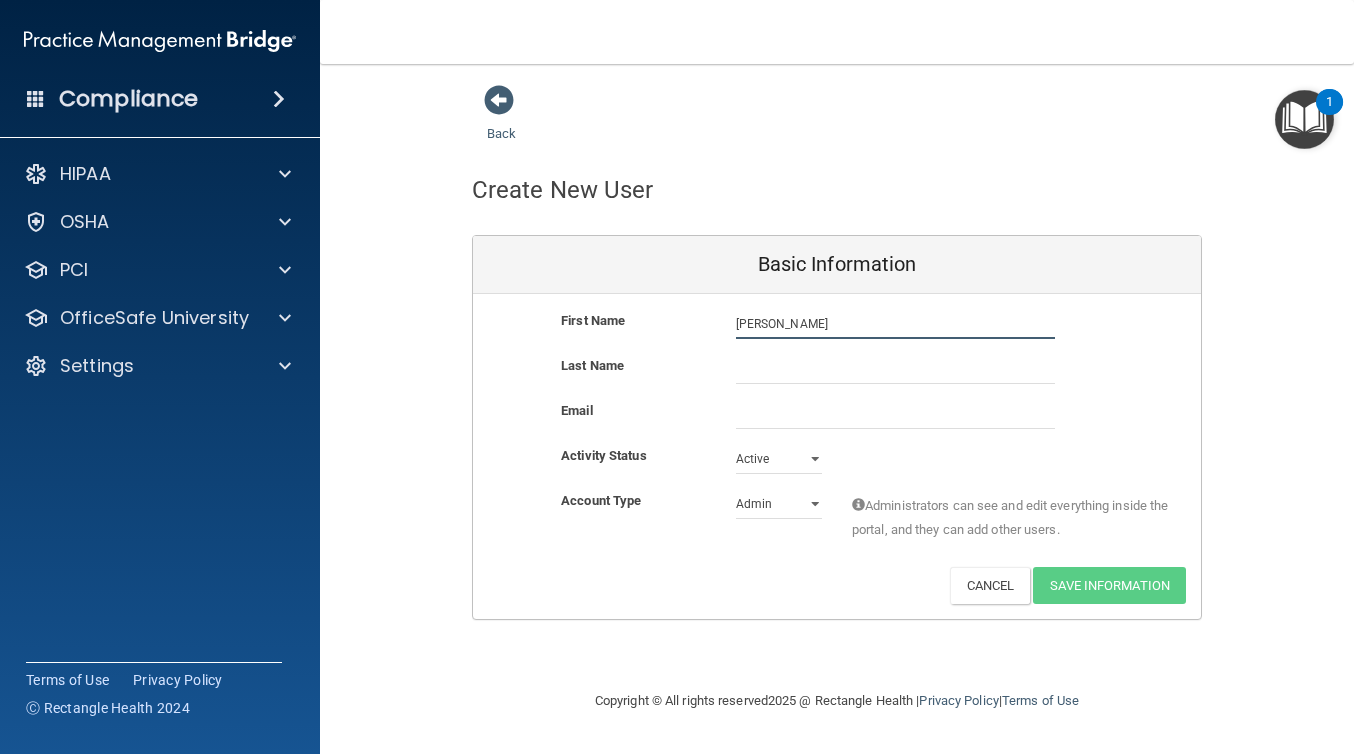type on "Matthew" 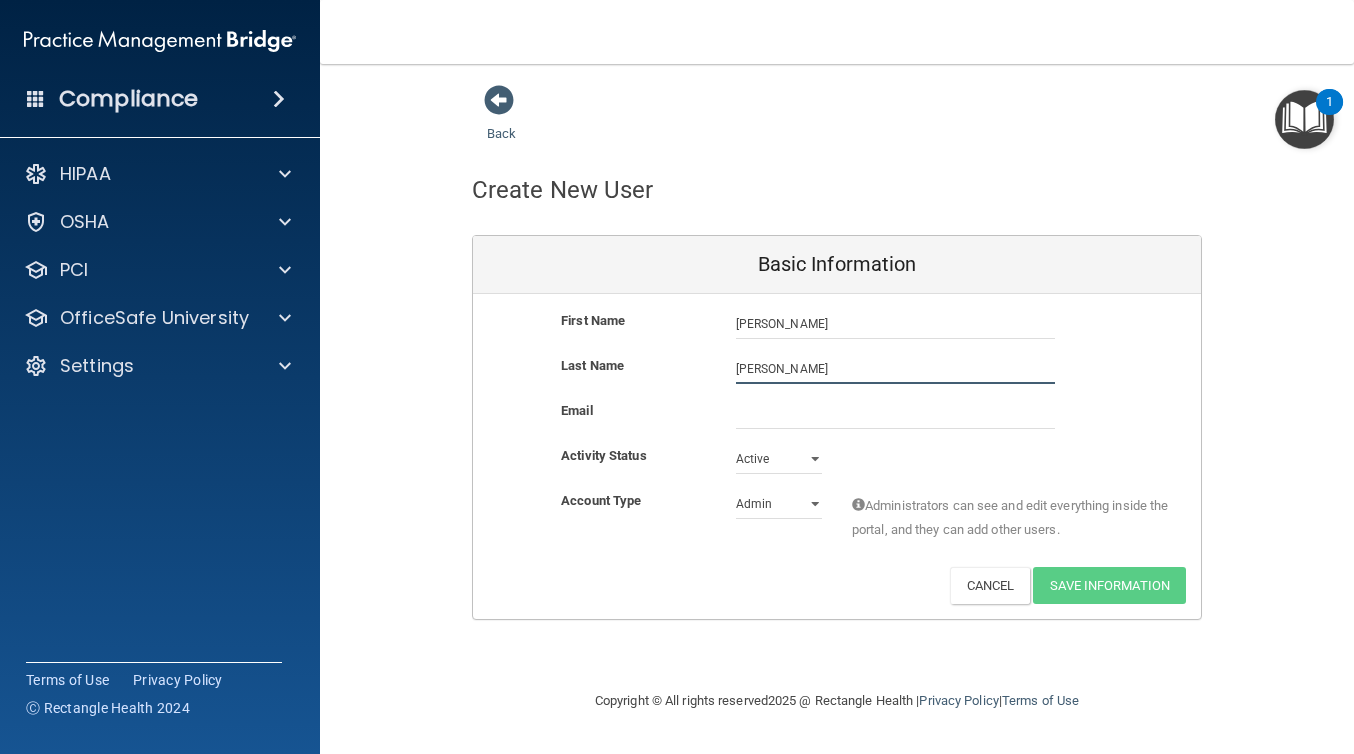 type on "Thacker" 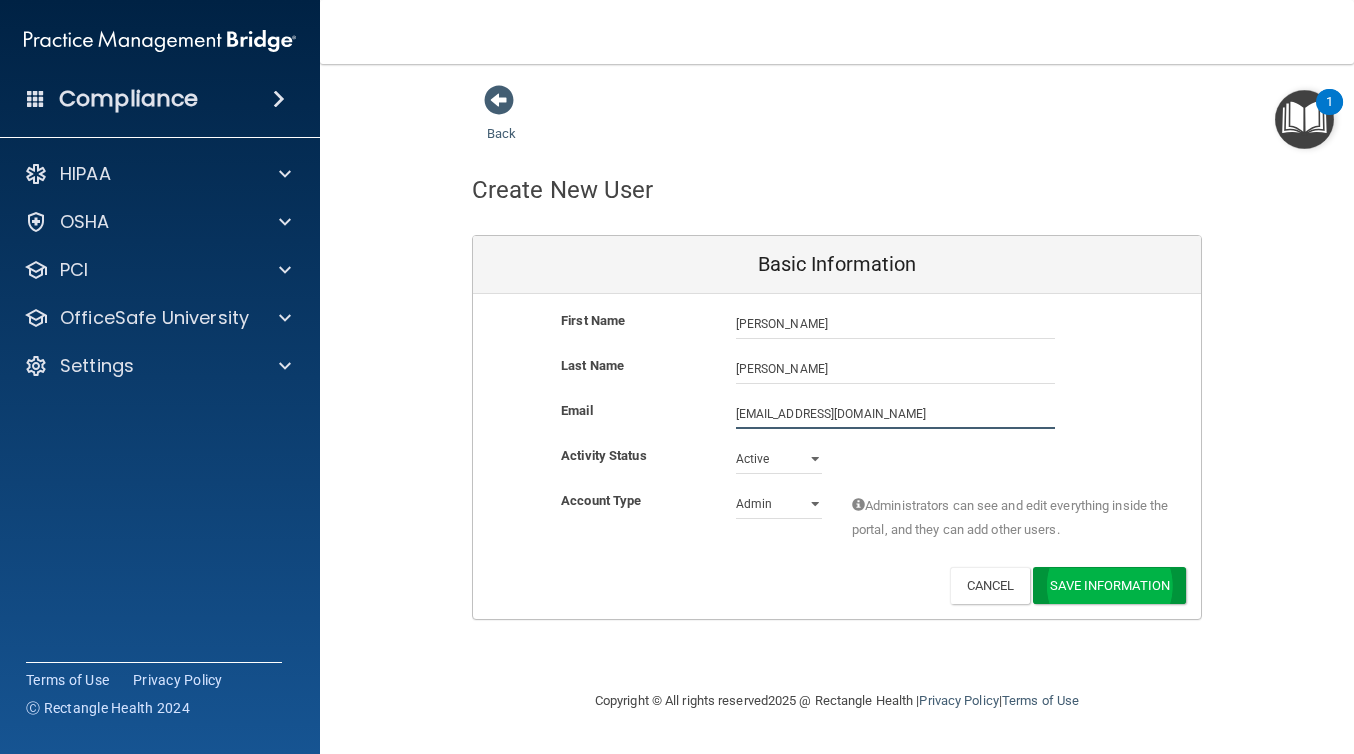type on "mthackerdmd@gmail.com" 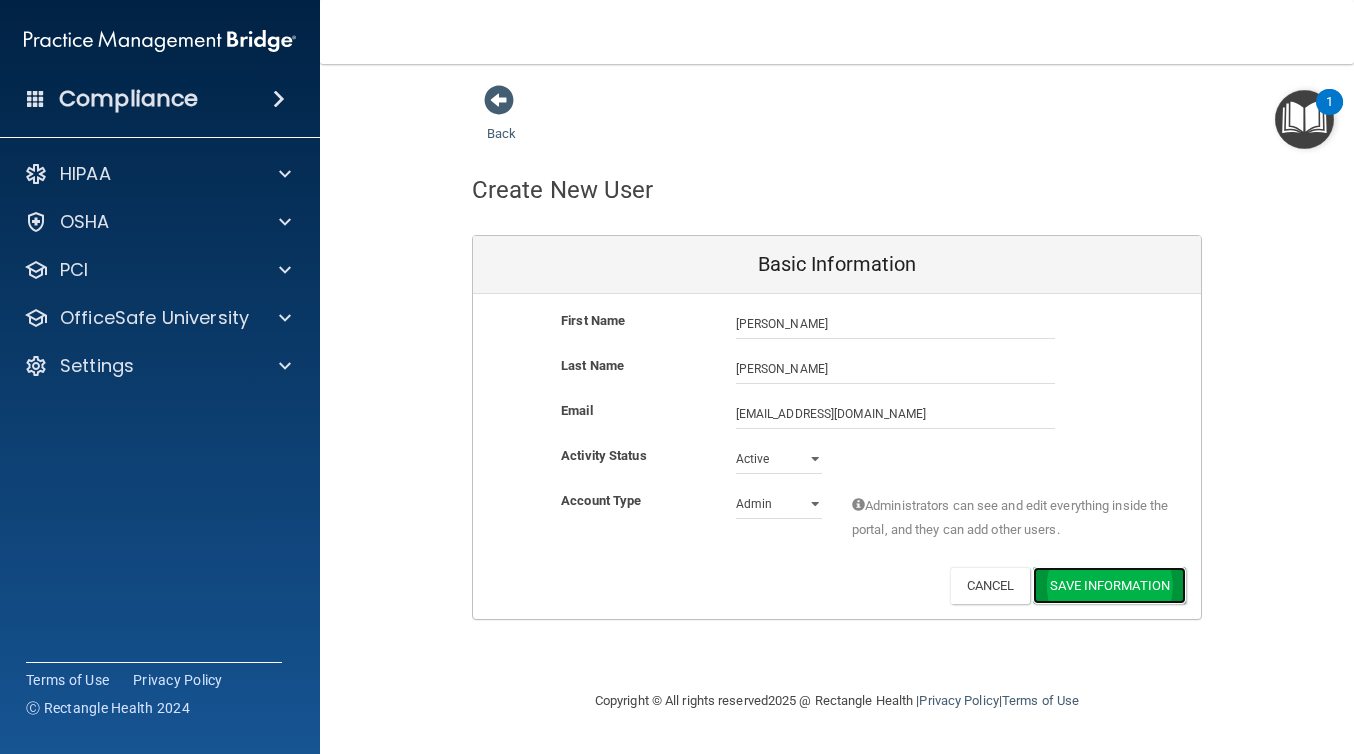 click on "Save Information" at bounding box center (1109, 585) 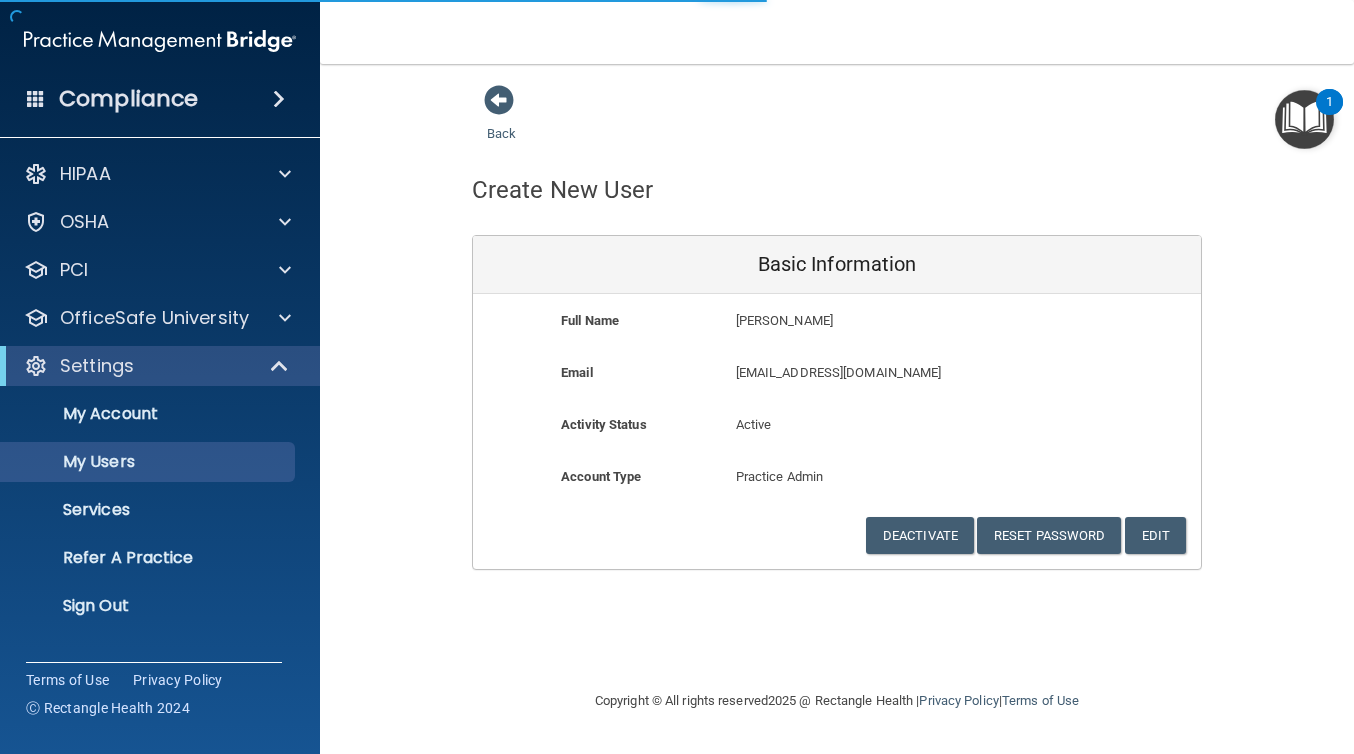 select on "20" 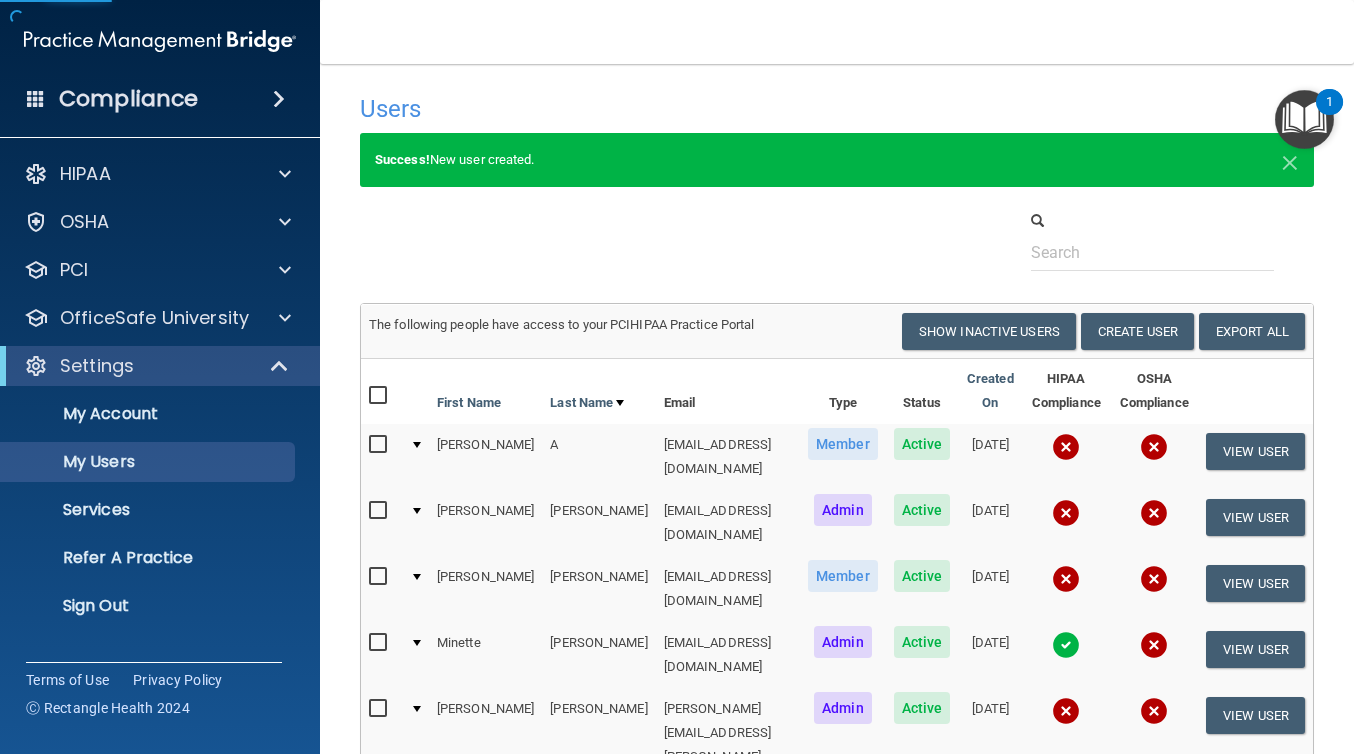 scroll, scrollTop: 2, scrollLeft: 0, axis: vertical 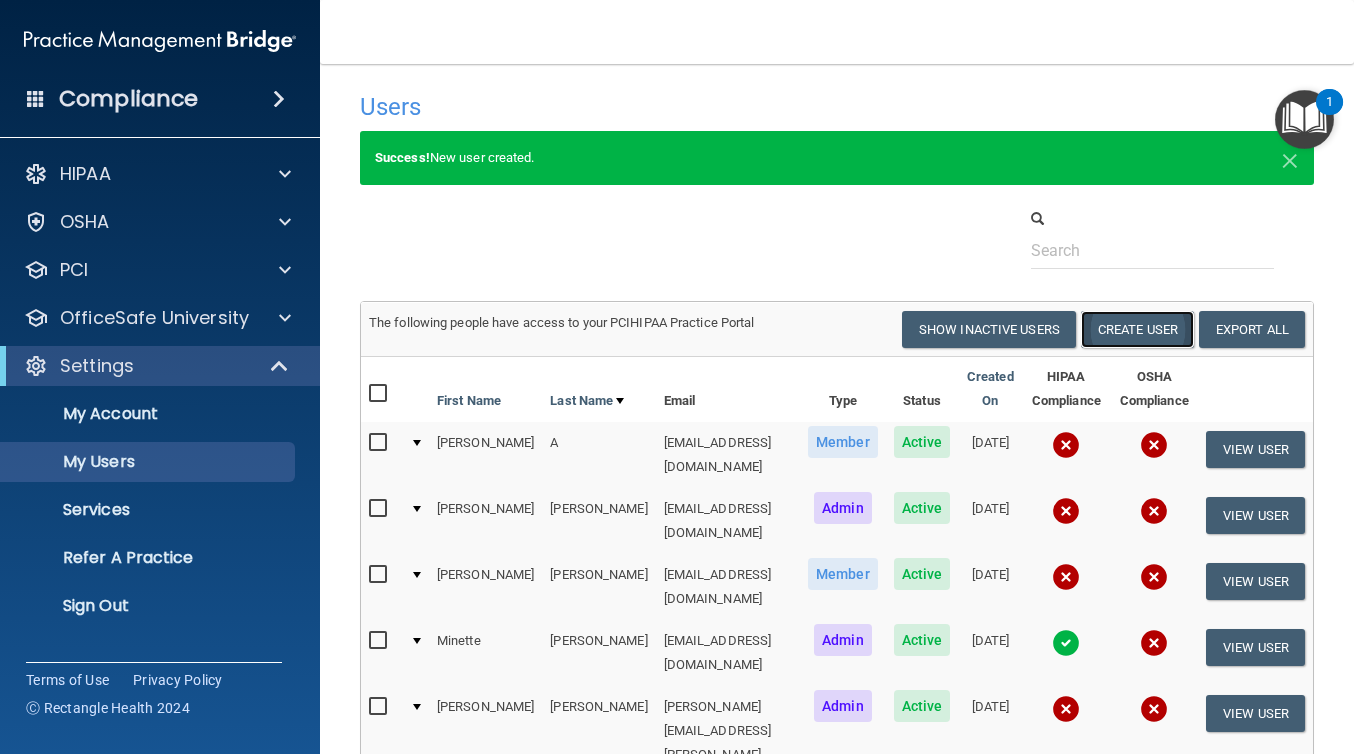 click on "Create User" at bounding box center [1137, 329] 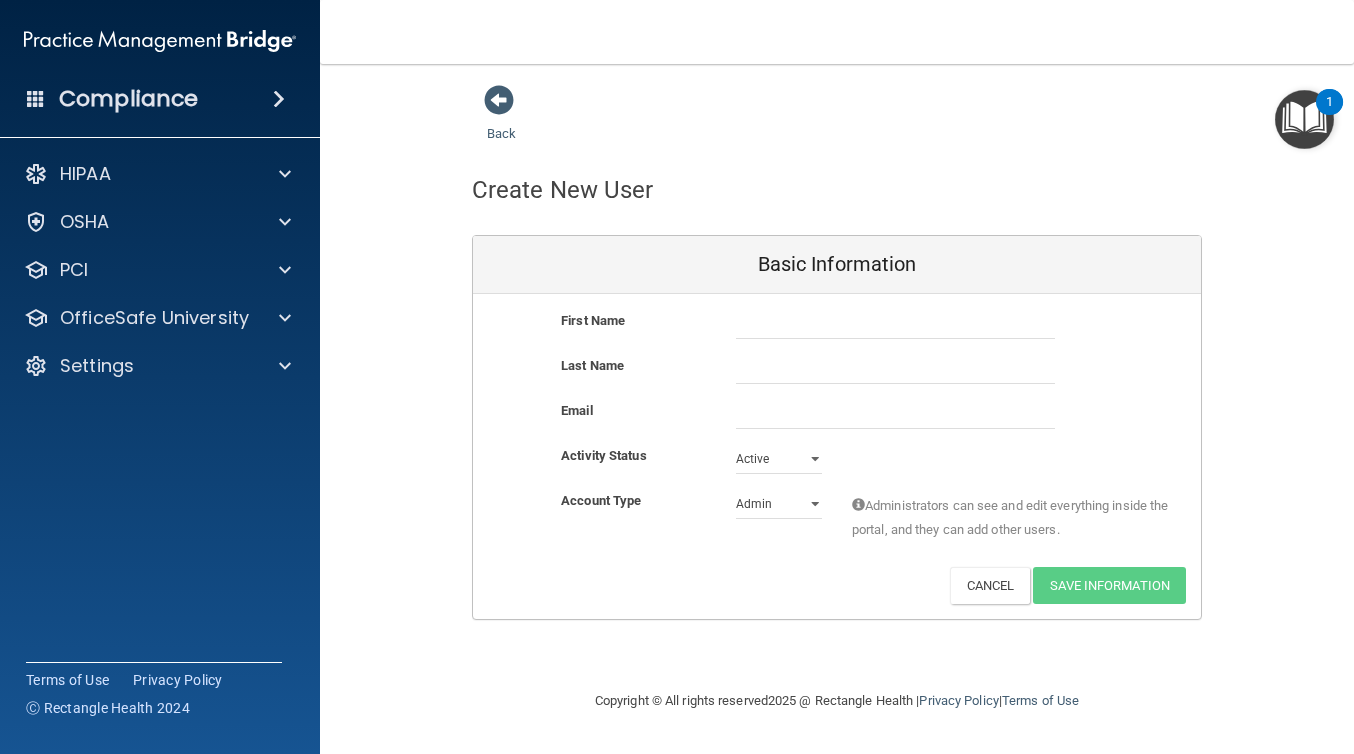 scroll, scrollTop: 0, scrollLeft: 0, axis: both 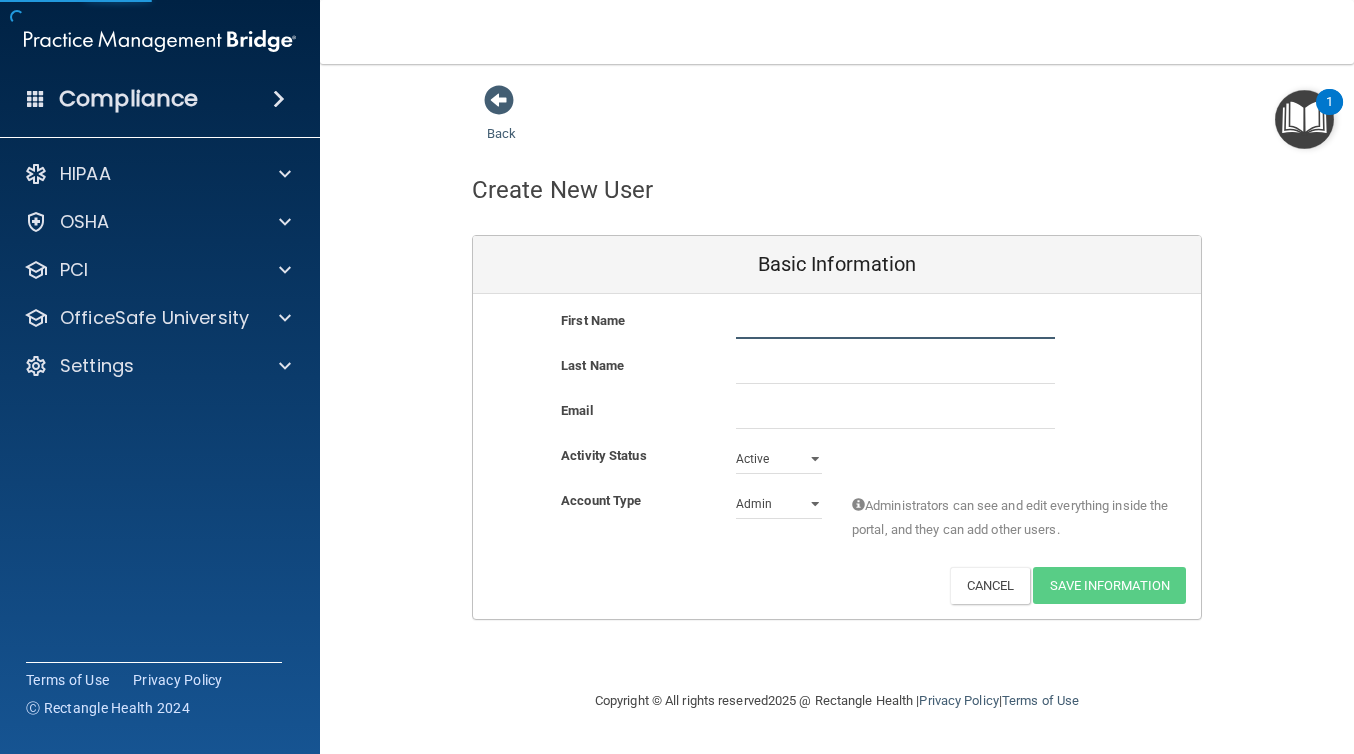 click at bounding box center [895, 324] 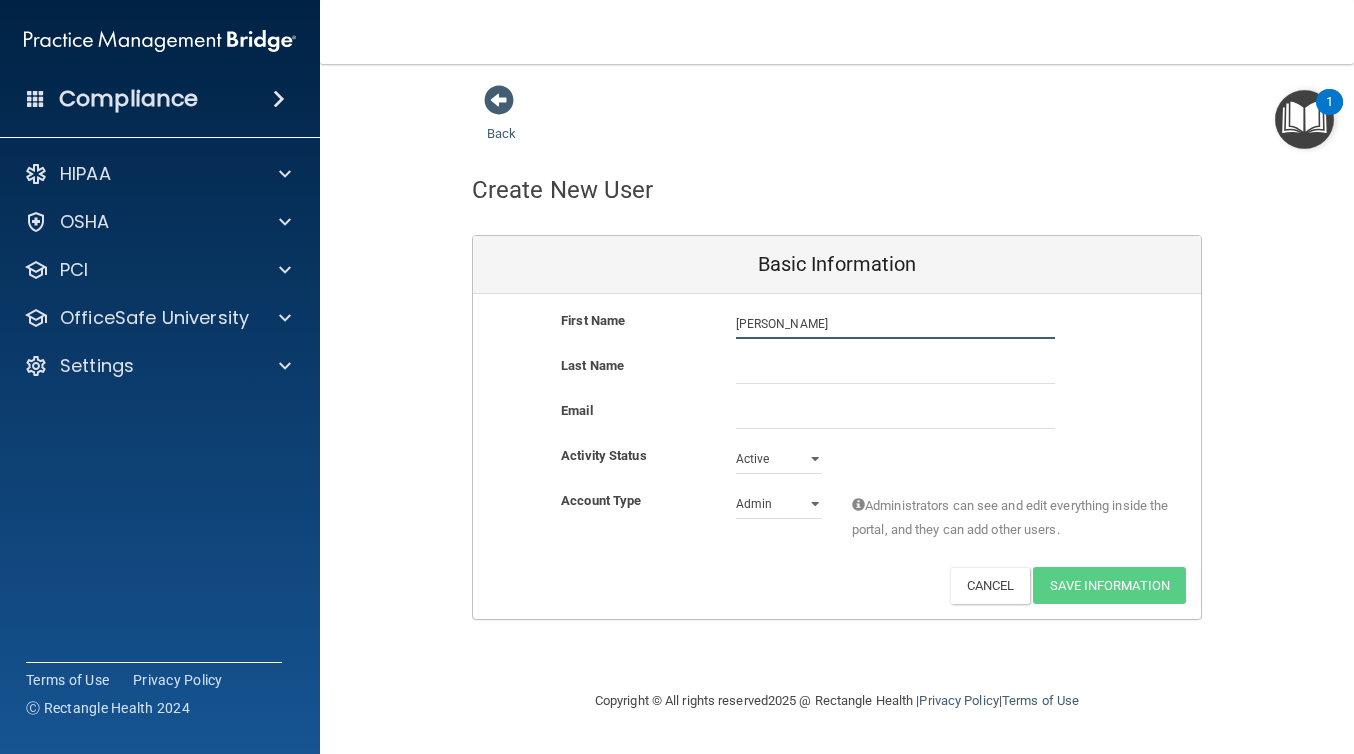 type on "Angelica" 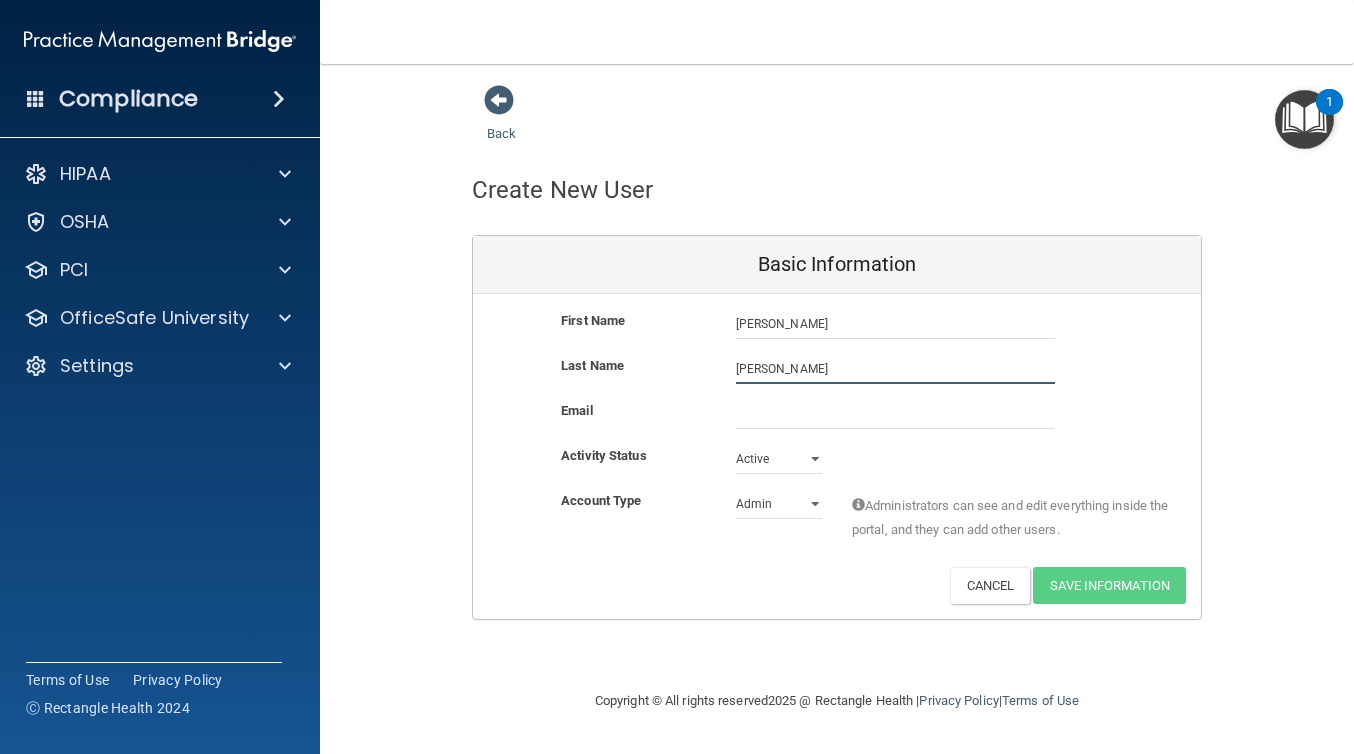 type on "Bustos" 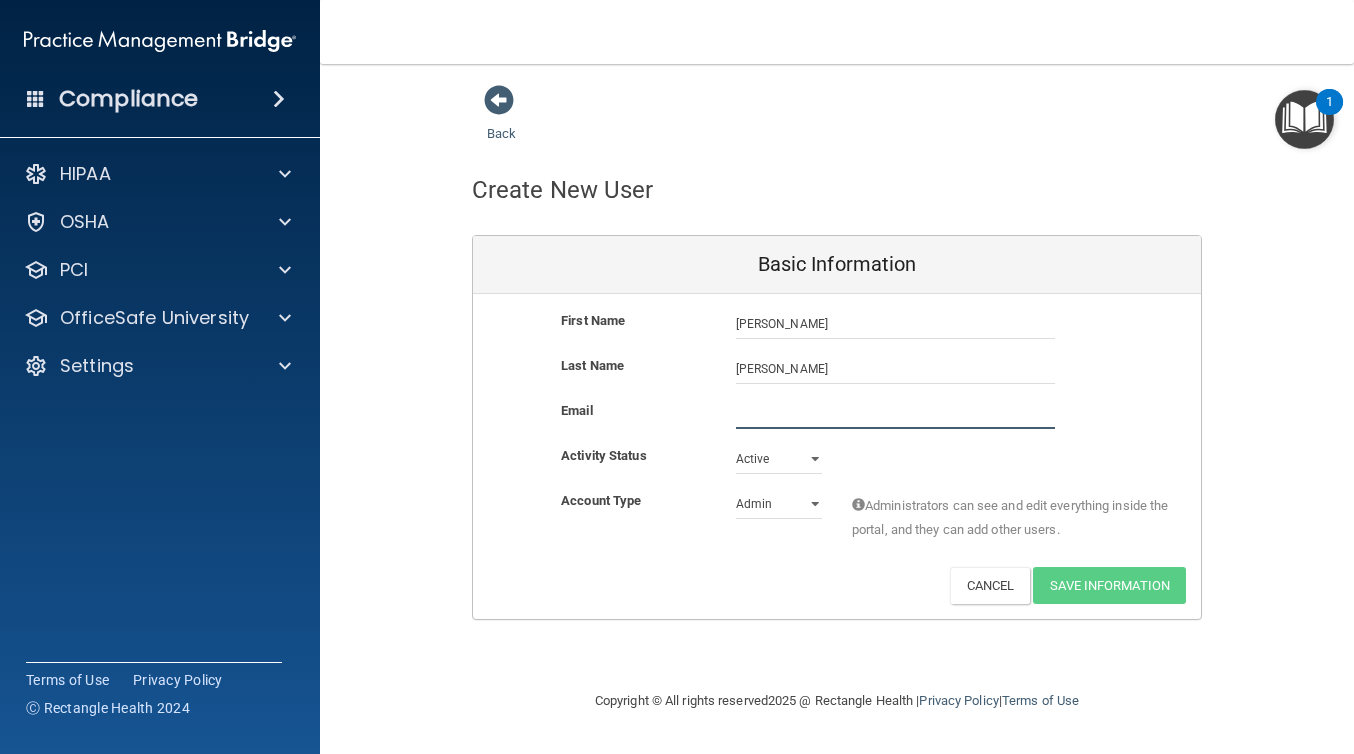 click at bounding box center (895, 414) 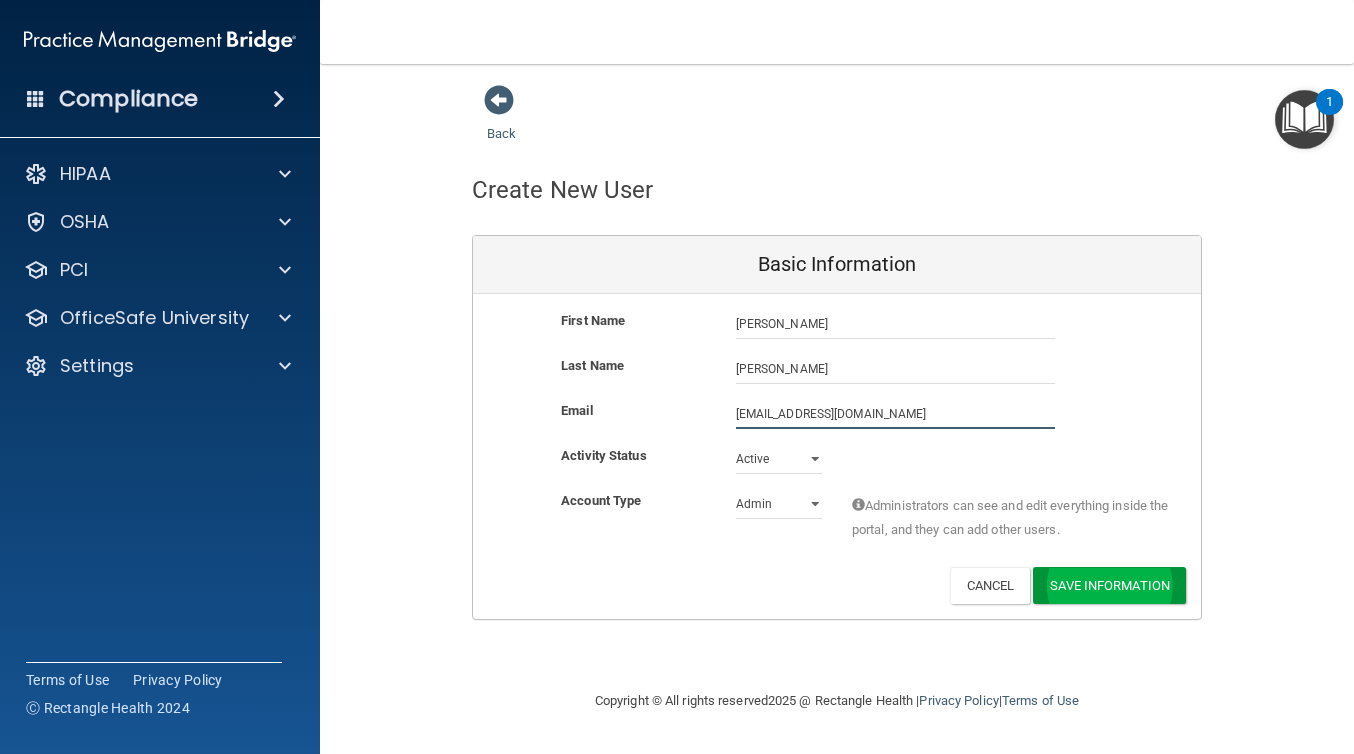 type on "angelicabustosdmd@gmail.com" 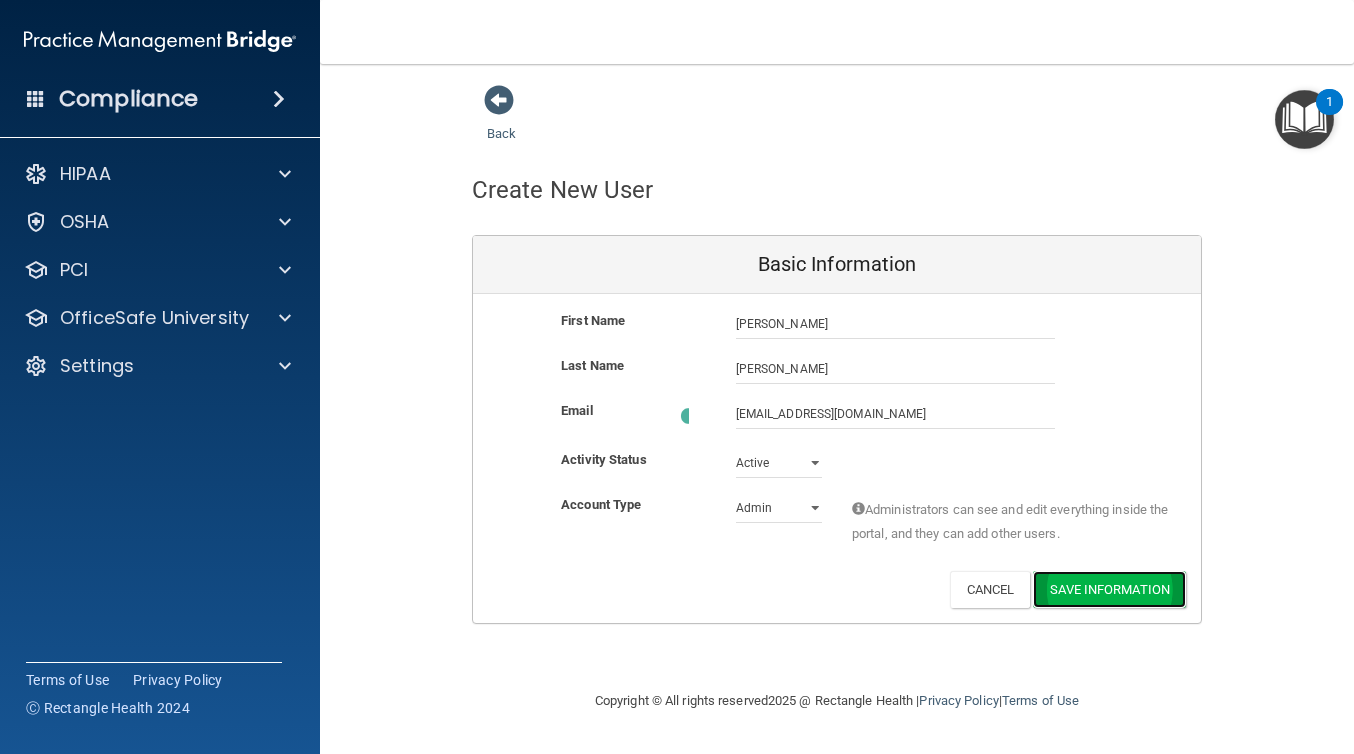click on "Save Information" at bounding box center [1109, 589] 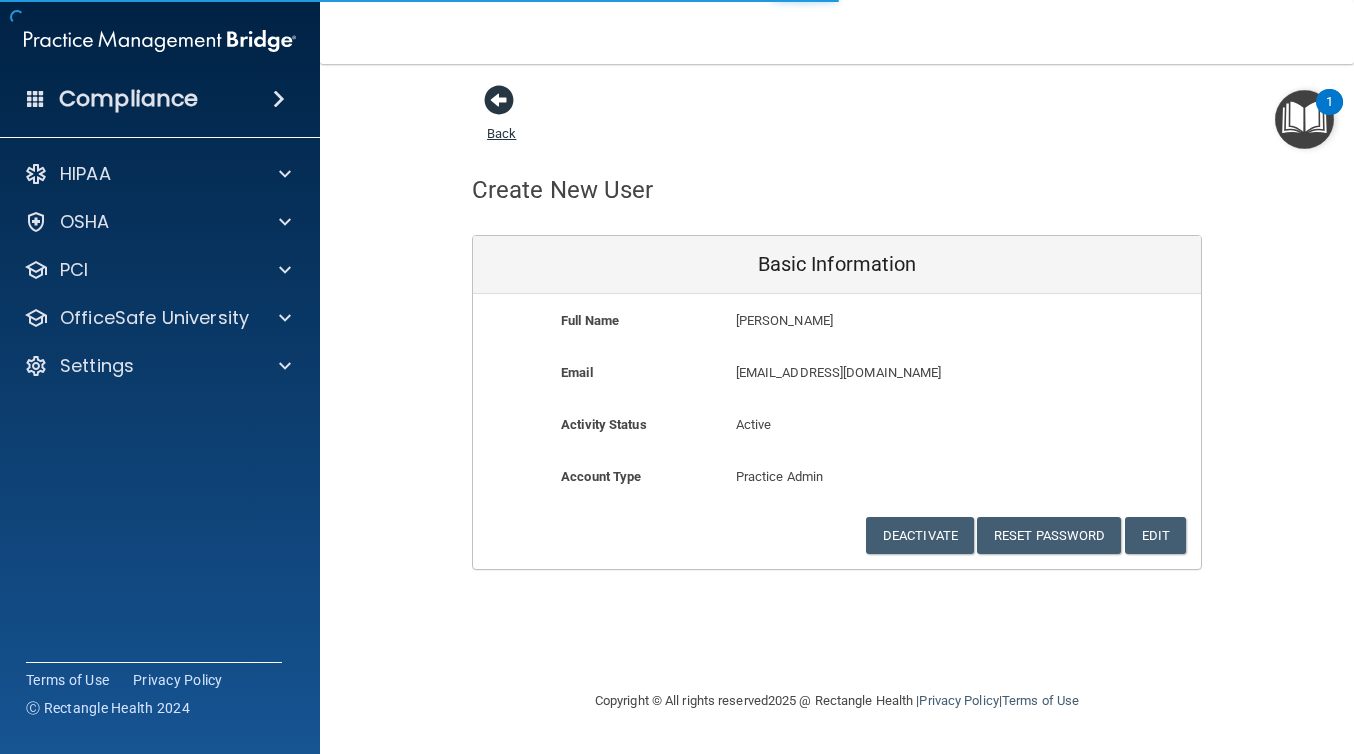 click at bounding box center [499, 100] 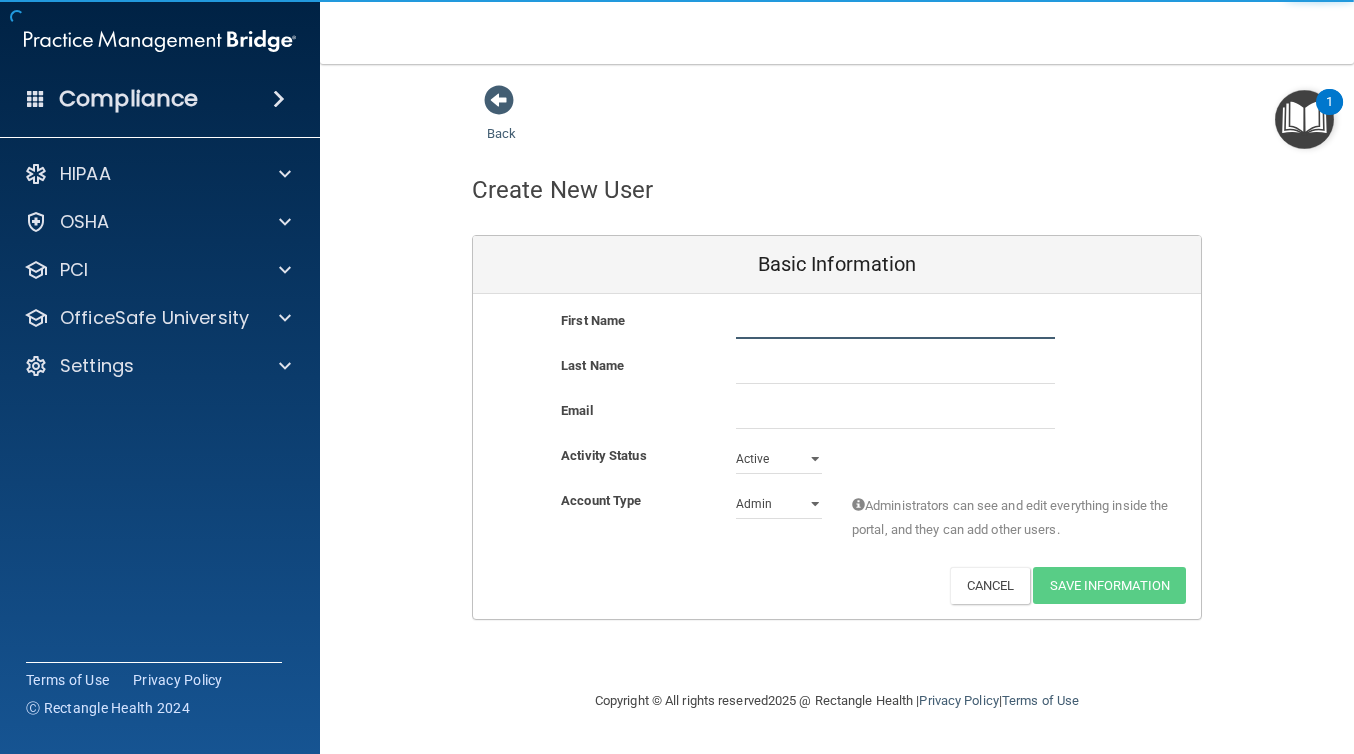 click at bounding box center (895, 324) 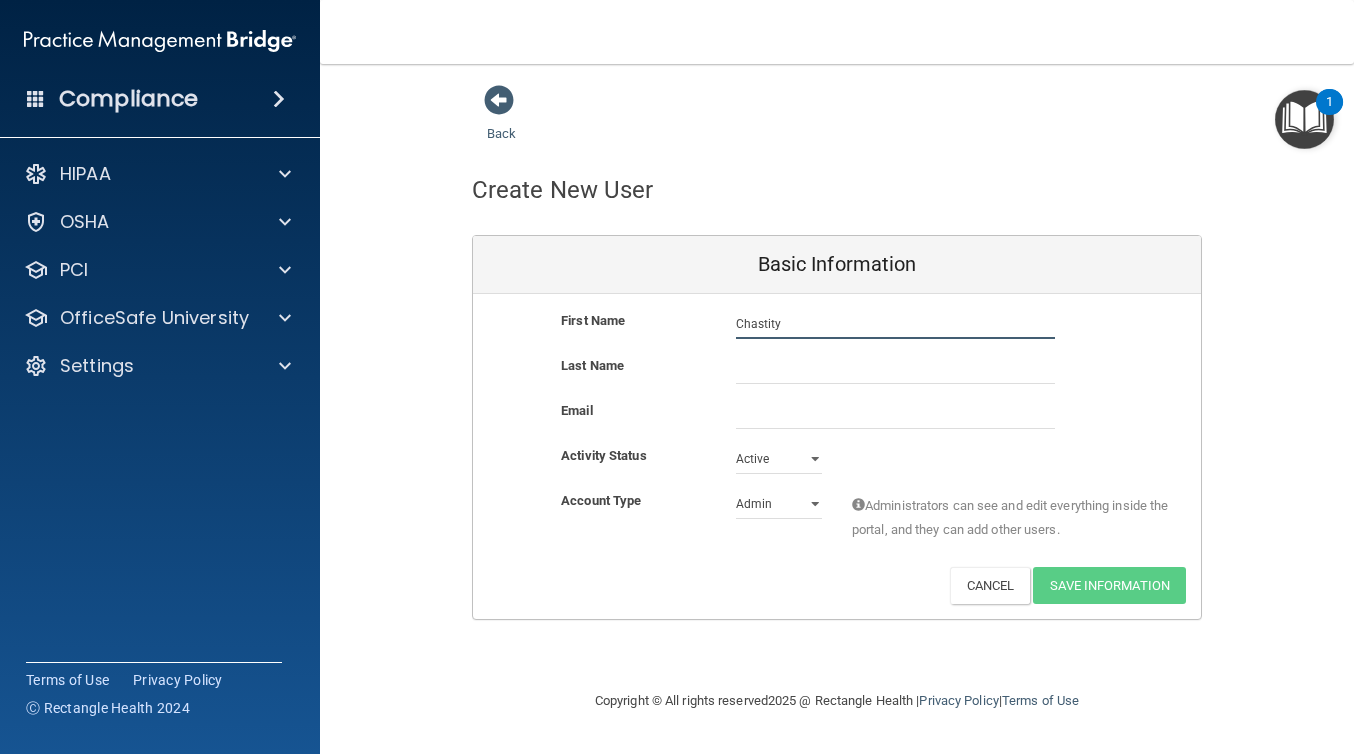 type on "Chastity" 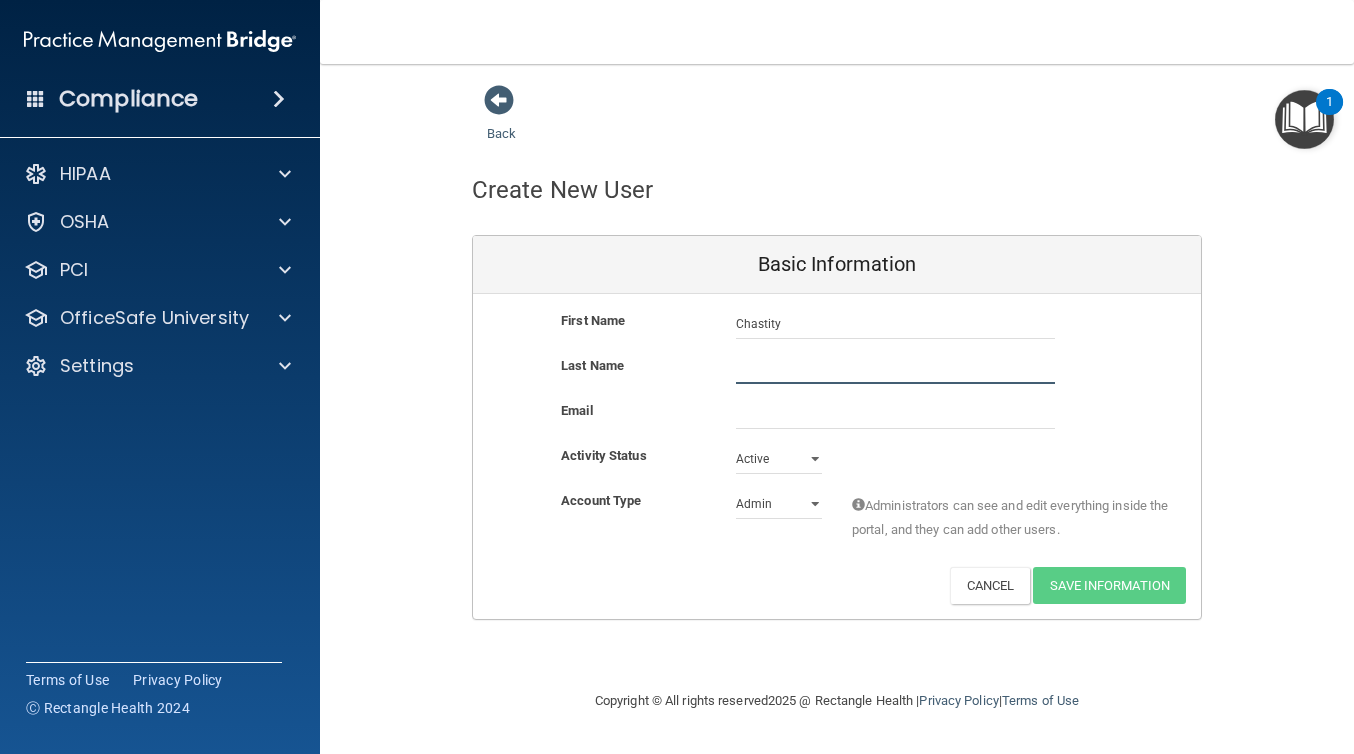 click at bounding box center (895, 369) 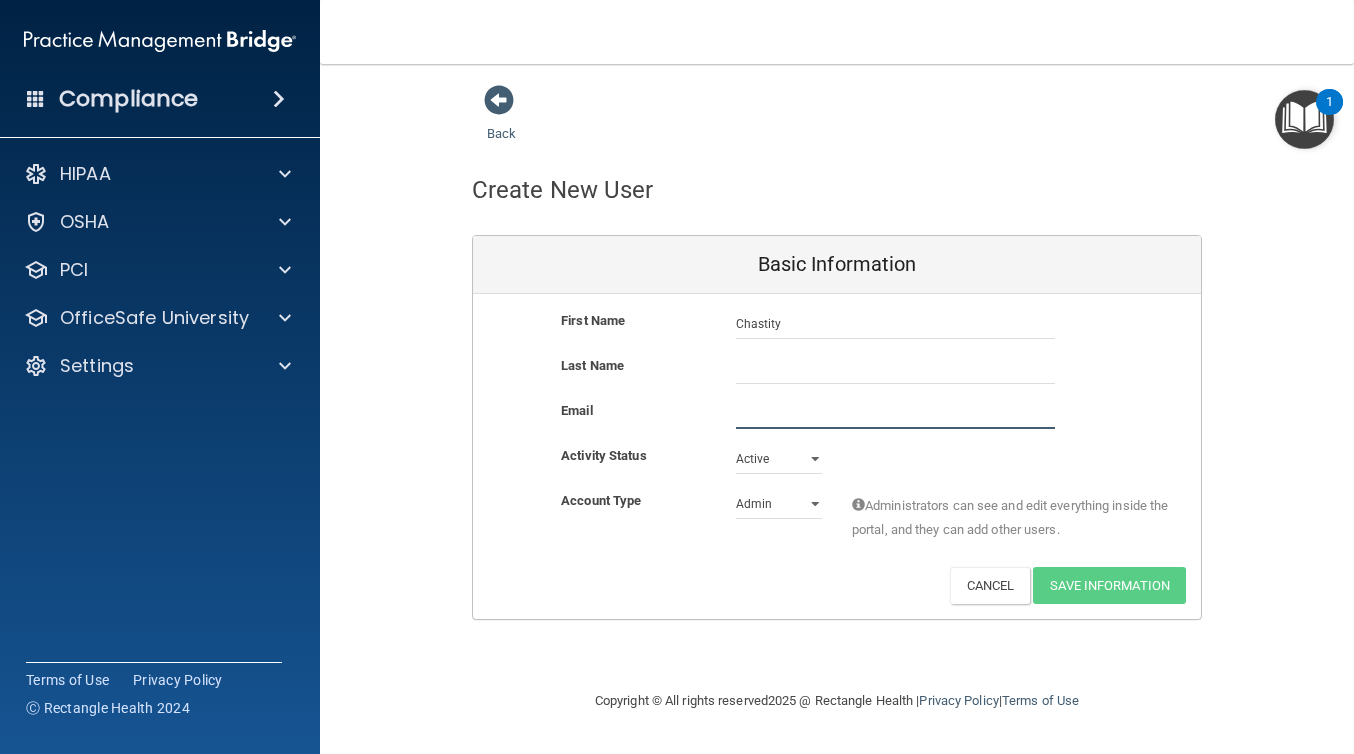 click at bounding box center (895, 414) 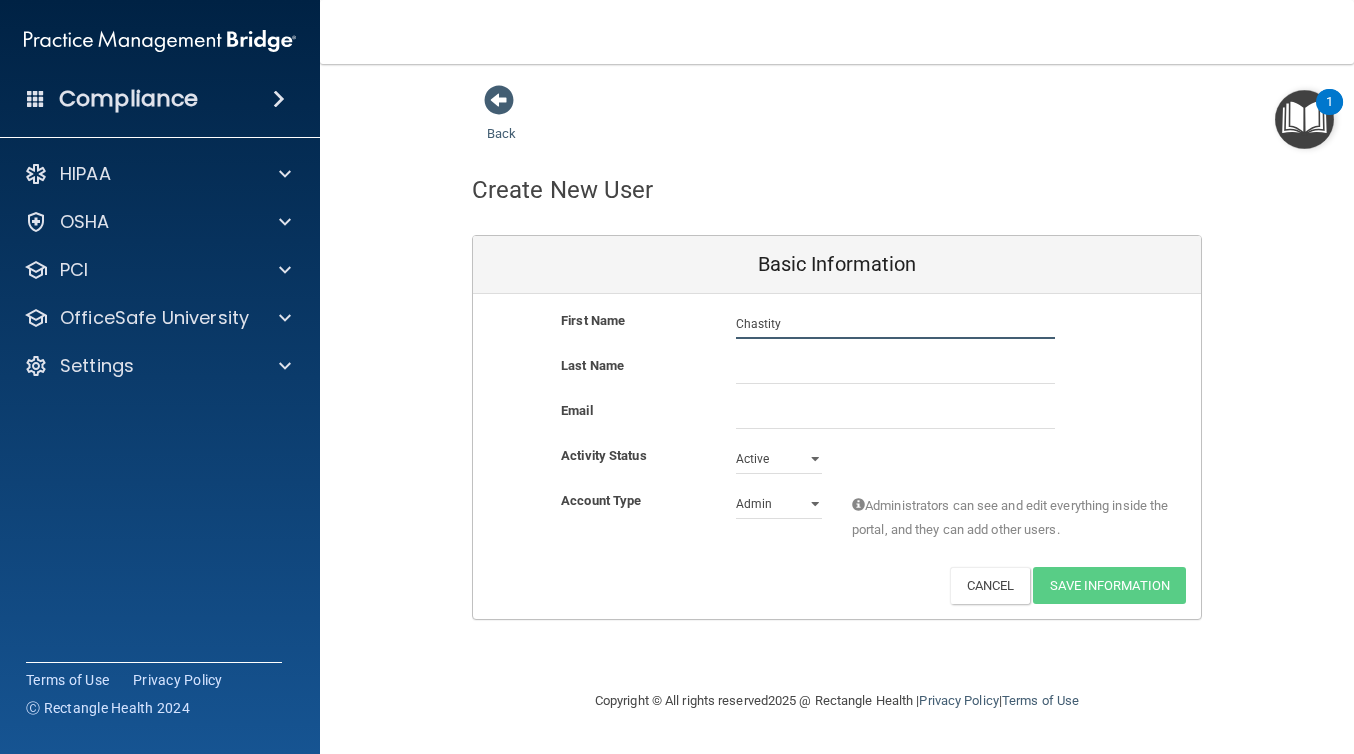 click on "Chastity" at bounding box center (895, 324) 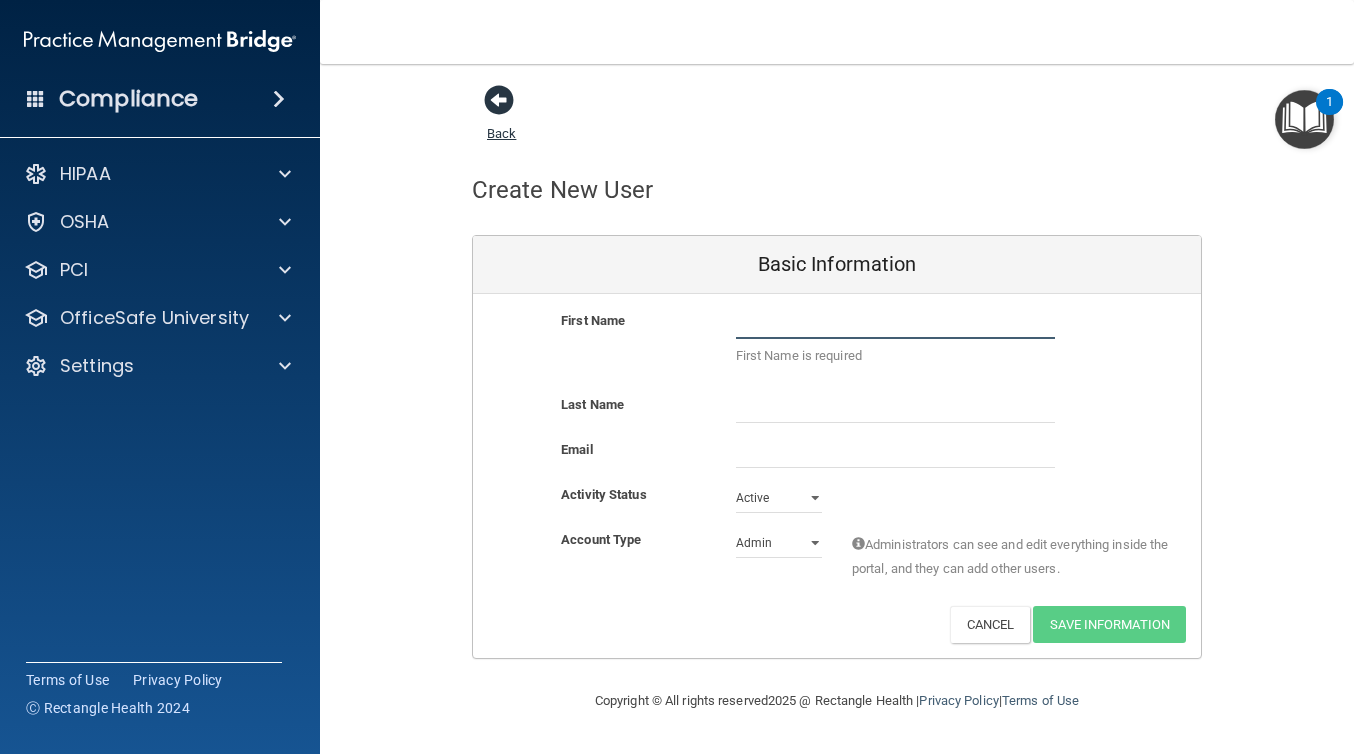 type 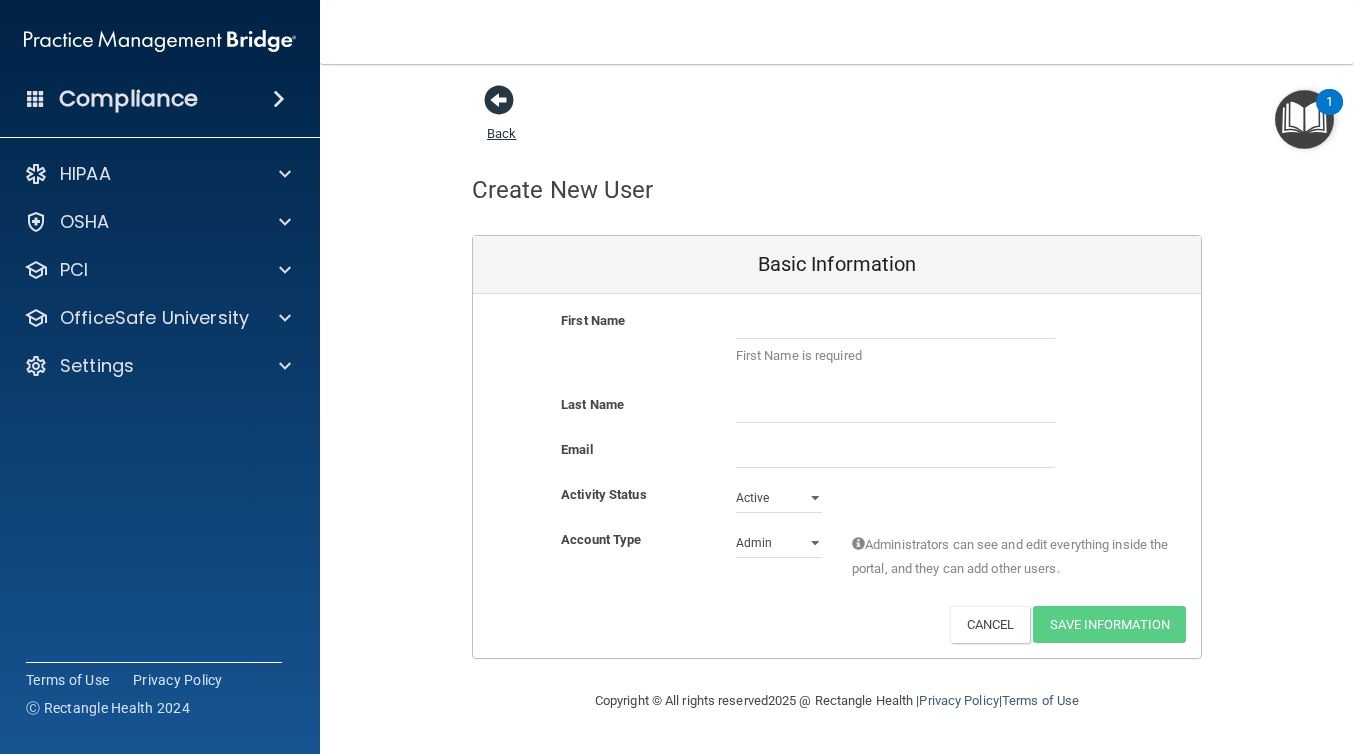 click at bounding box center [499, 100] 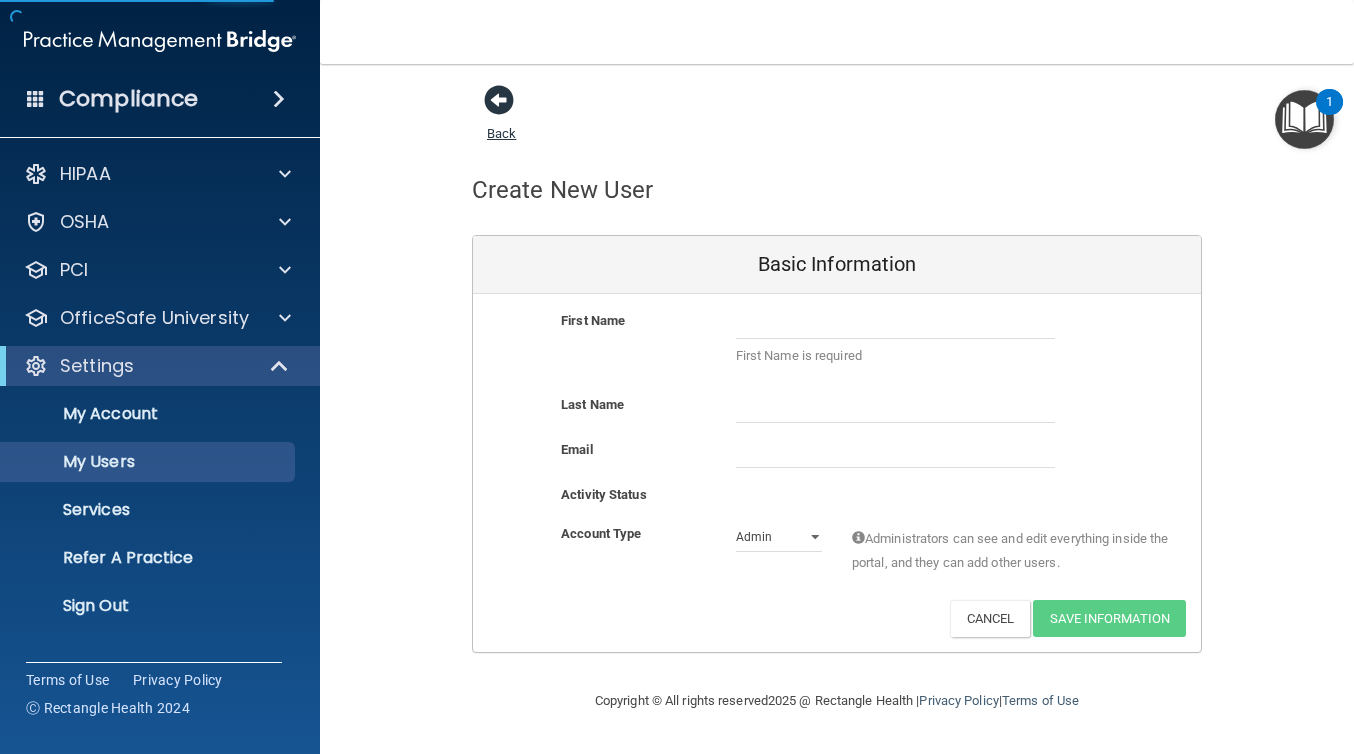 select on "20" 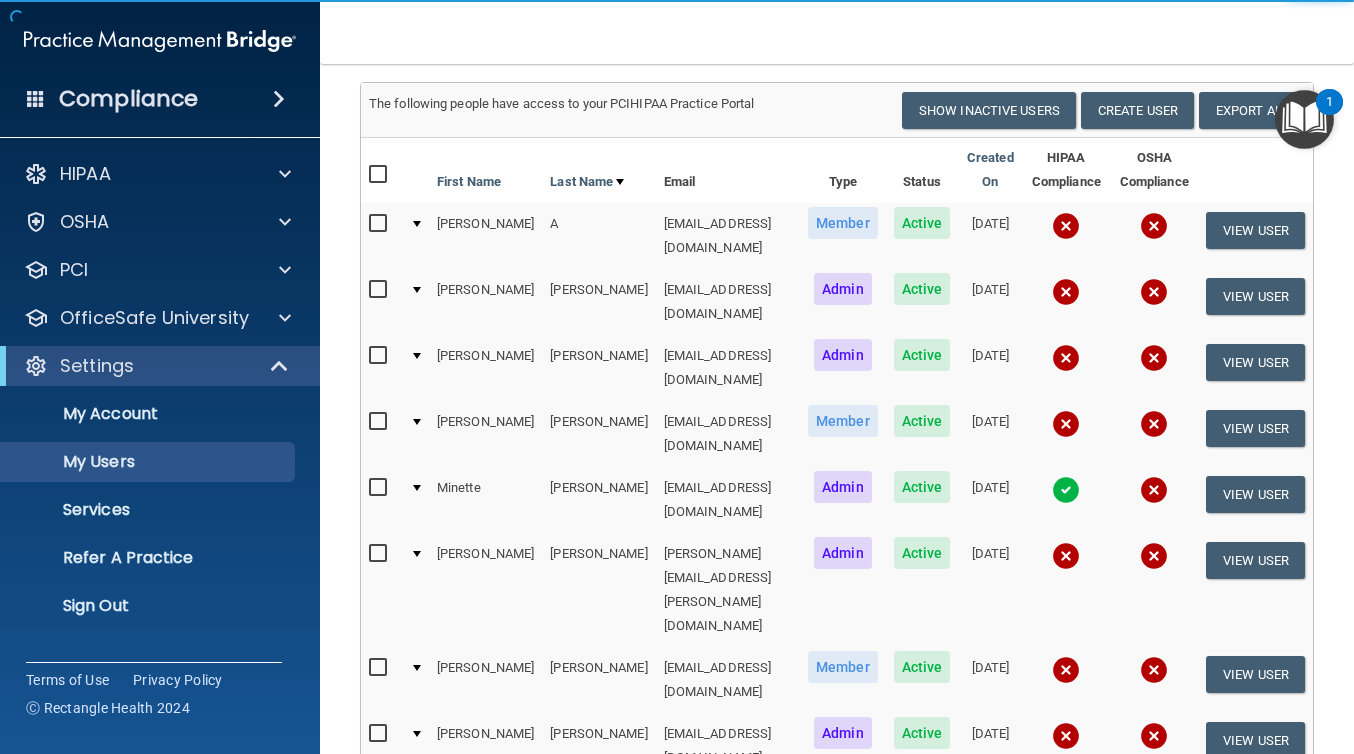 scroll, scrollTop: 236, scrollLeft: 0, axis: vertical 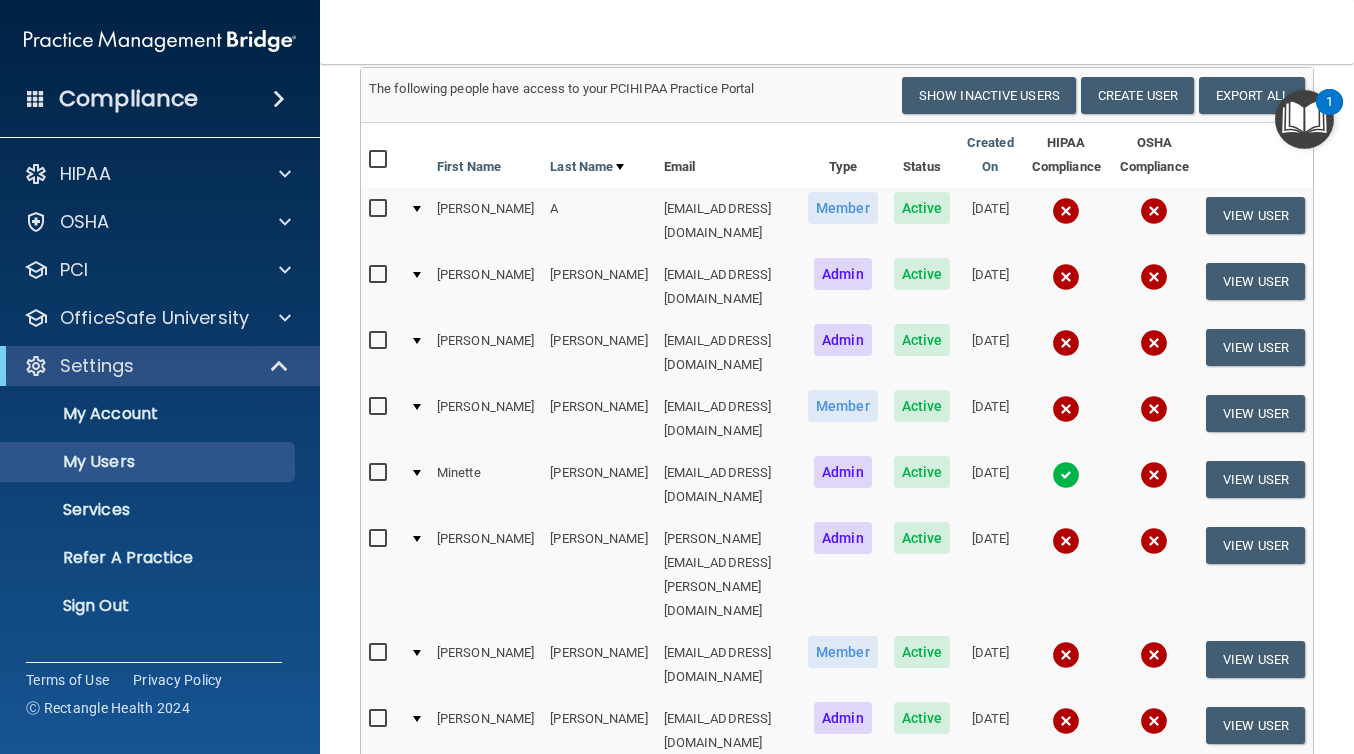 click at bounding box center (380, 341) 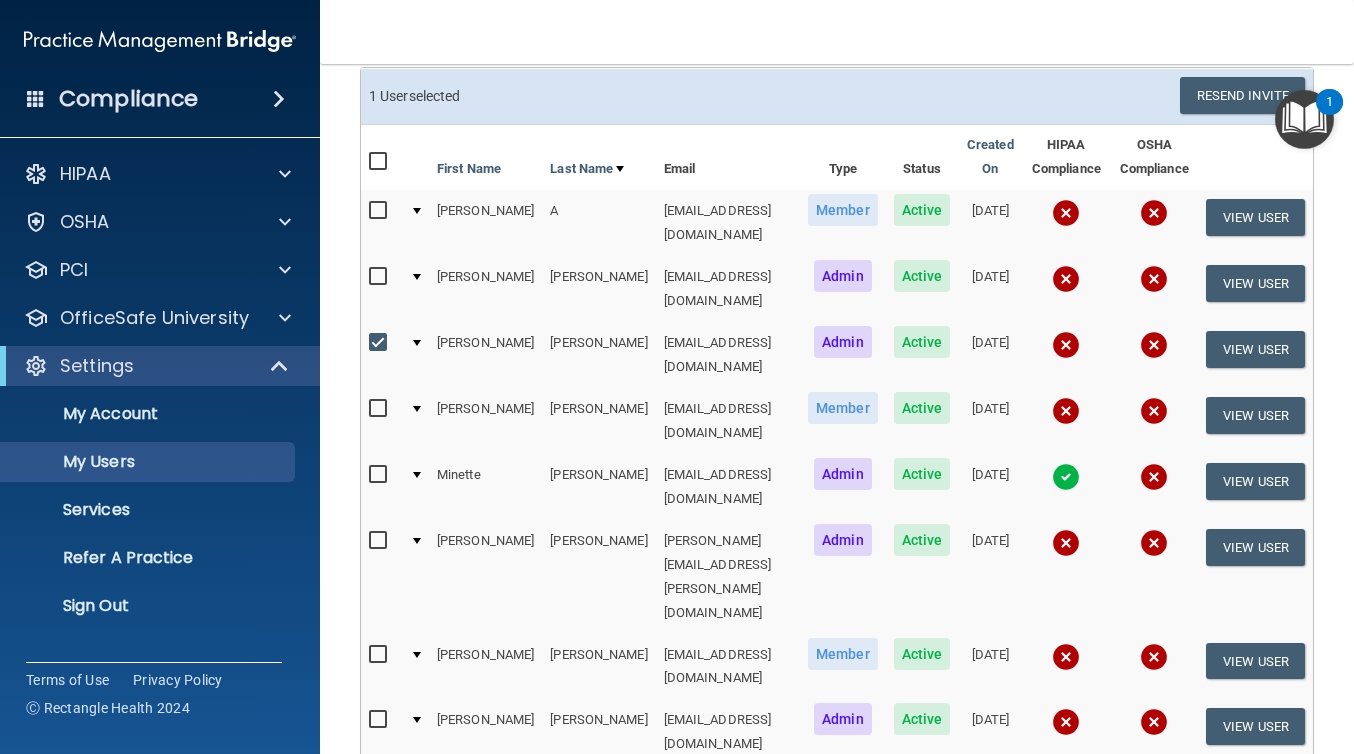 click at bounding box center [380, 720] 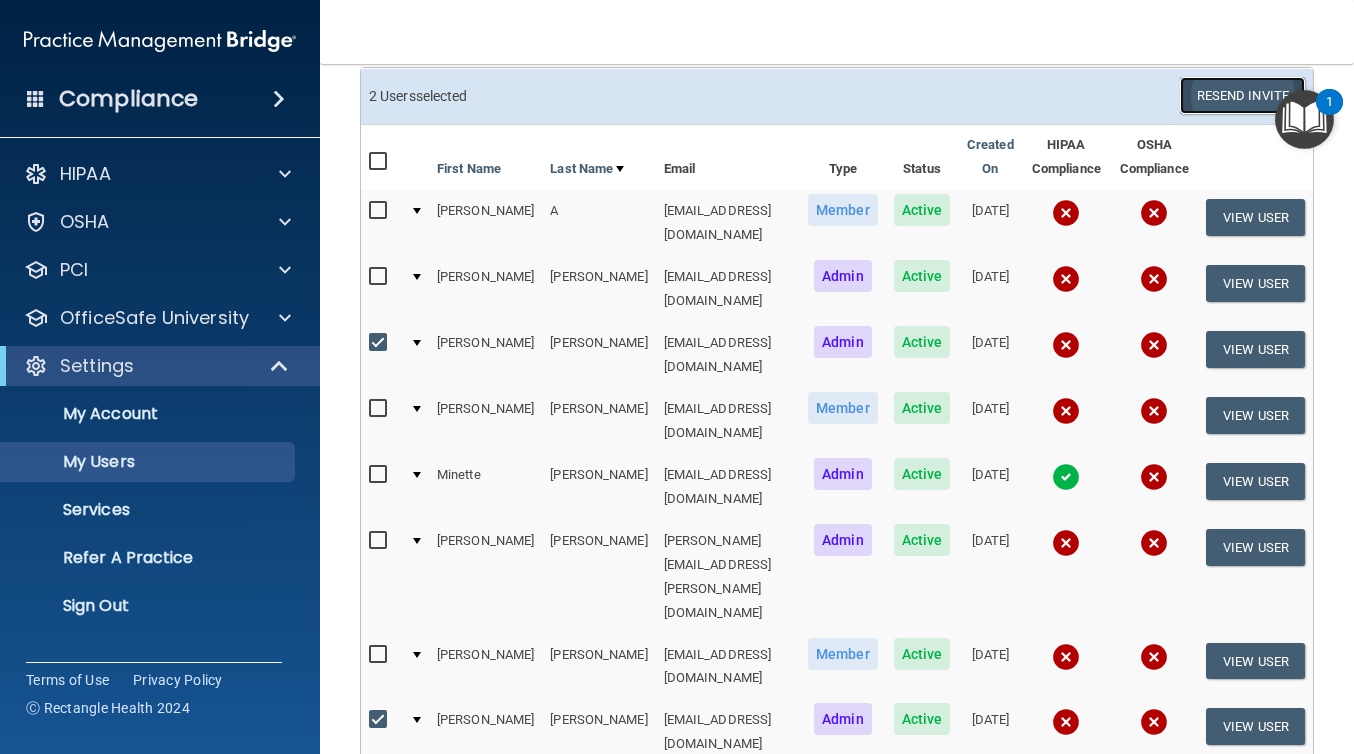 click on "Resend Invite" at bounding box center (1242, 95) 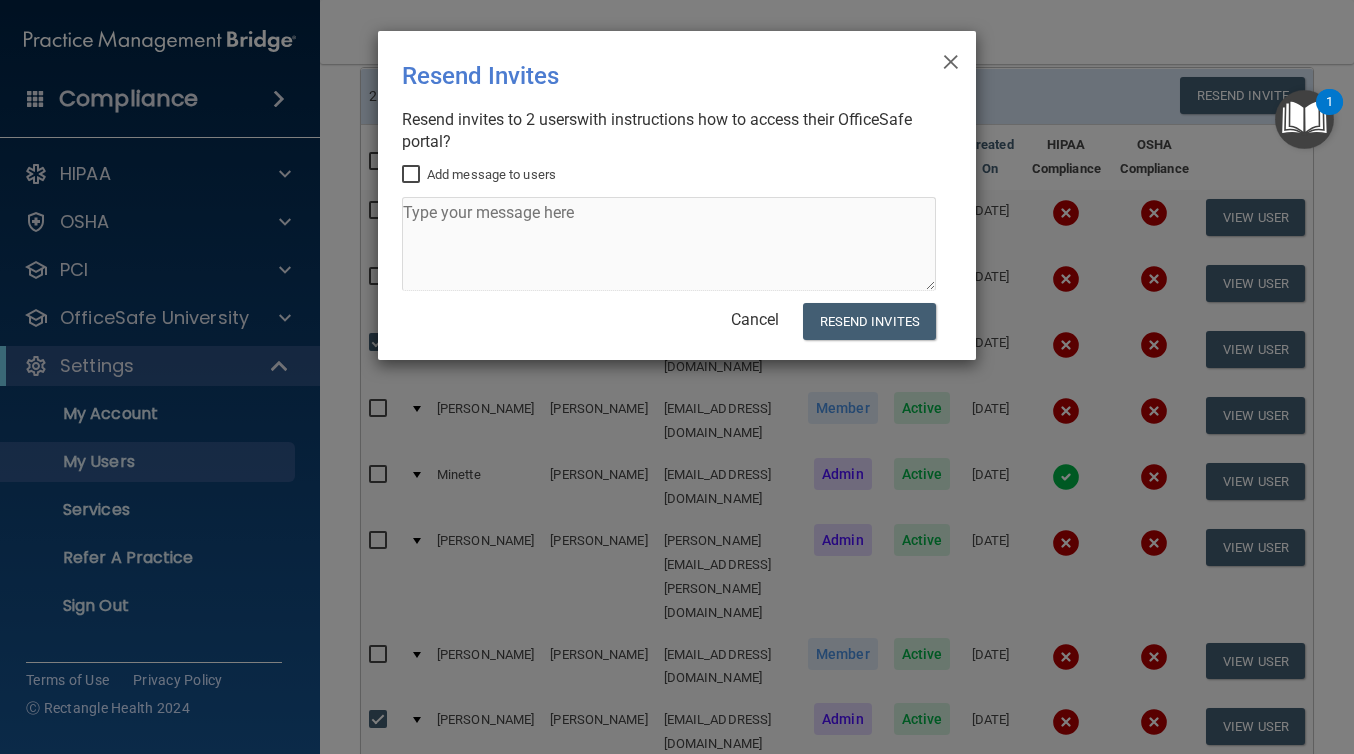 click on "Add message to users" at bounding box center (413, 175) 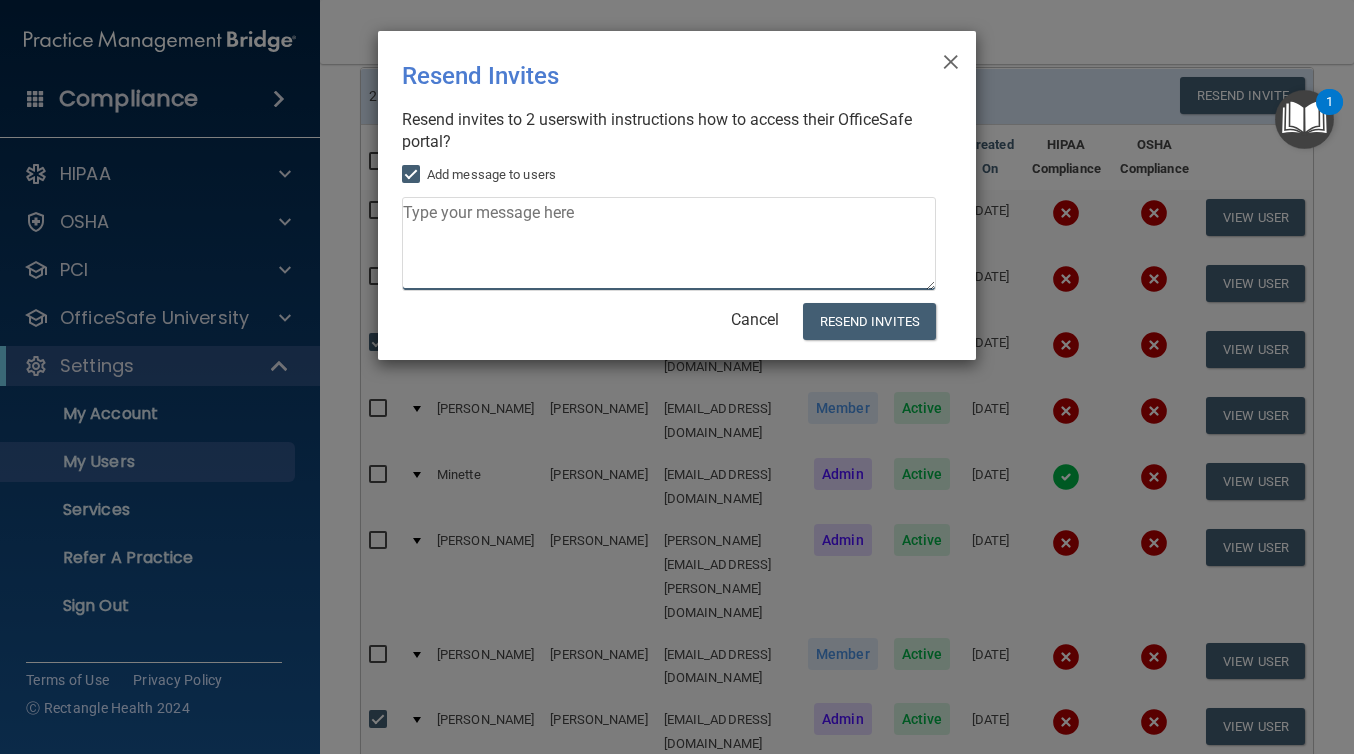 click at bounding box center (669, 244) 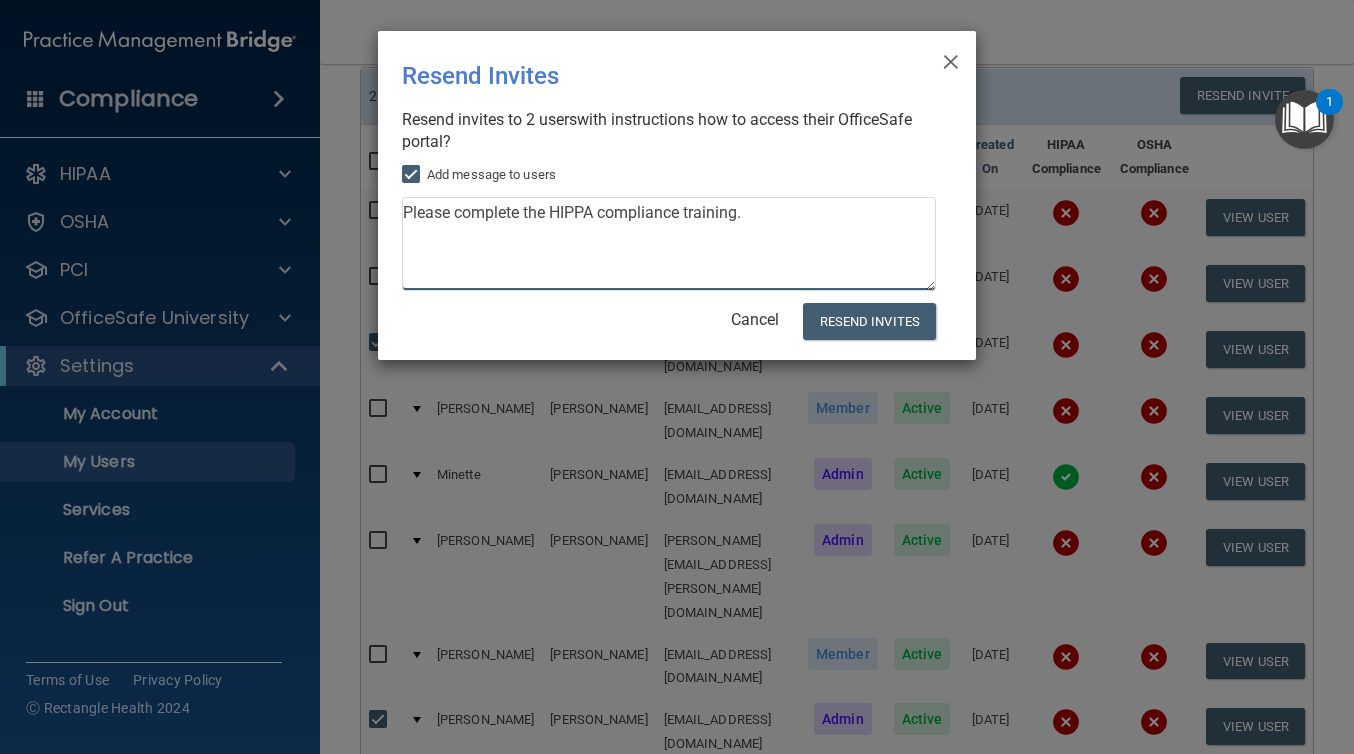 click on "Please complete the HIPPA compliance training." at bounding box center (669, 244) 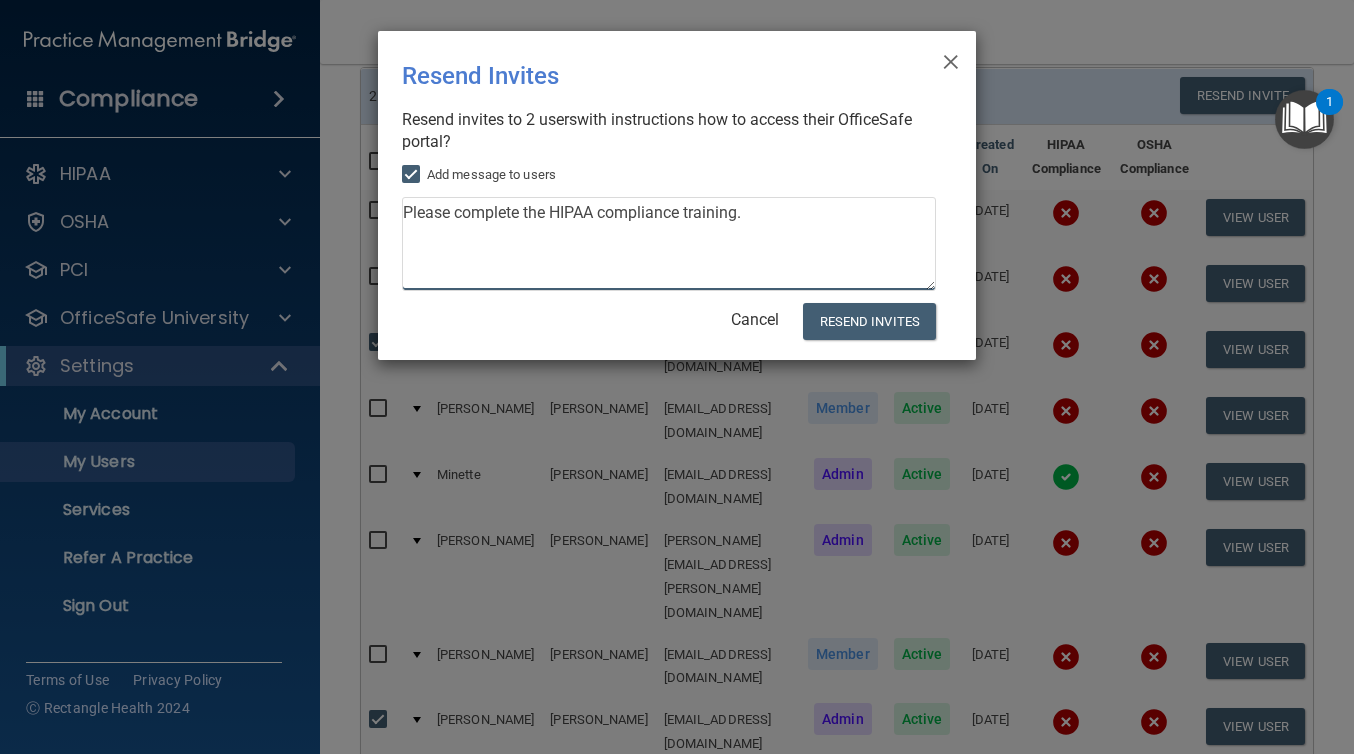 click on "Please complete the HIPAA compliance training." at bounding box center (669, 244) 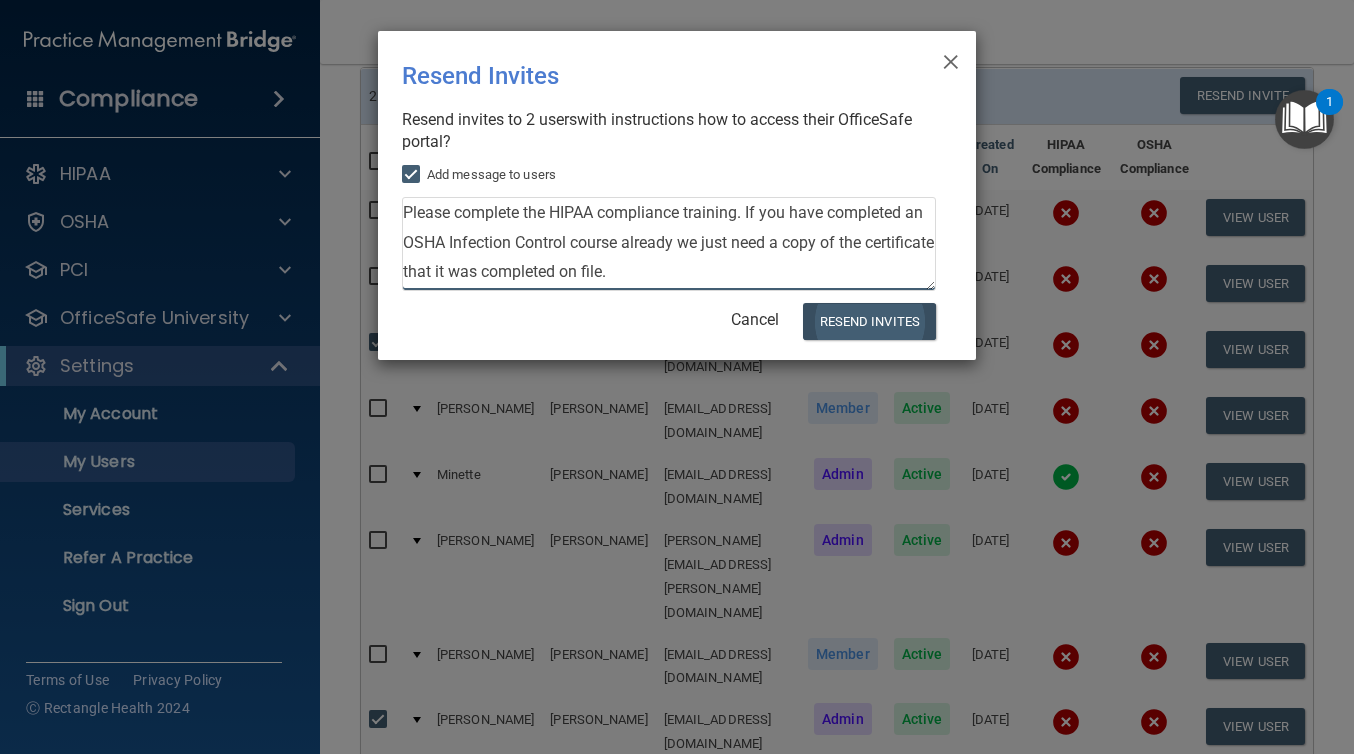 type on "Please complete the HIPAA compliance training. If you have completed an OSHA Infection Control course already we just need a copy of the certificate that it was completed on file." 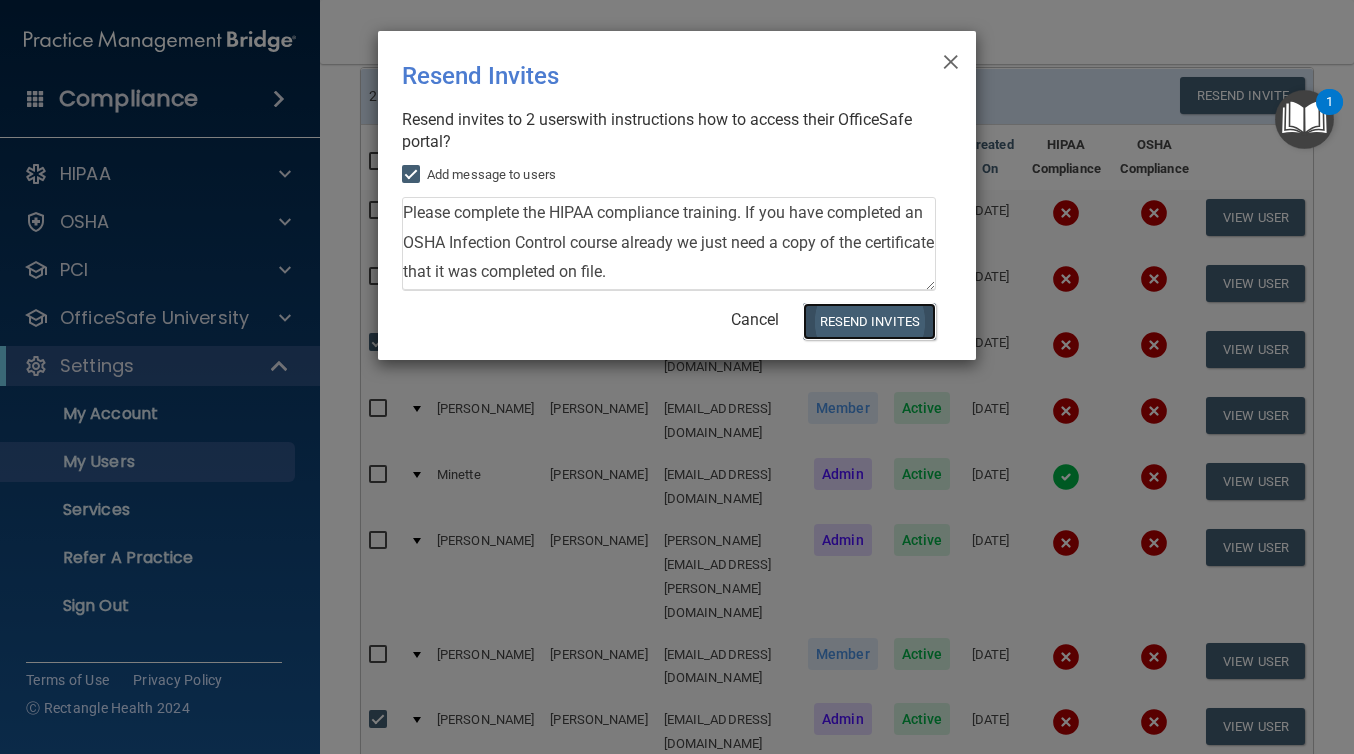 click on "Resend Invites" at bounding box center [869, 321] 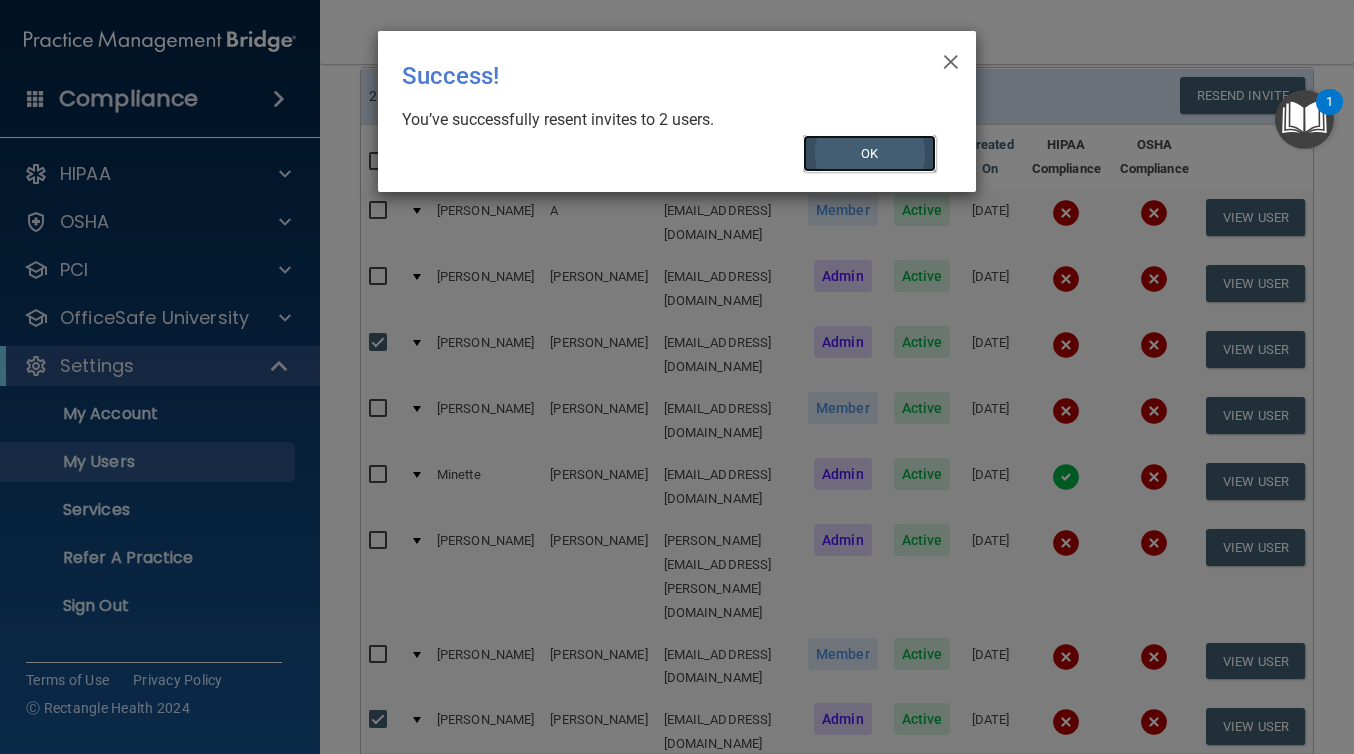 click on "OK" at bounding box center (870, 153) 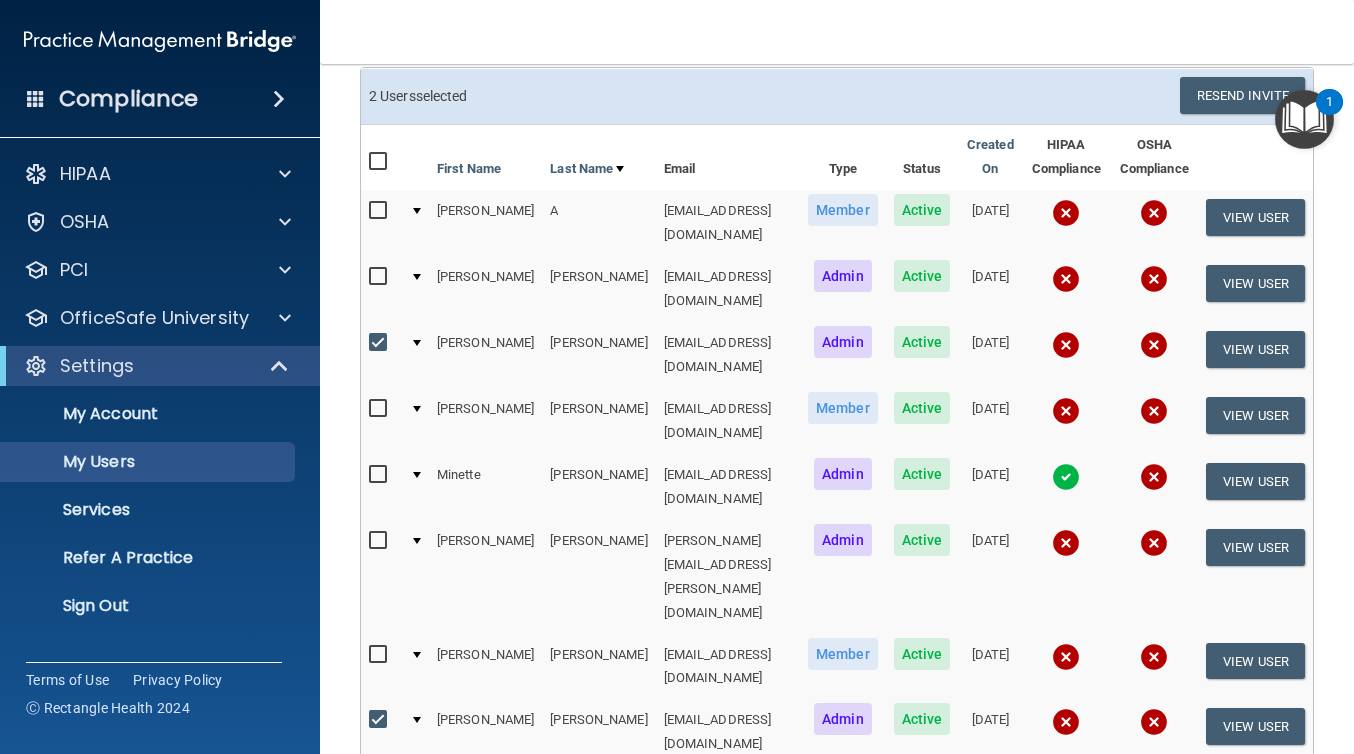 click at bounding box center [380, 720] 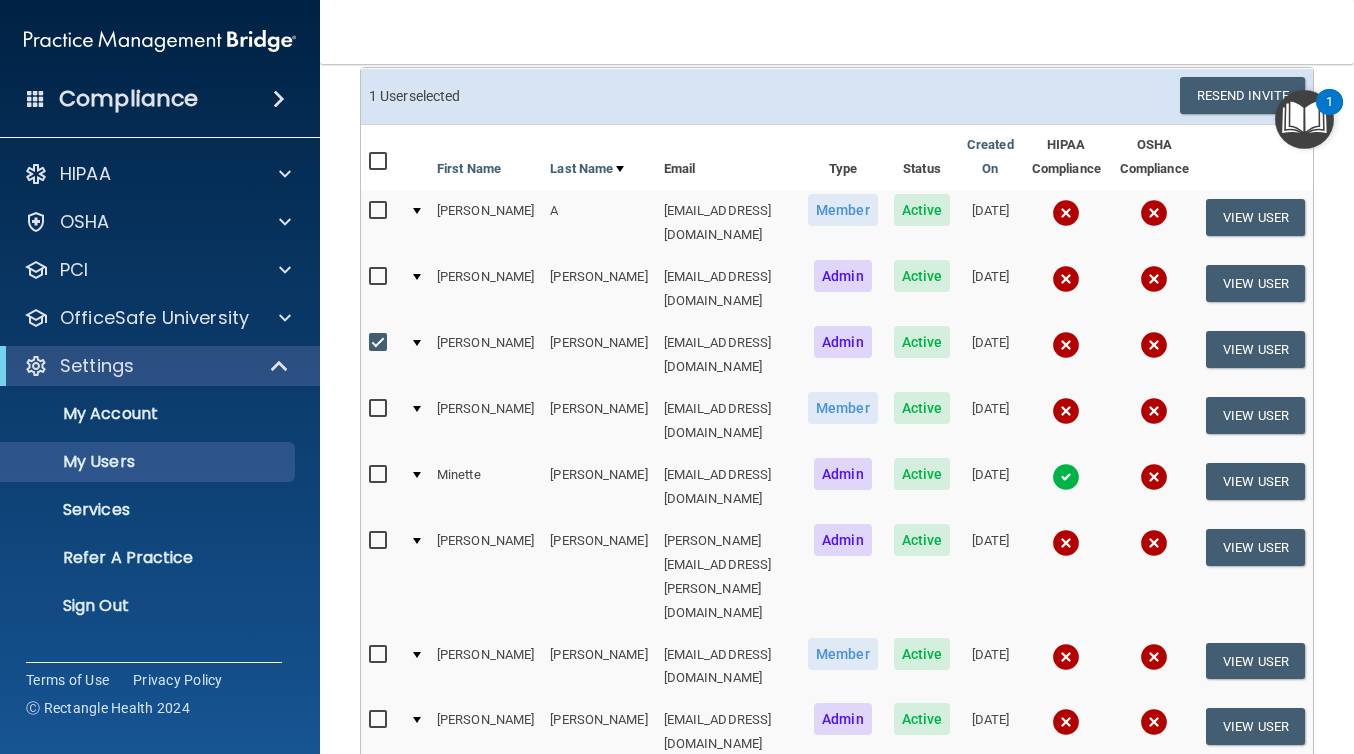 click at bounding box center (380, 343) 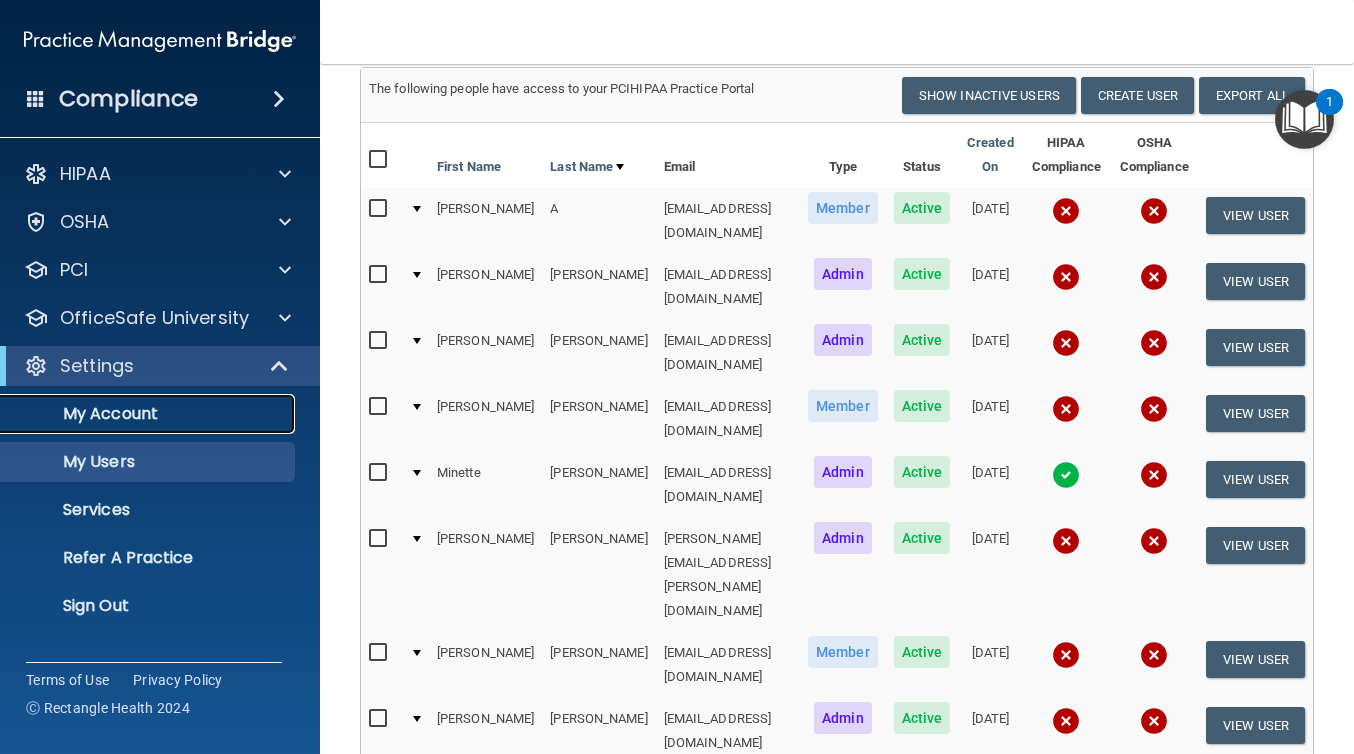 click on "My Account" at bounding box center (149, 414) 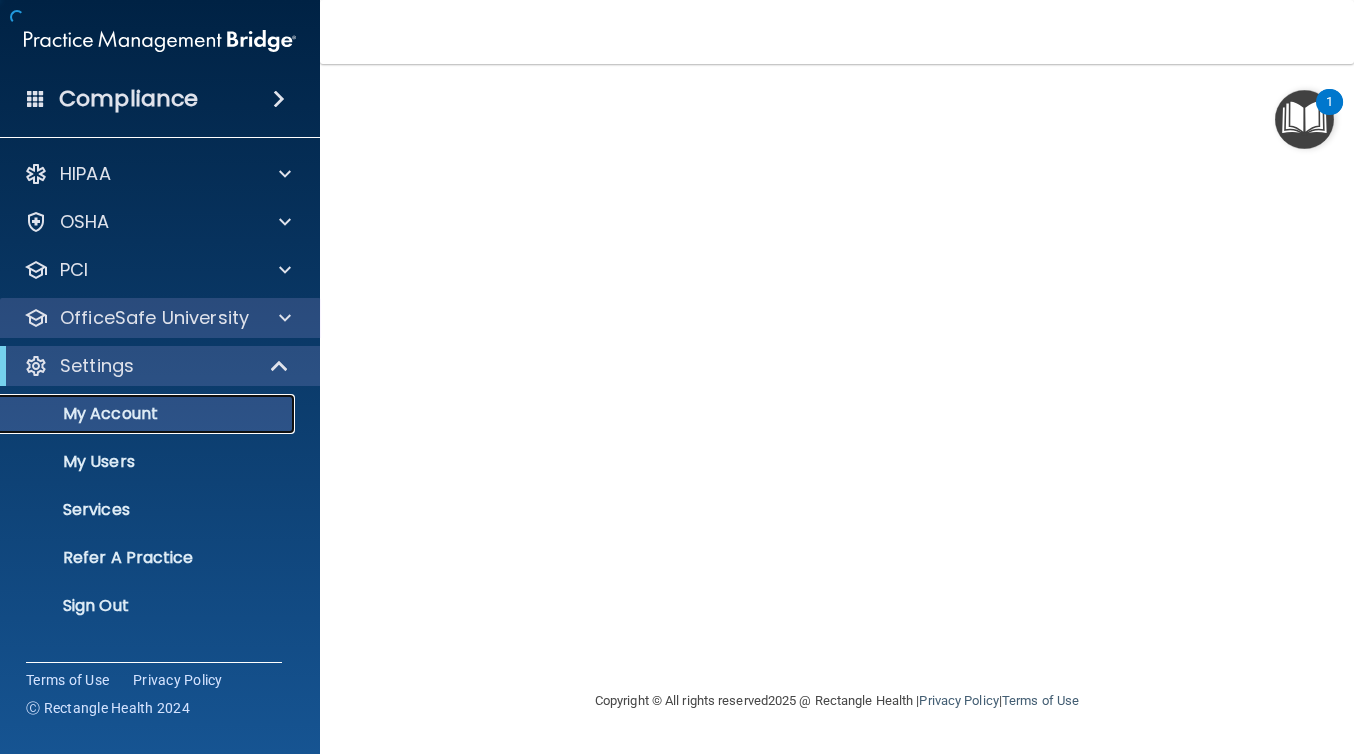 scroll, scrollTop: 0, scrollLeft: 0, axis: both 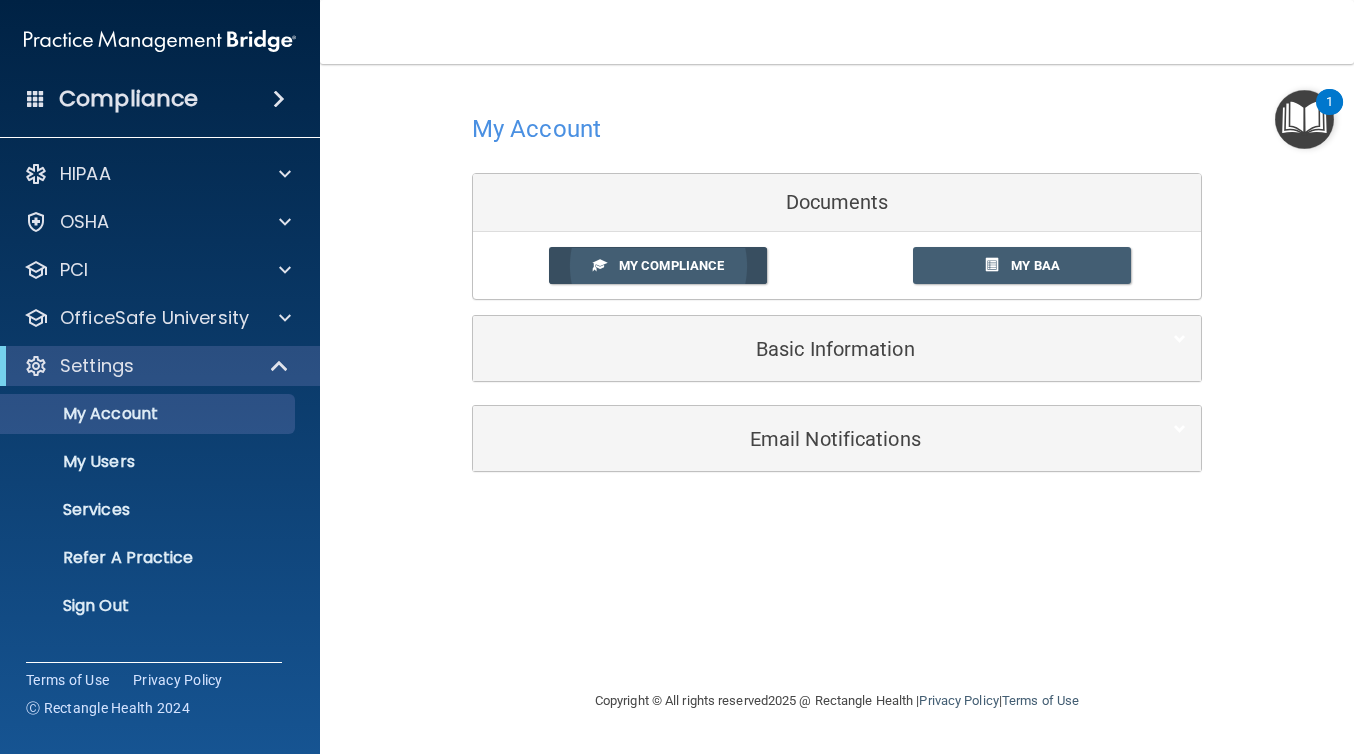 click on "My Compliance" at bounding box center [671, 265] 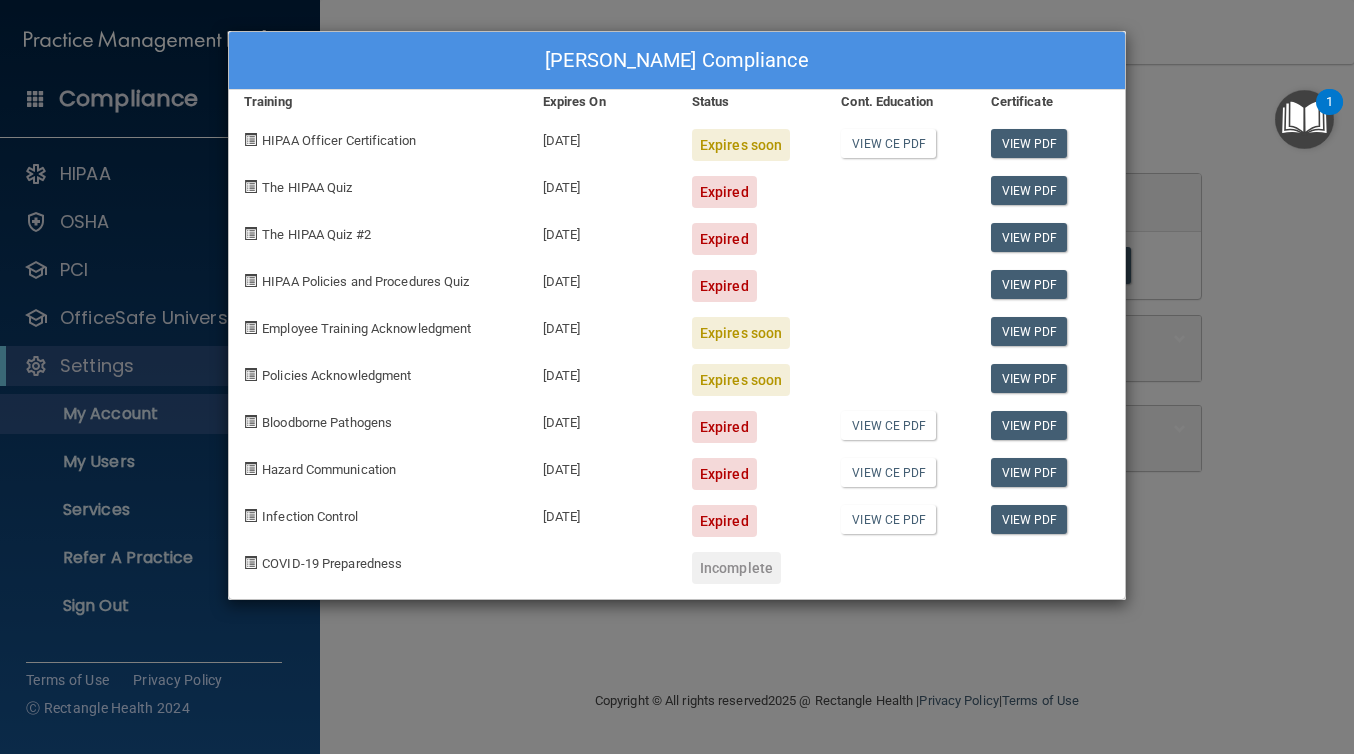 click on "Minette Galura-Boquiren's Compliance      Training   Expires On   Status   Cont. Education   Certificate         HIPAA Officer Certification      08/07/2025       Expires soon        View CE PDF       View PDF         The HIPAA Quiz      01/02/2024       Expired              View PDF         The HIPAA Quiz #2      01/02/2024       Expired              View PDF         HIPAA Policies and Procedures Quiz      01/02/2024       Expired              View PDF         Employee Training Acknowledgment      08/07/2025       Expires soon              View PDF         Policies Acknowledgment      08/07/2025       Expires soon              View PDF         Bloodborne Pathogens      01/01/2024       Expired        View CE PDF       View PDF         Hazard Communication      01/01/2024       Expired        View CE PDF       View PDF         Infection Control      01/01/2024       Expired        View CE PDF       View PDF         COVID-19 Preparedness             Incomplete" at bounding box center [677, 377] 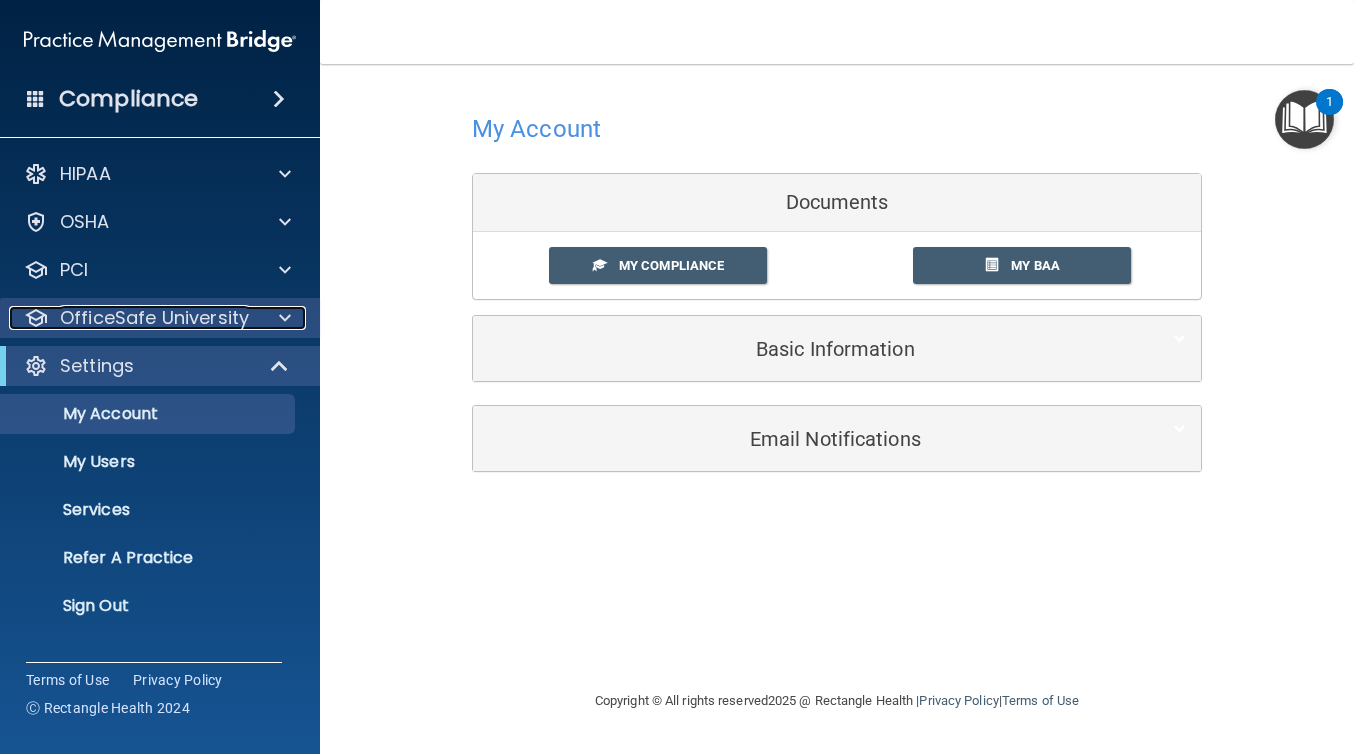 click at bounding box center [285, 318] 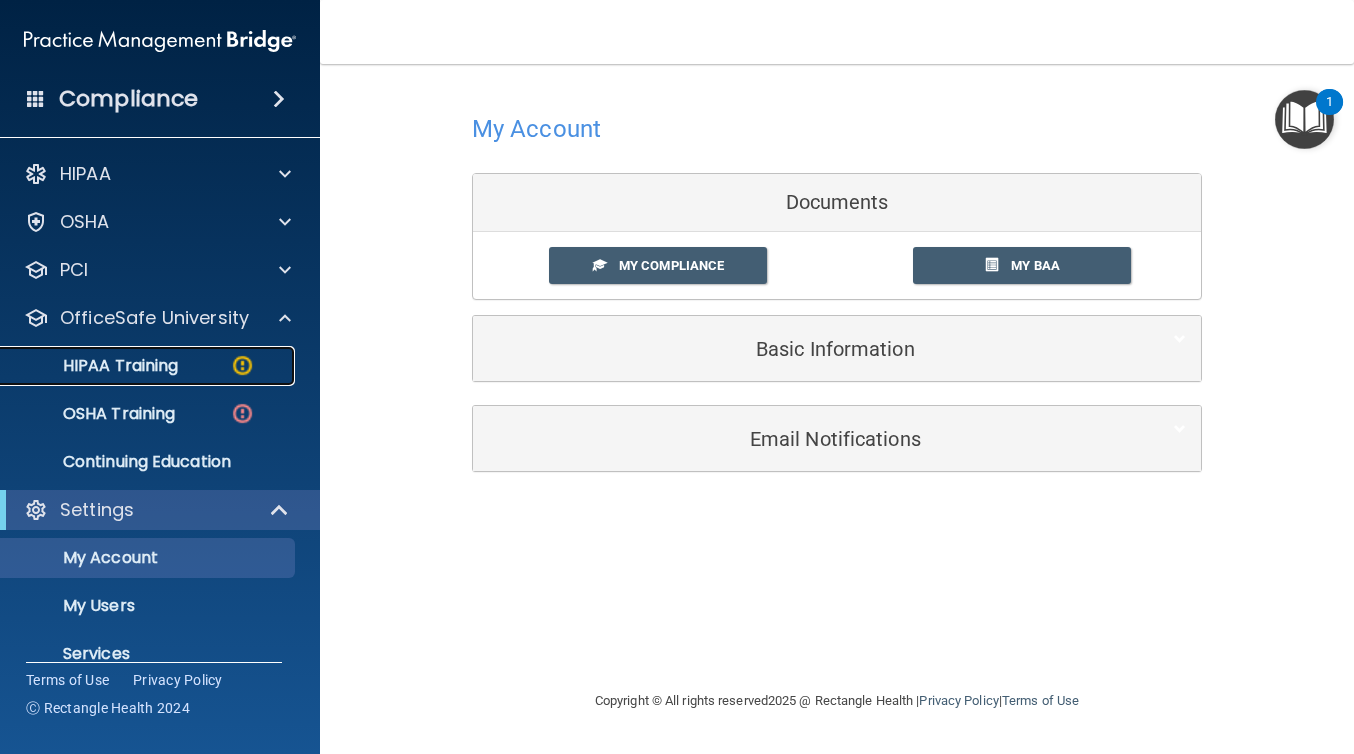 click at bounding box center [242, 365] 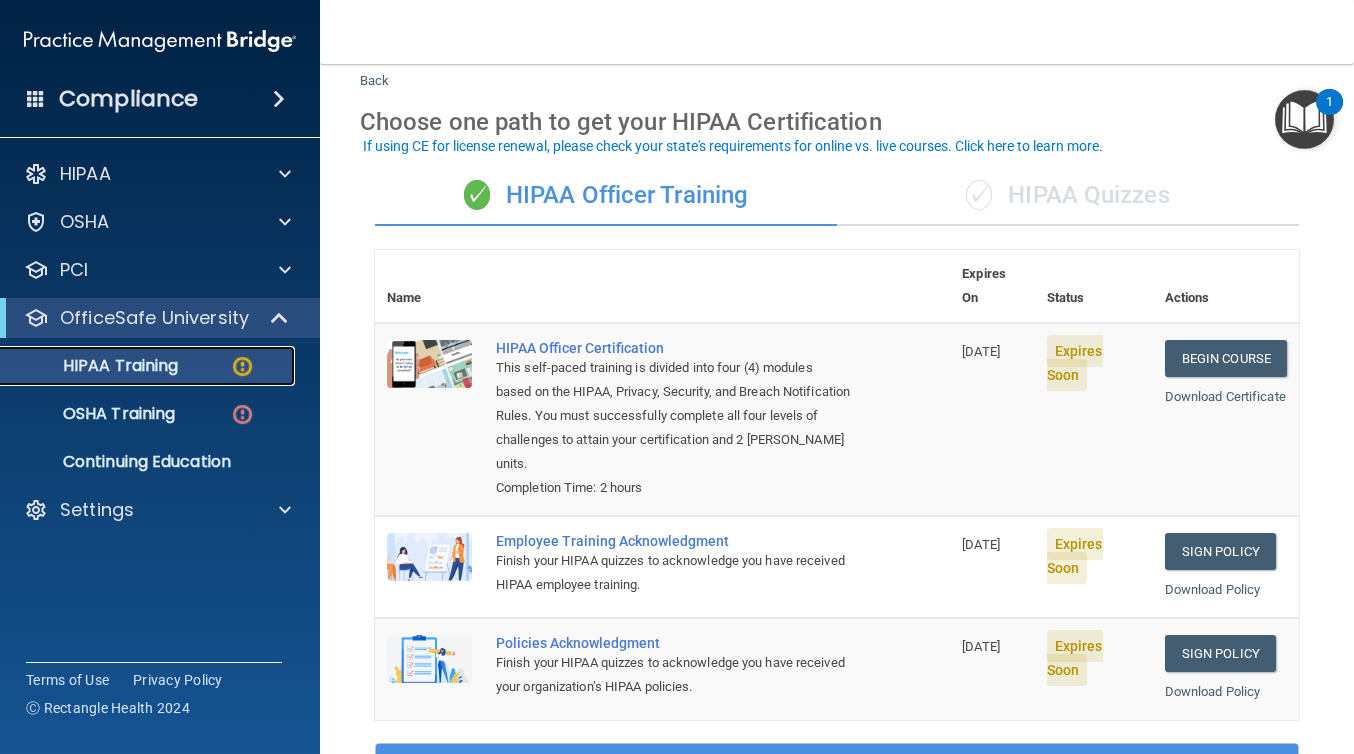 scroll, scrollTop: 57, scrollLeft: 0, axis: vertical 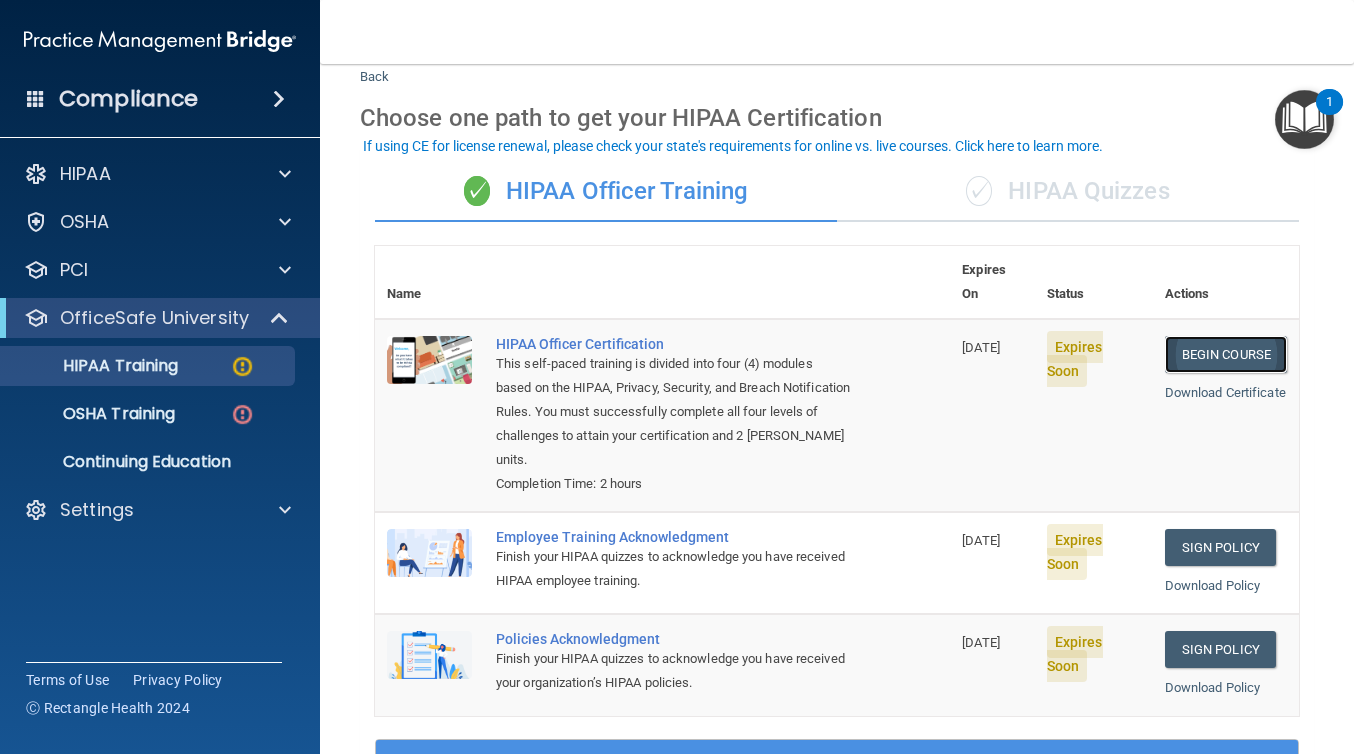 click on "Begin Course" at bounding box center [1226, 354] 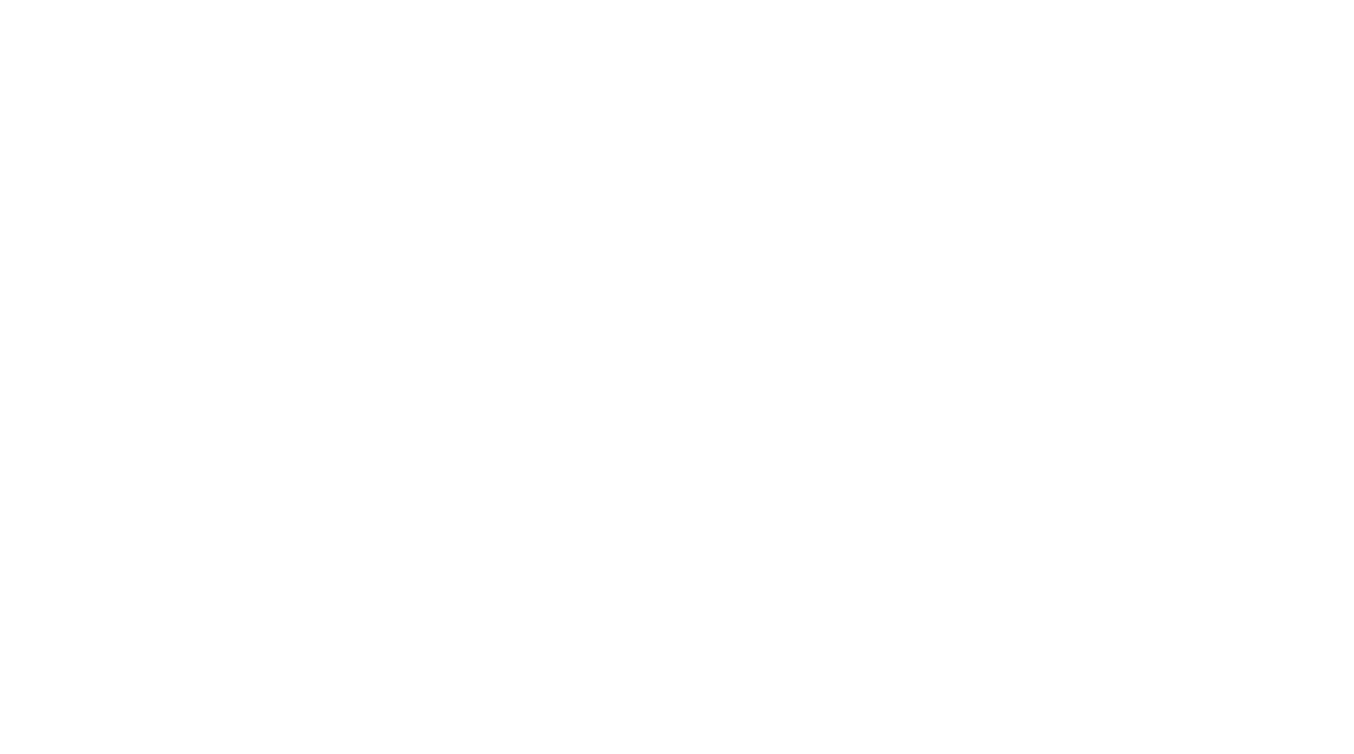 scroll, scrollTop: 0, scrollLeft: 0, axis: both 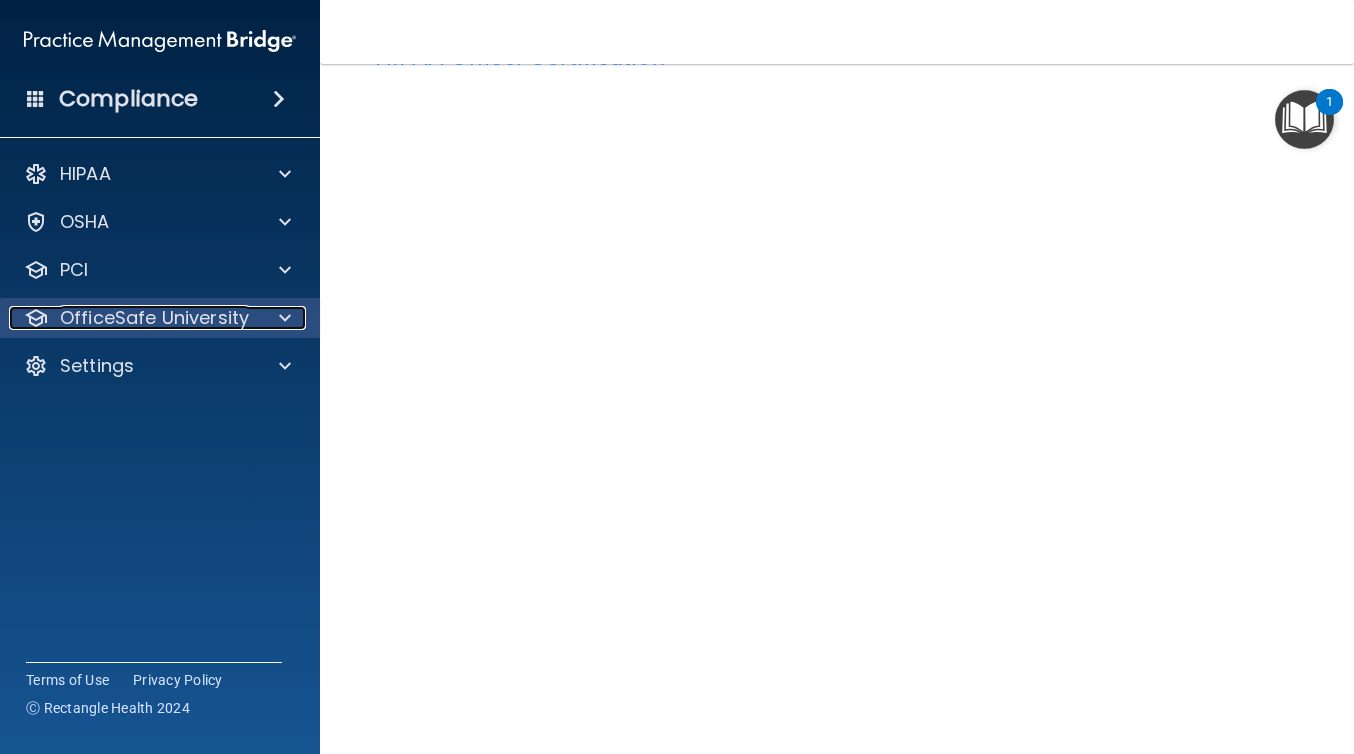 click at bounding box center [285, 318] 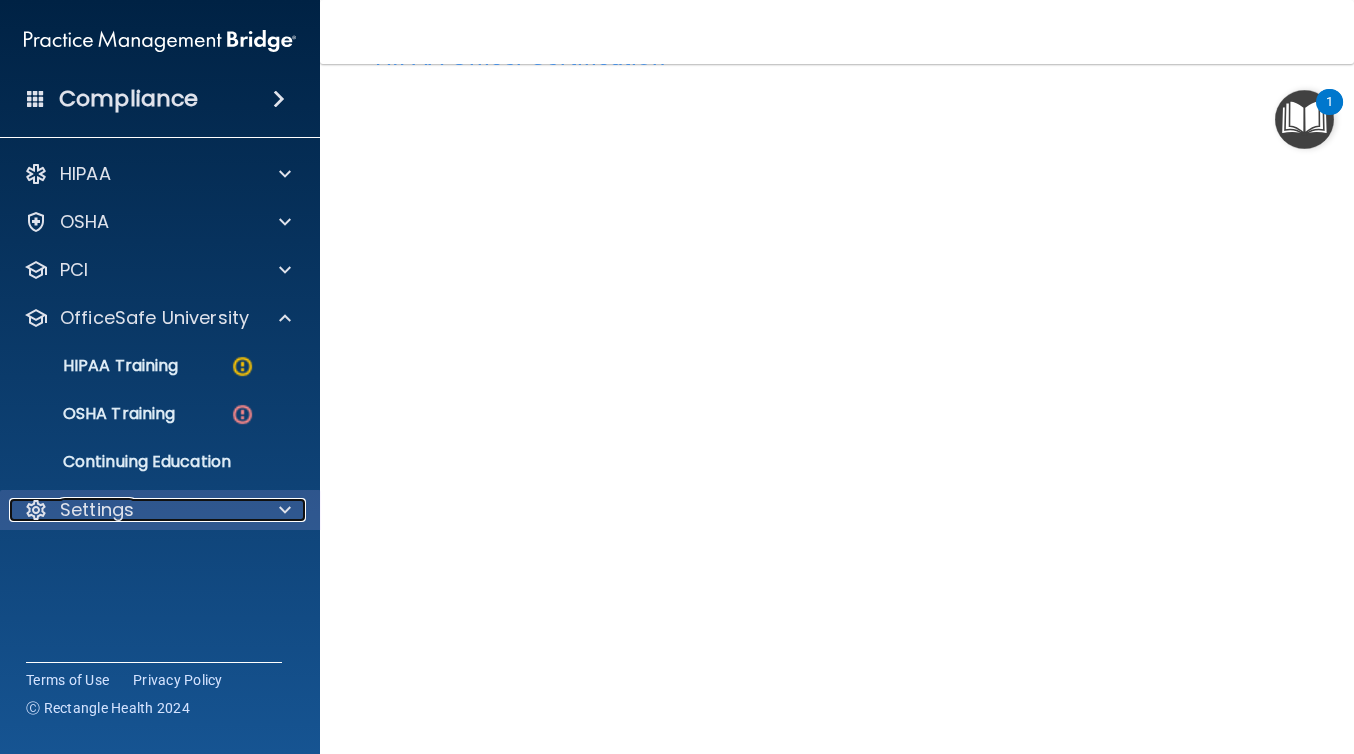 click at bounding box center [282, 510] 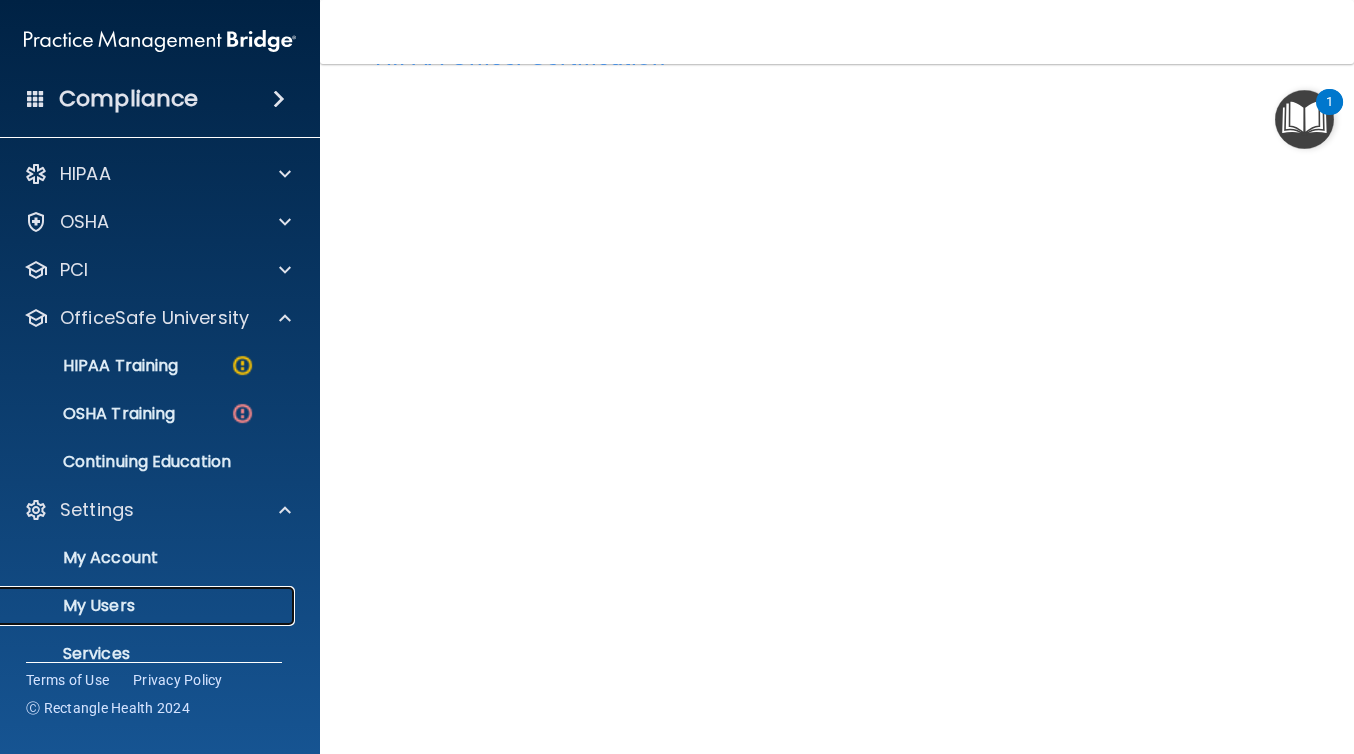 click on "My Users" at bounding box center [149, 606] 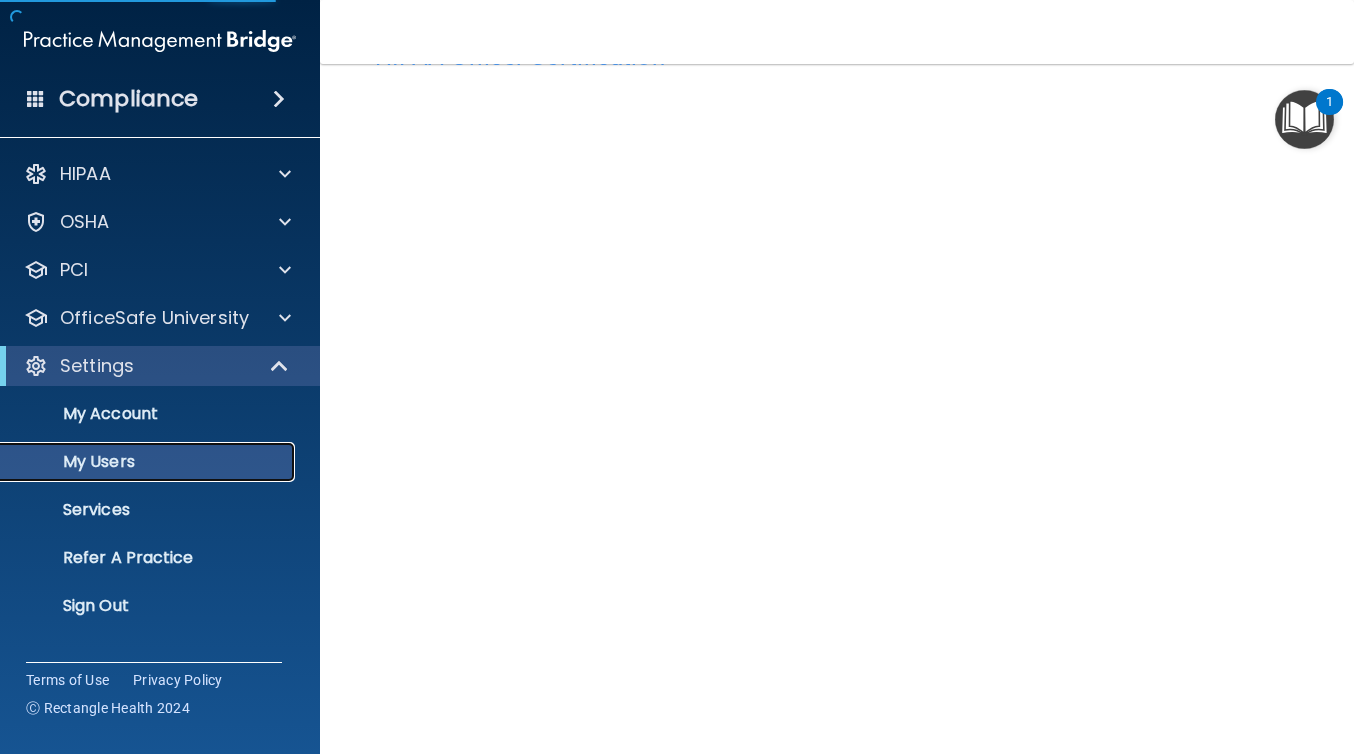 select on "20" 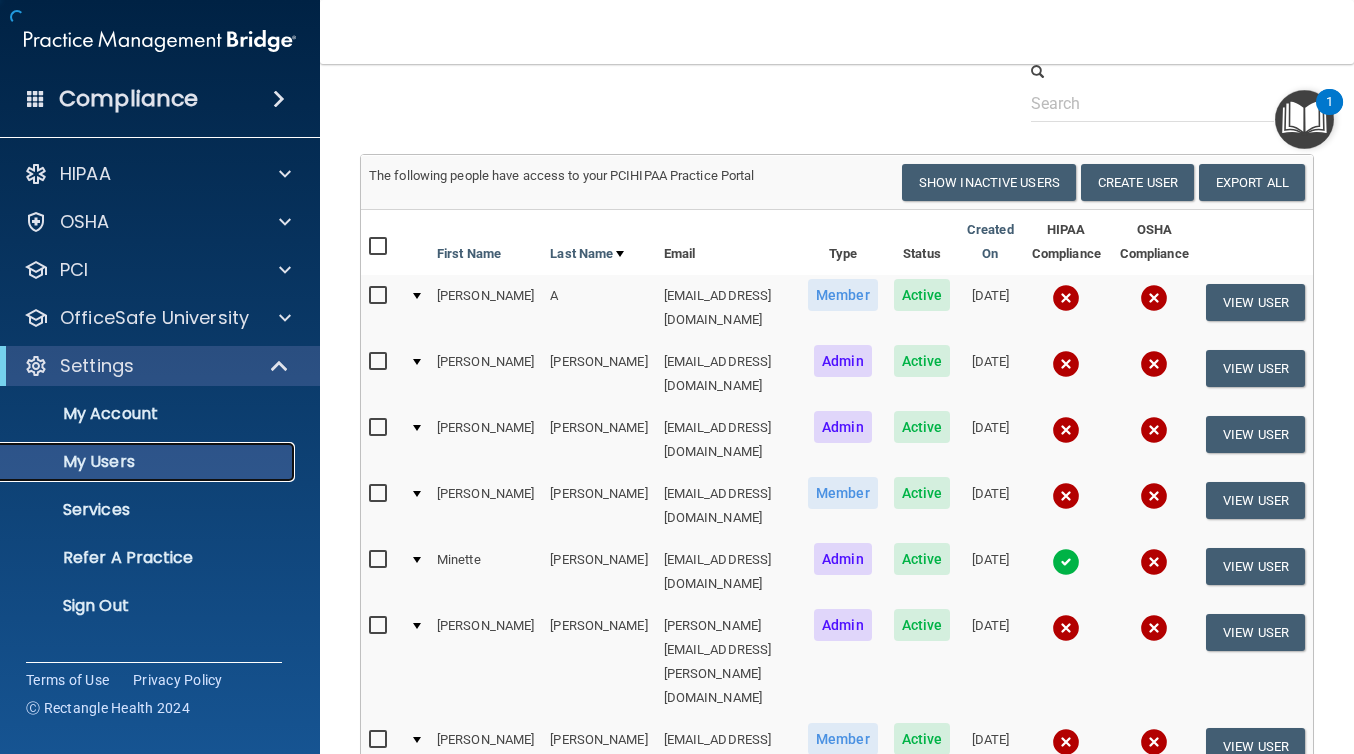scroll, scrollTop: 198, scrollLeft: 0, axis: vertical 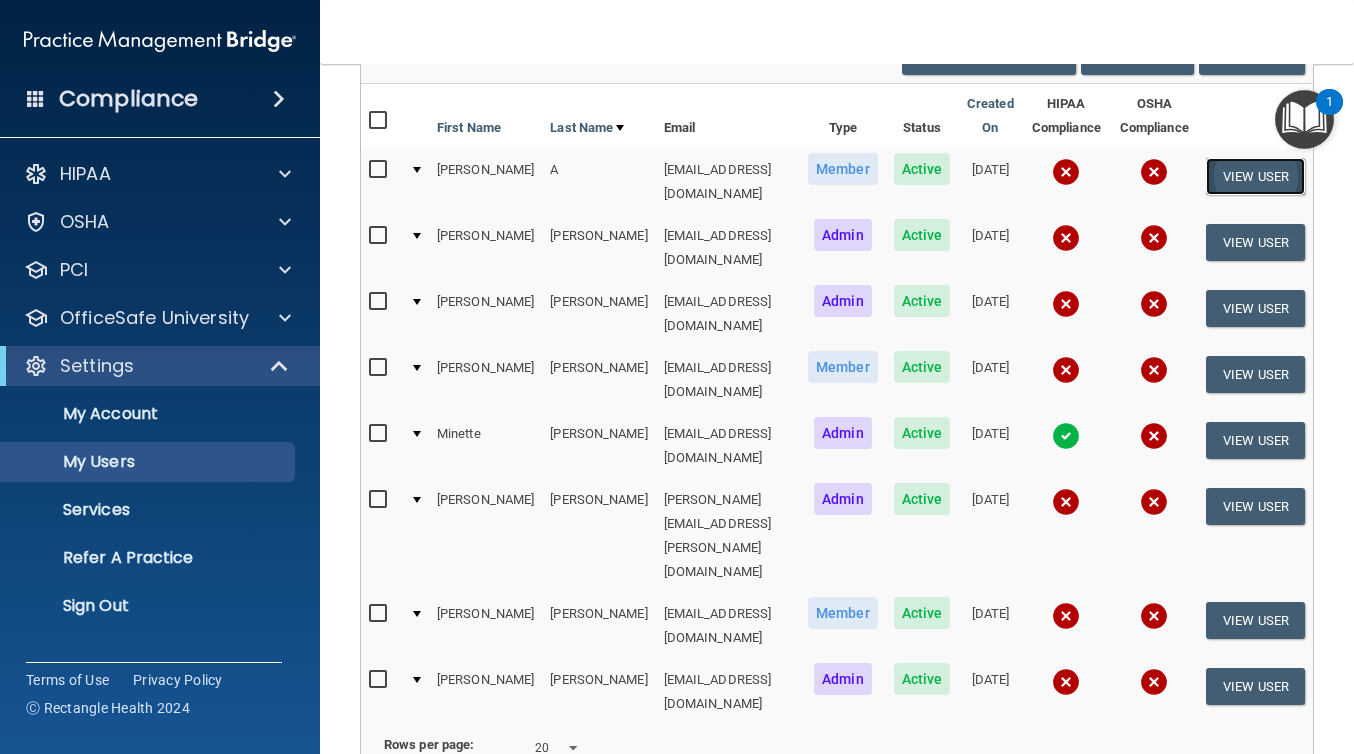 click on "View User" at bounding box center (1255, 176) 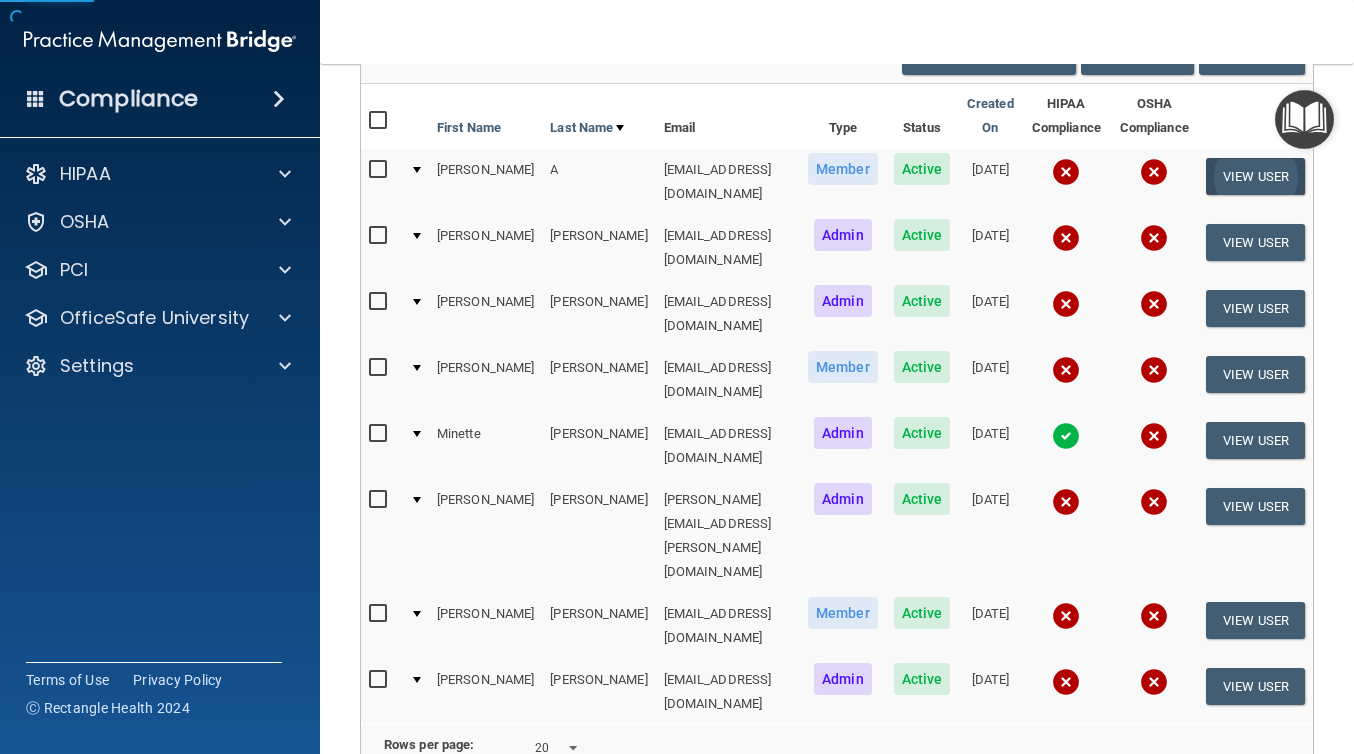 select on "practice_member" 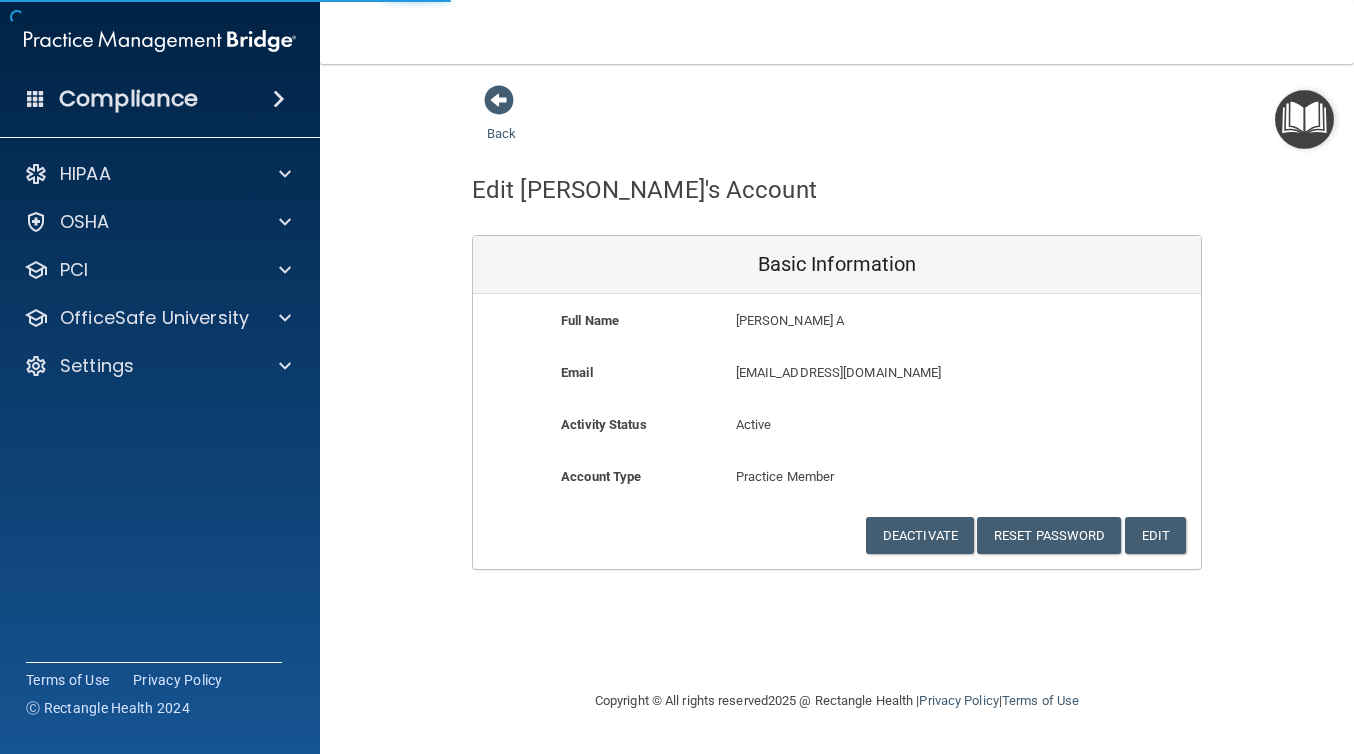 scroll, scrollTop: 0, scrollLeft: 0, axis: both 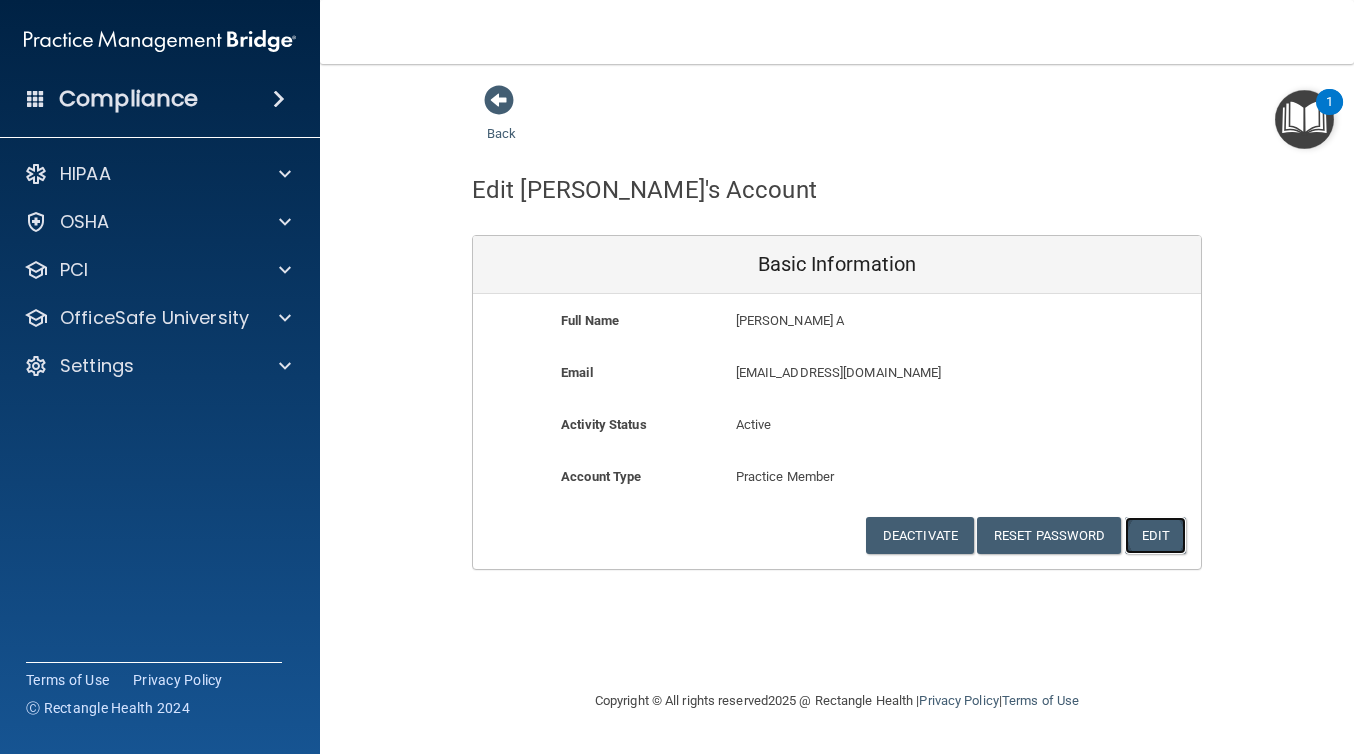 click on "Edit" at bounding box center [1155, 535] 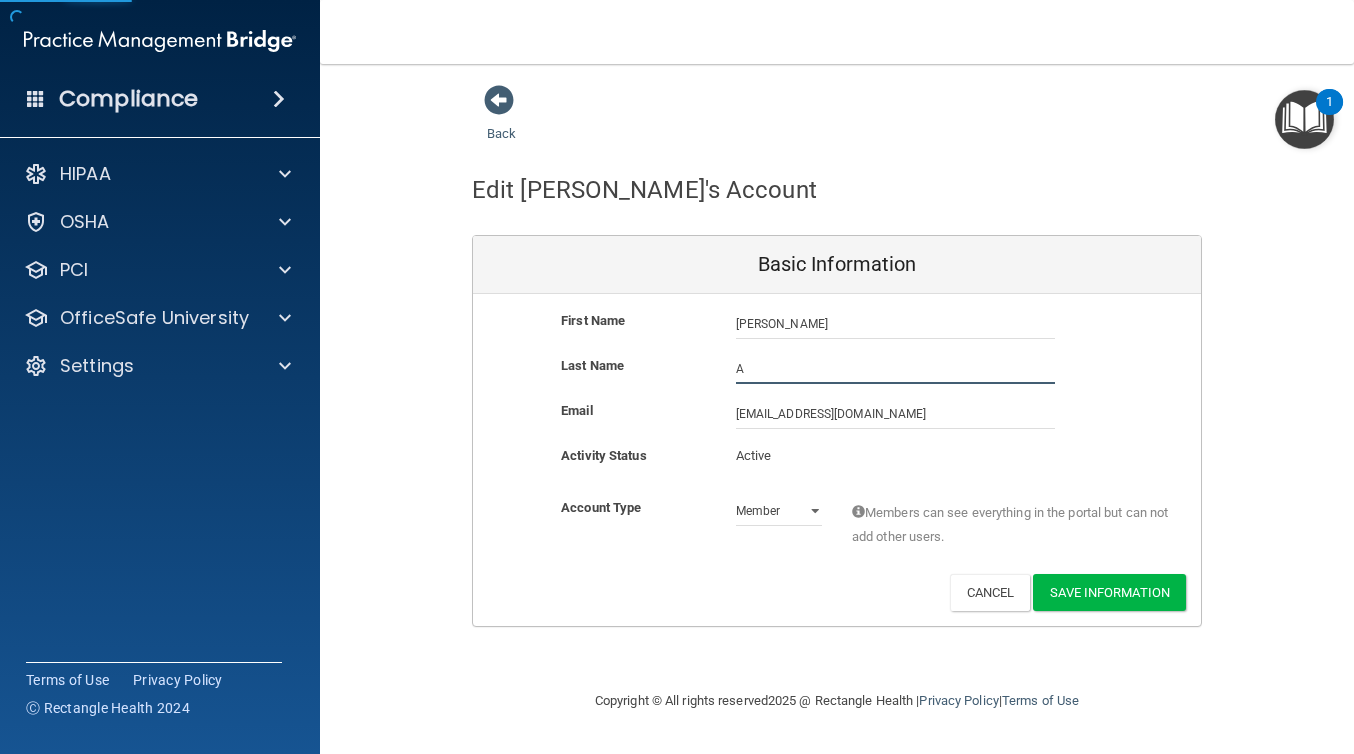 click on "A" at bounding box center (895, 369) 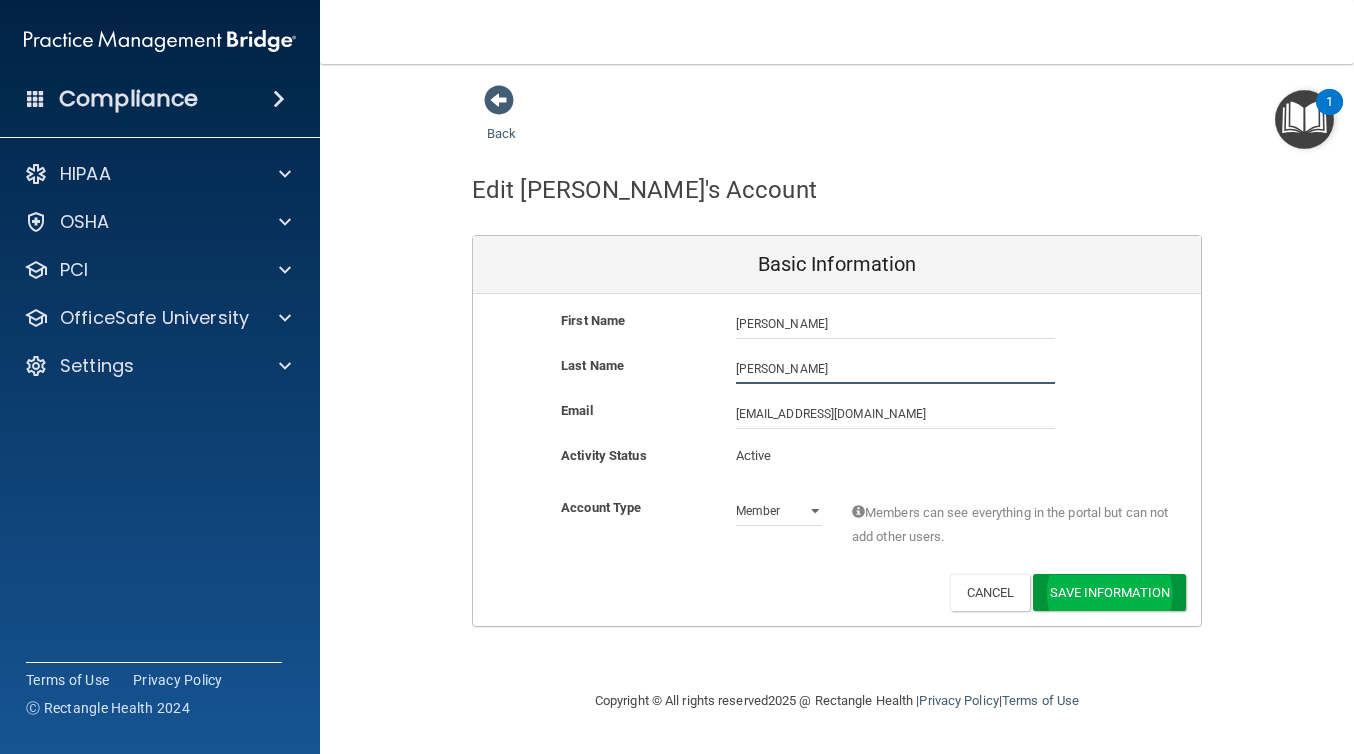 type on "Mata" 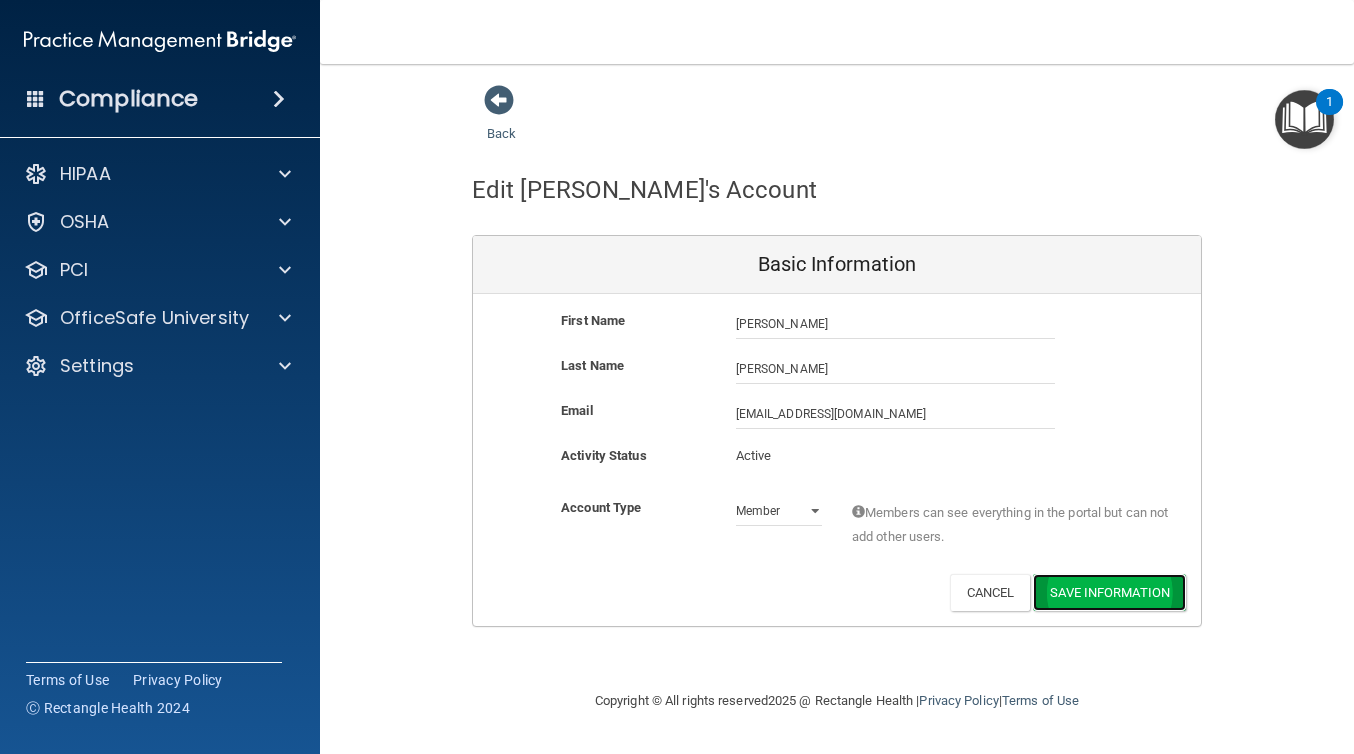 click on "Save Information" at bounding box center (1109, 592) 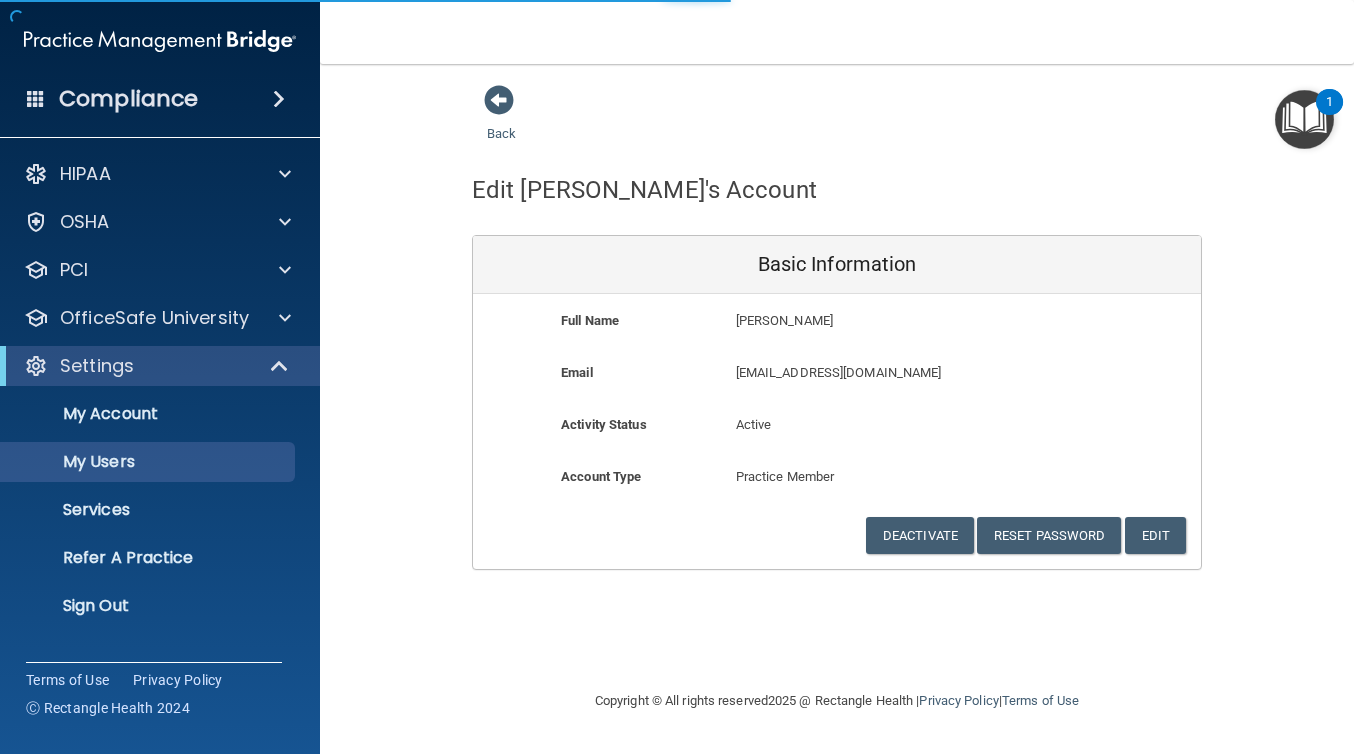 select on "20" 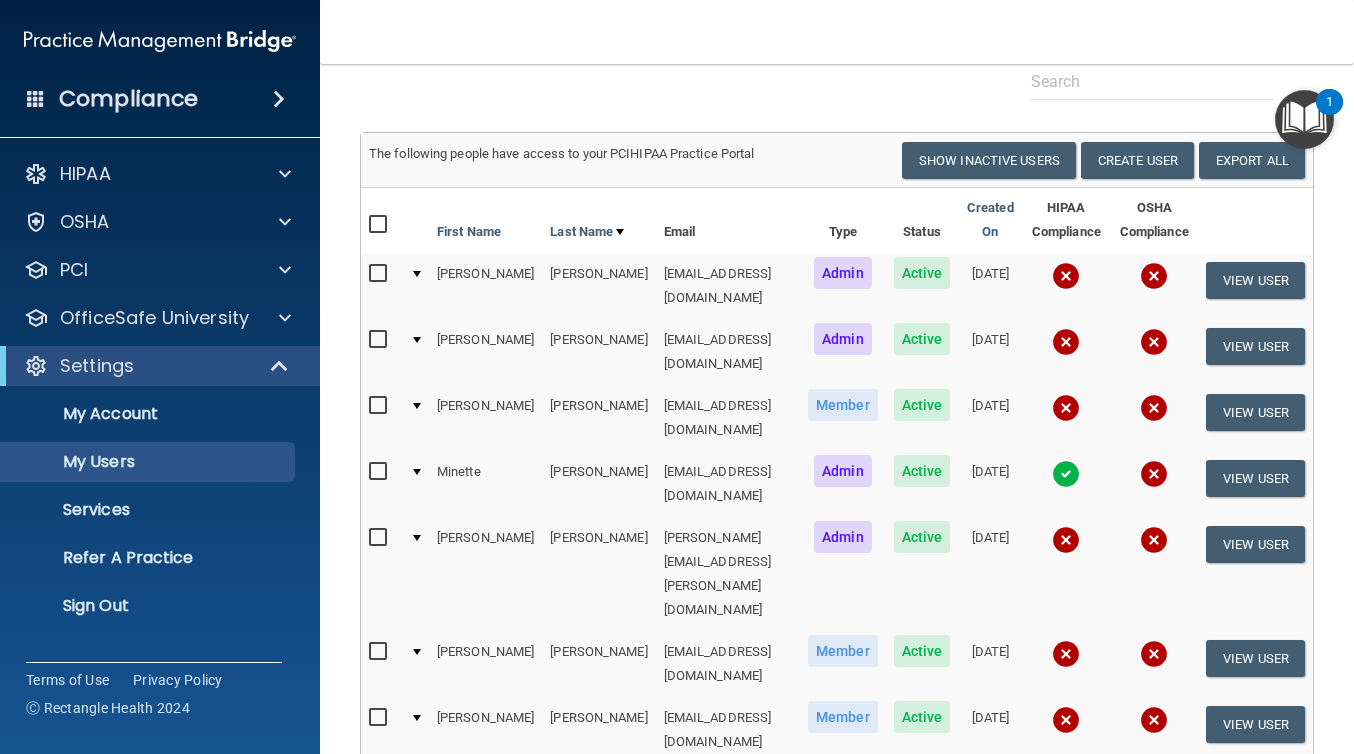 scroll, scrollTop: 202, scrollLeft: 0, axis: vertical 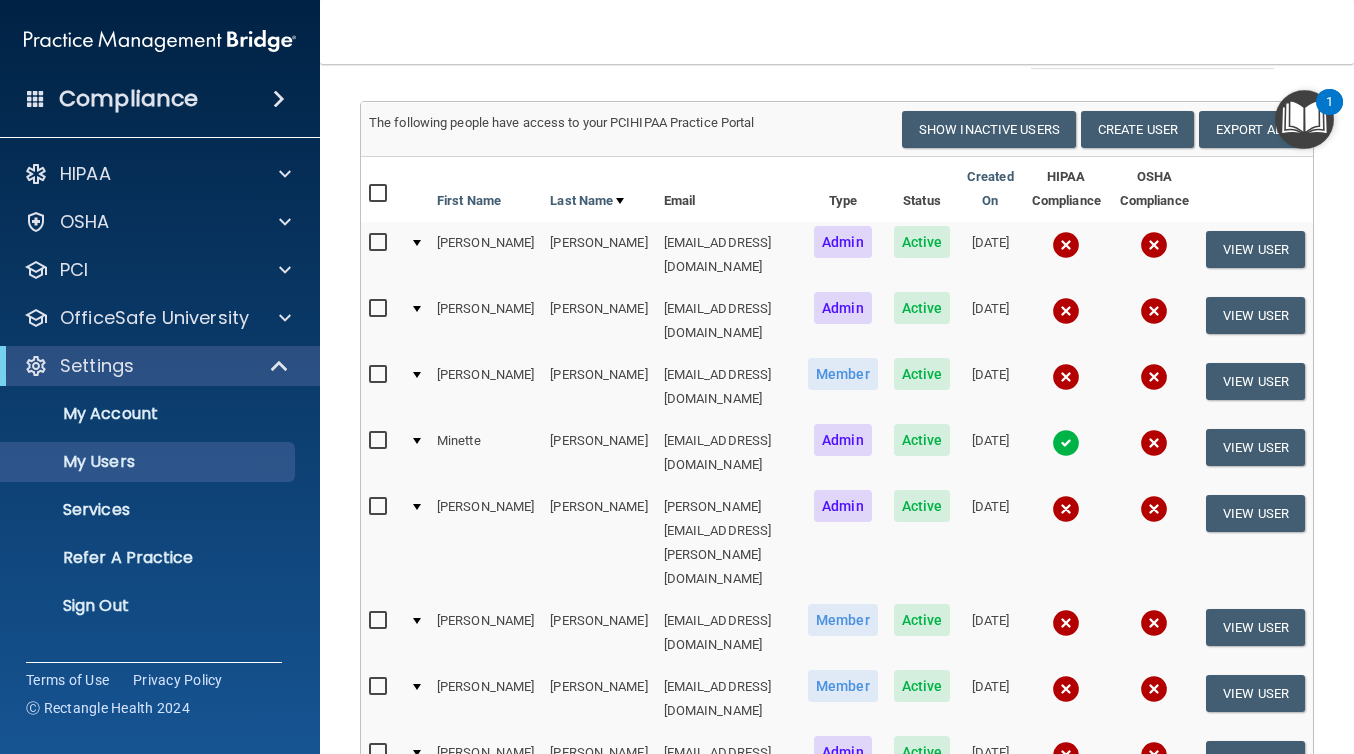 click at bounding box center (380, 621) 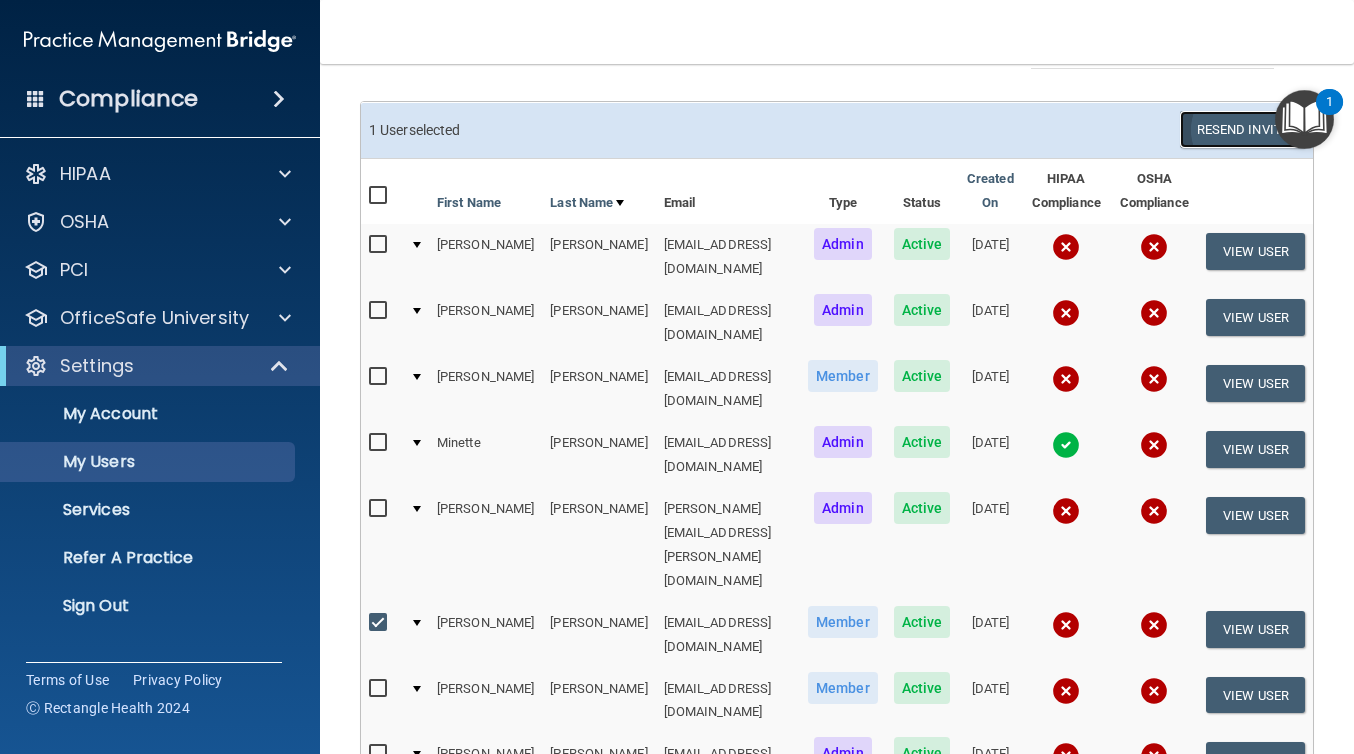 click on "Resend Invite" at bounding box center [1242, 129] 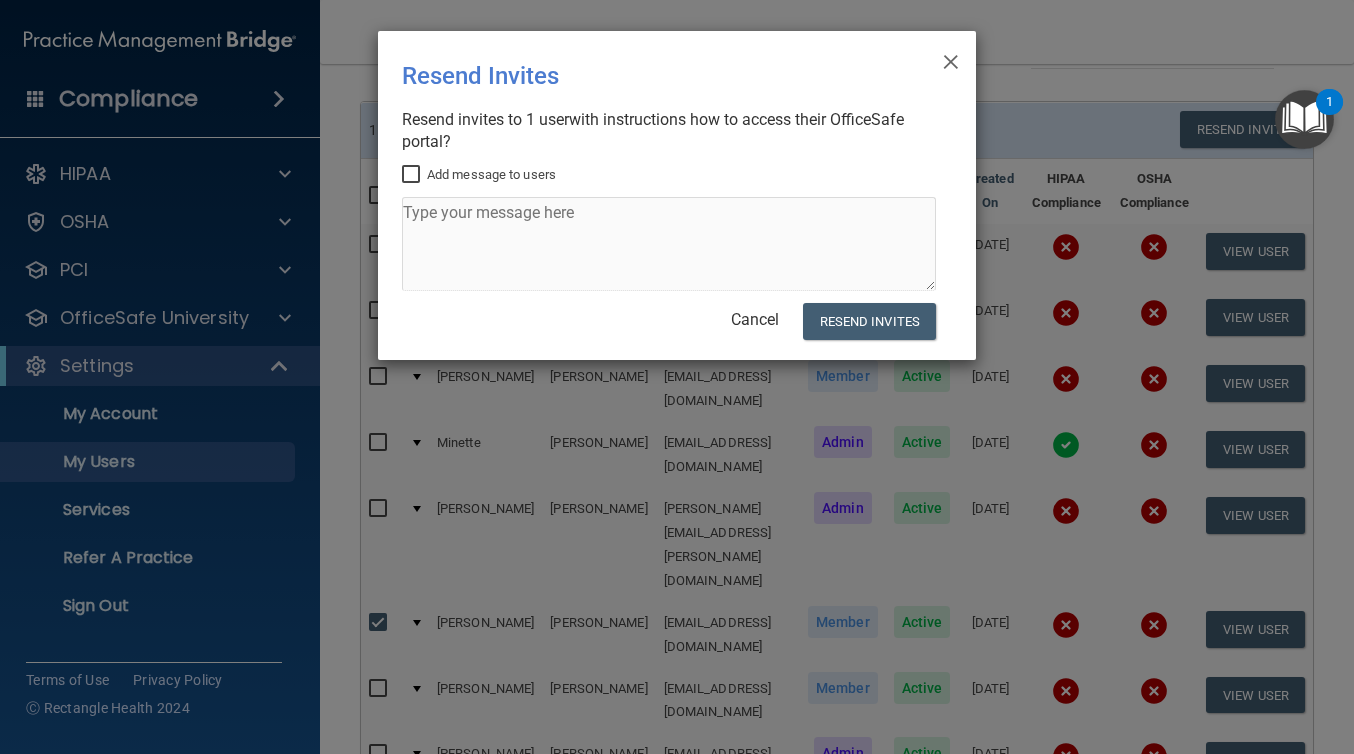 click on "Add message to users" at bounding box center [413, 175] 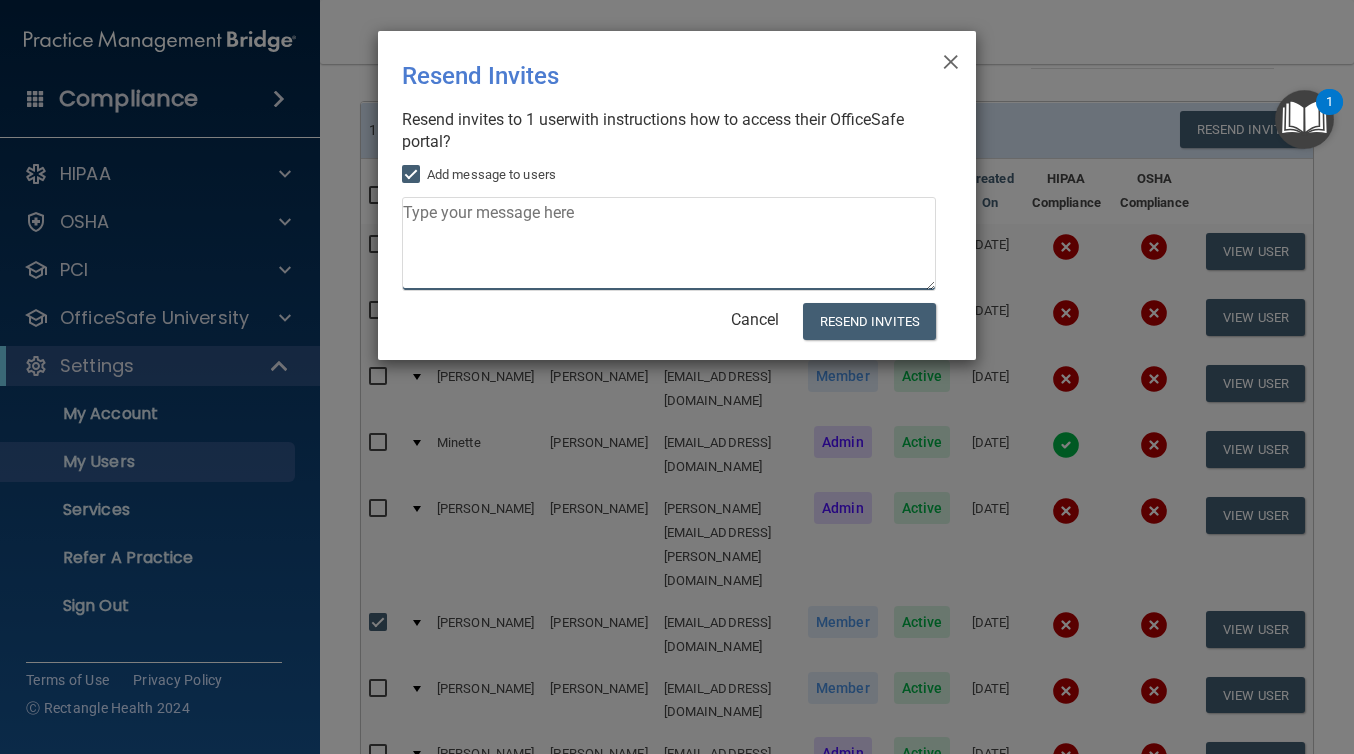 click at bounding box center [669, 244] 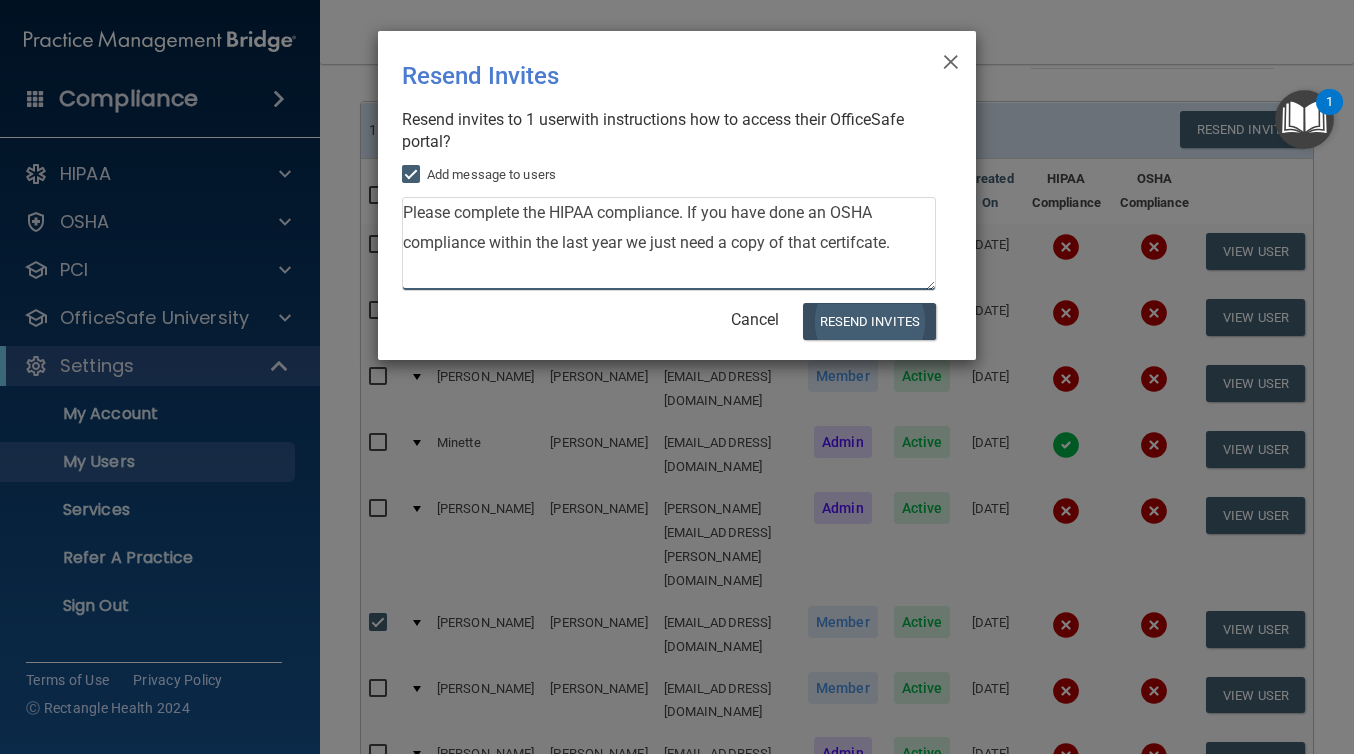 type on "Please complete the HIPAA compliance. If you have done an OSHA compliance within the last year we just need a copy of that certifcate." 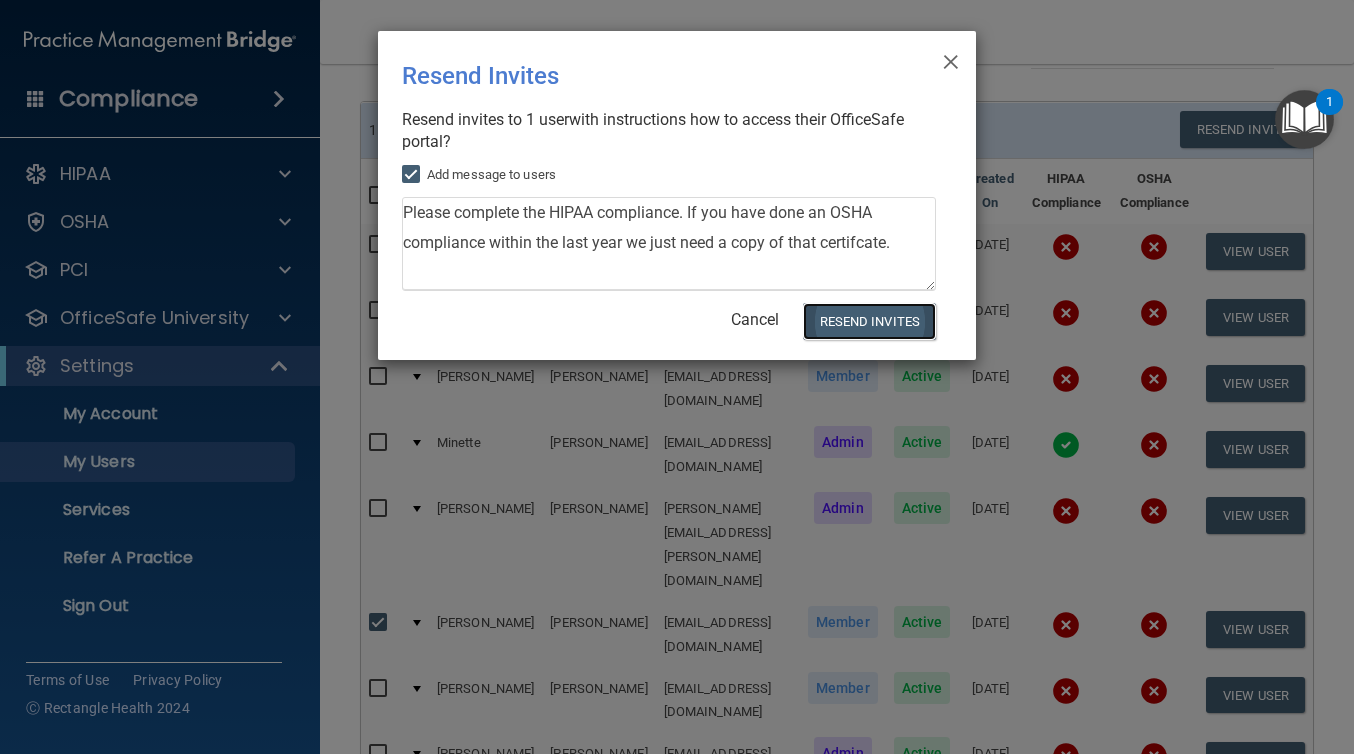 click on "Resend Invites" at bounding box center [869, 321] 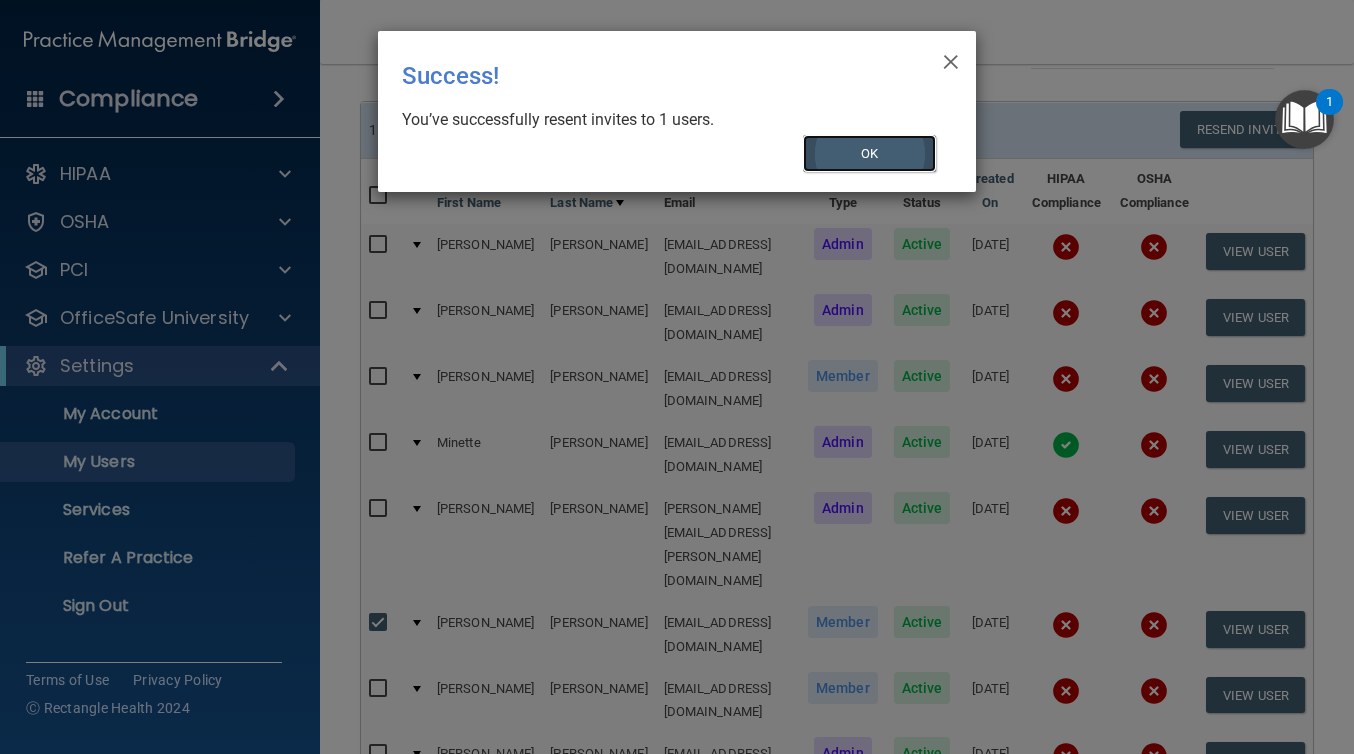click on "OK" at bounding box center [870, 153] 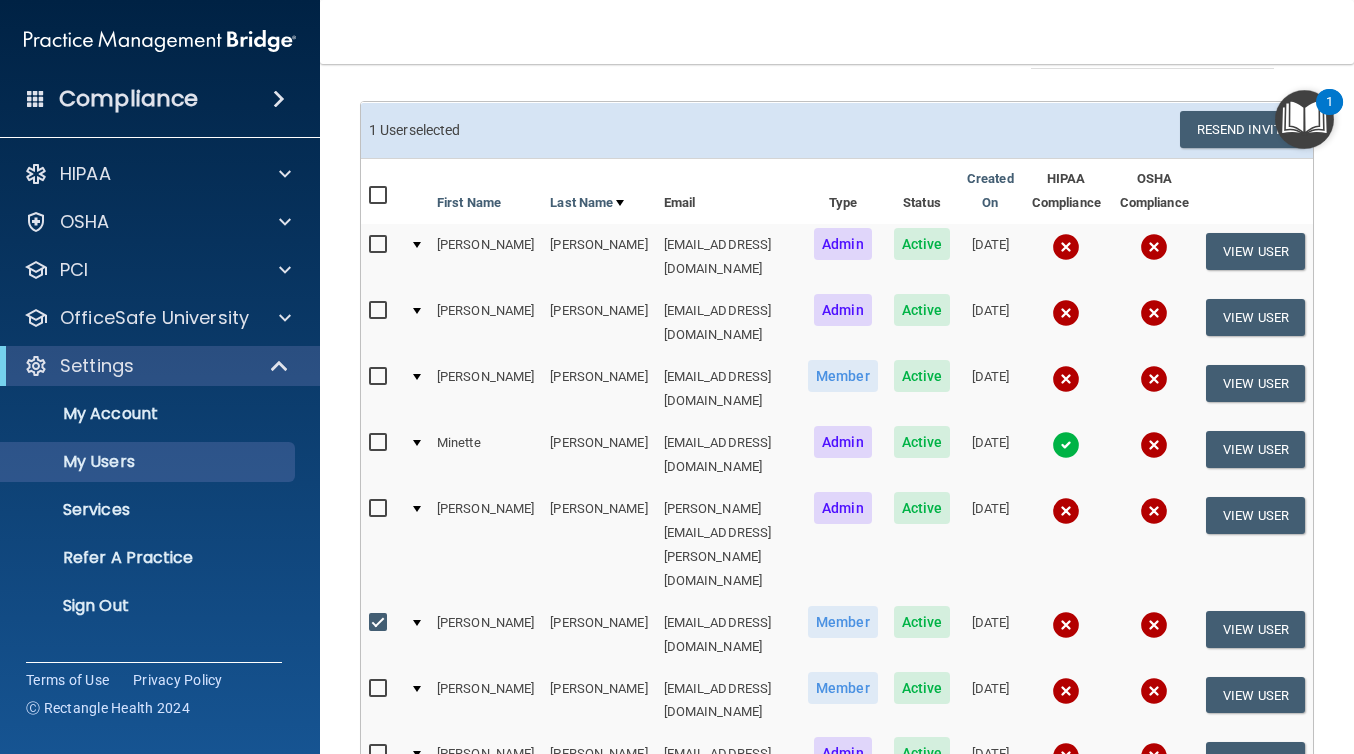 click at bounding box center [380, 623] 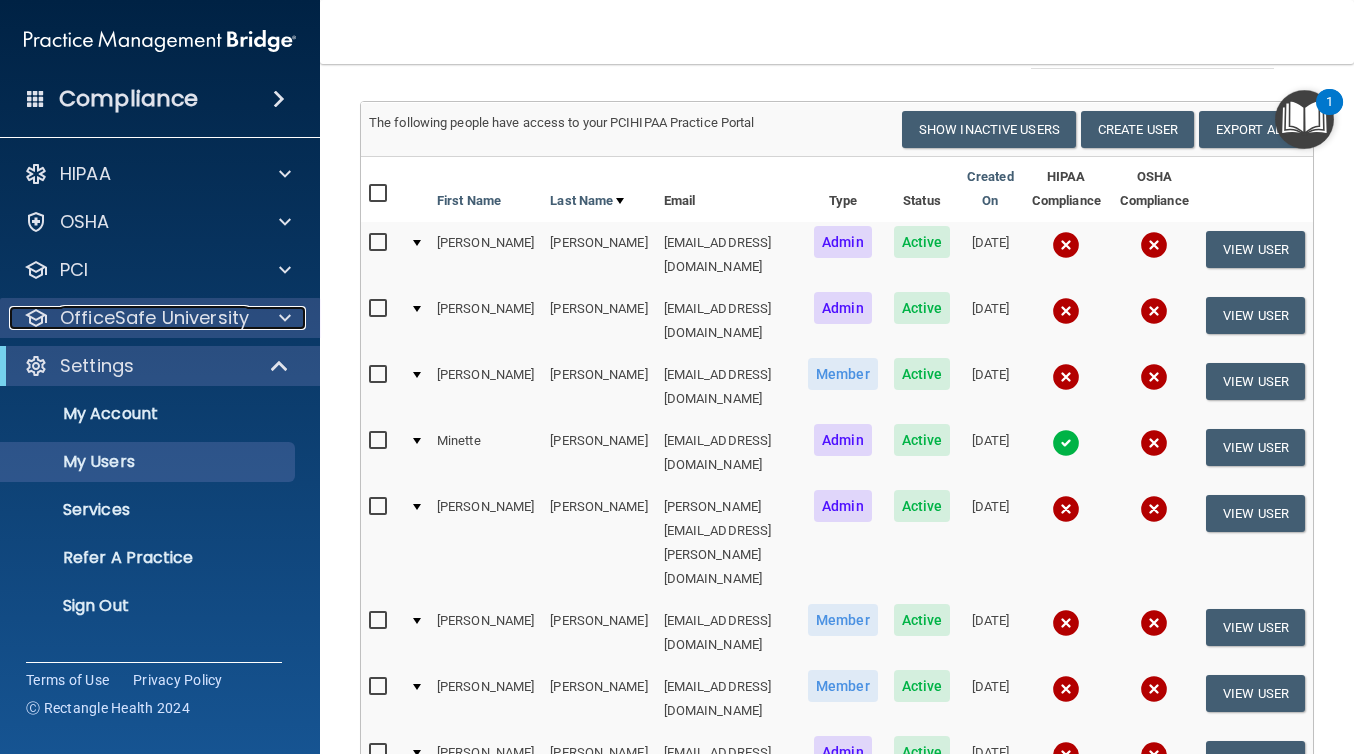 click at bounding box center [285, 318] 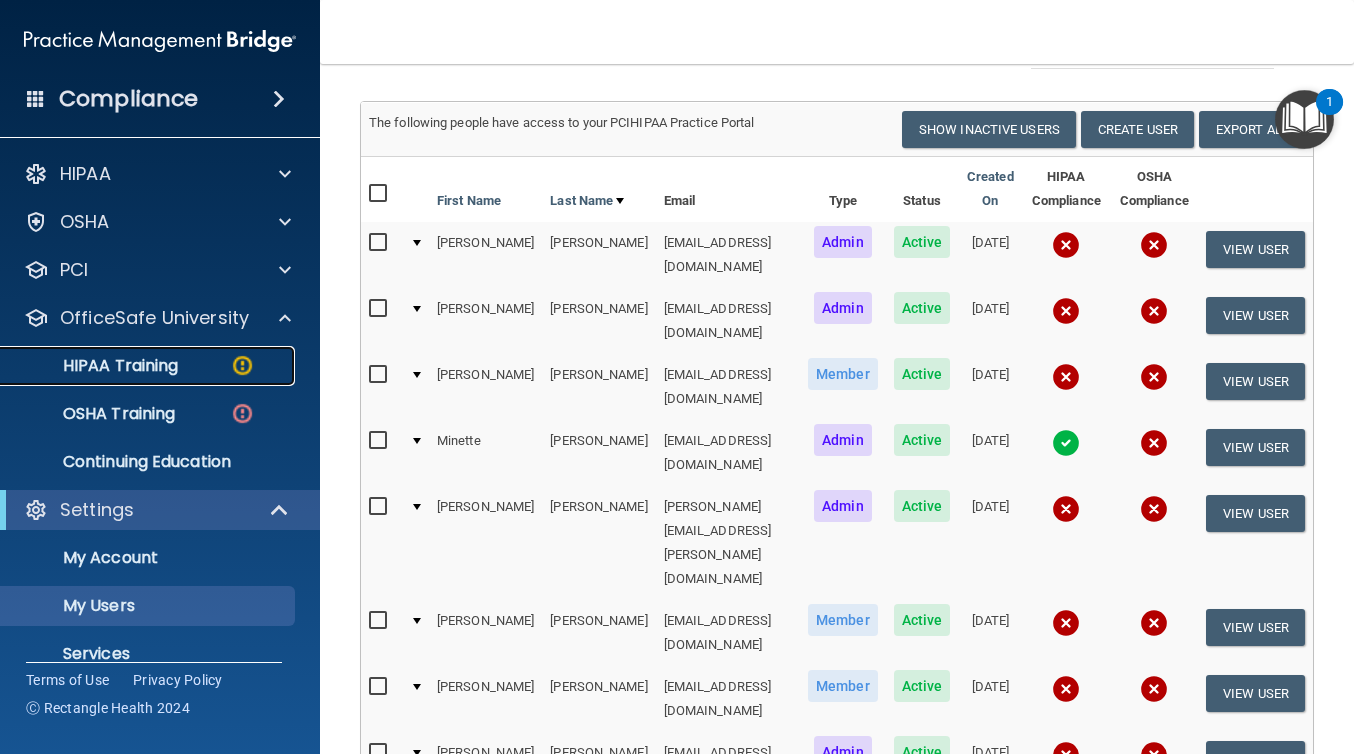 click on "HIPAA Training" at bounding box center [95, 366] 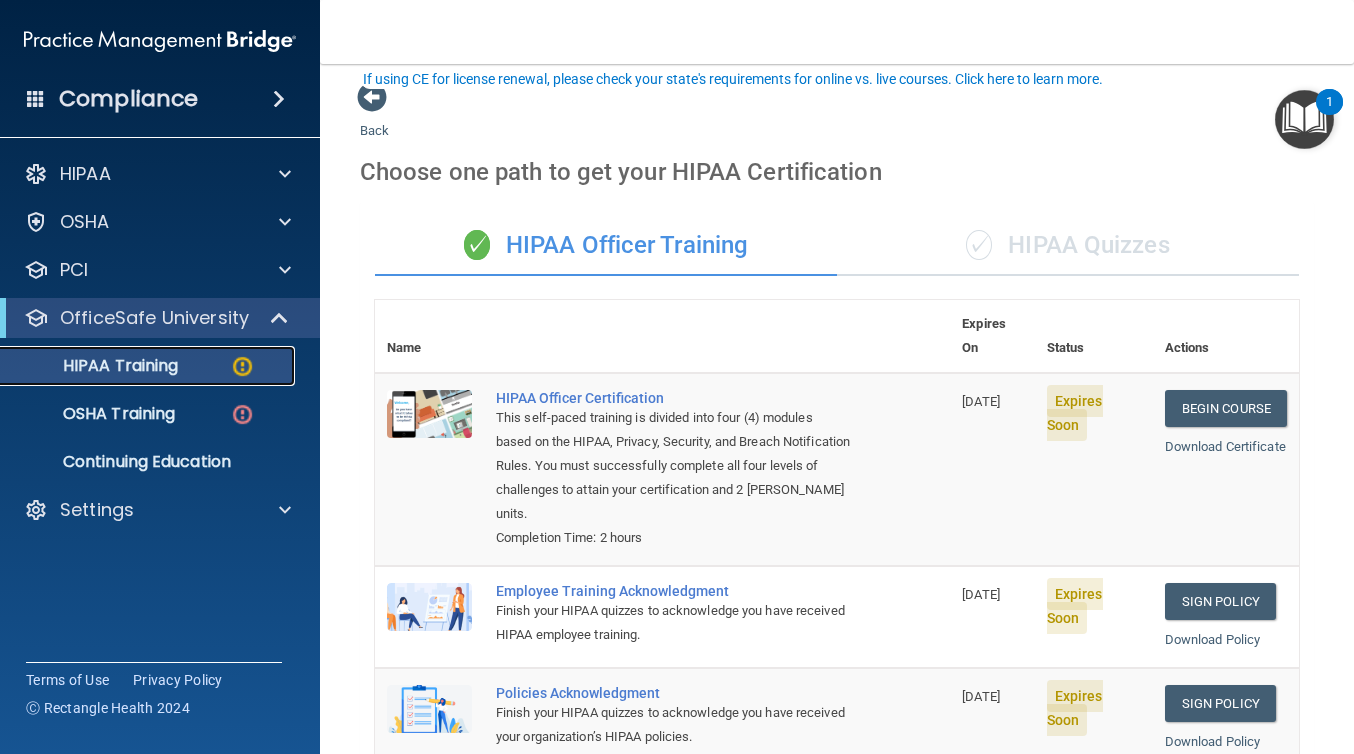 scroll, scrollTop: 0, scrollLeft: 0, axis: both 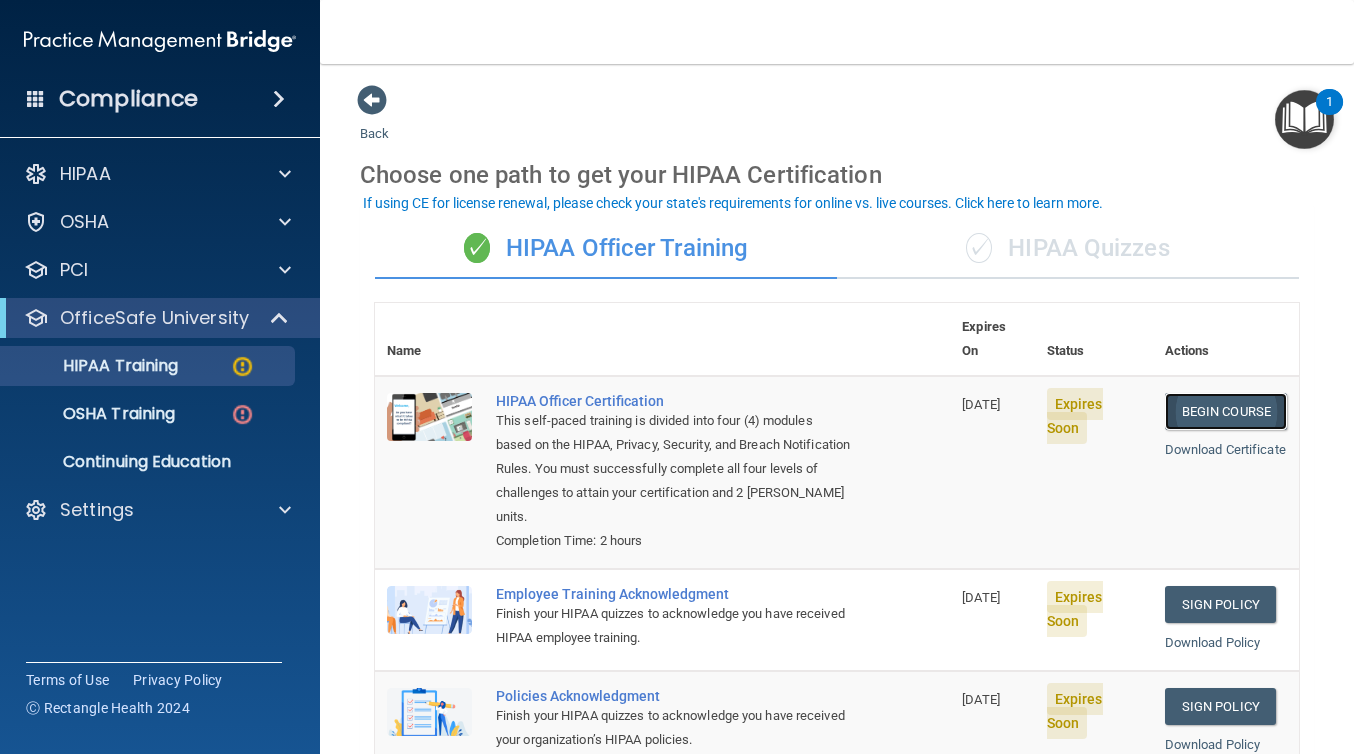 click on "Begin Course" at bounding box center (1226, 411) 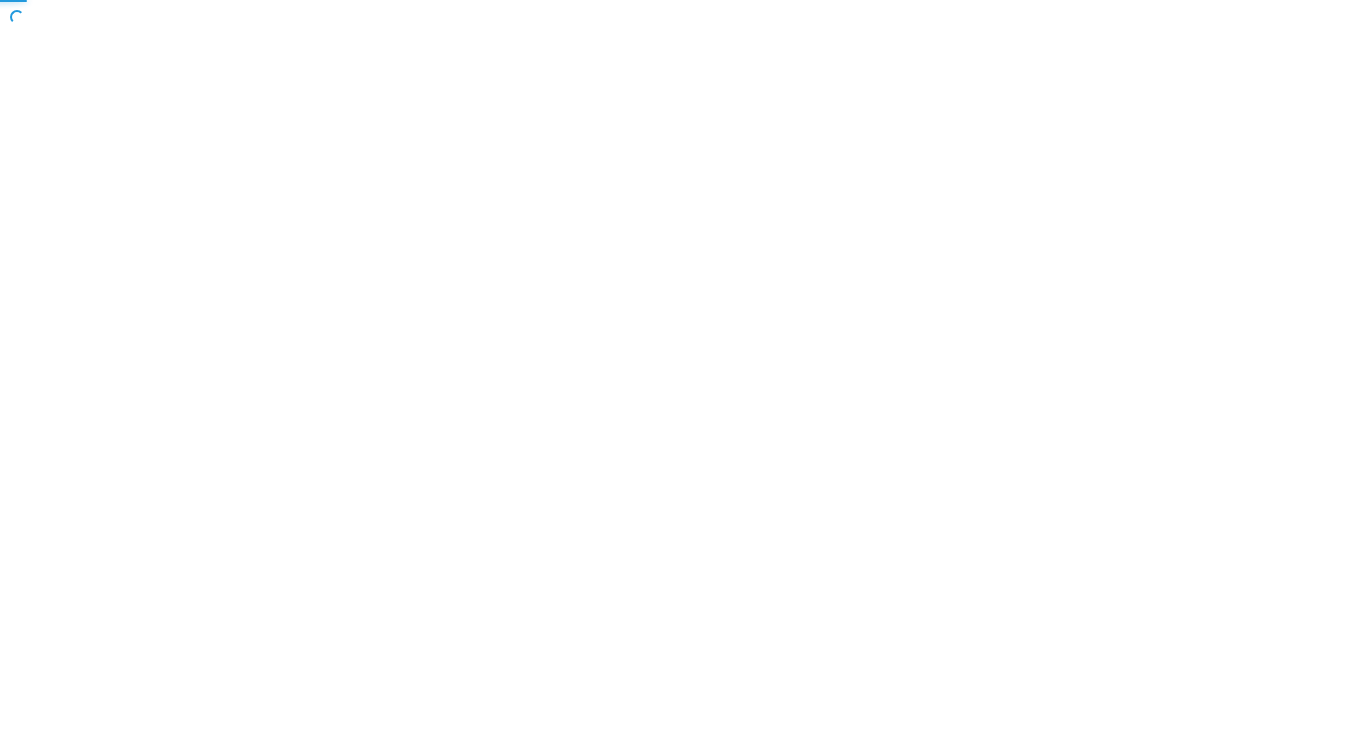 scroll, scrollTop: 0, scrollLeft: 0, axis: both 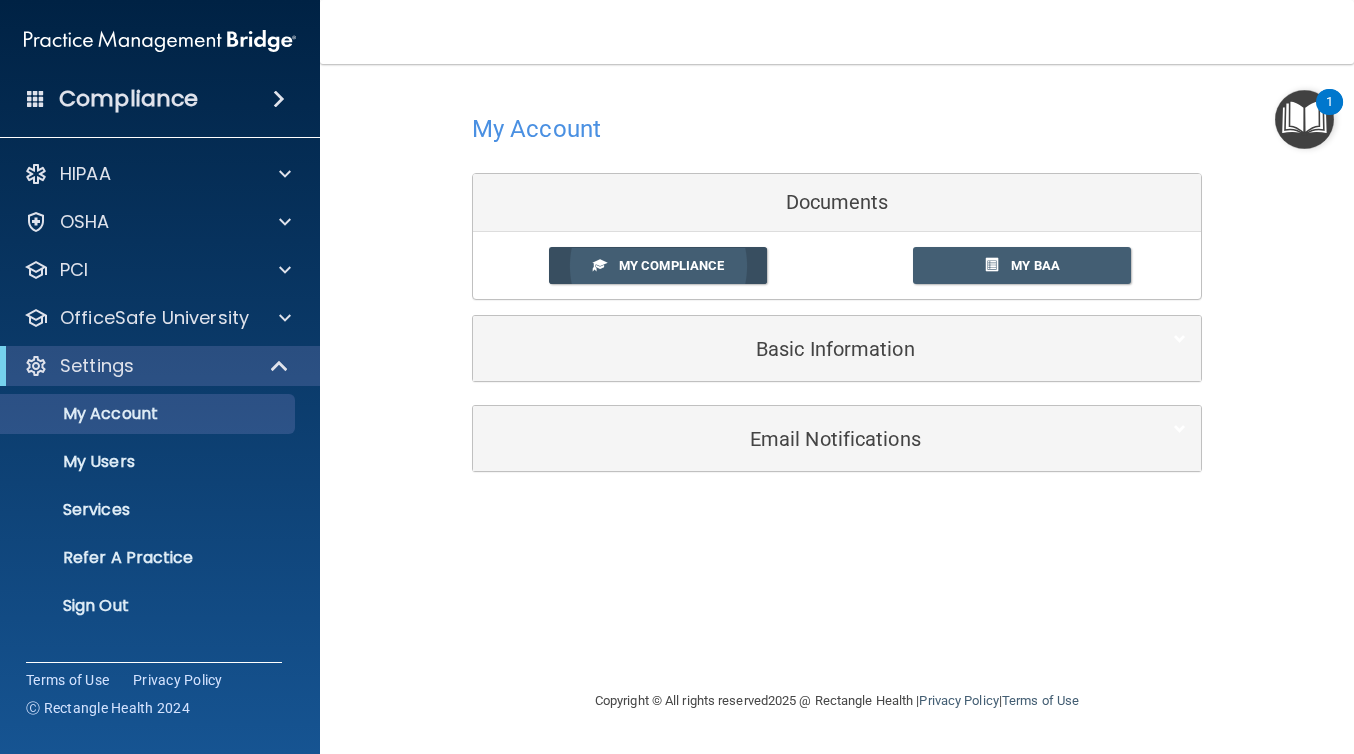 click on "My Compliance" at bounding box center (671, 265) 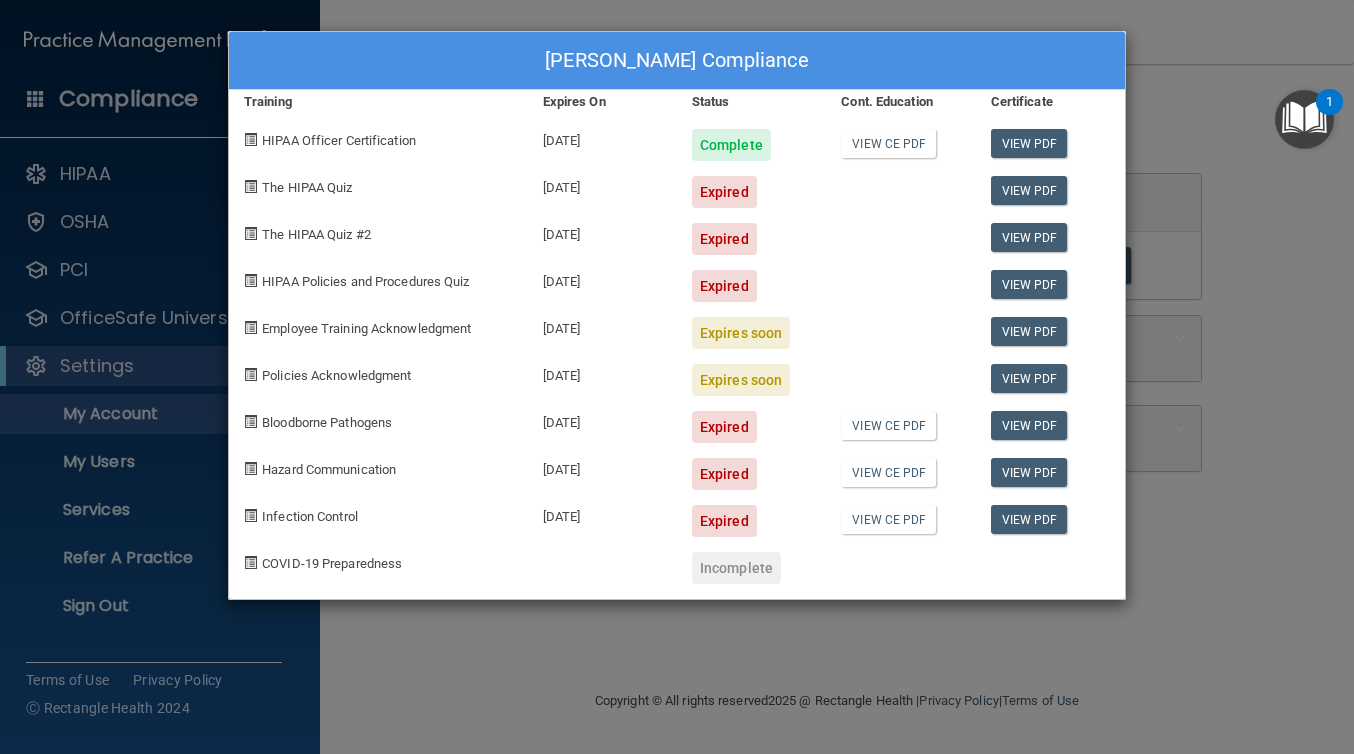 click on "The HIPAA Quiz" at bounding box center (307, 187) 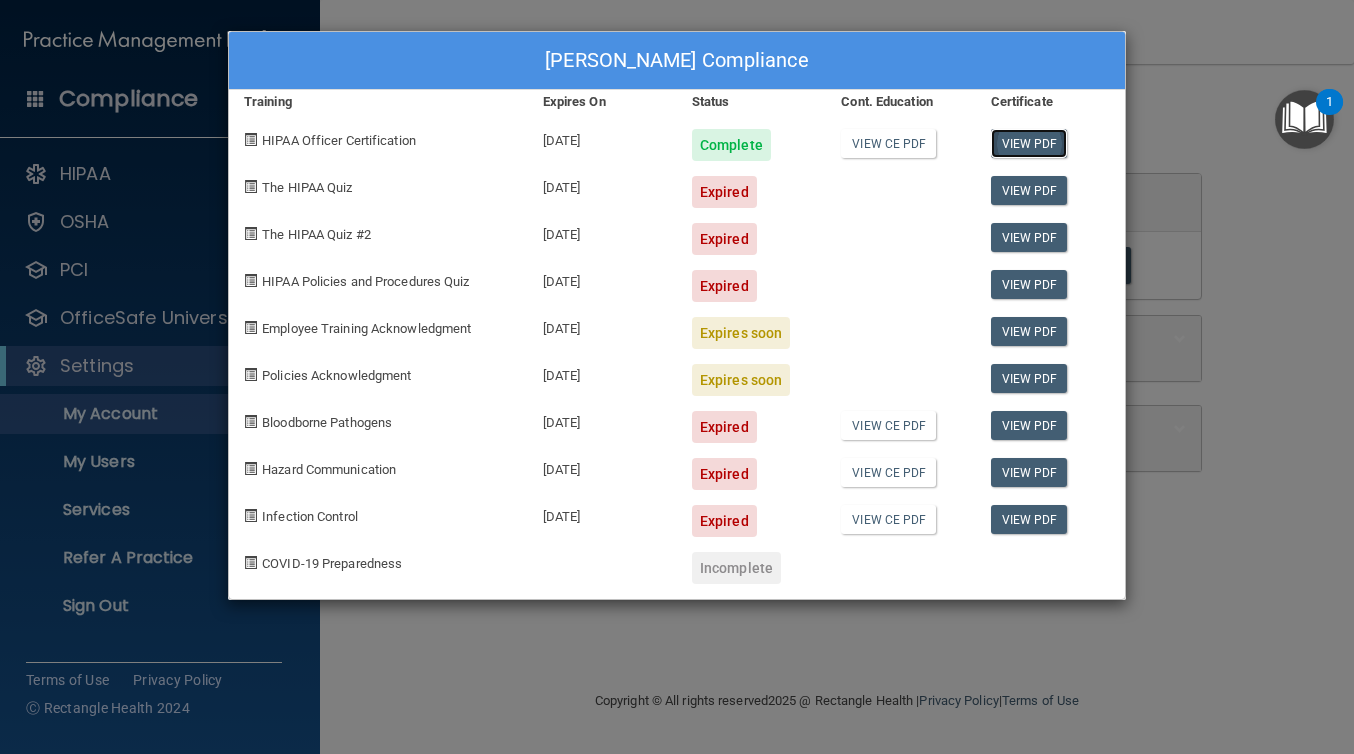 click on "View PDF" at bounding box center [1029, 143] 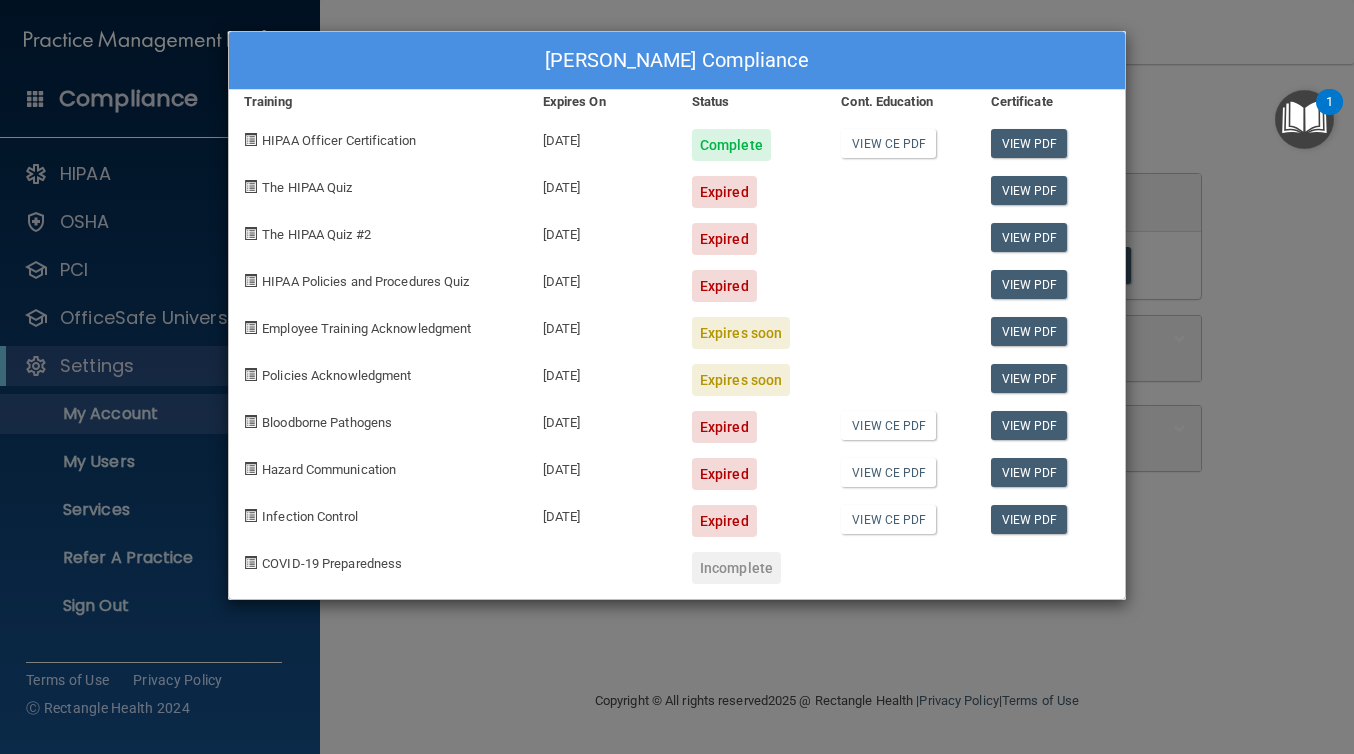 click on "[PERSON_NAME] Compliance      Training   Expires On   Status   Cont. Education   Certificate         HIPAA Officer Certification      [DATE]       Complete        View CE PDF       View PDF         The HIPAA Quiz      [DATE]       Expired              View PDF         The HIPAA Quiz #2      [DATE]       Expired              View PDF         HIPAA Policies and Procedures Quiz      [DATE]       Expired              View PDF         Employee Training Acknowledgment      [DATE]       Expires soon              View PDF         Policies Acknowledgment      [DATE]       Expires soon              View PDF         Bloodborne Pathogens      [DATE]       Expired        View CE PDF       View PDF         Hazard Communication      [DATE]       Expired        View CE PDF       View PDF         Infection Control      [DATE]       Expired        View CE PDF       View PDF         COVID-19 Preparedness             Incomplete" at bounding box center [677, 377] 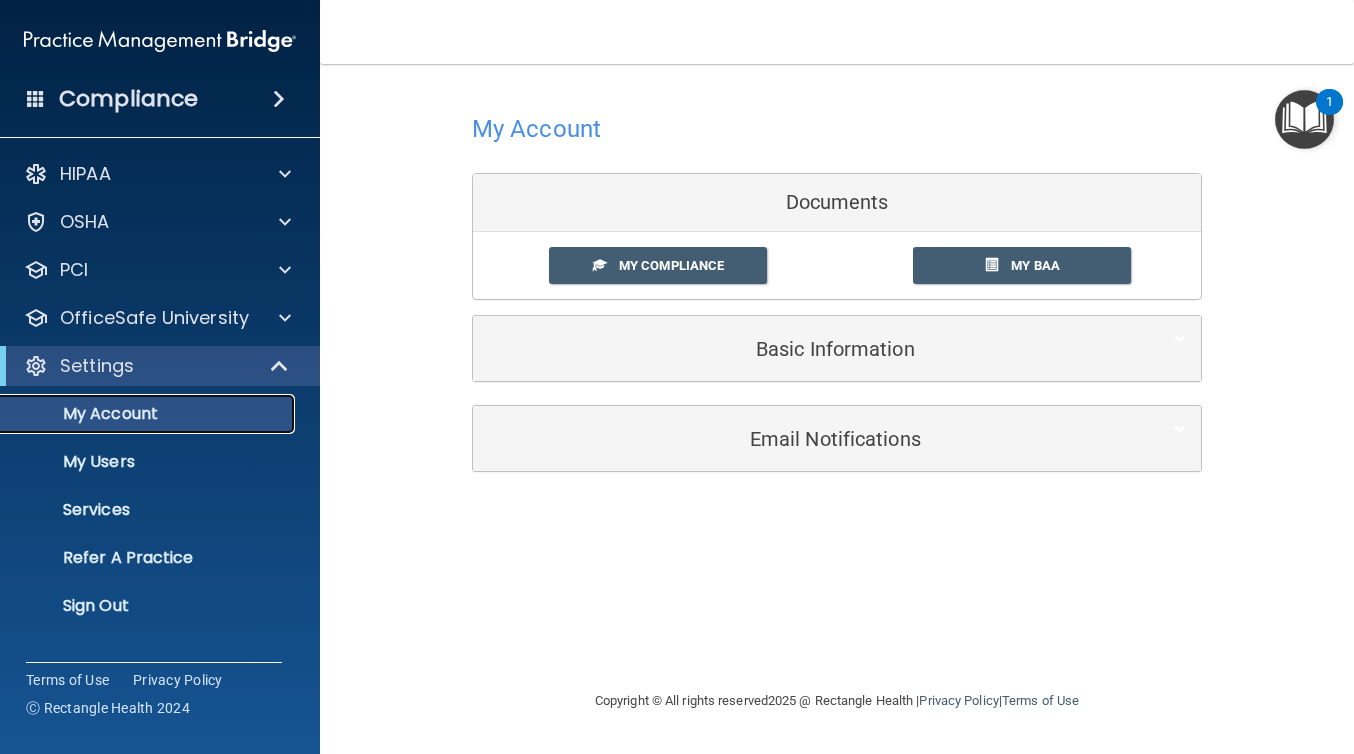 click on "My Account" at bounding box center (149, 414) 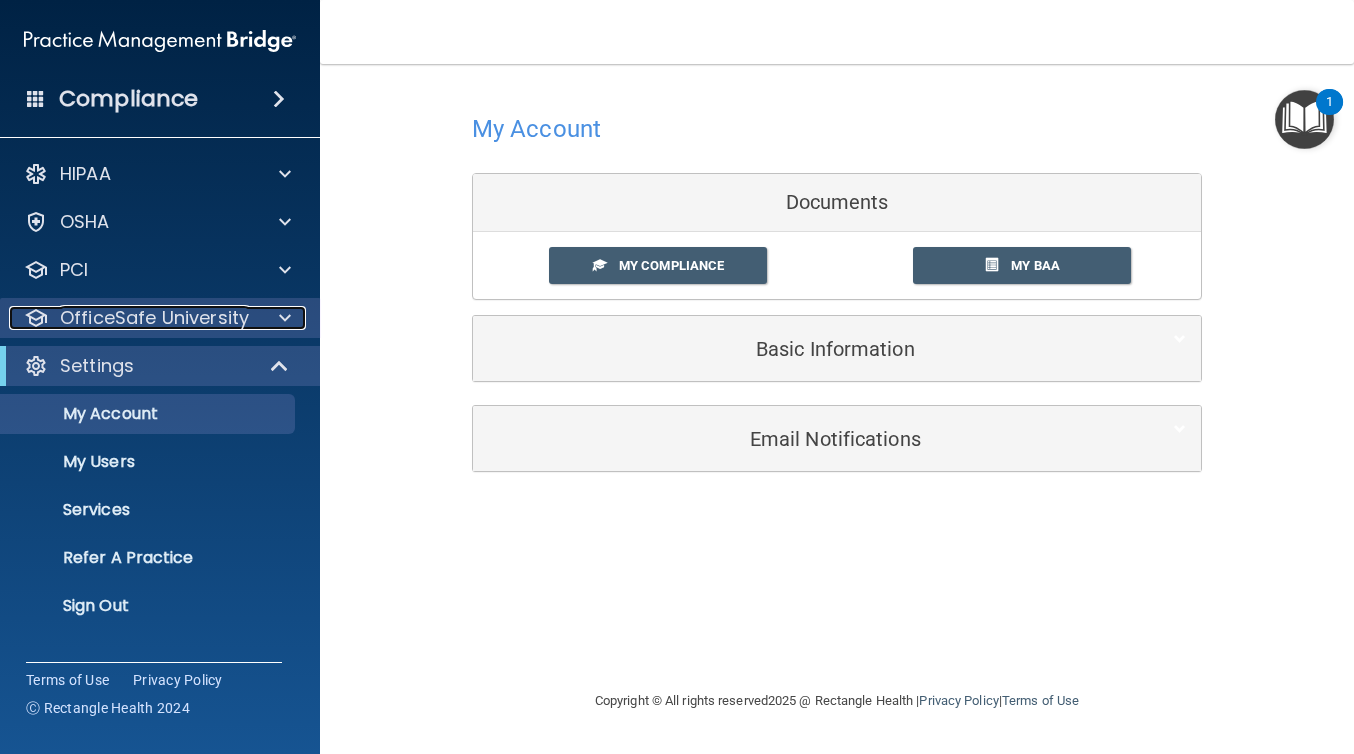 click at bounding box center (285, 318) 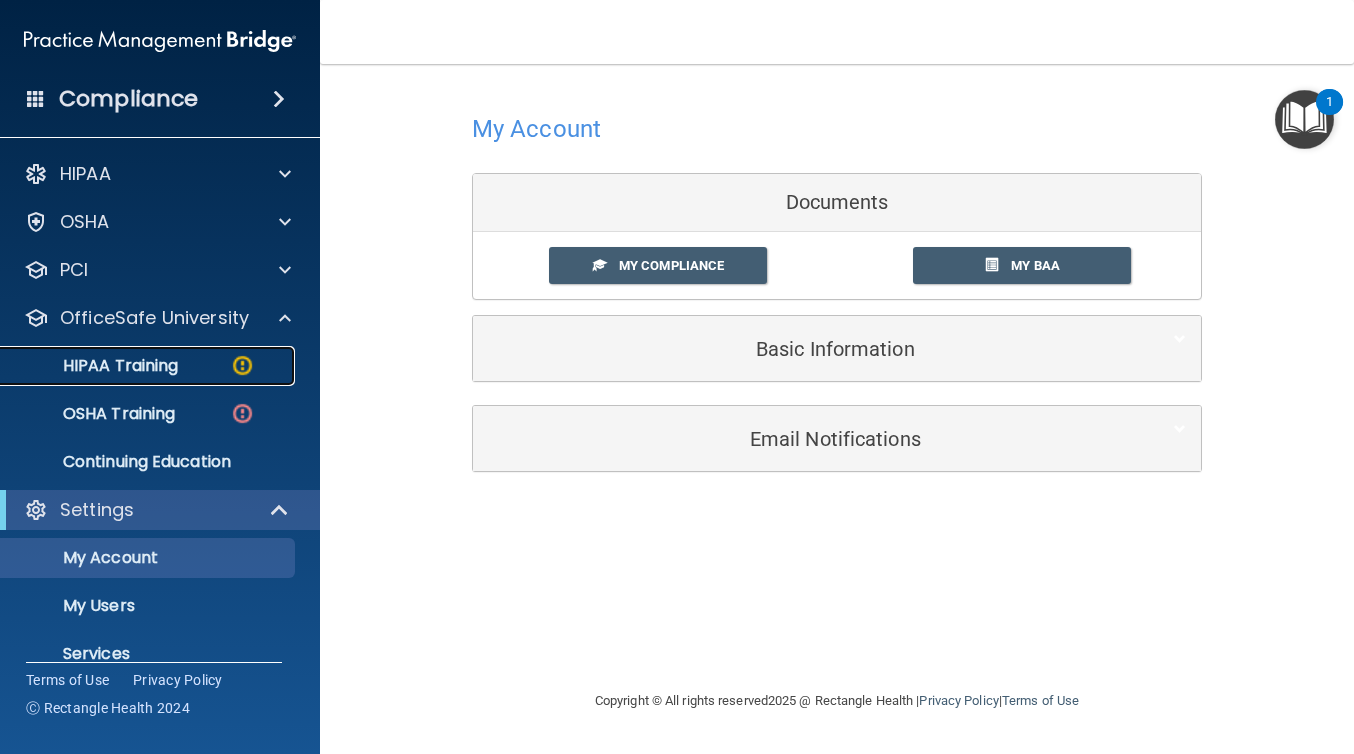 click at bounding box center [242, 365] 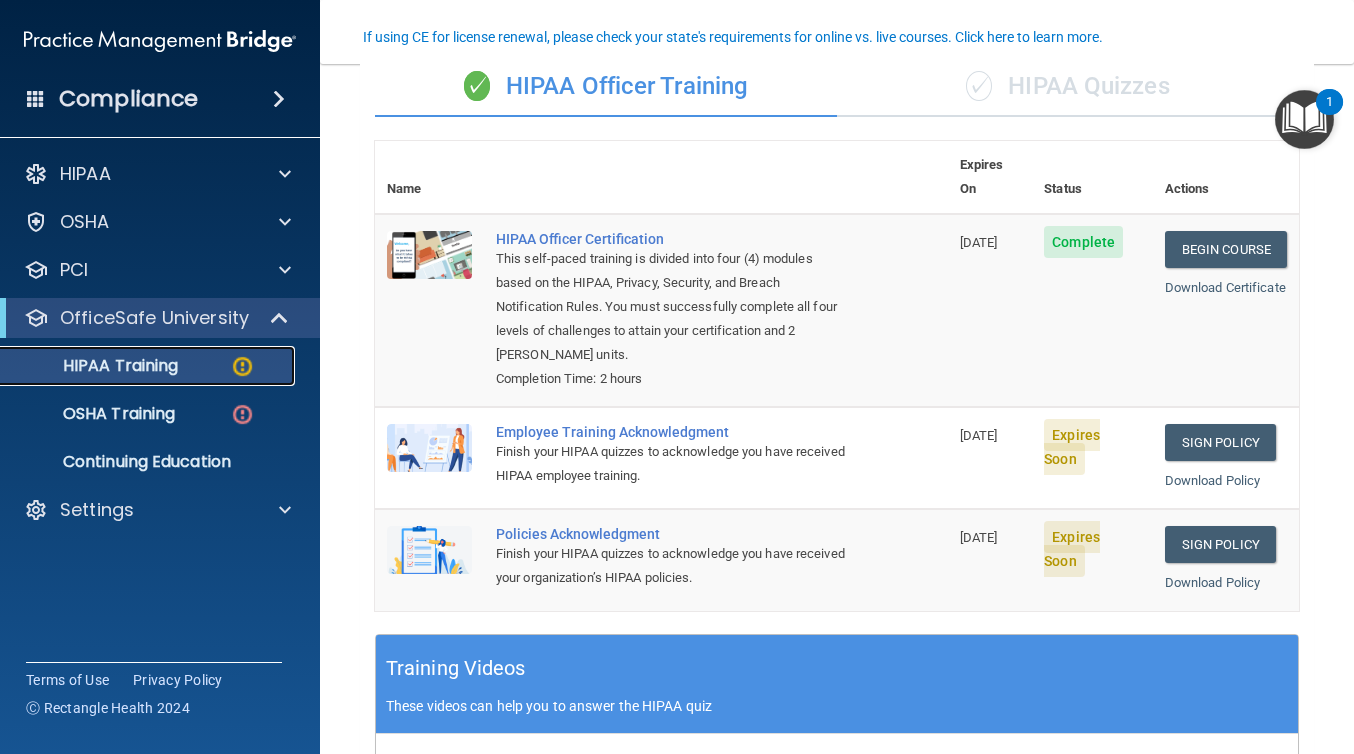 scroll, scrollTop: 170, scrollLeft: 0, axis: vertical 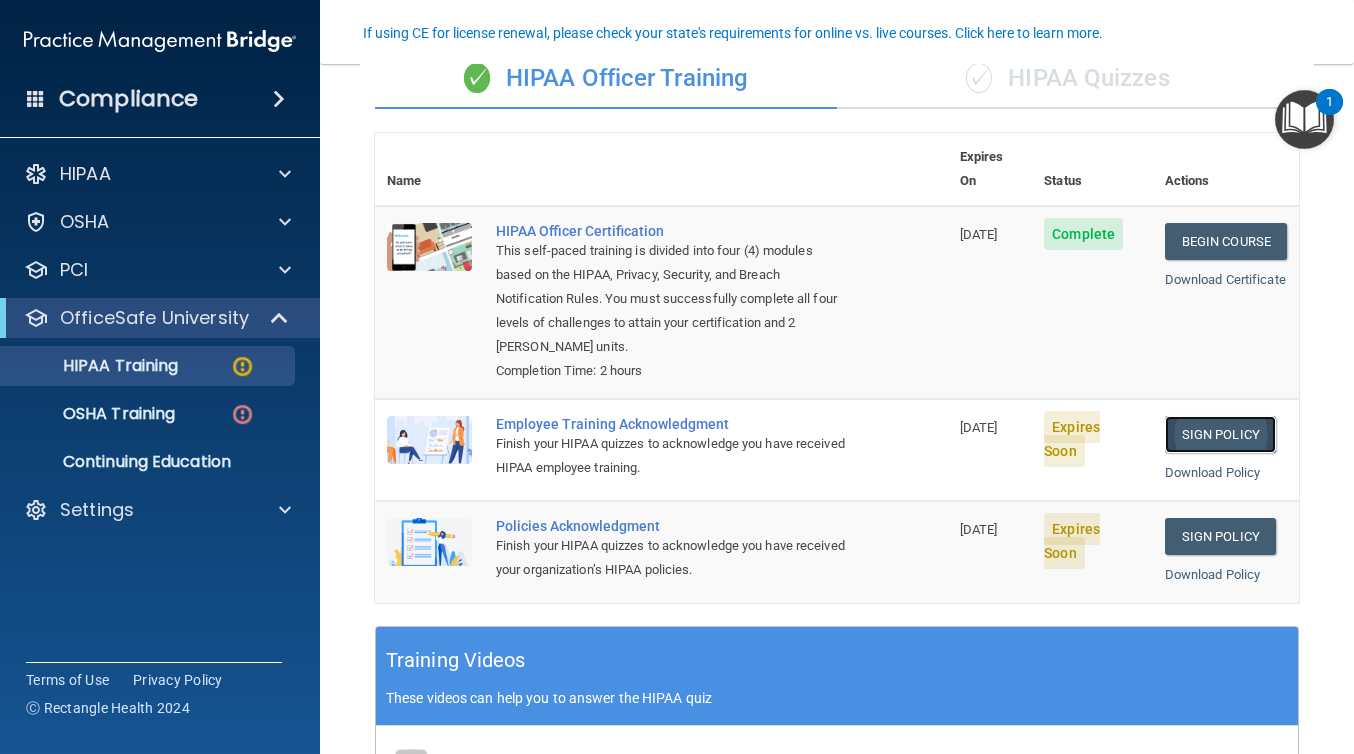 click on "Sign Policy" at bounding box center [1220, 434] 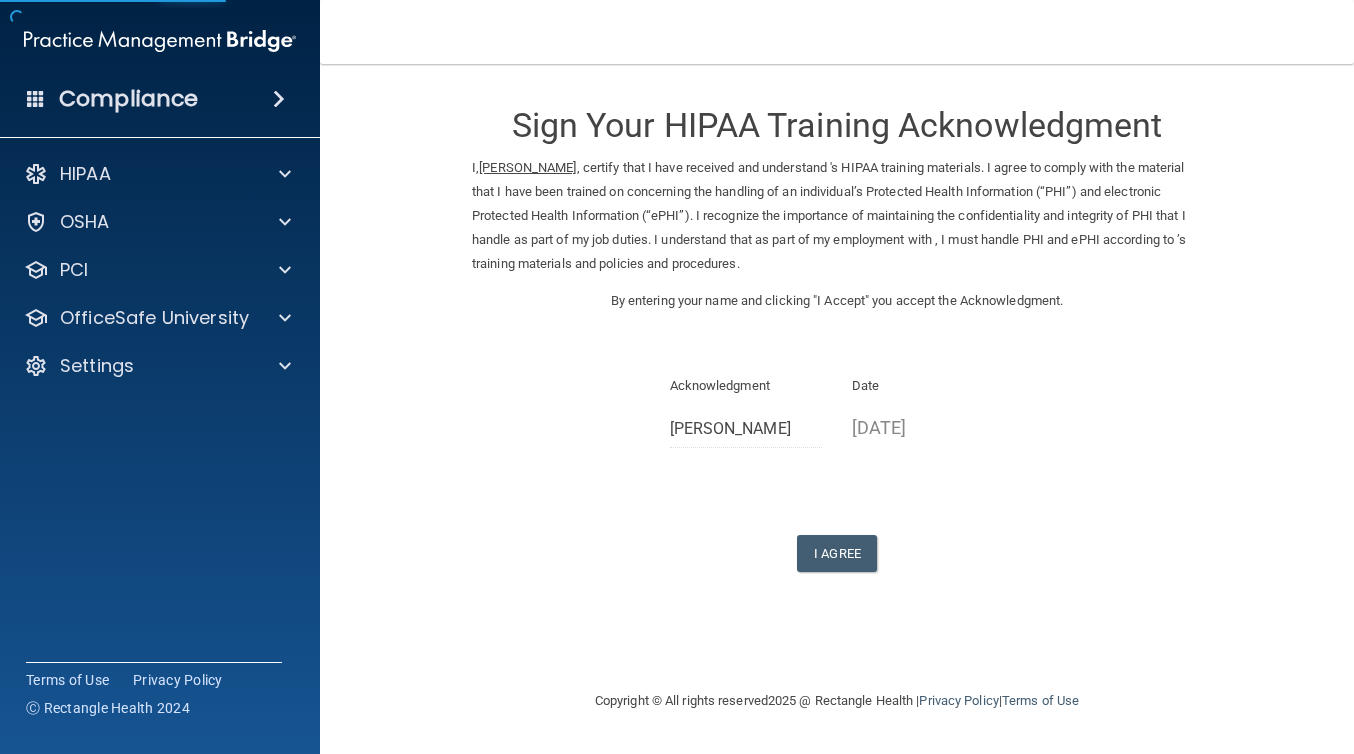 scroll, scrollTop: 0, scrollLeft: 0, axis: both 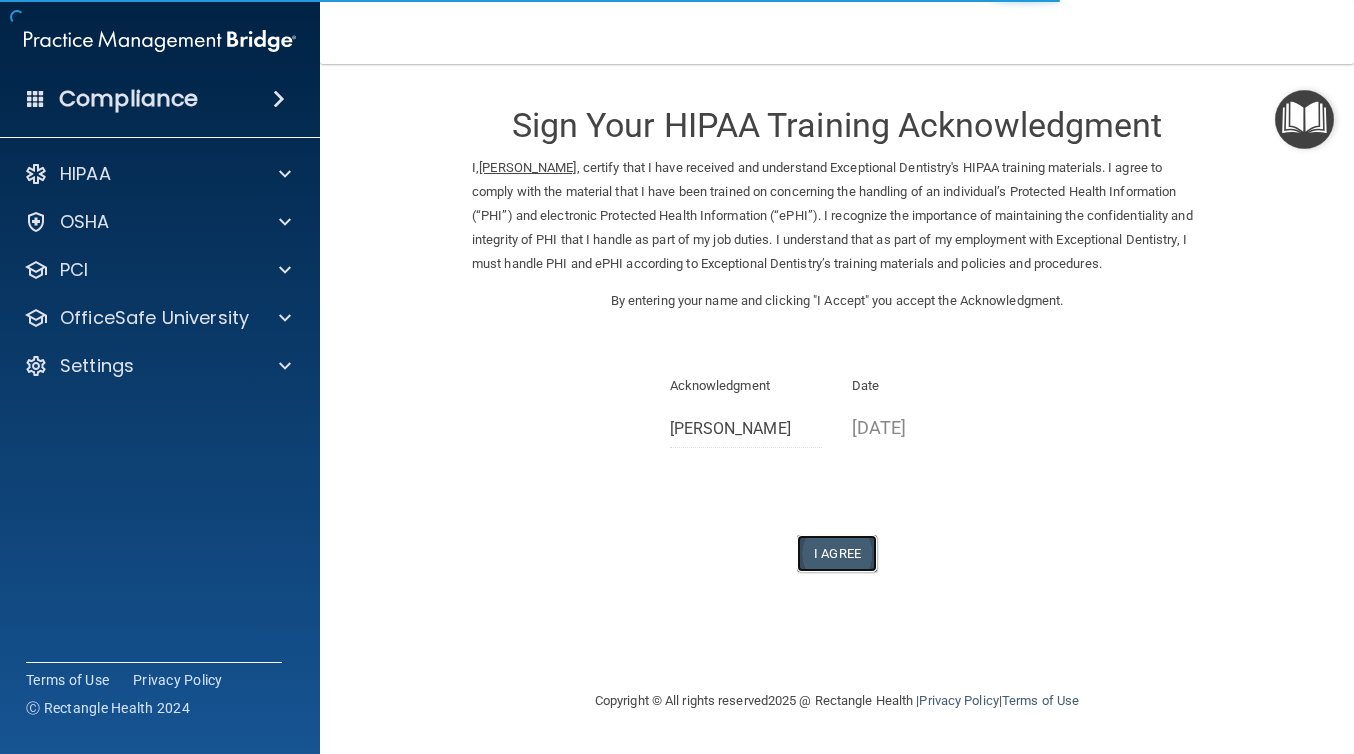 click on "I Agree" at bounding box center [837, 553] 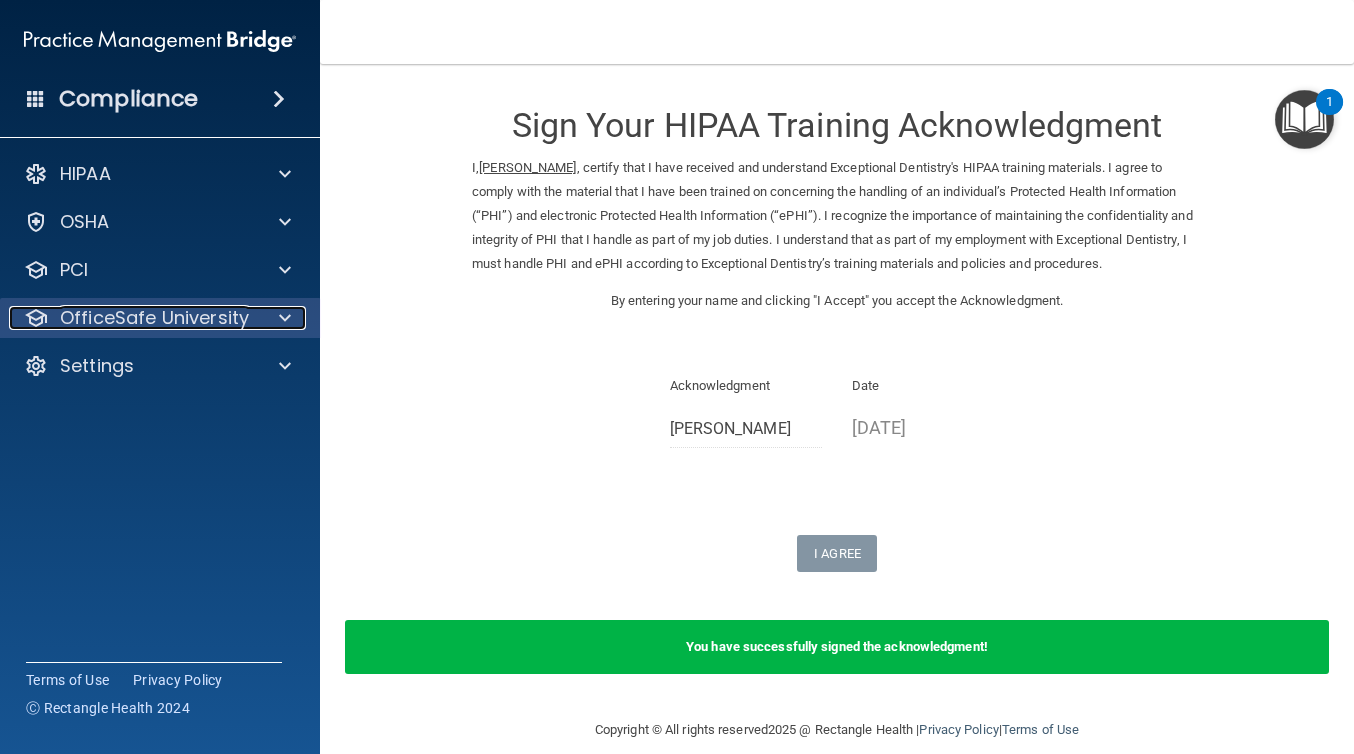 click at bounding box center [285, 318] 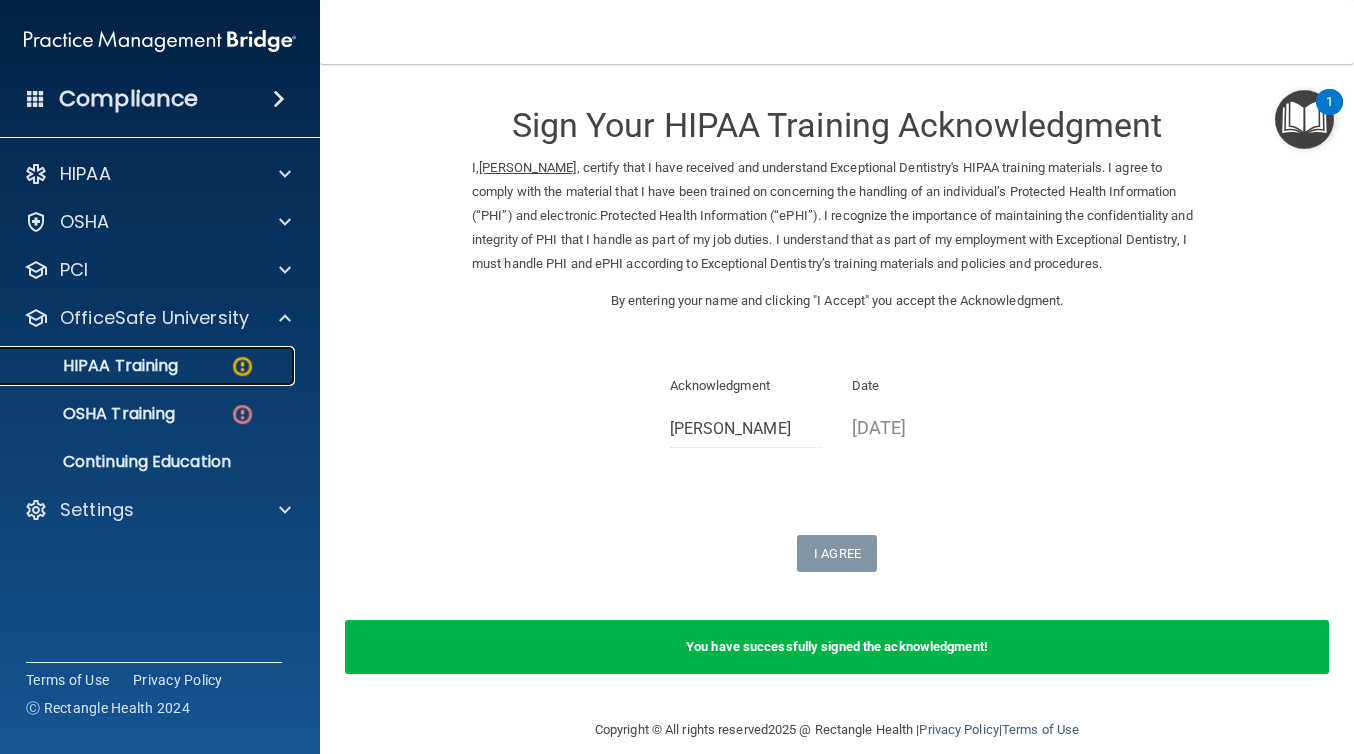 click at bounding box center (242, 366) 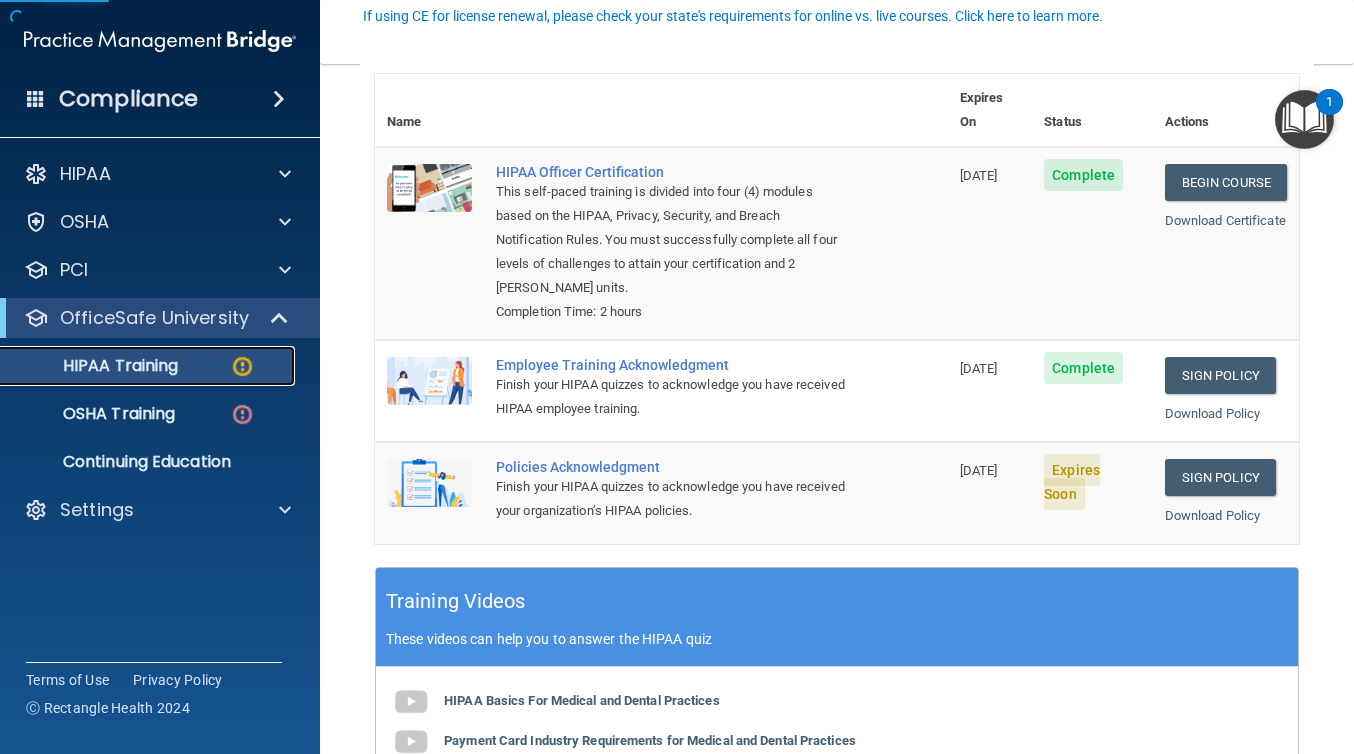 scroll, scrollTop: 248, scrollLeft: 0, axis: vertical 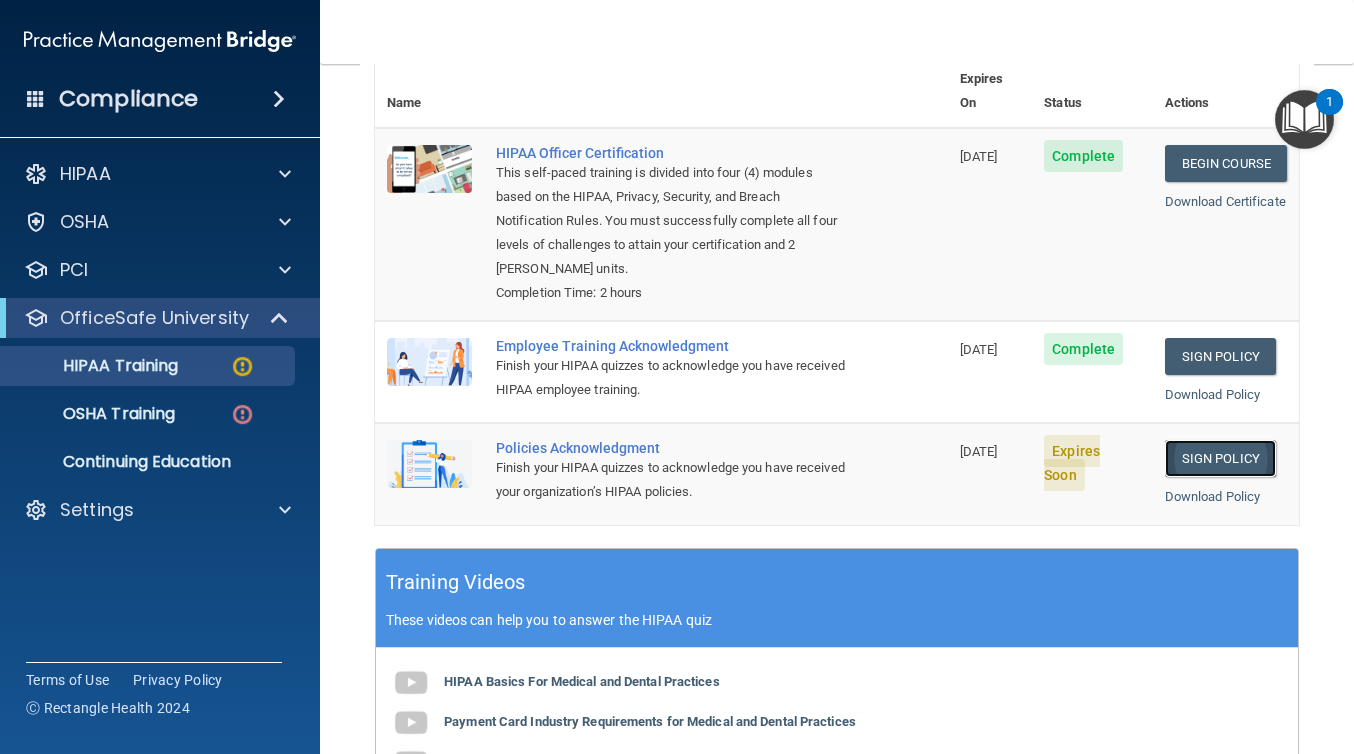 click on "Sign Policy" at bounding box center (1220, 458) 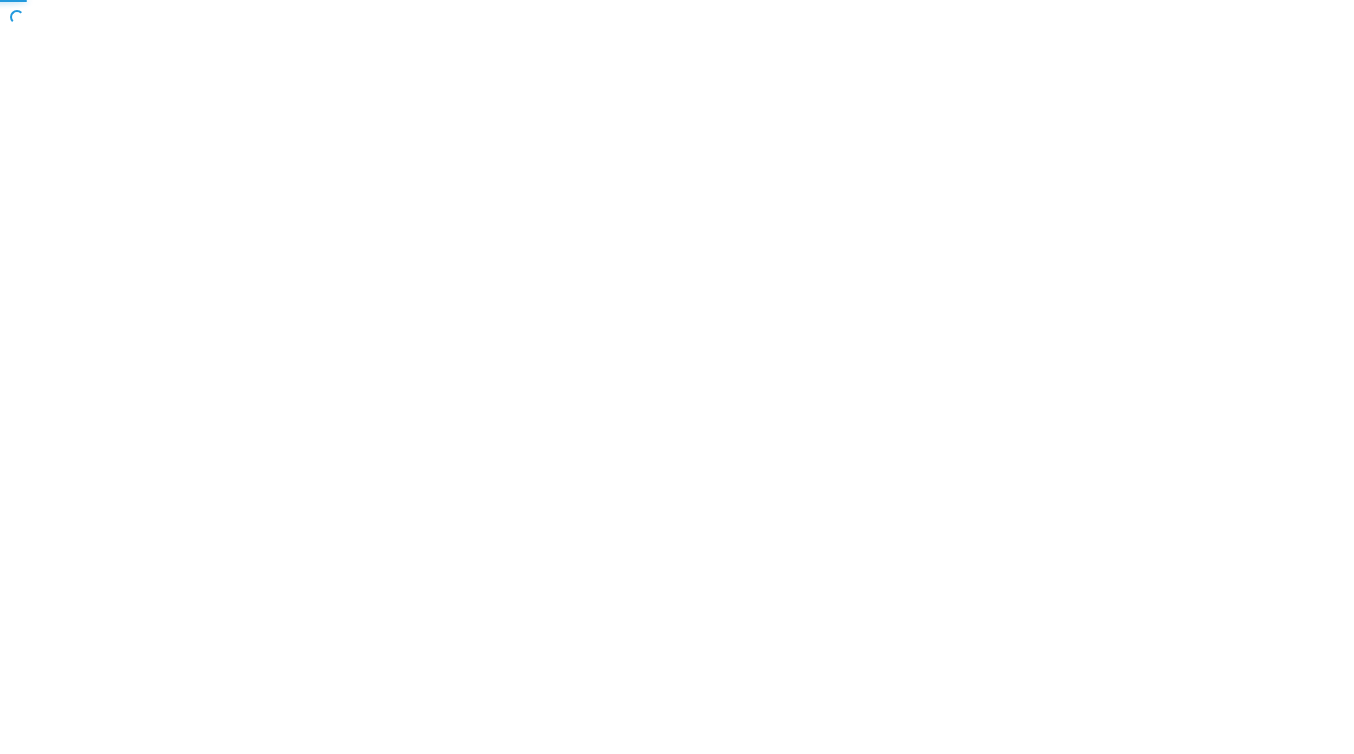 scroll, scrollTop: 0, scrollLeft: 0, axis: both 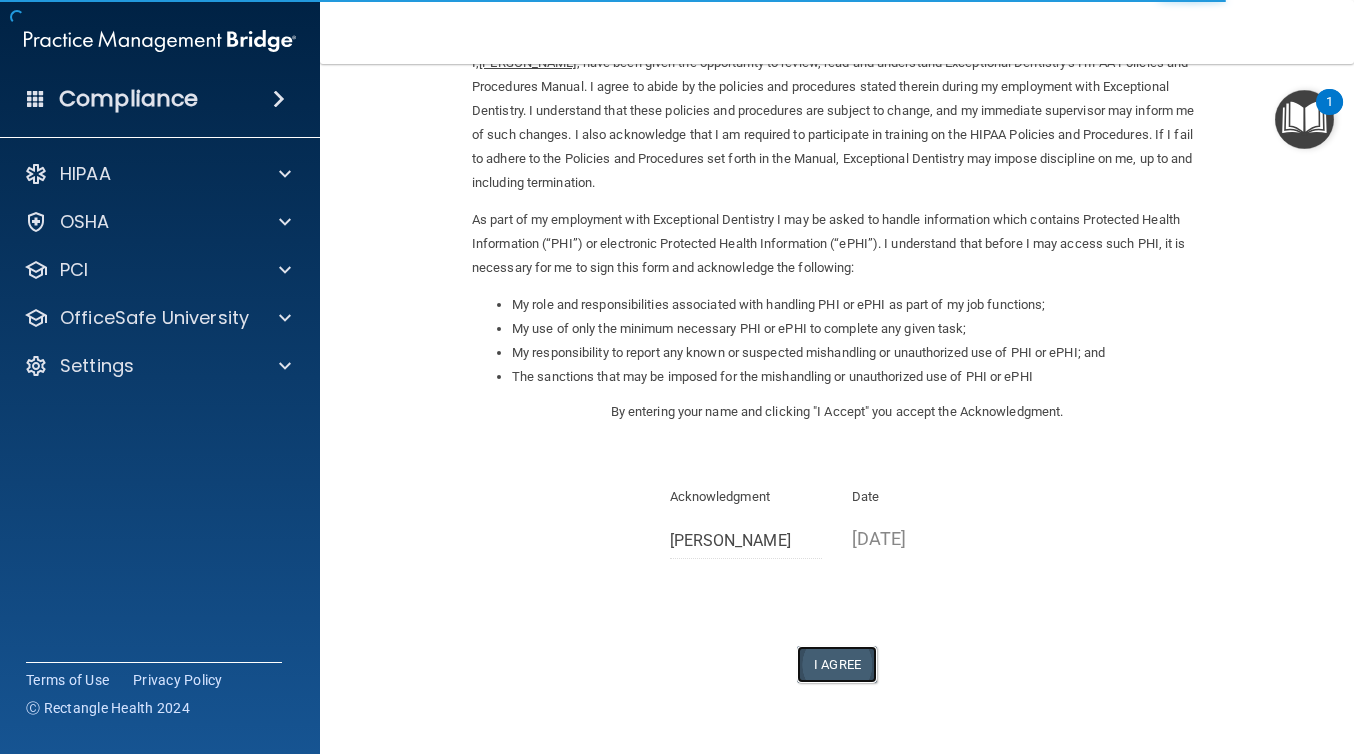 click on "I Agree" at bounding box center [837, 664] 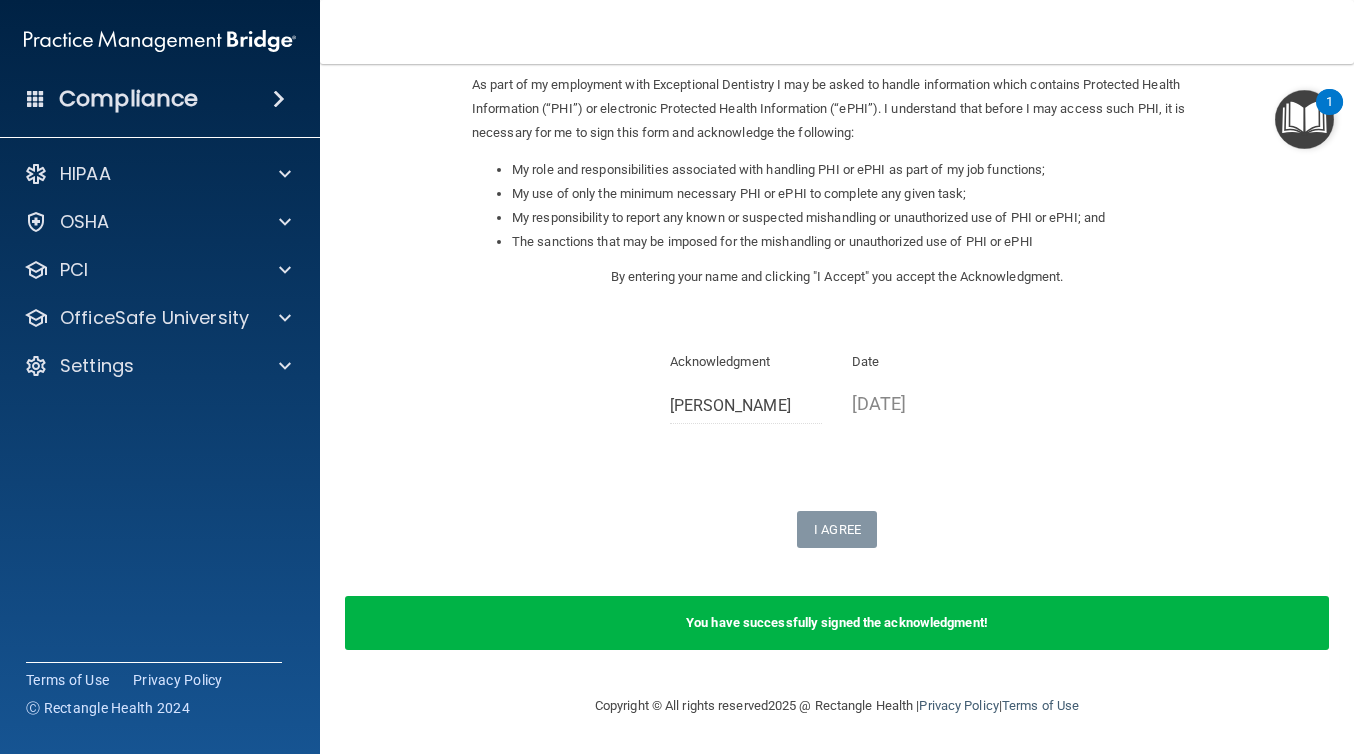 scroll, scrollTop: 0, scrollLeft: 0, axis: both 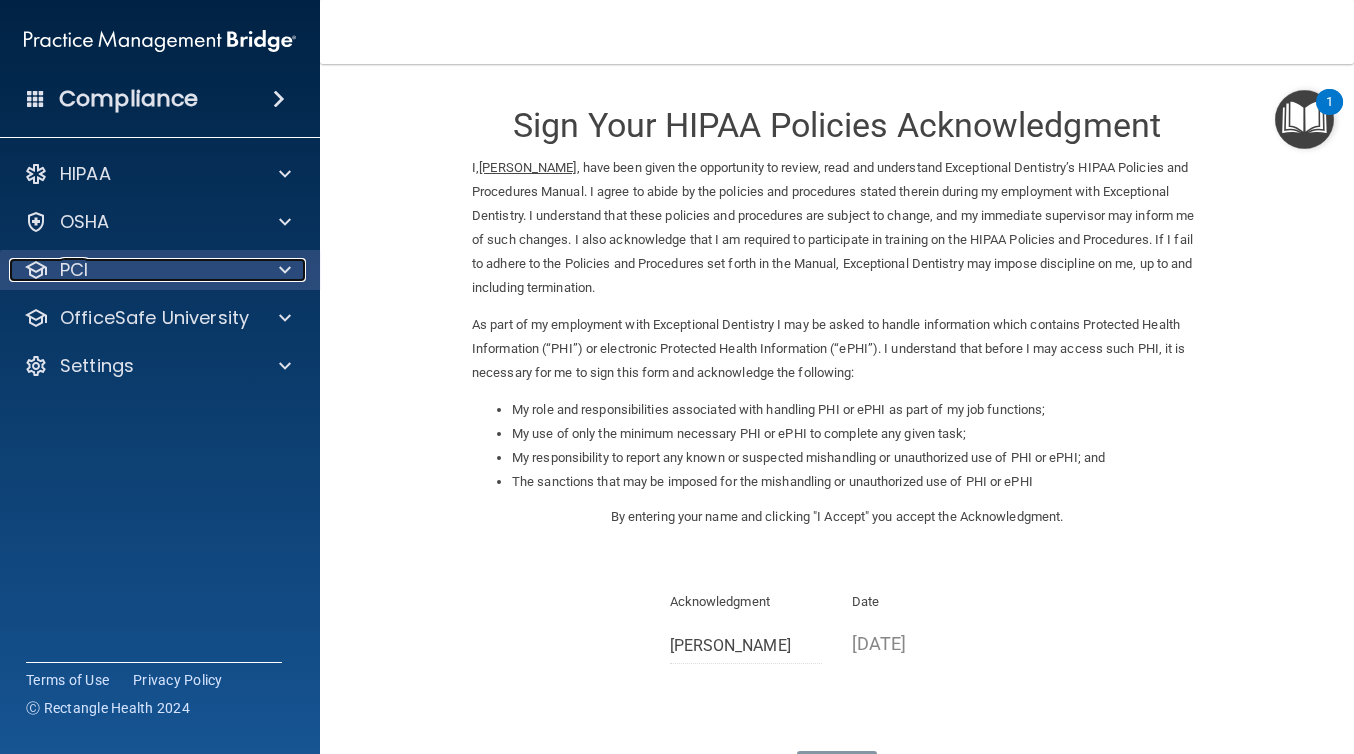 click at bounding box center [282, 270] 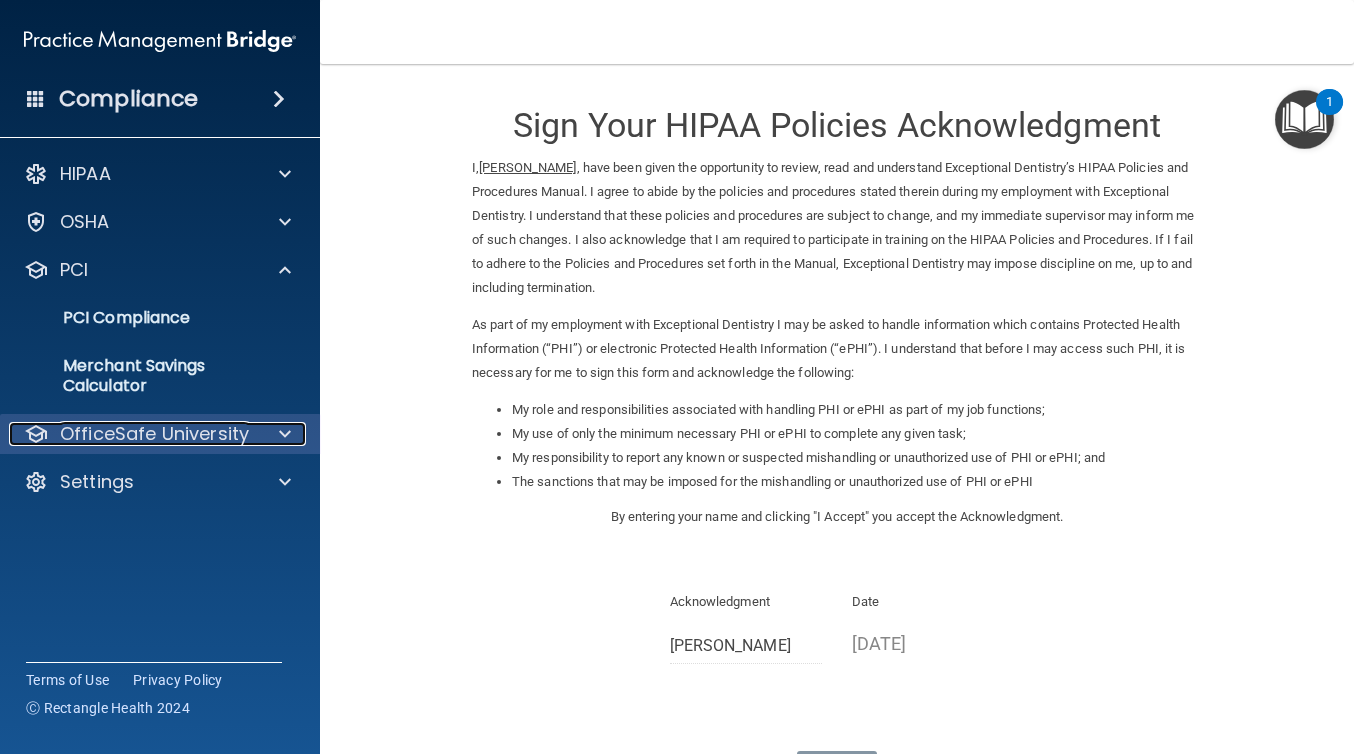 click at bounding box center (285, 434) 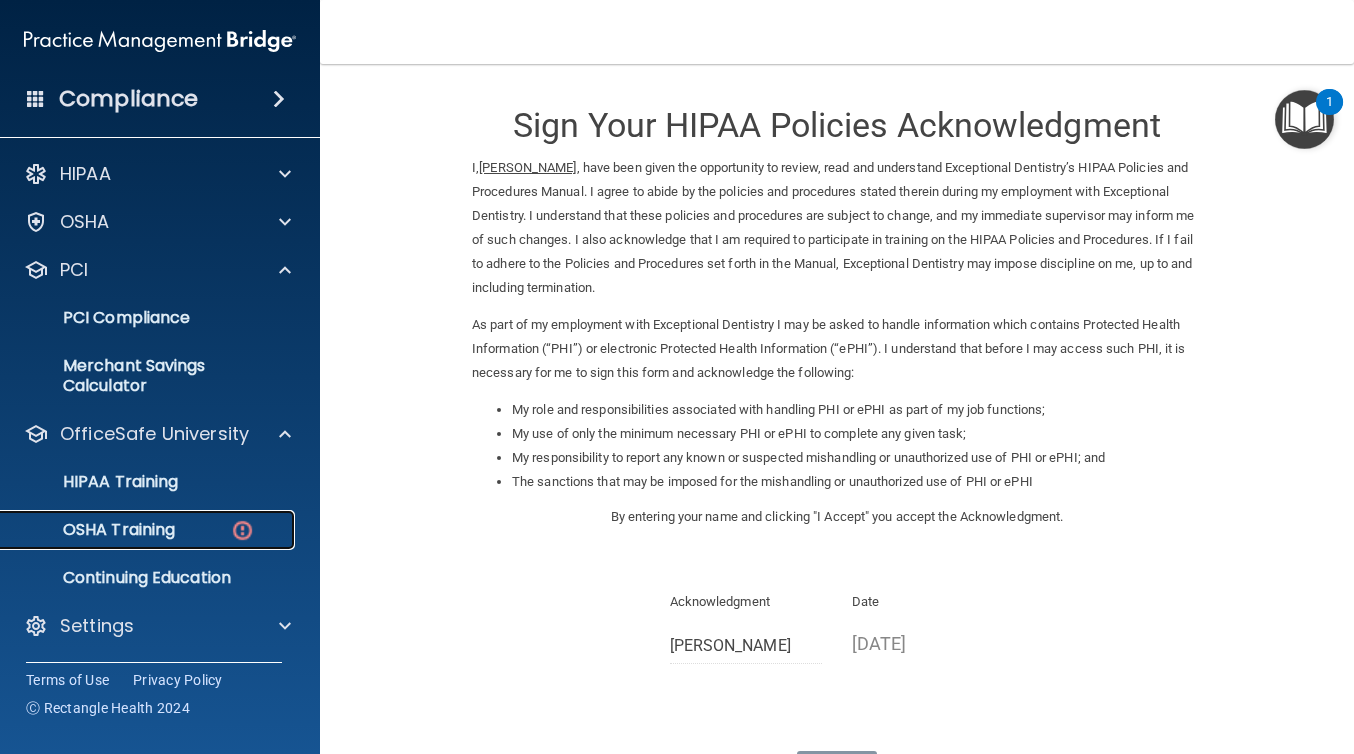 click at bounding box center (242, 530) 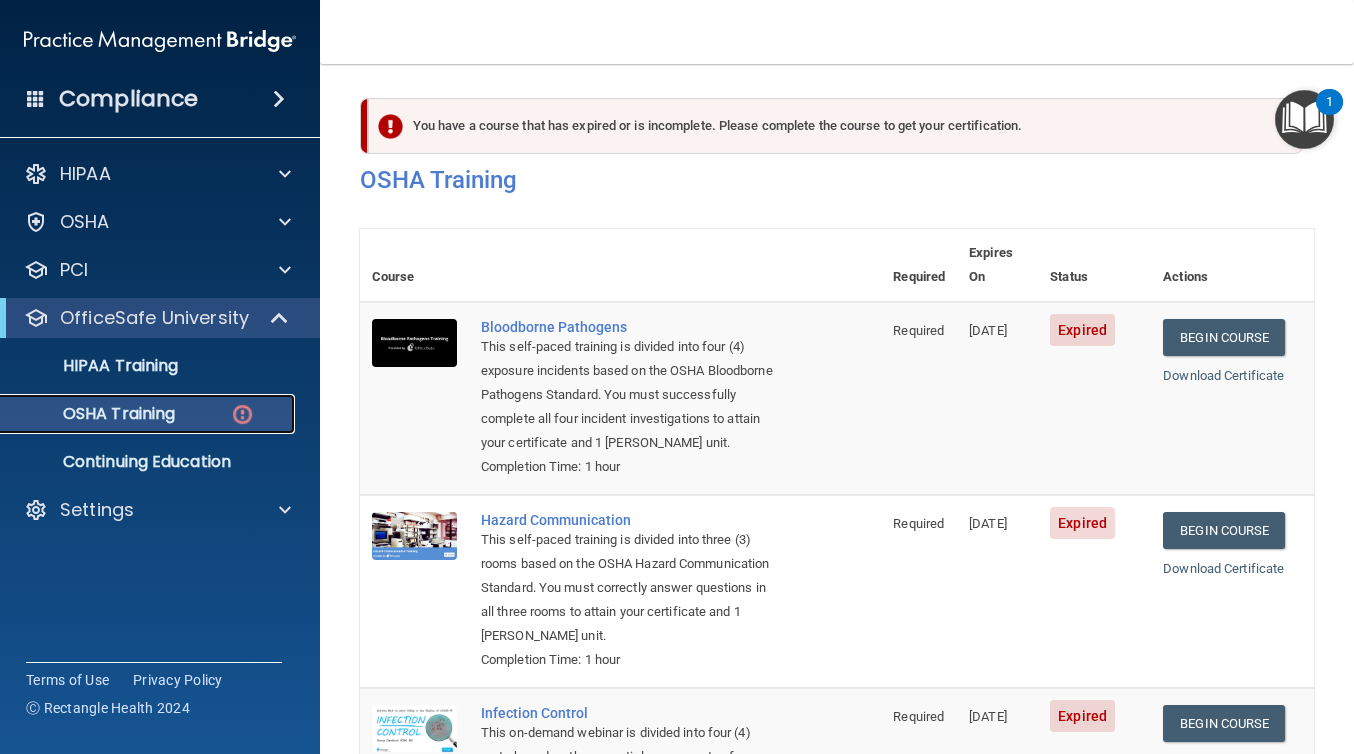 scroll, scrollTop: 0, scrollLeft: 0, axis: both 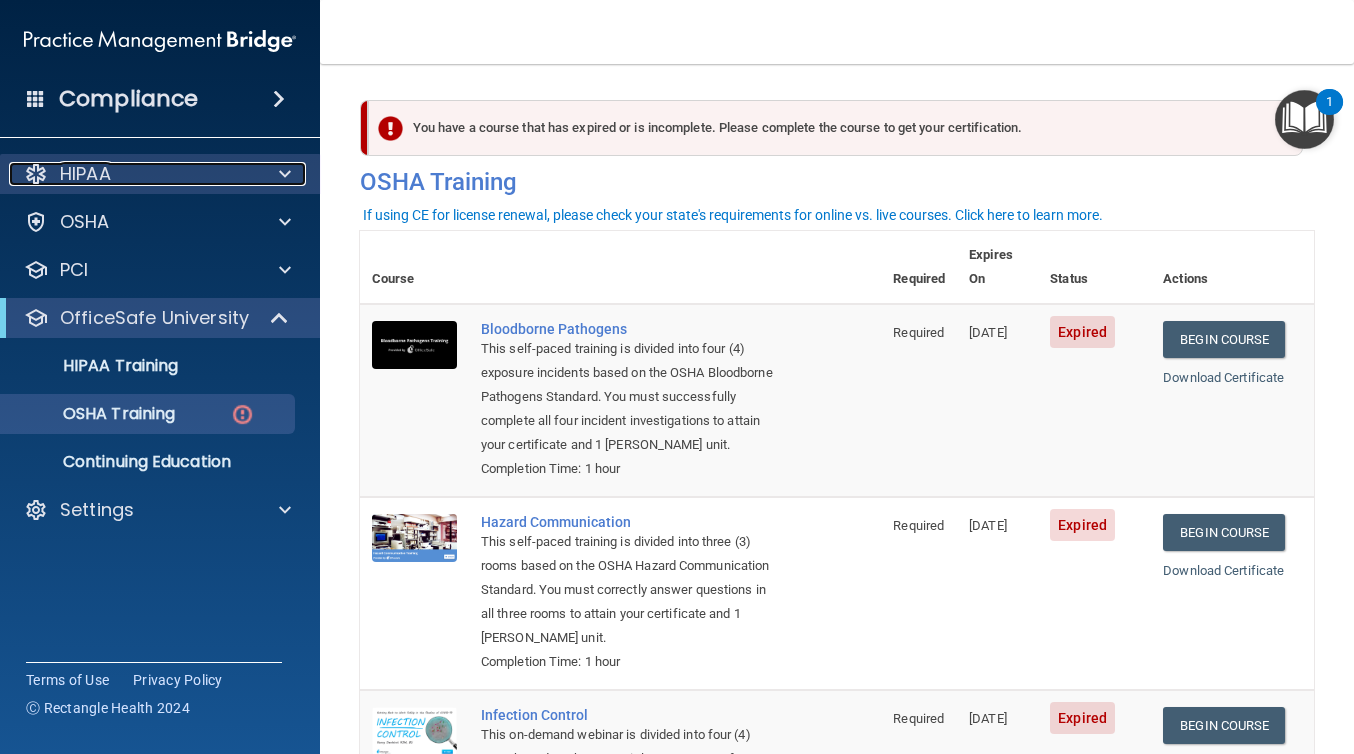 click at bounding box center (285, 174) 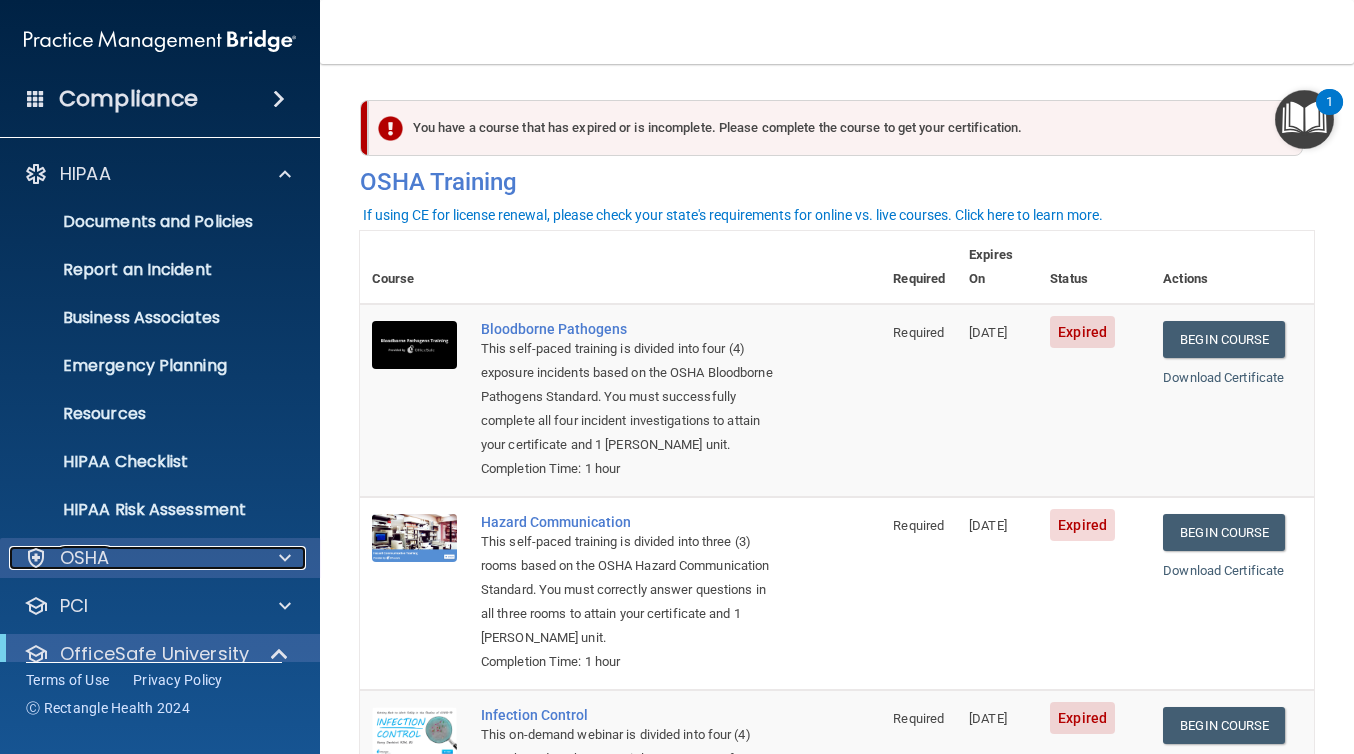 click at bounding box center (285, 558) 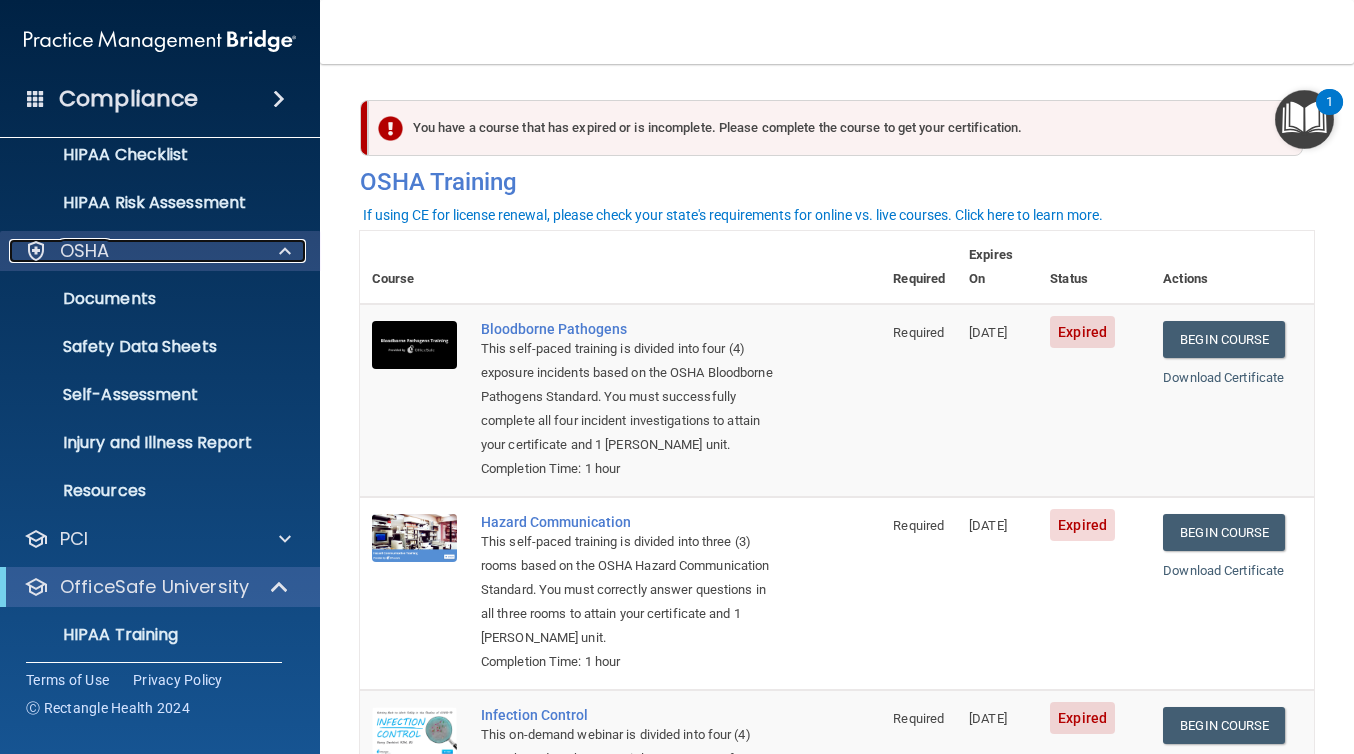 scroll, scrollTop: 459, scrollLeft: 0, axis: vertical 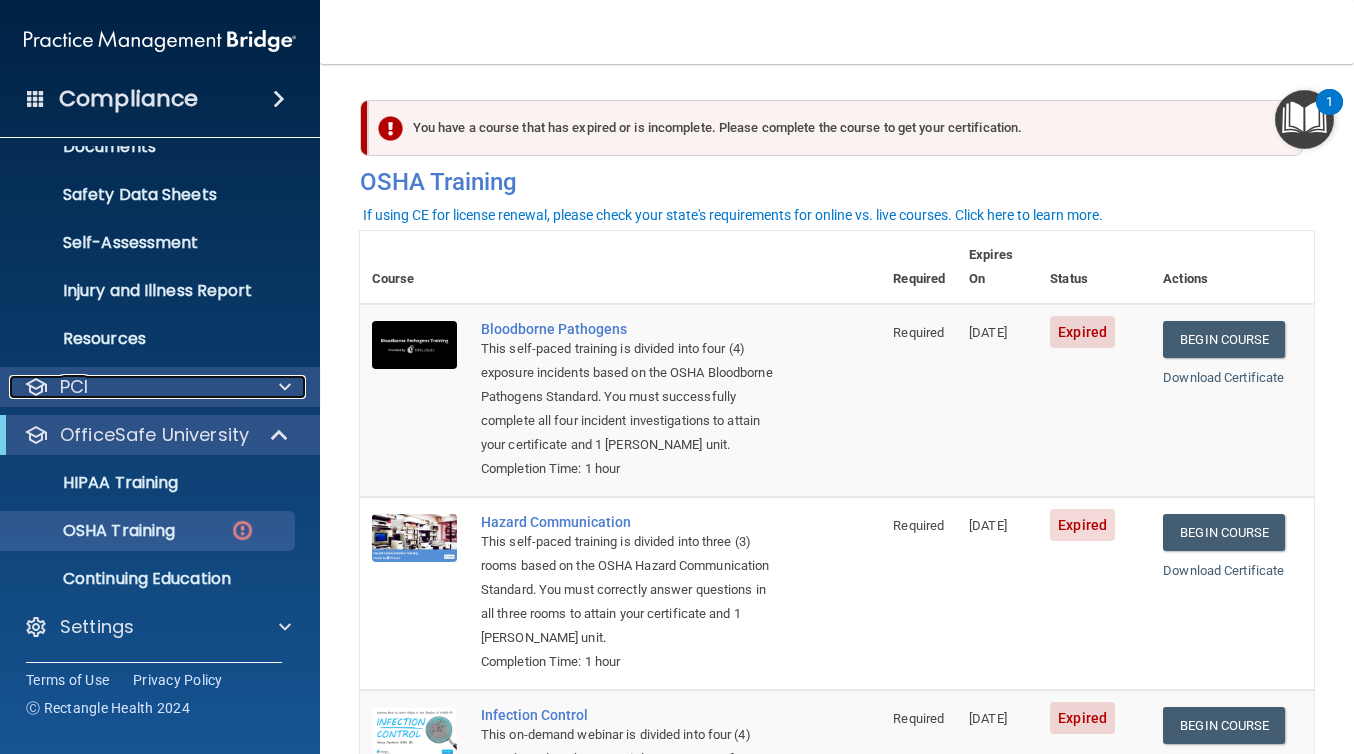 click at bounding box center (285, 387) 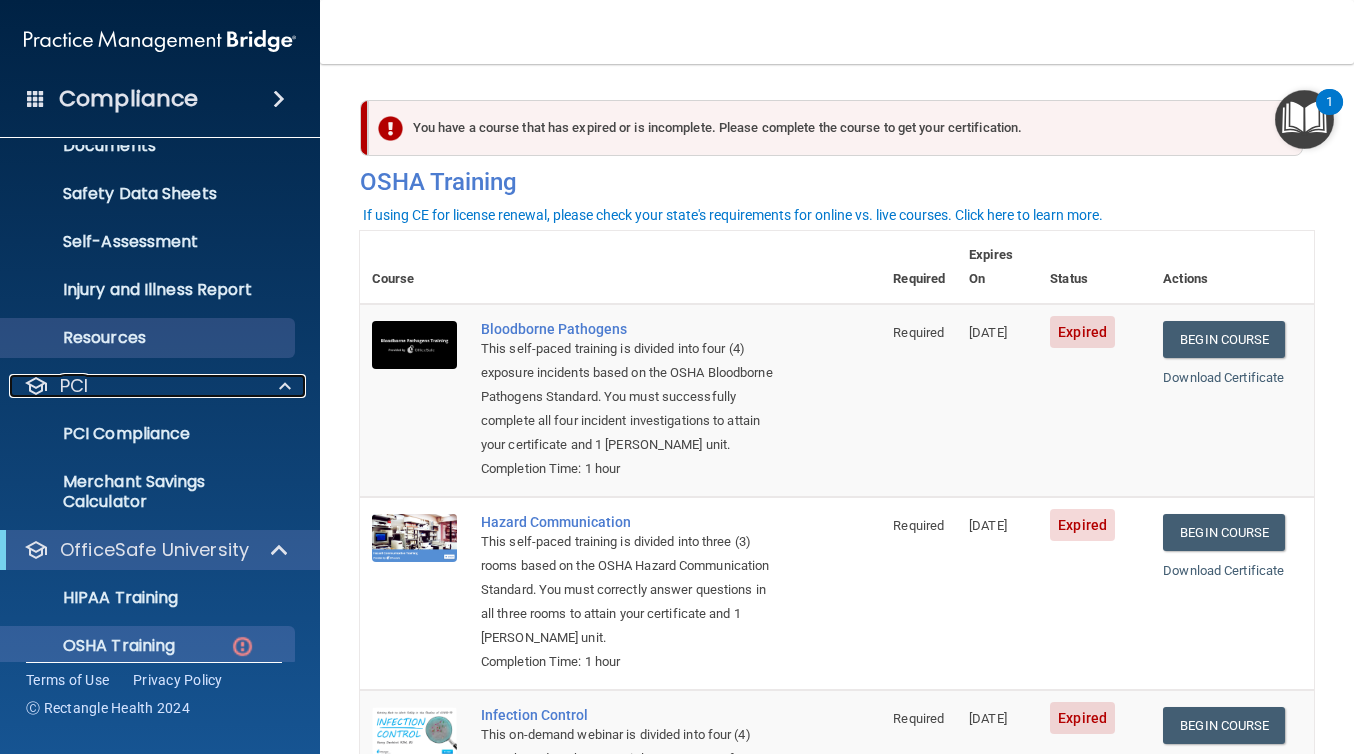 scroll, scrollTop: 0, scrollLeft: 0, axis: both 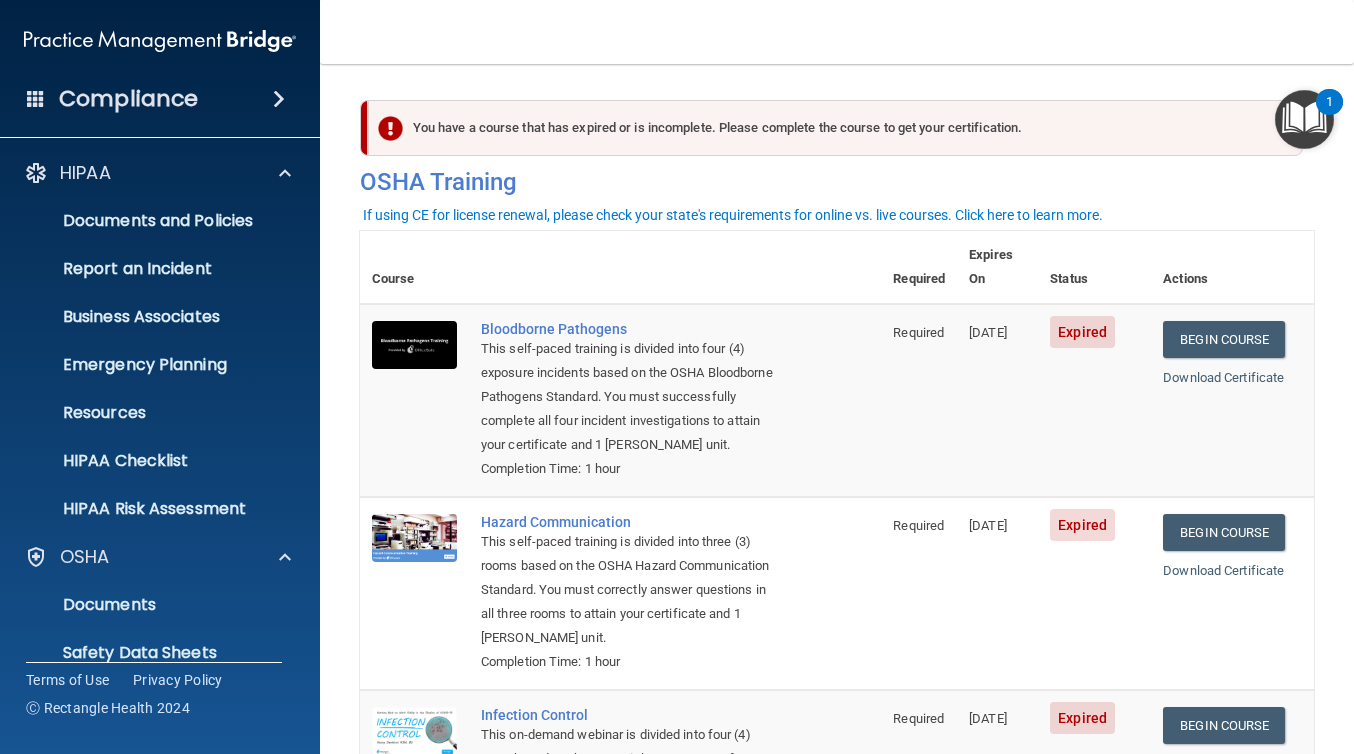 click at bounding box center [36, 98] 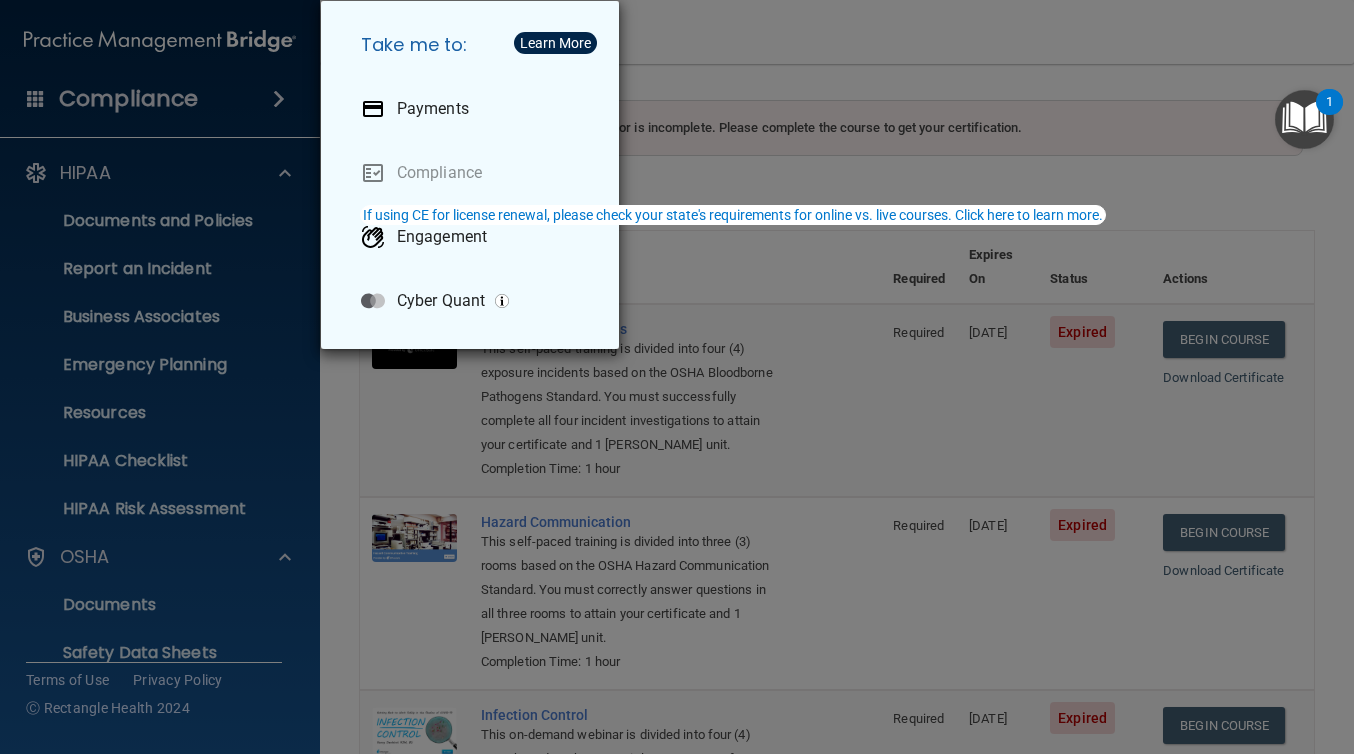 click on "Take me to:             Payments                   Compliance                     Engagement                     Cyber Quant" at bounding box center [677, 377] 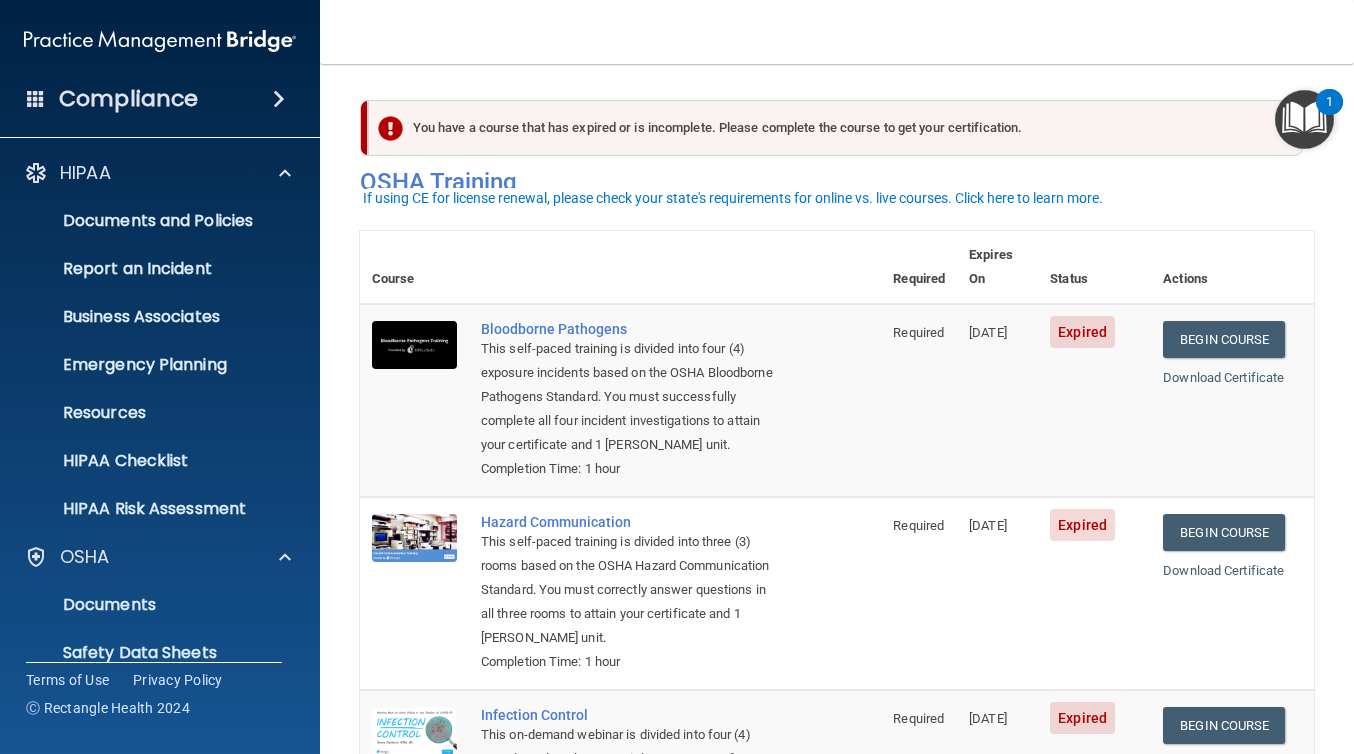 scroll, scrollTop: 403, scrollLeft: 0, axis: vertical 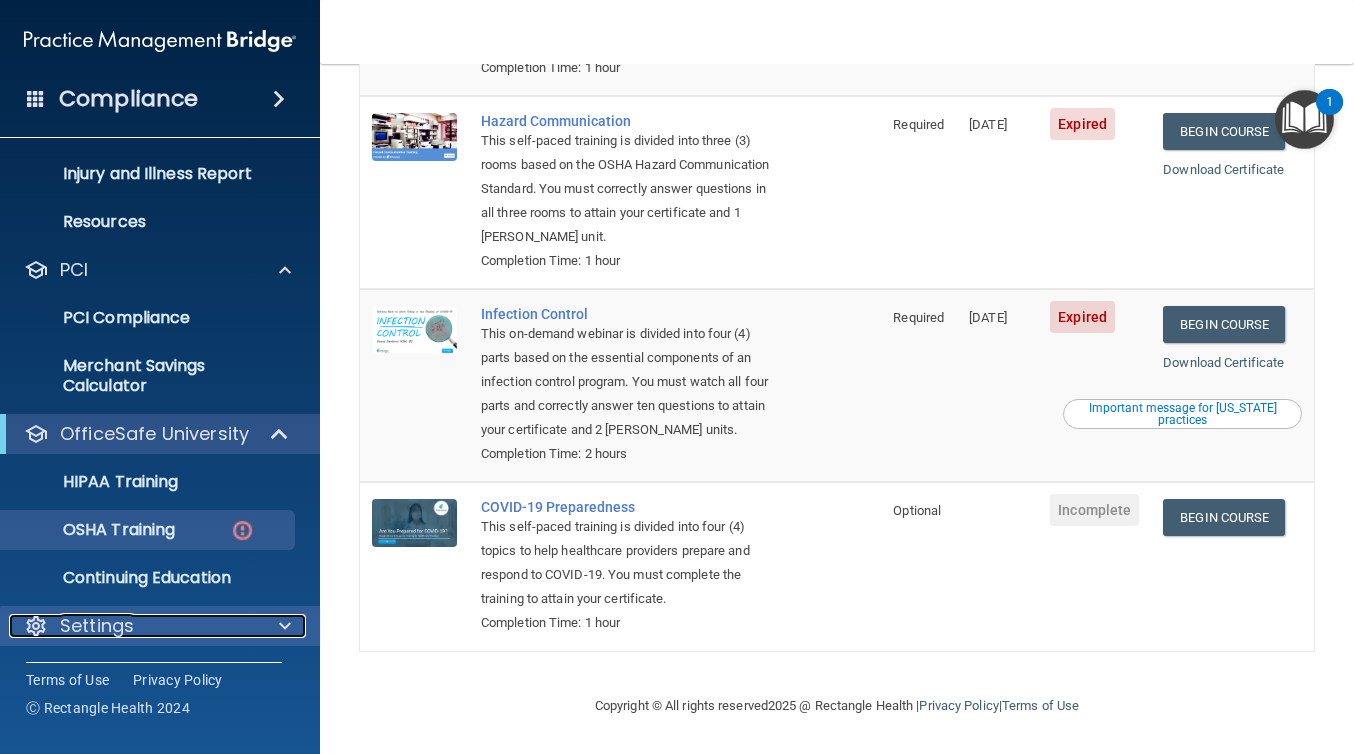 click on "Settings" at bounding box center [133, 626] 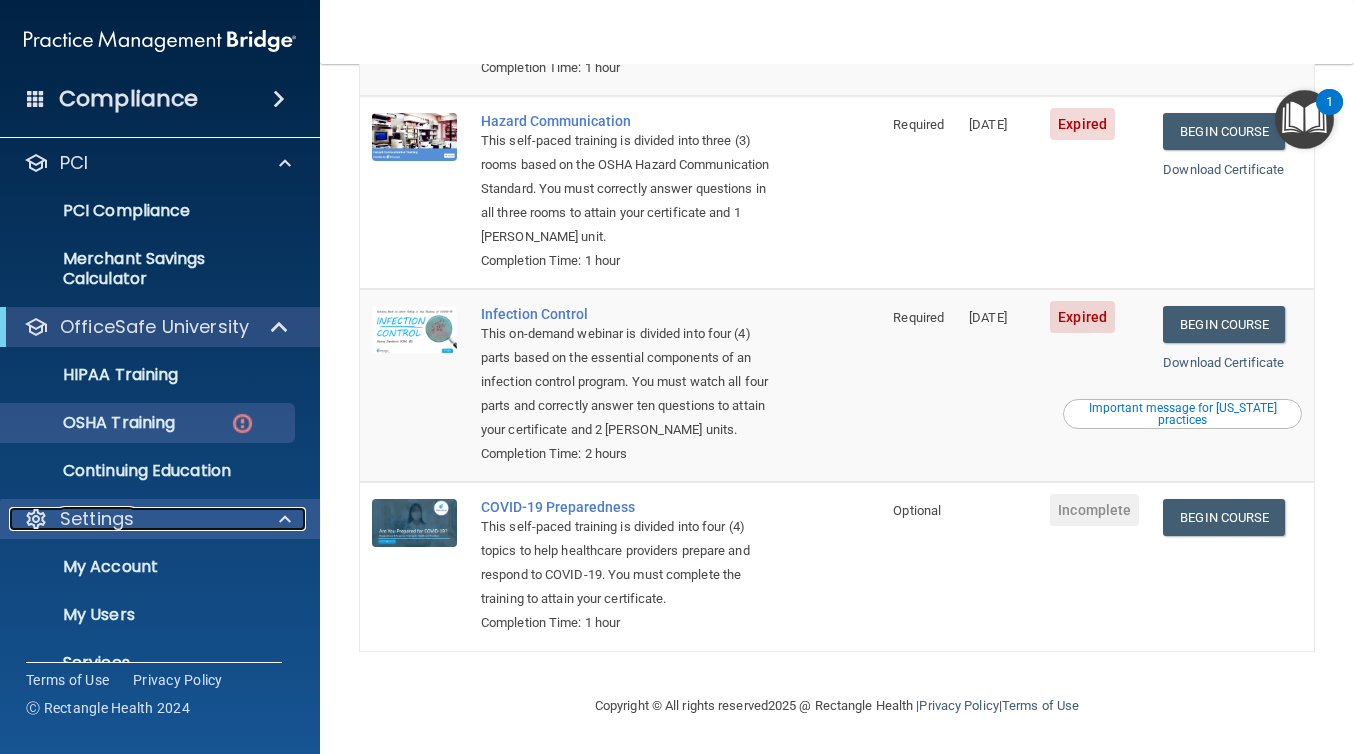 scroll, scrollTop: 815, scrollLeft: 0, axis: vertical 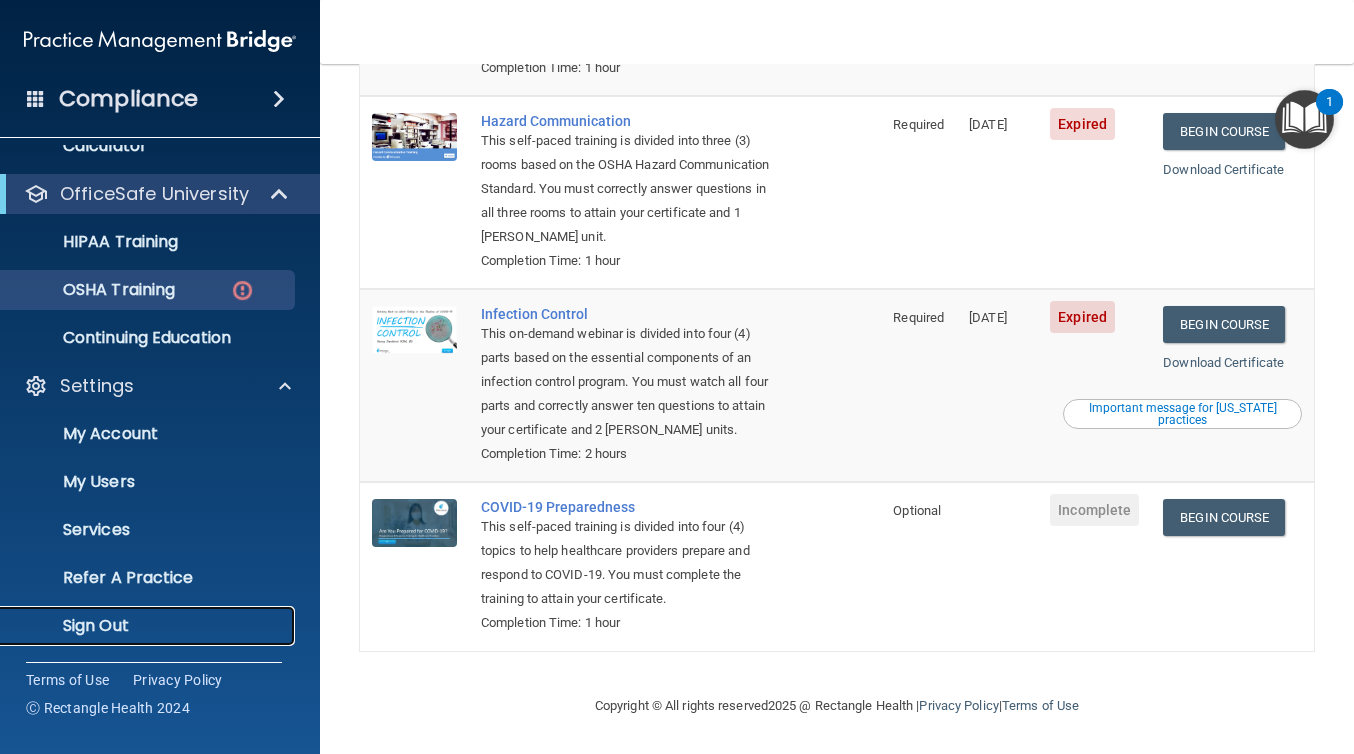 click on "Sign Out" at bounding box center (149, 626) 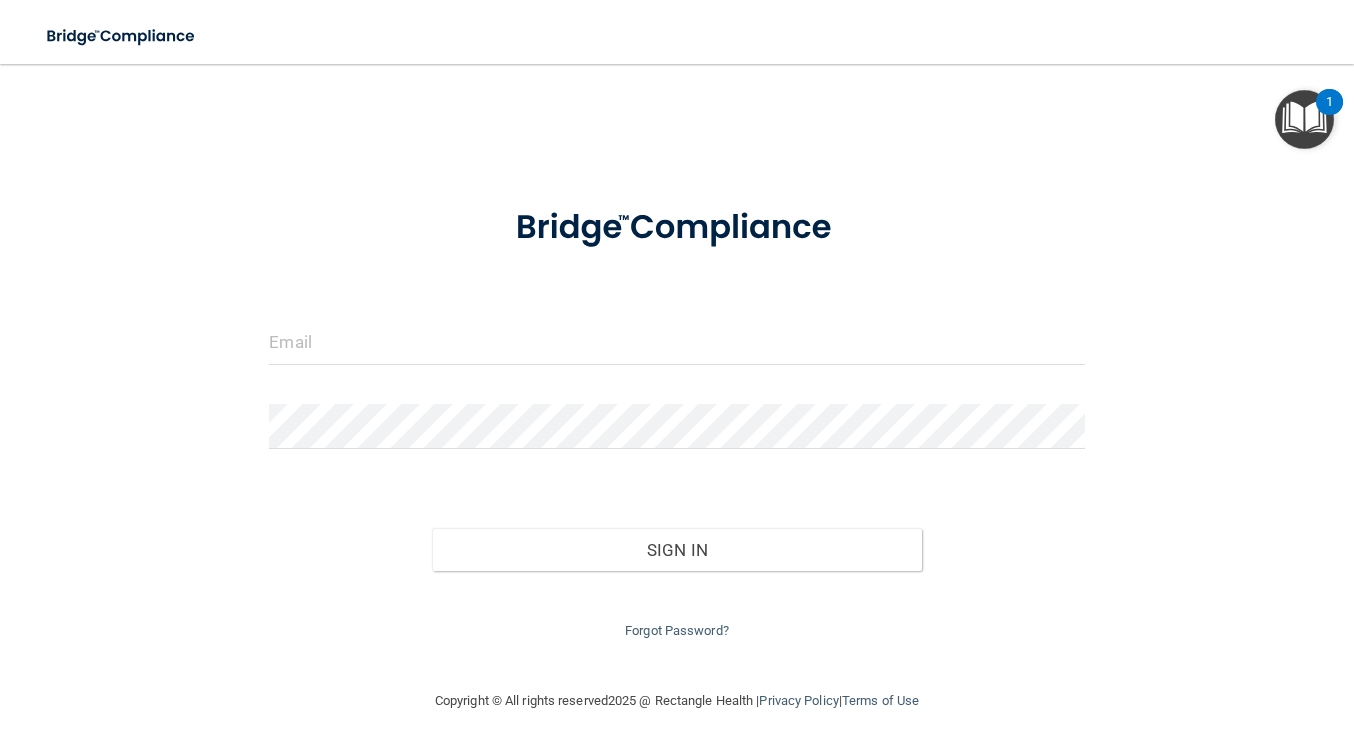 scroll, scrollTop: 0, scrollLeft: 0, axis: both 